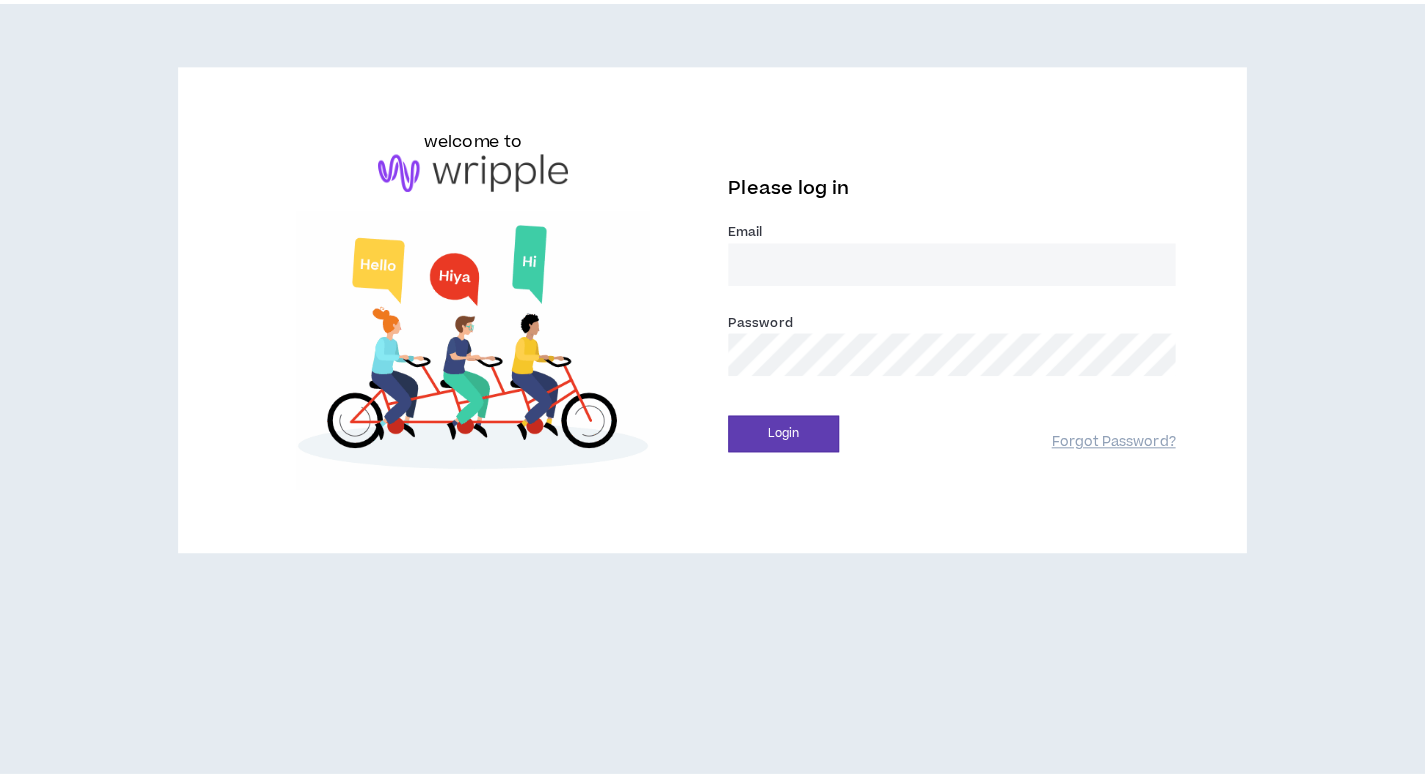 scroll, scrollTop: 0, scrollLeft: 0, axis: both 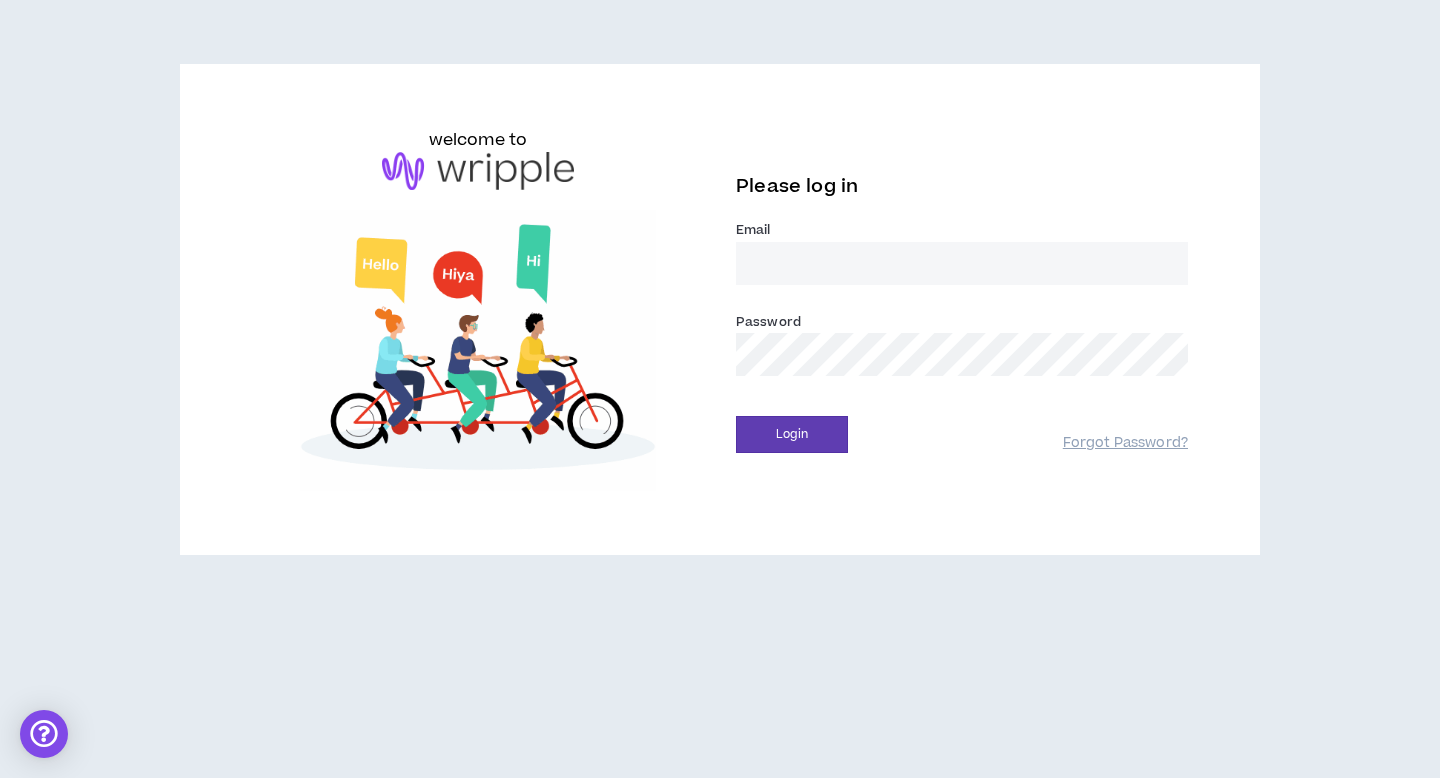 click on "Email  *" at bounding box center [962, 263] 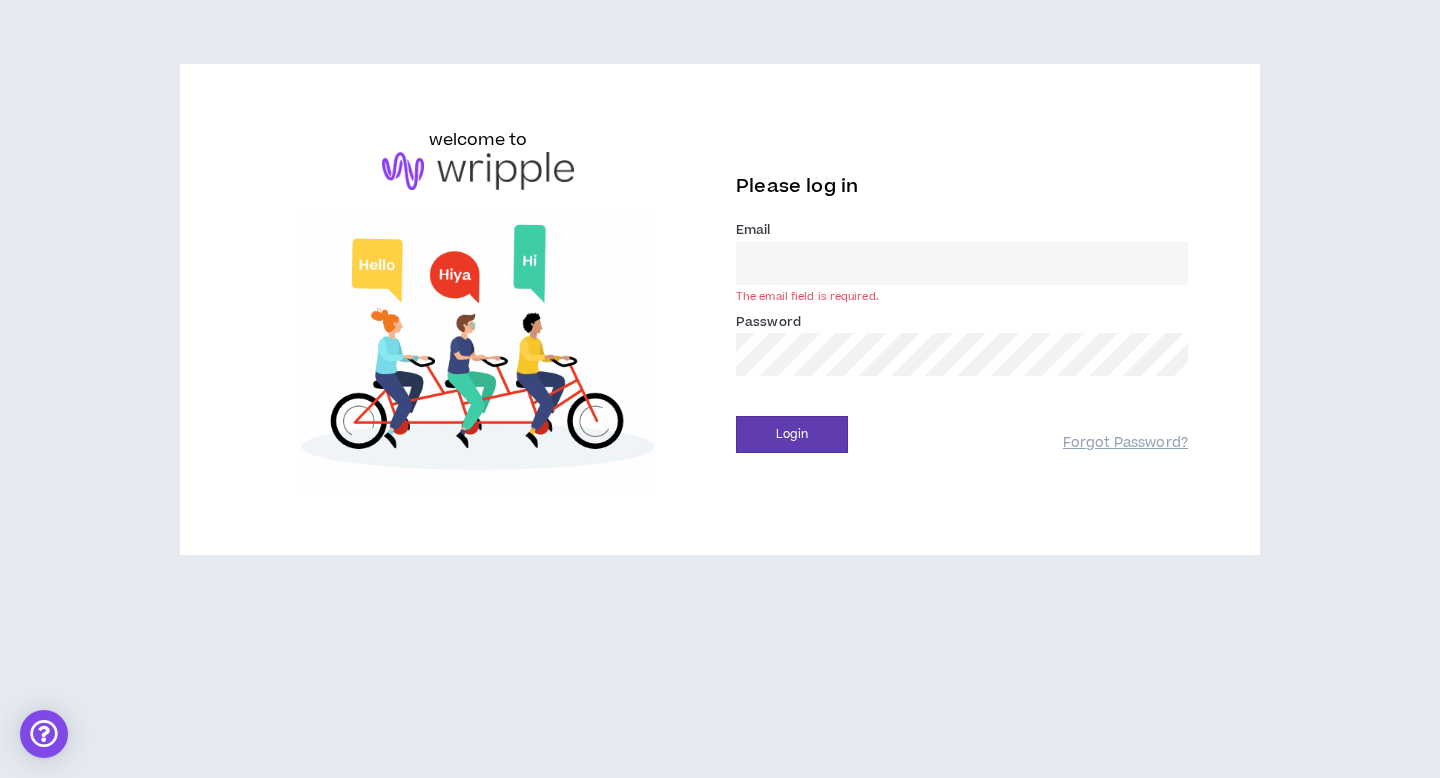 type on "[EMAIL_ADDRESS][DOMAIN_NAME]" 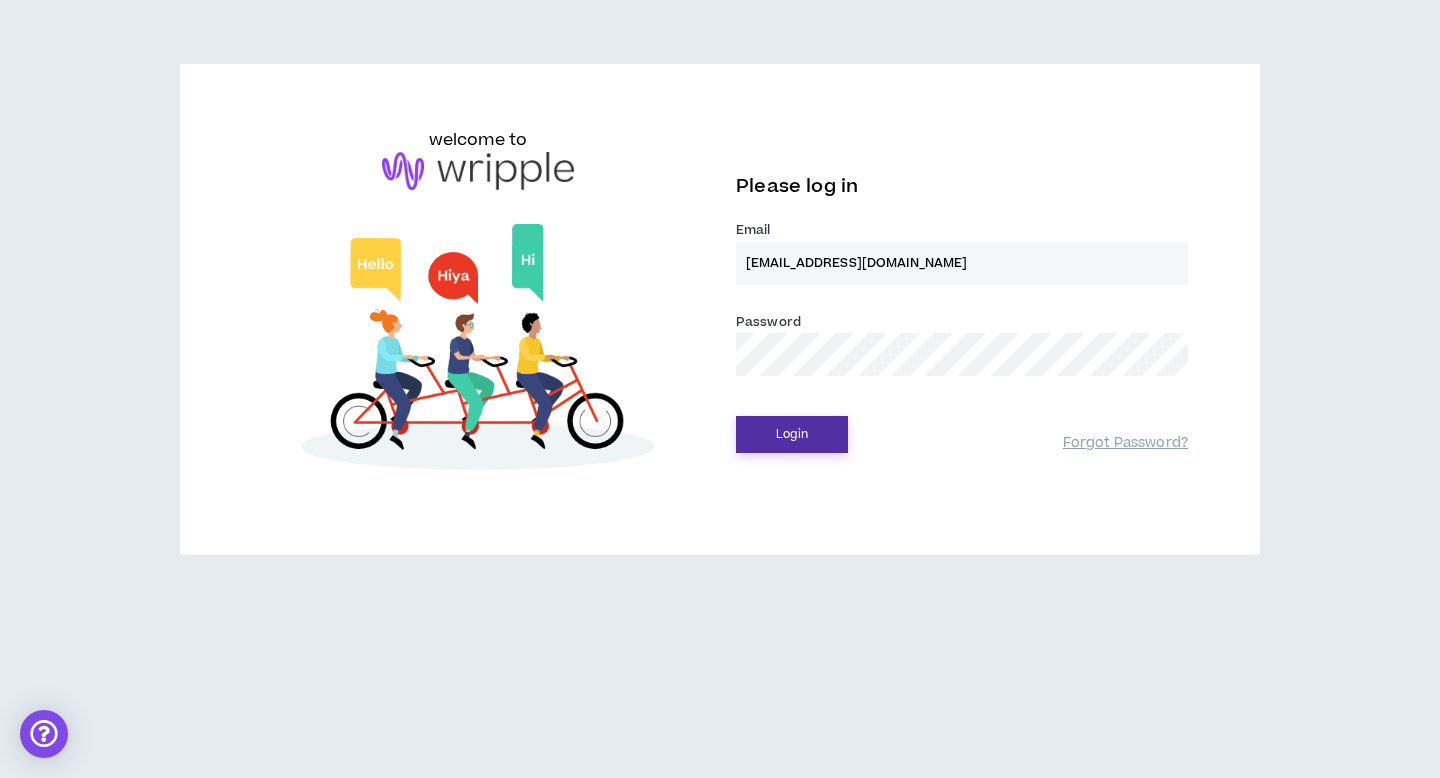click on "Login" at bounding box center (792, 434) 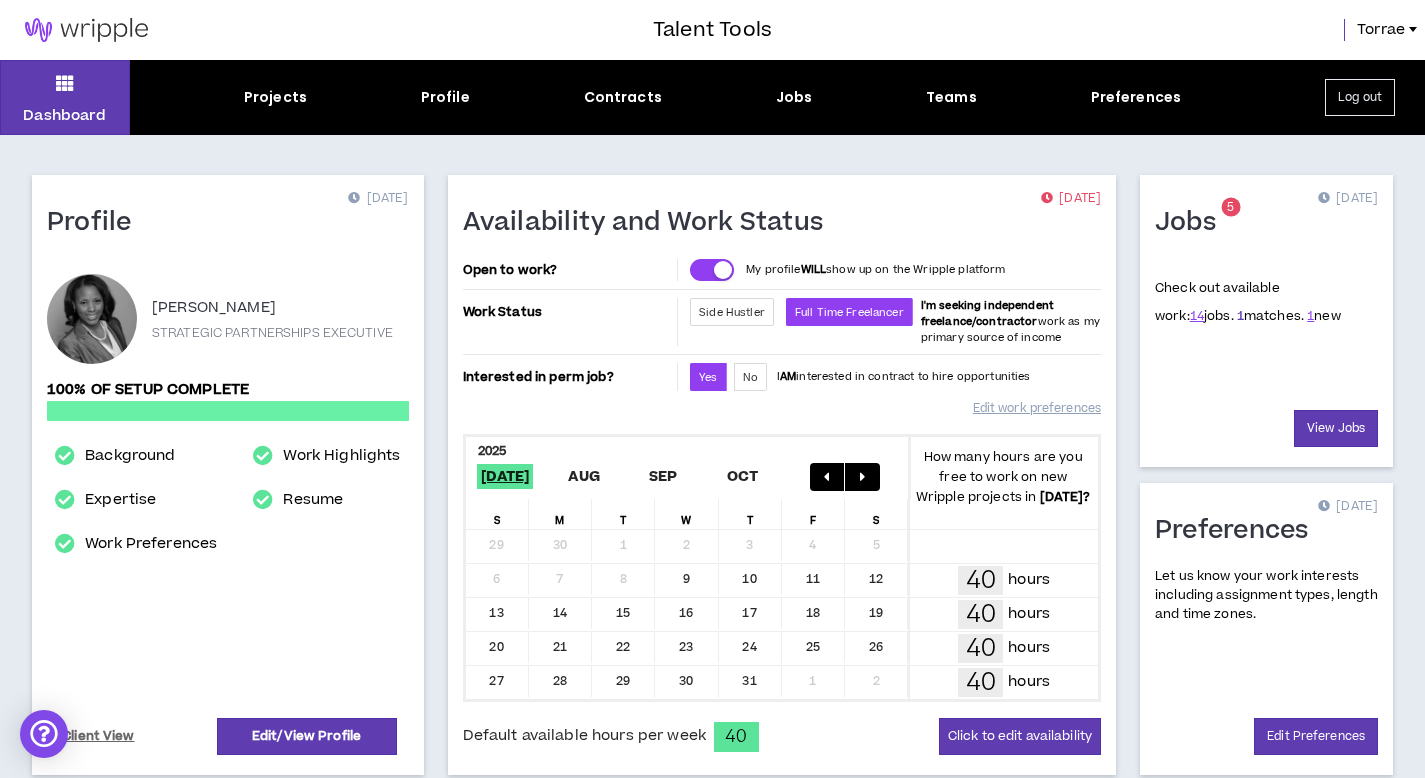 click on "1" at bounding box center [1240, 316] 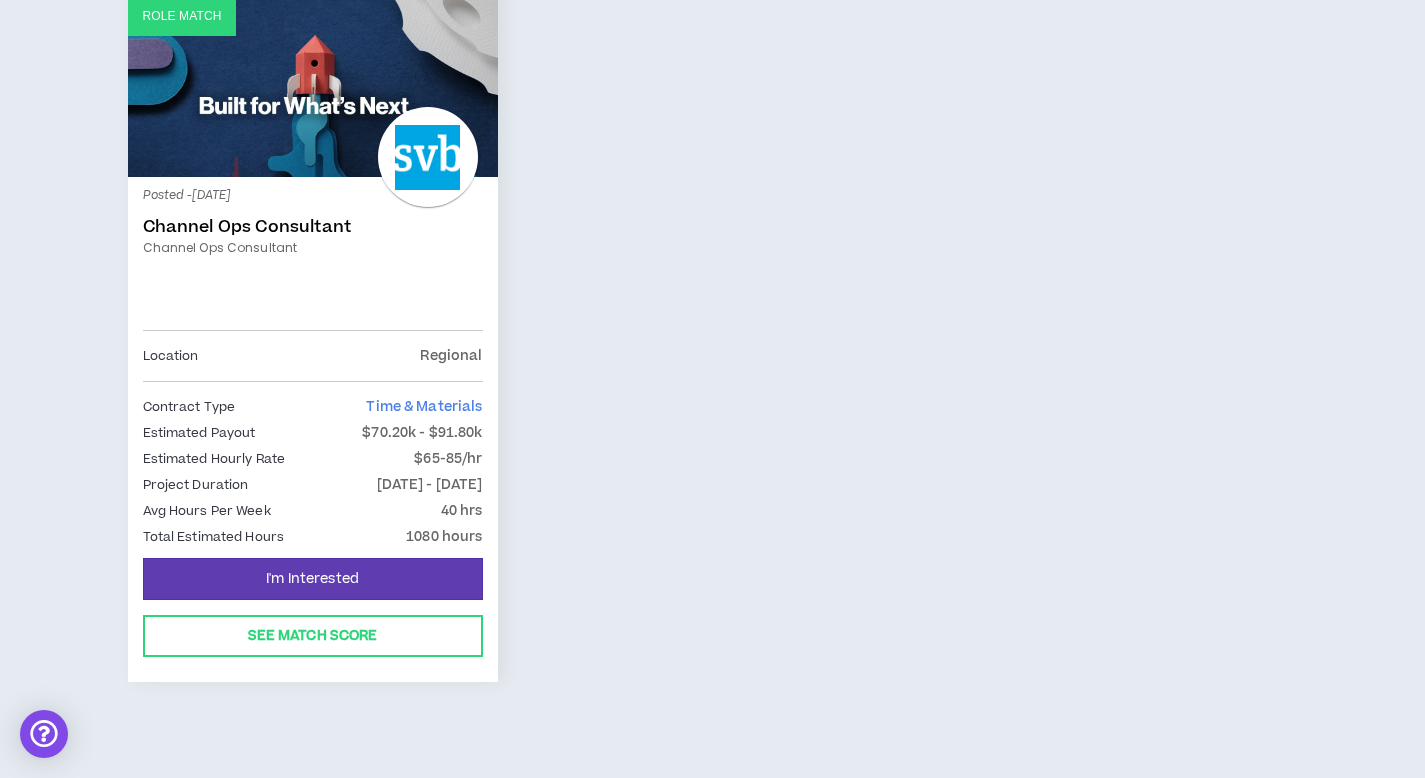 scroll, scrollTop: 380, scrollLeft: 0, axis: vertical 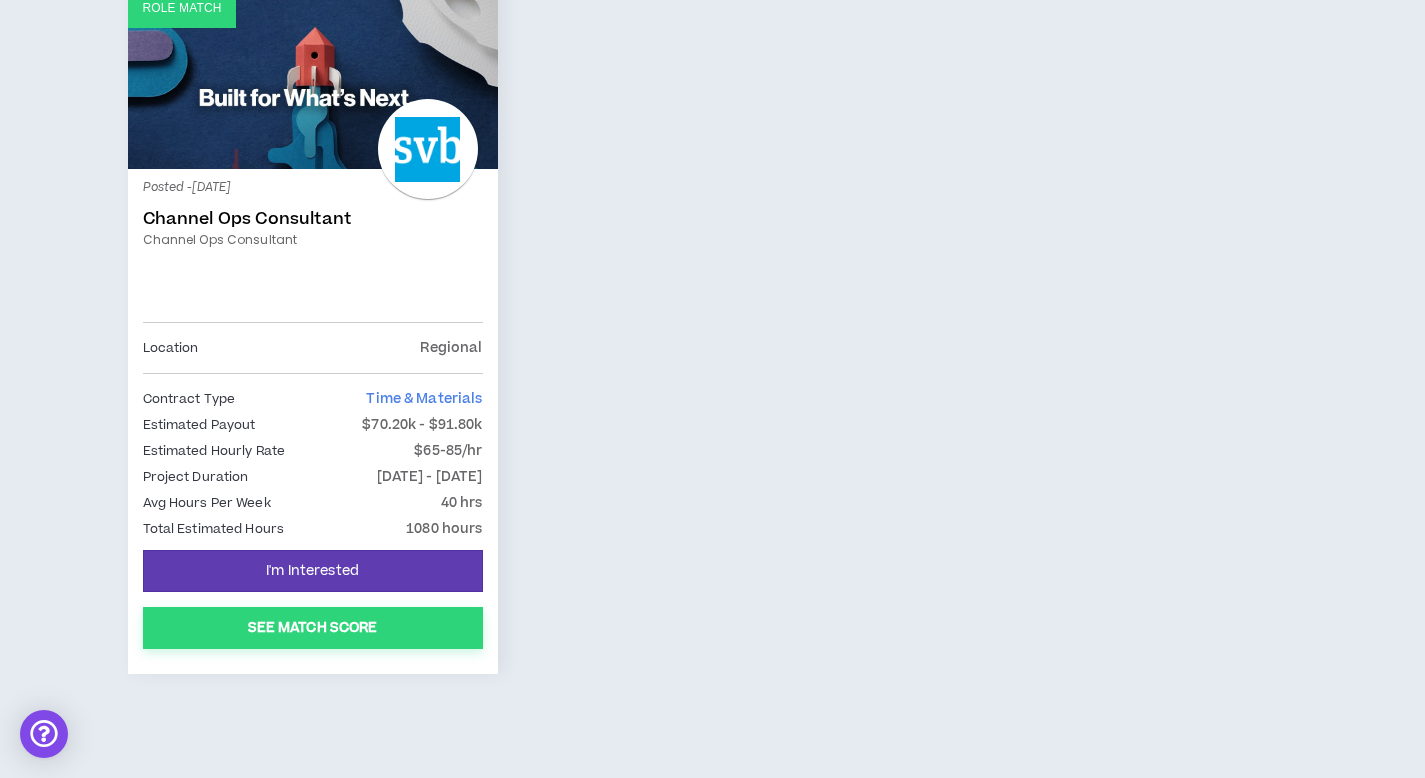 click on "See Match Score" at bounding box center (313, 628) 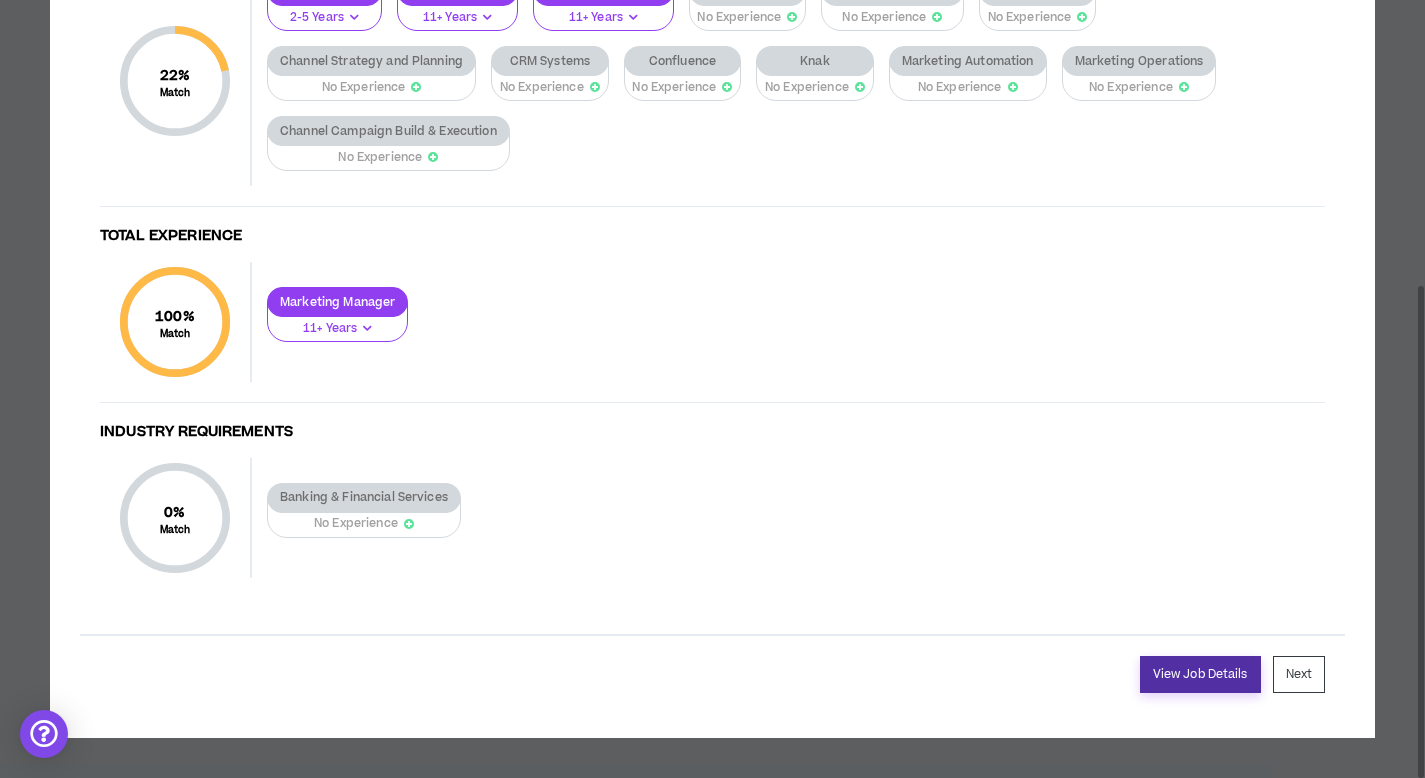 click on "View Job Details" at bounding box center [1200, 674] 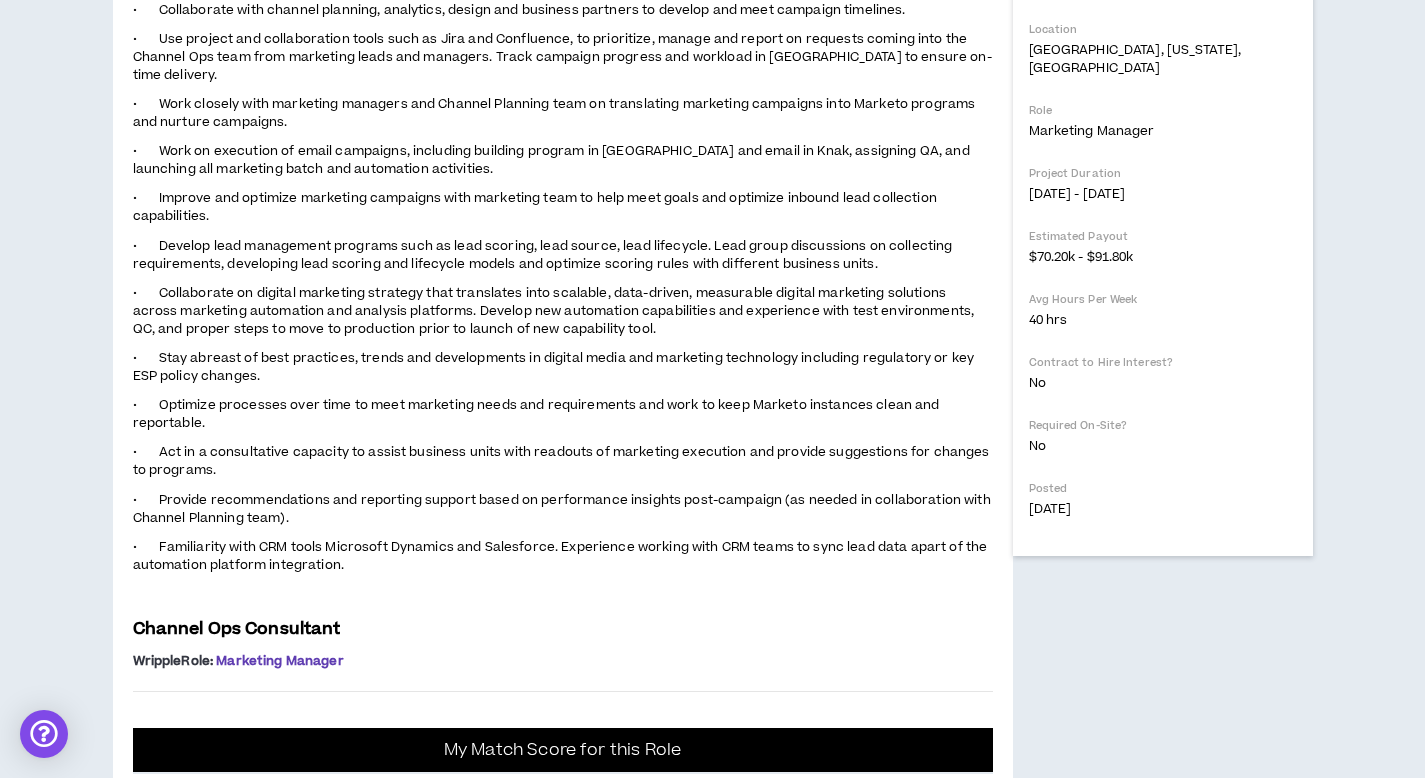 scroll, scrollTop: 0, scrollLeft: 0, axis: both 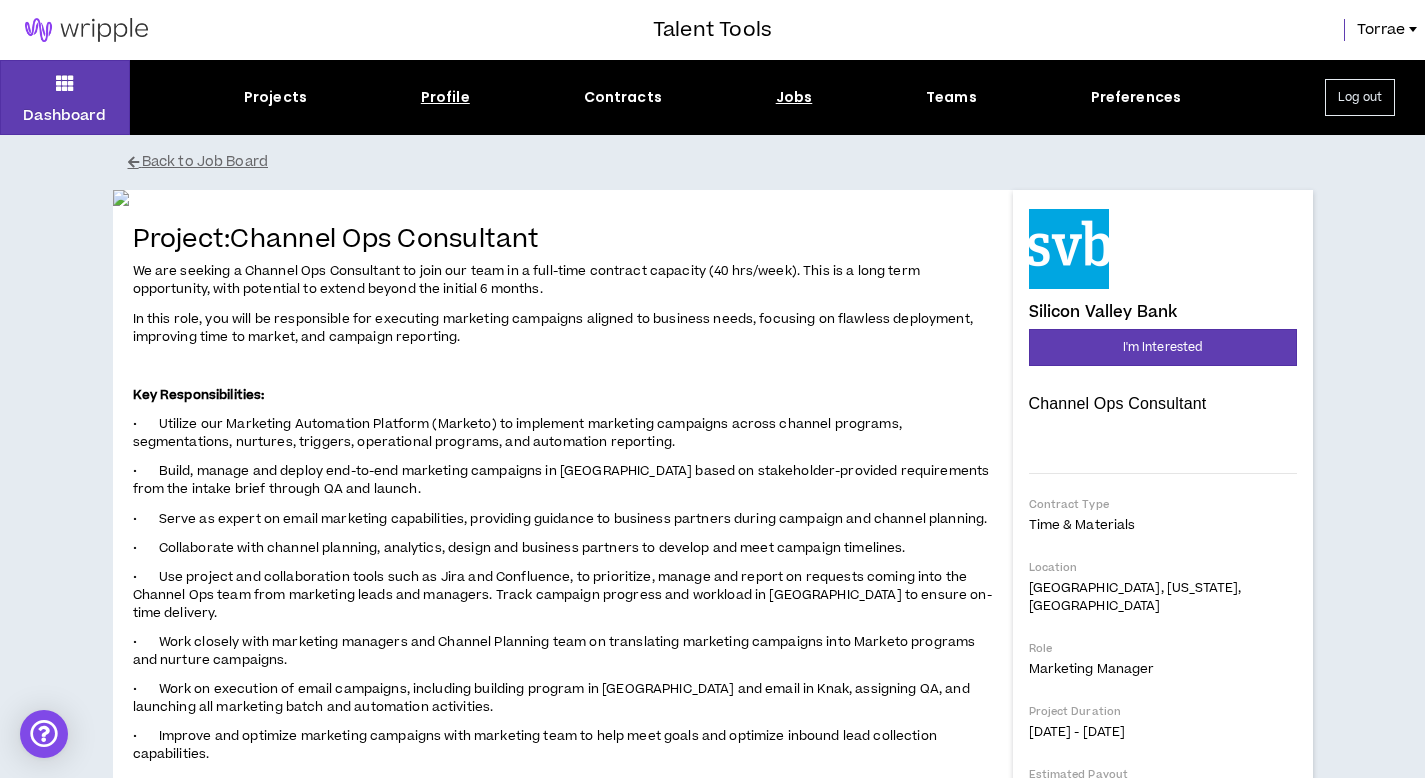 click on "Profile" at bounding box center [445, 97] 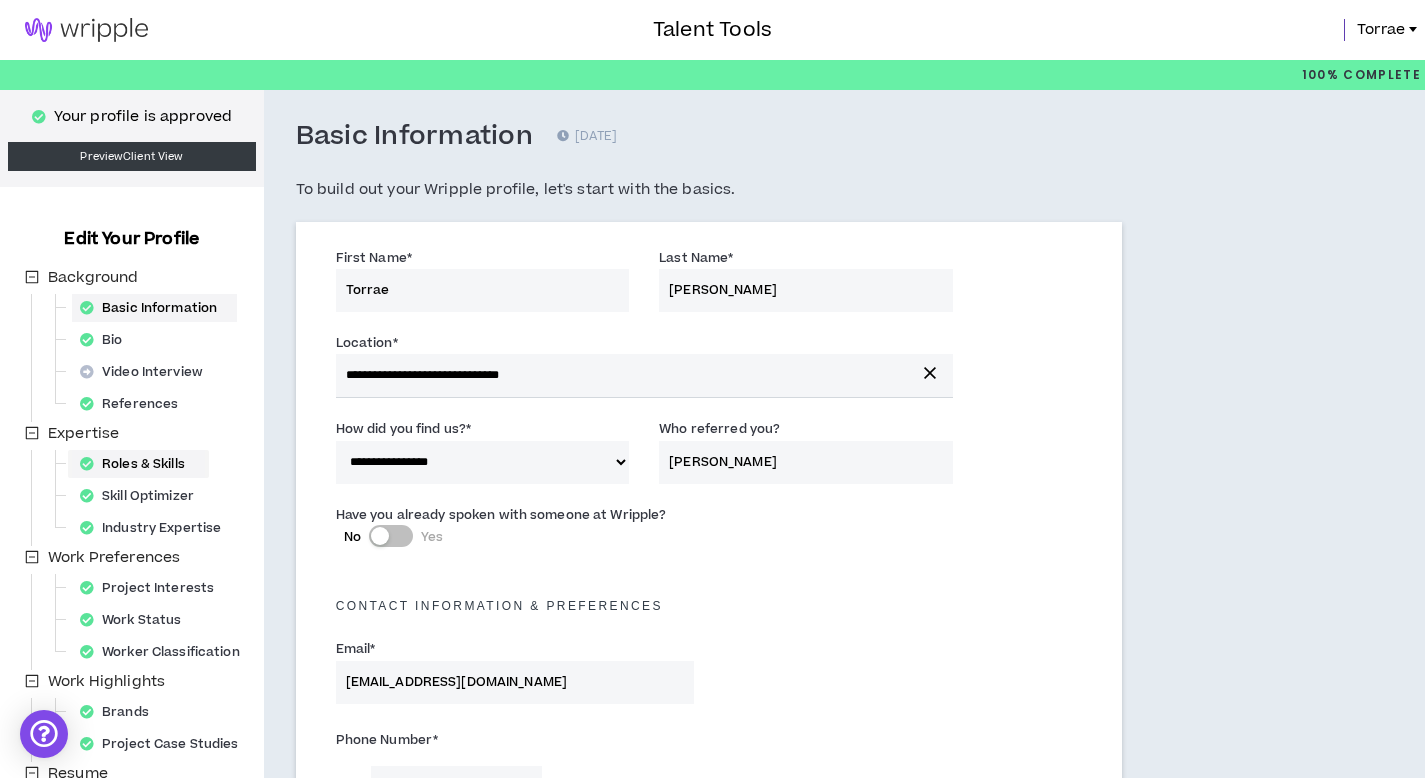 click on "Roles & Skills" at bounding box center [138, 464] 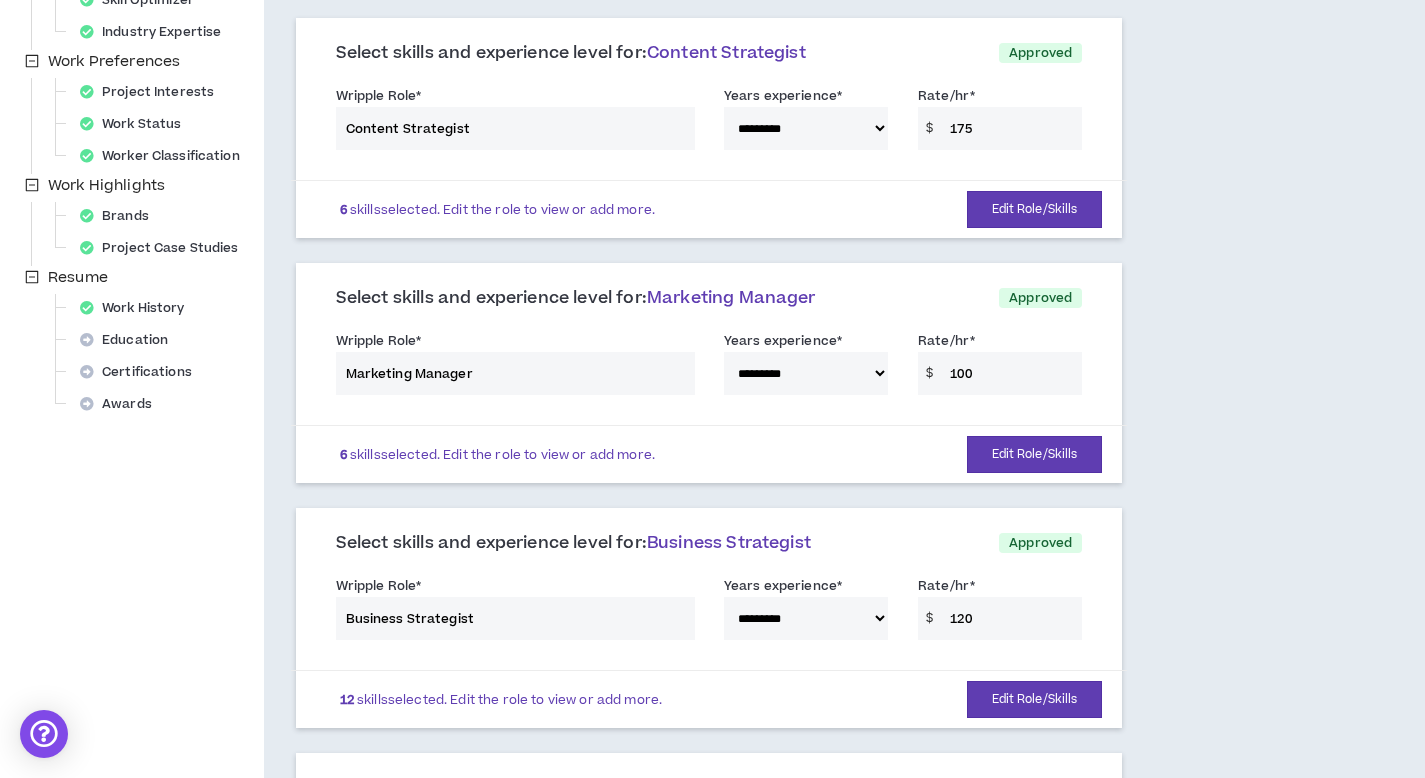 scroll, scrollTop: 533, scrollLeft: 0, axis: vertical 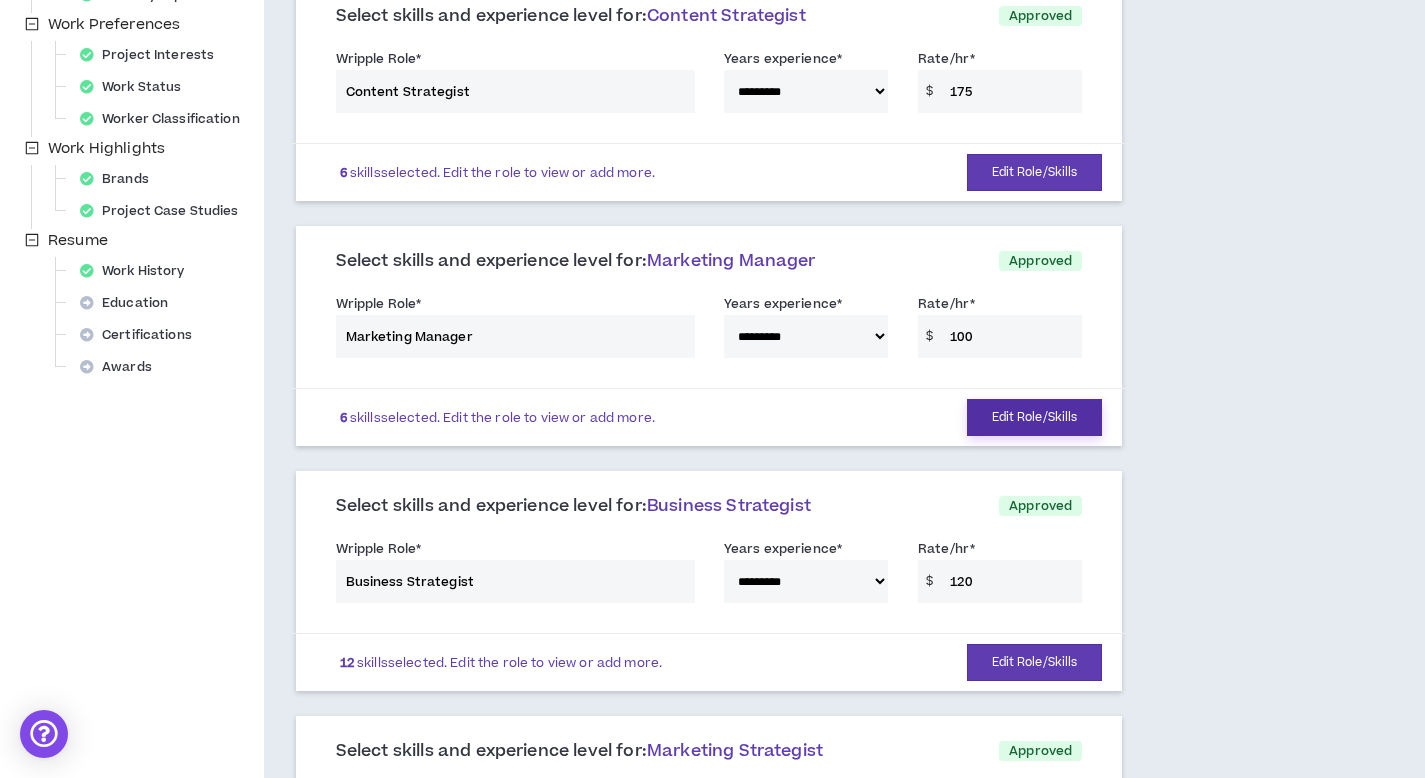 click on "Edit Role/Skills" at bounding box center (1035, 417) 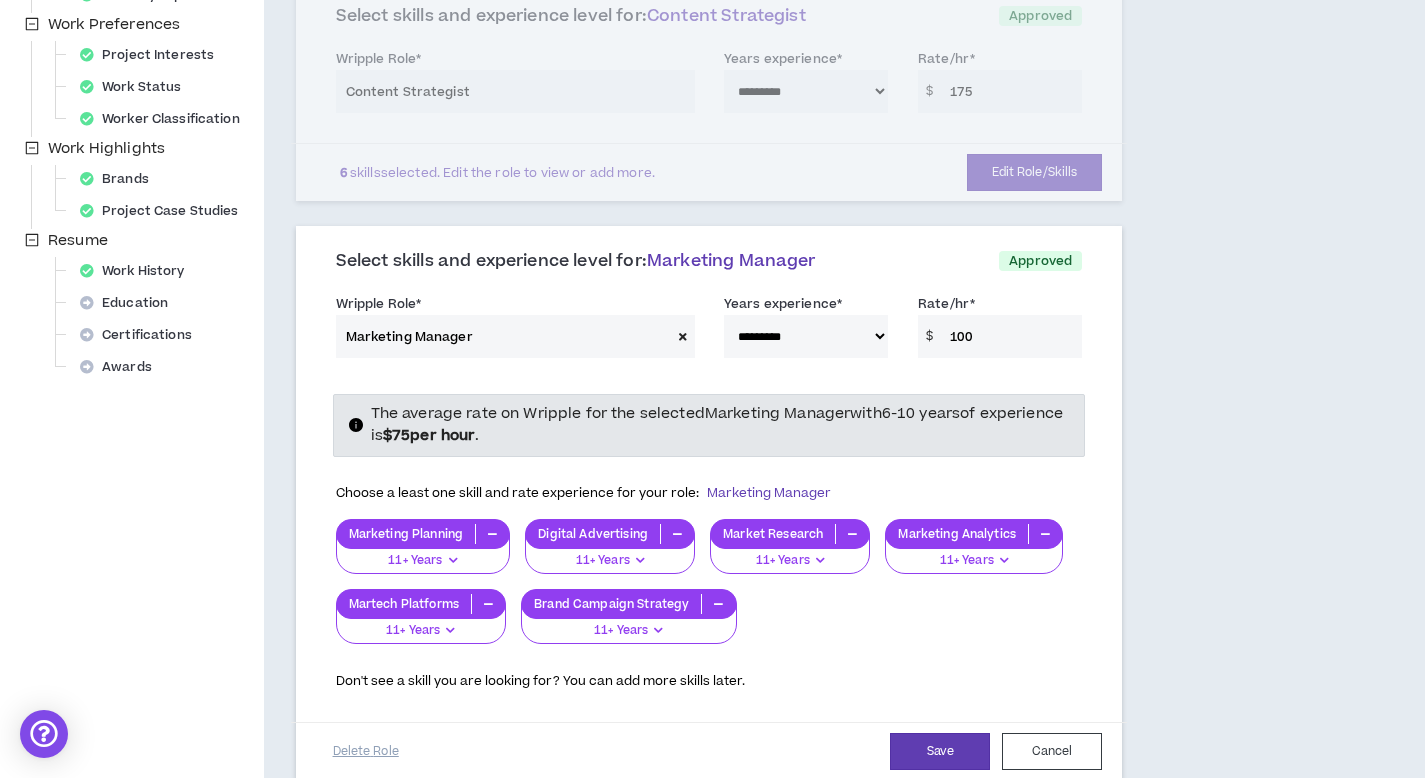 drag, startPoint x: 831, startPoint y: 657, endPoint x: 836, endPoint y: 616, distance: 41.303753 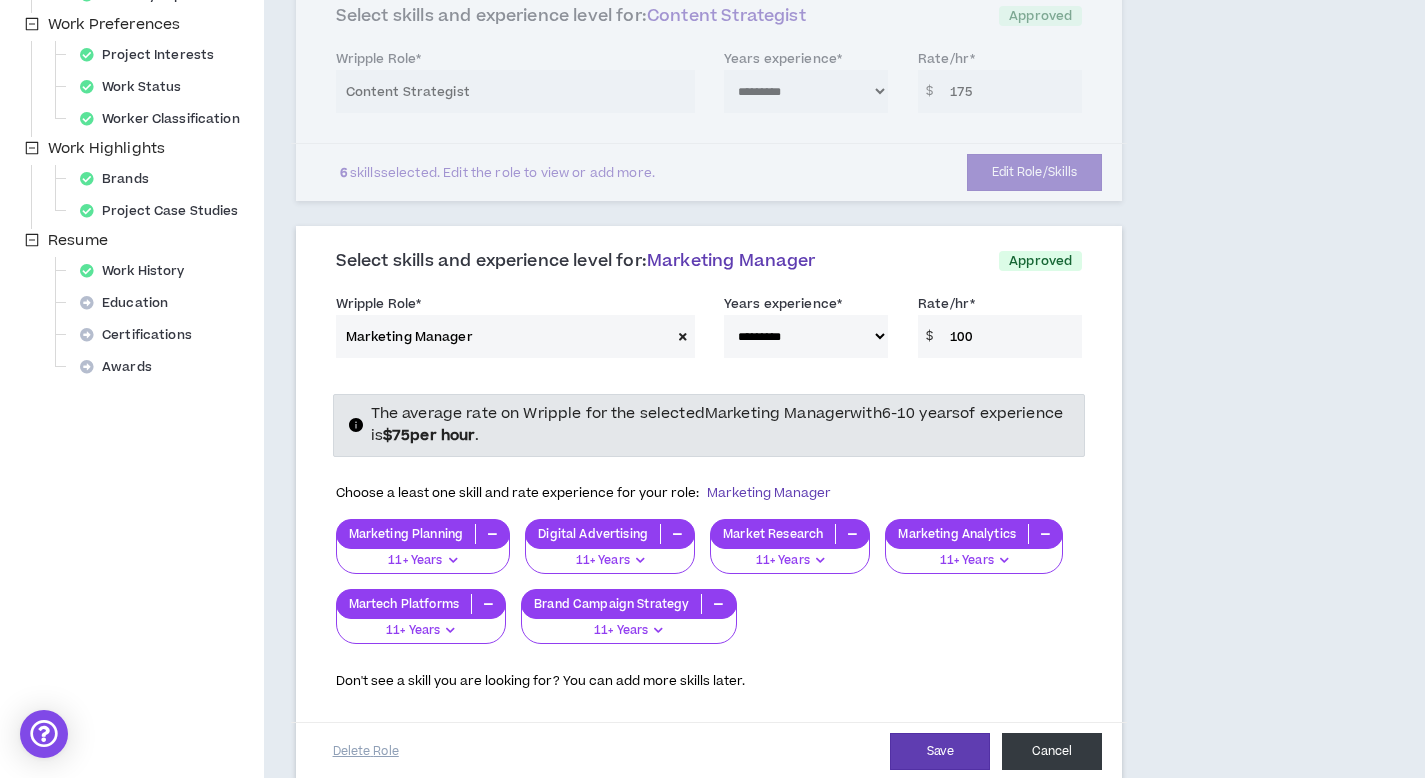 click on "Cancel" at bounding box center [1052, 751] 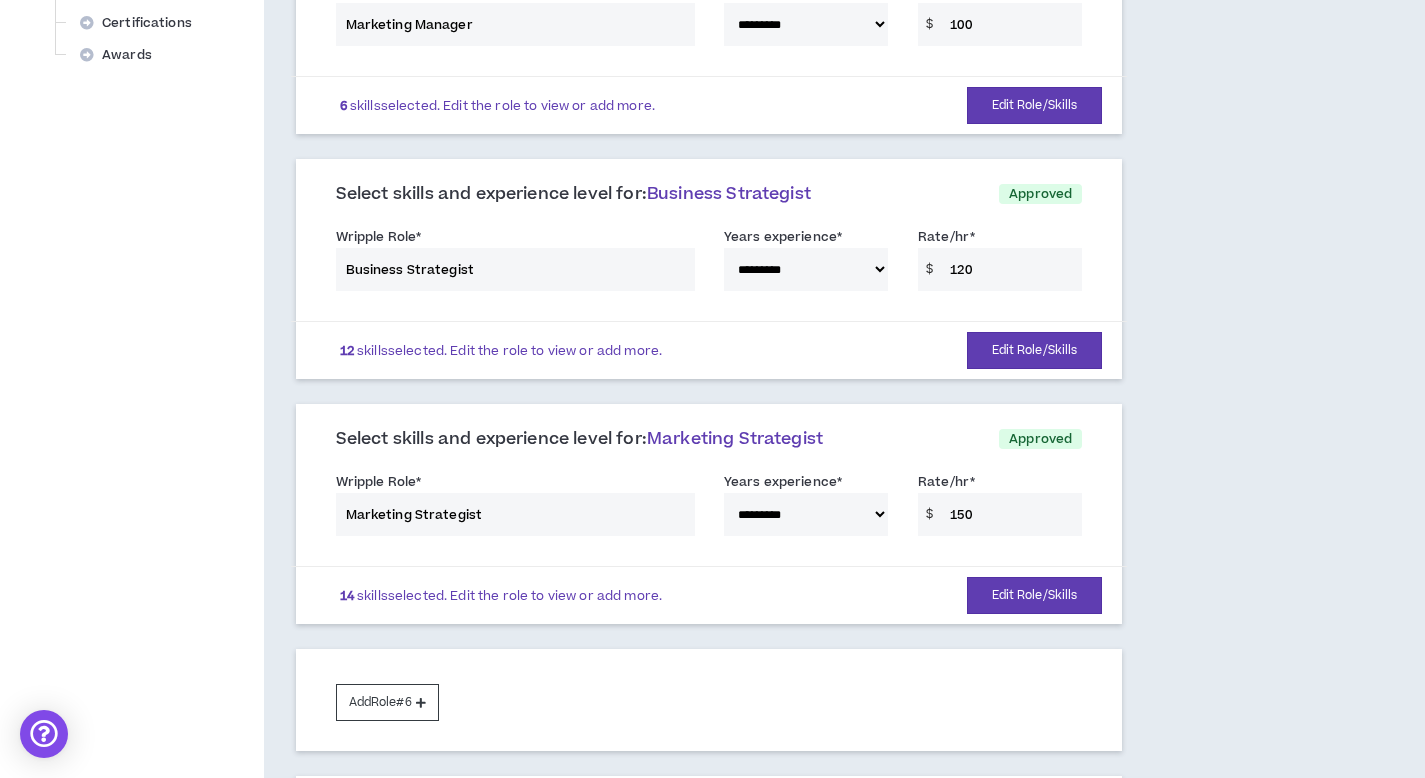 scroll, scrollTop: 875, scrollLeft: 0, axis: vertical 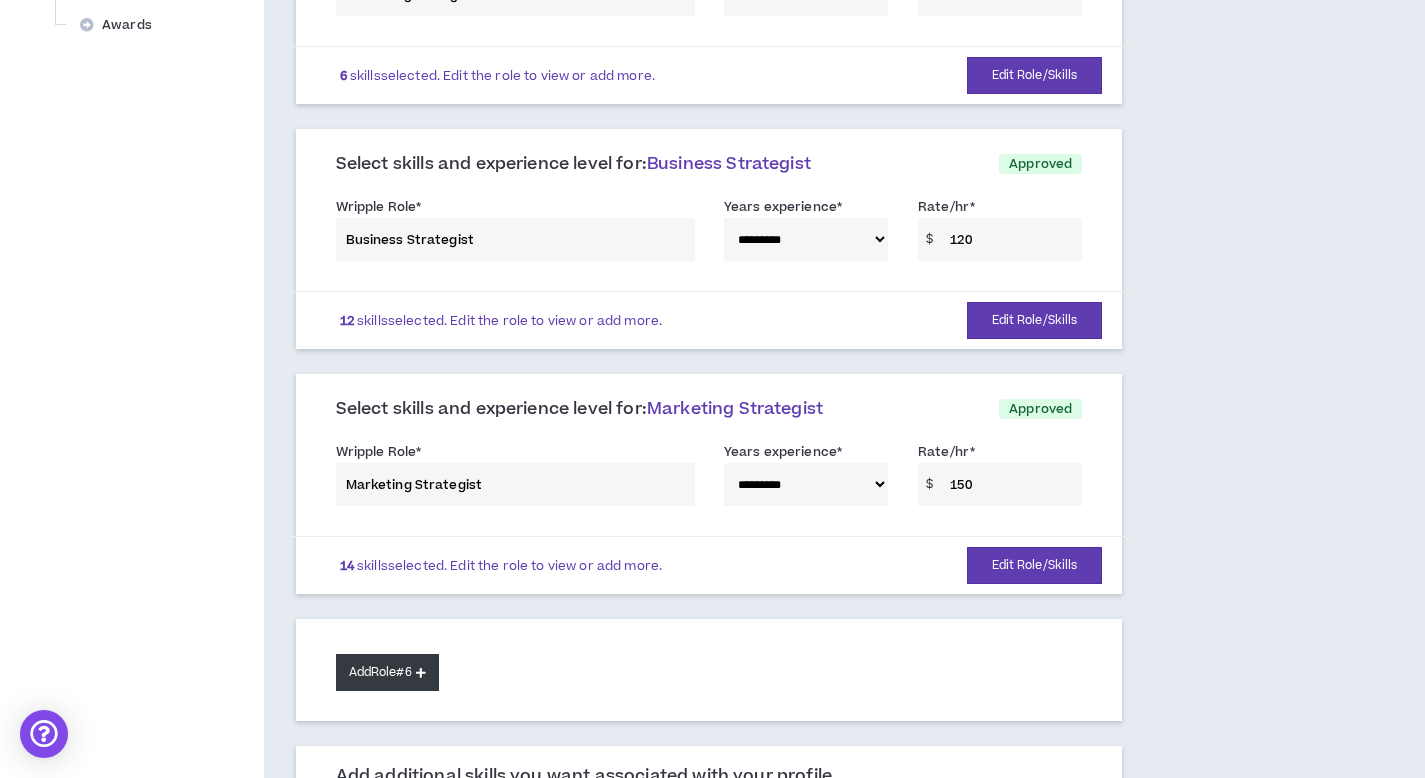 click on "Add  Role  #6" at bounding box center [387, 672] 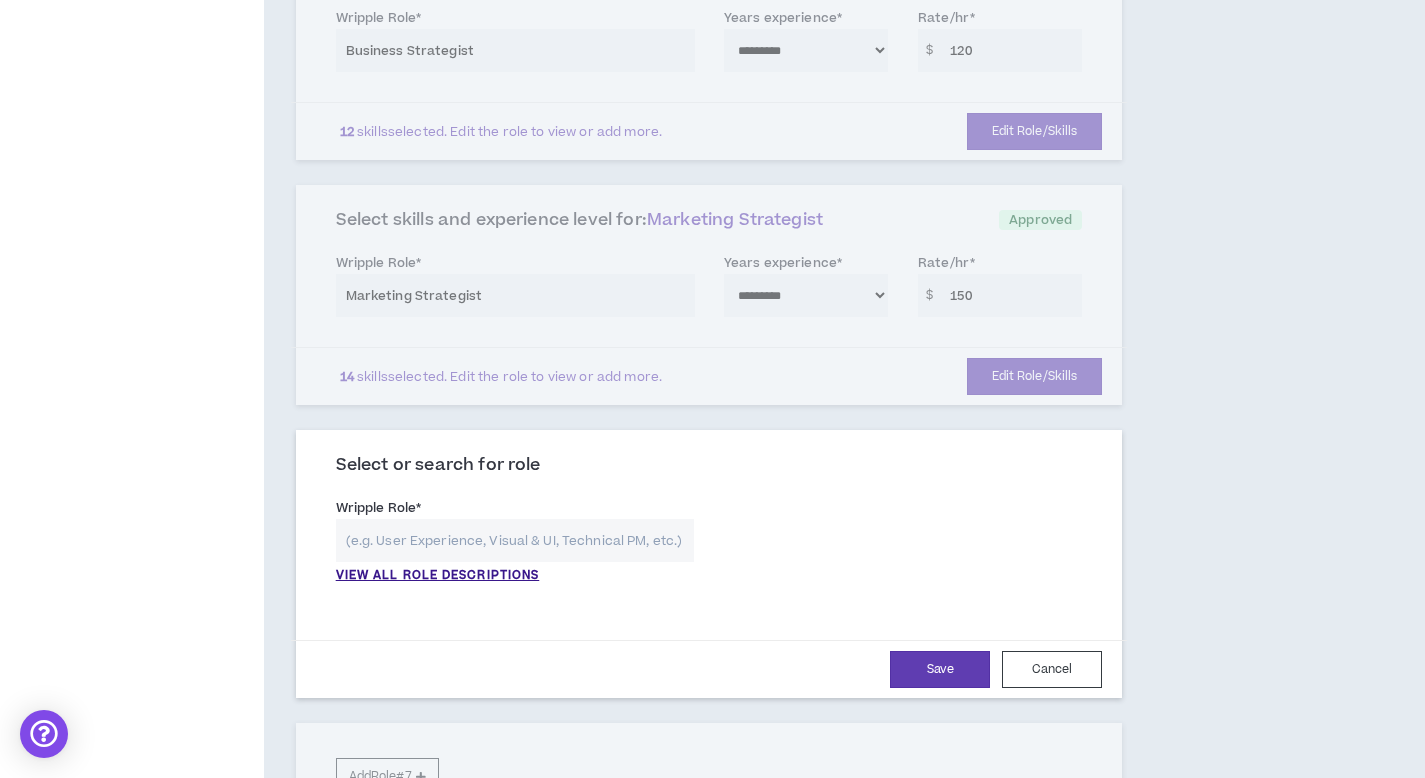 scroll, scrollTop: 1124, scrollLeft: 0, axis: vertical 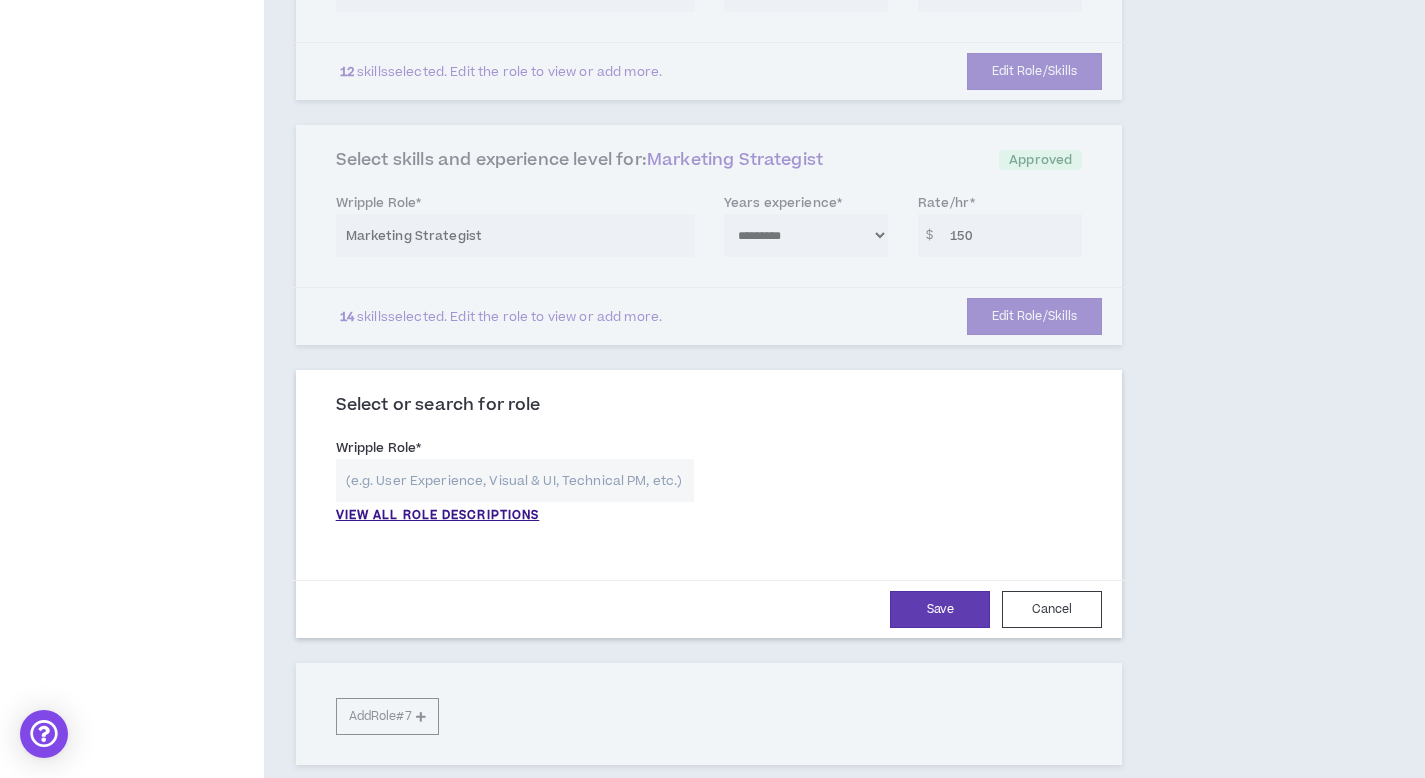 click at bounding box center (515, 480) 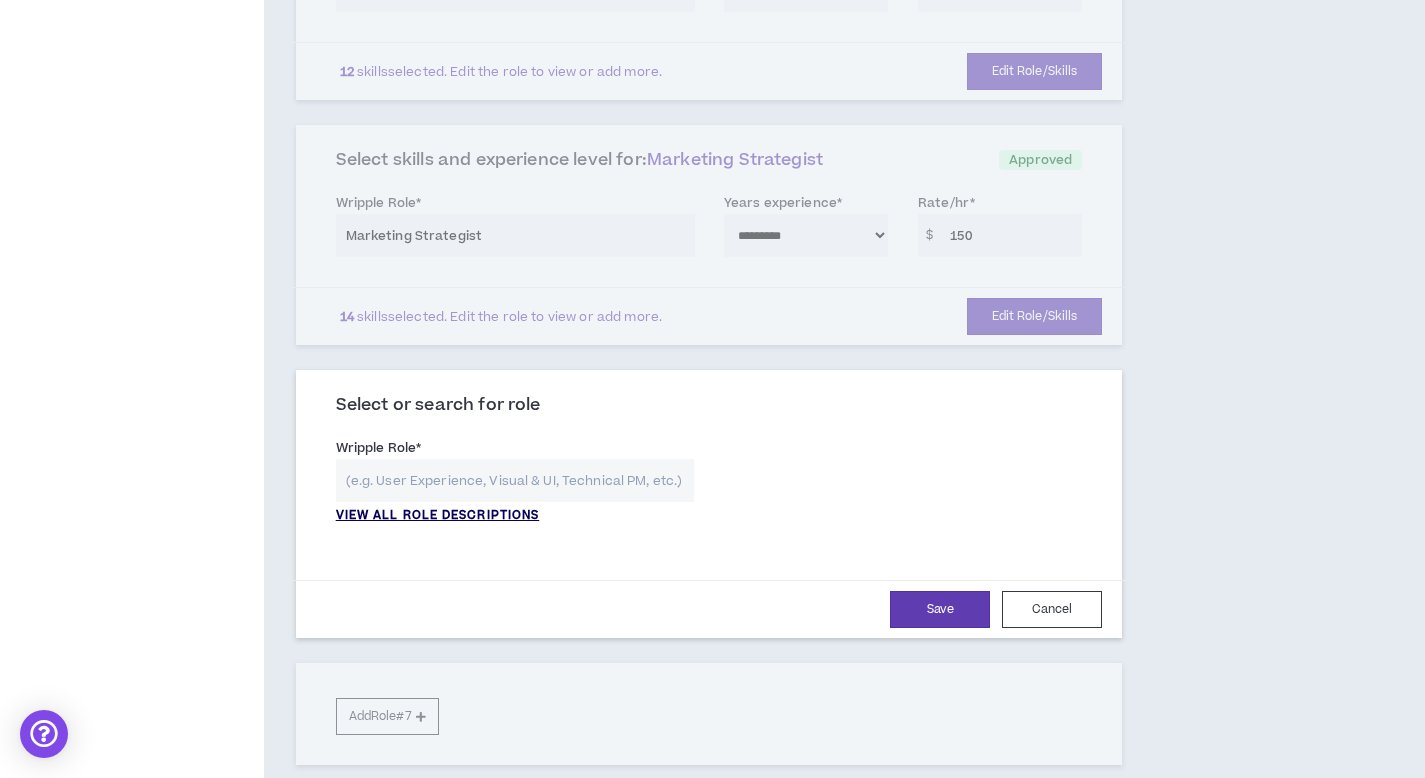 click on "VIEW ALL ROLE DESCRIPTIONS" at bounding box center [438, 516] 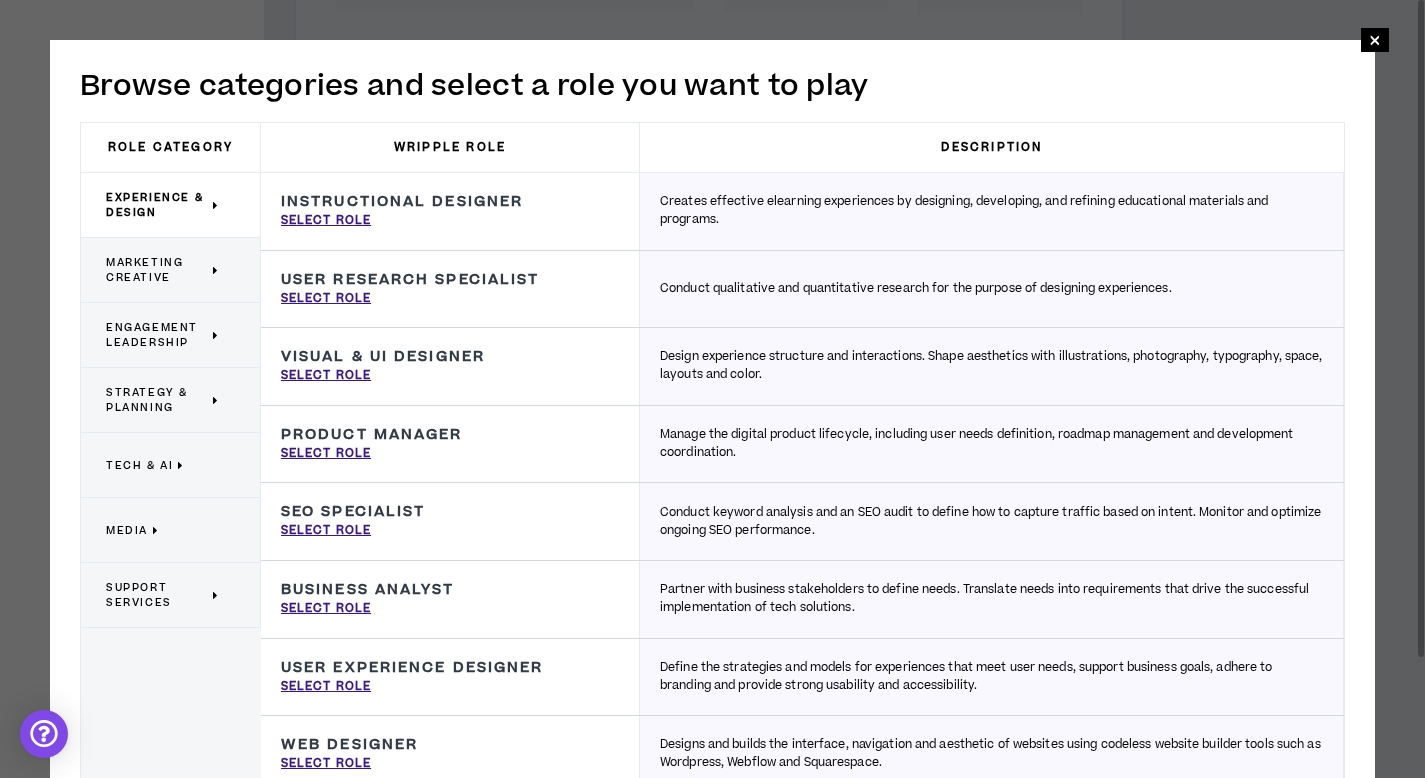 click at bounding box center (216, 335) 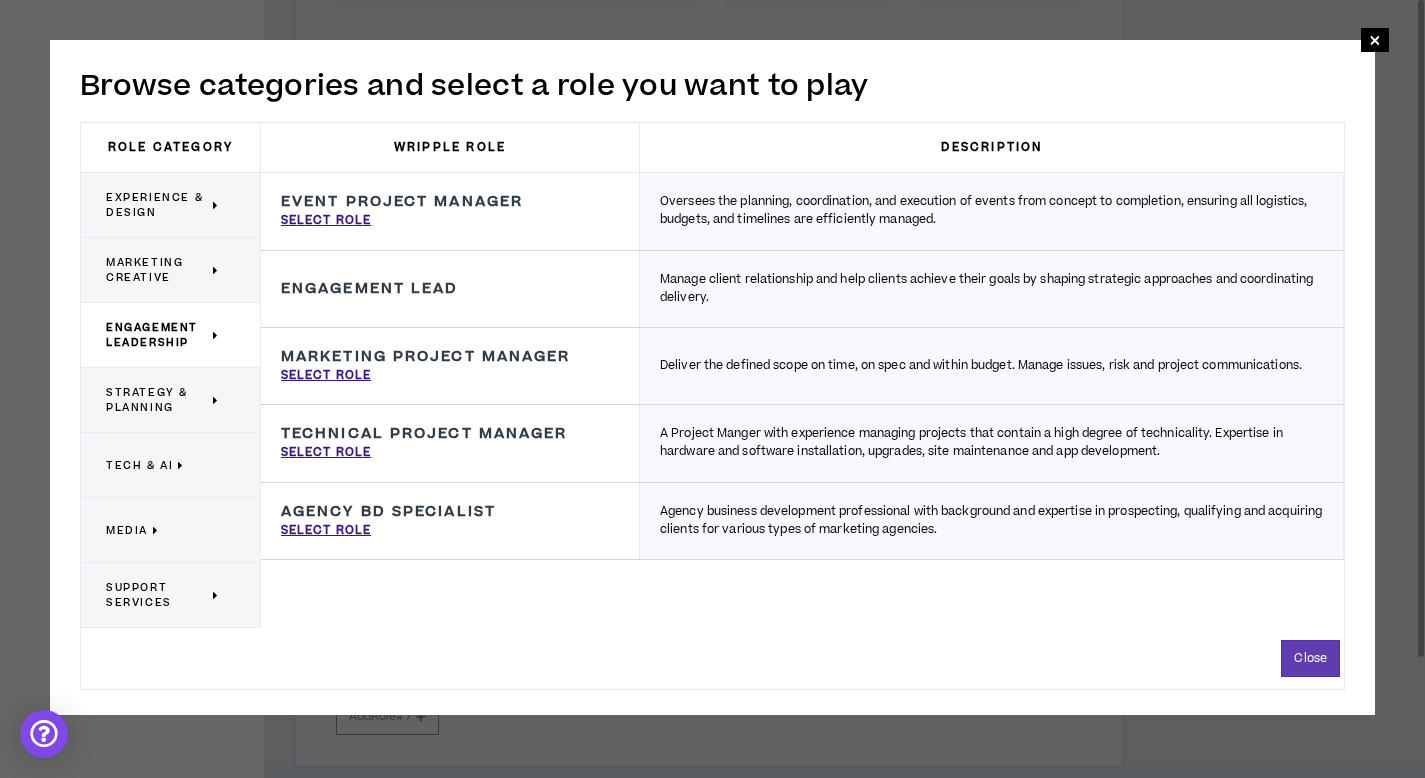click at bounding box center [216, 400] 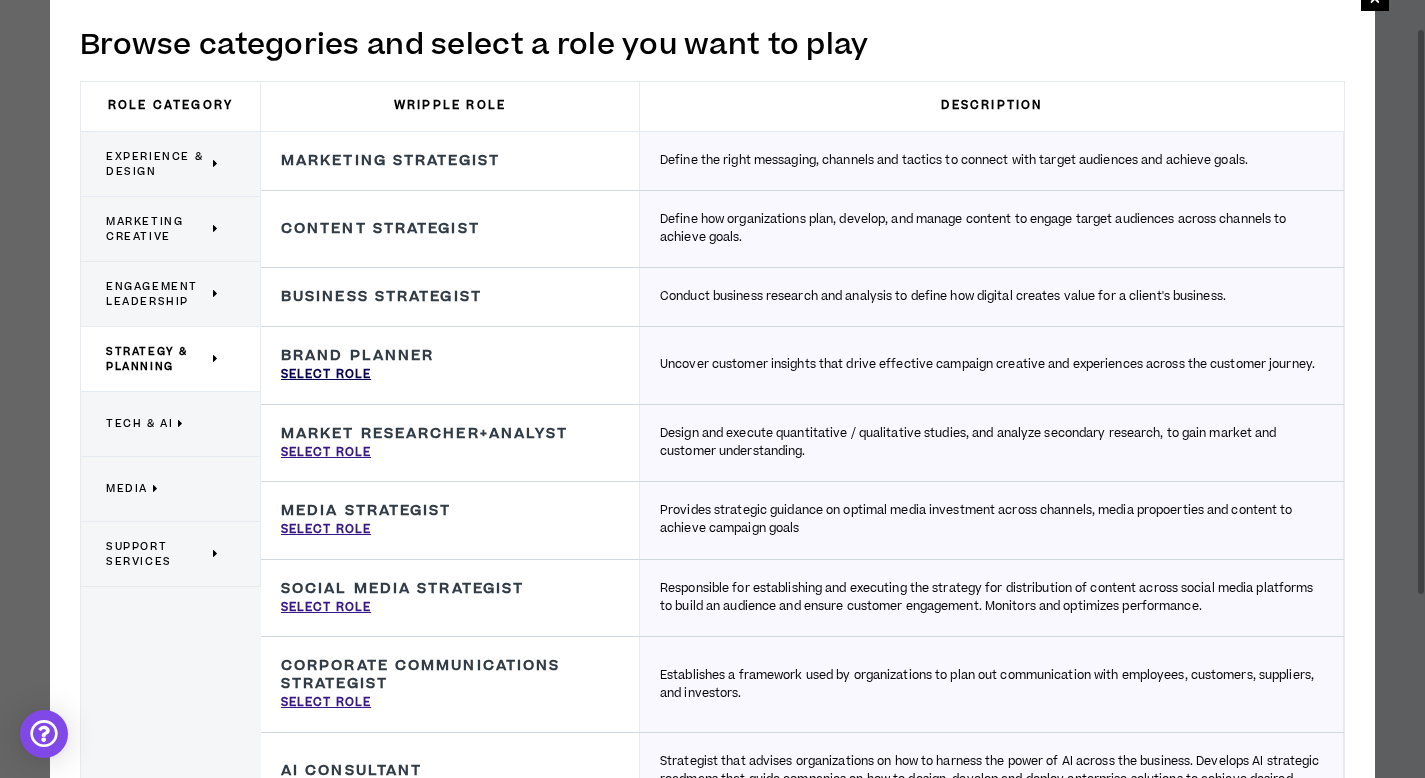 click on "Select Role" at bounding box center (326, 375) 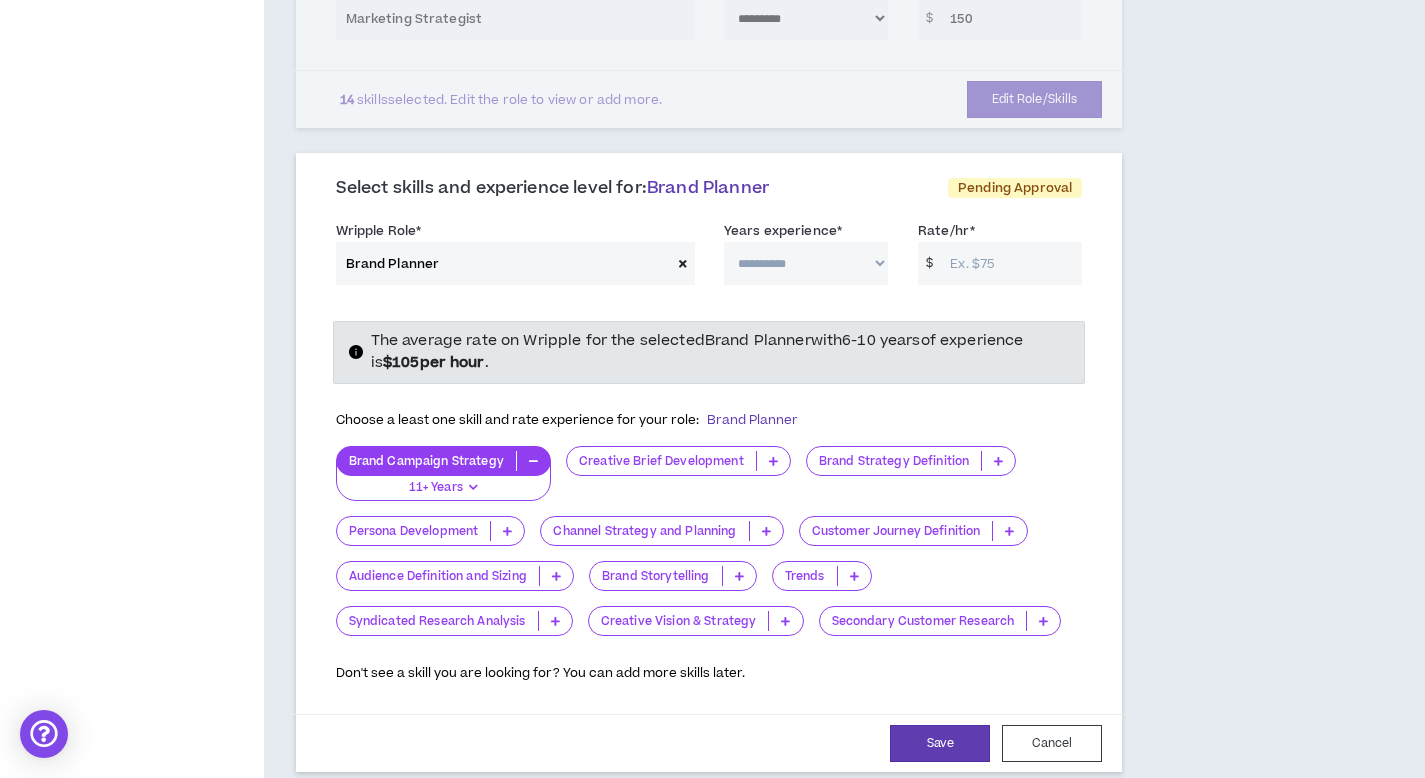scroll, scrollTop: 1372, scrollLeft: 0, axis: vertical 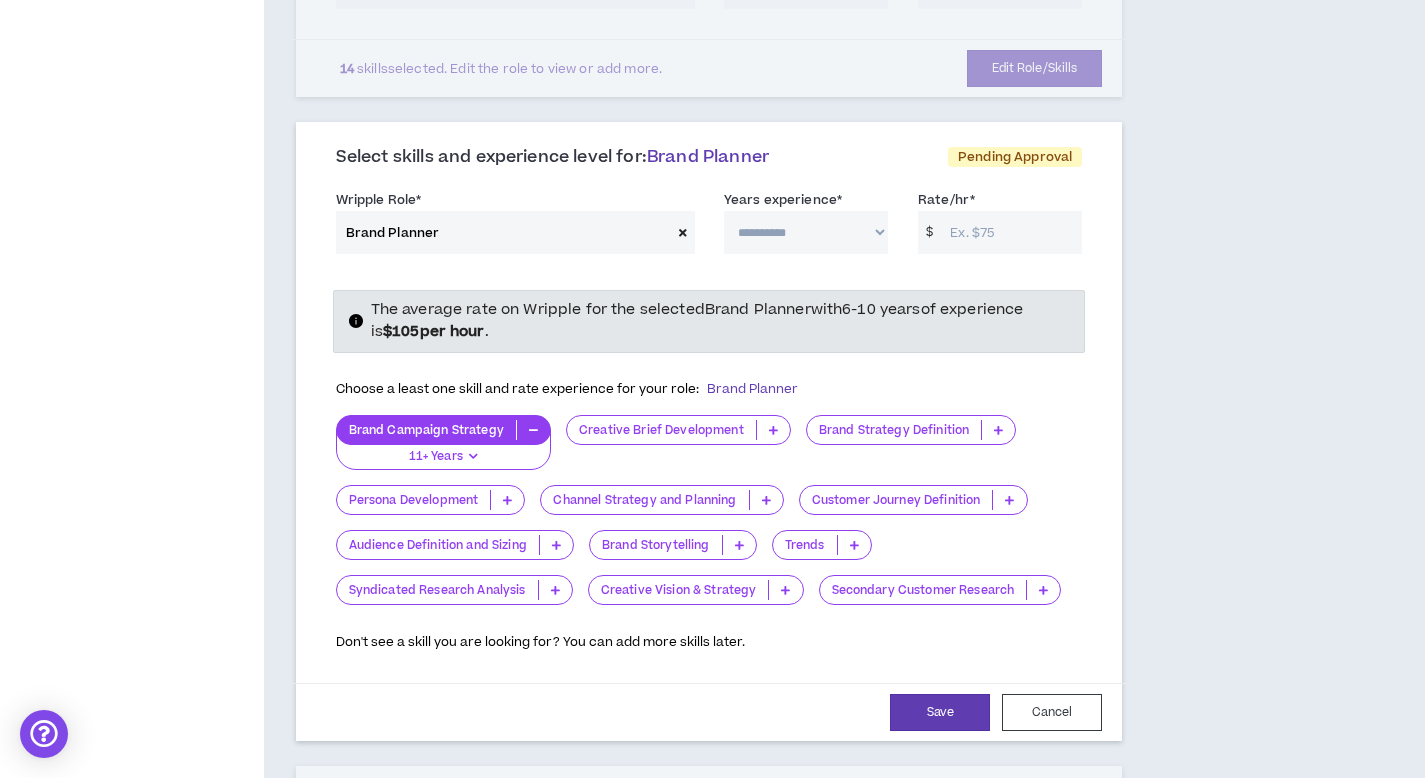 click at bounding box center [766, 500] 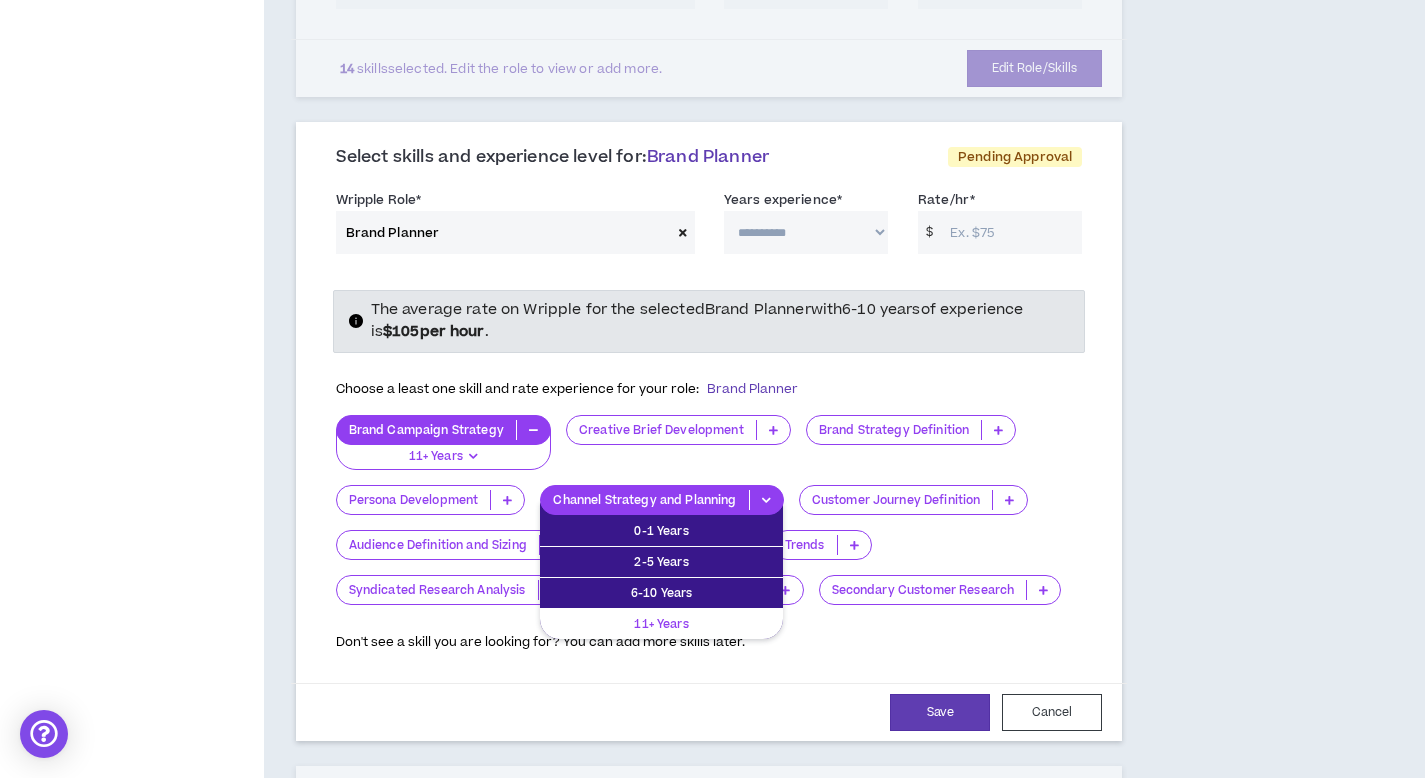 click on "11+ Years" at bounding box center (661, 624) 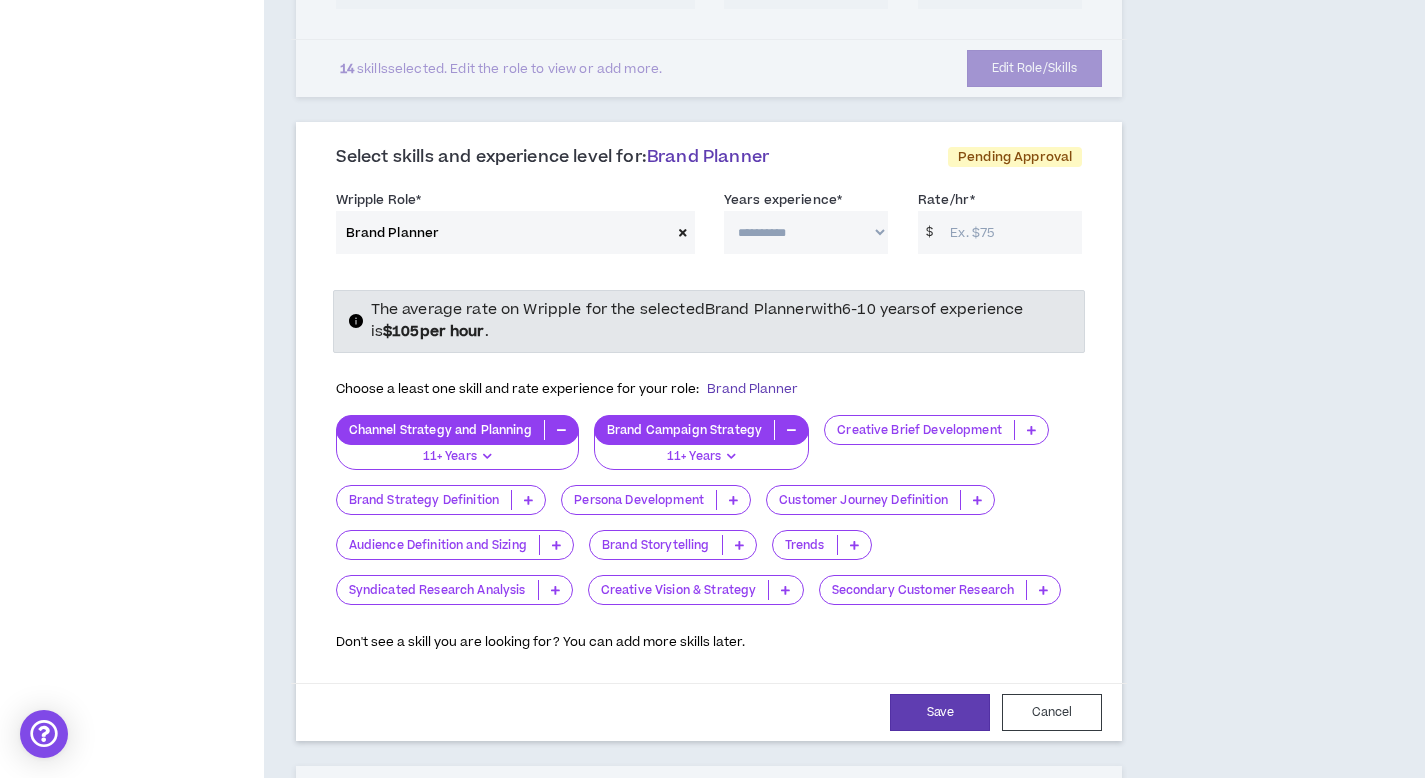click at bounding box center [854, 545] 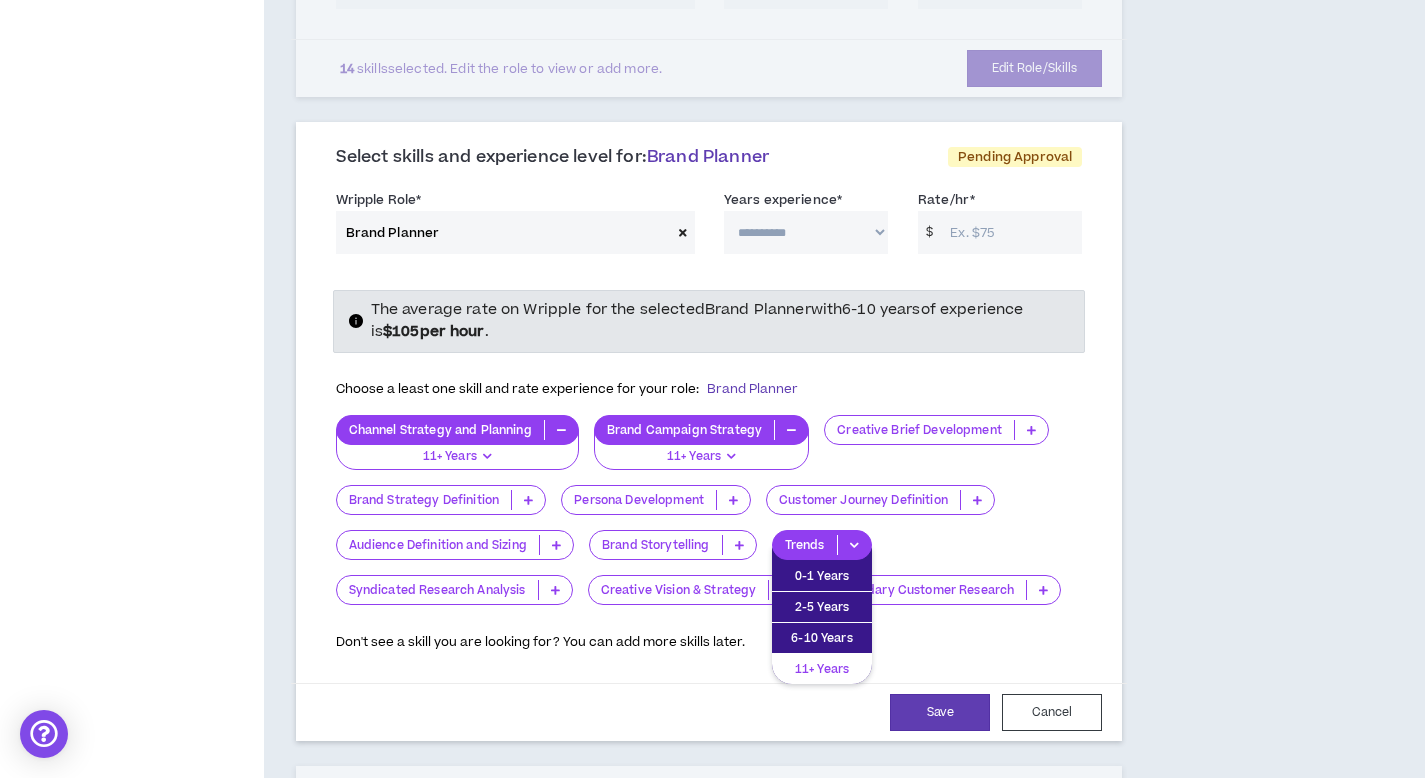 click on "11+ Years" at bounding box center (822, 669) 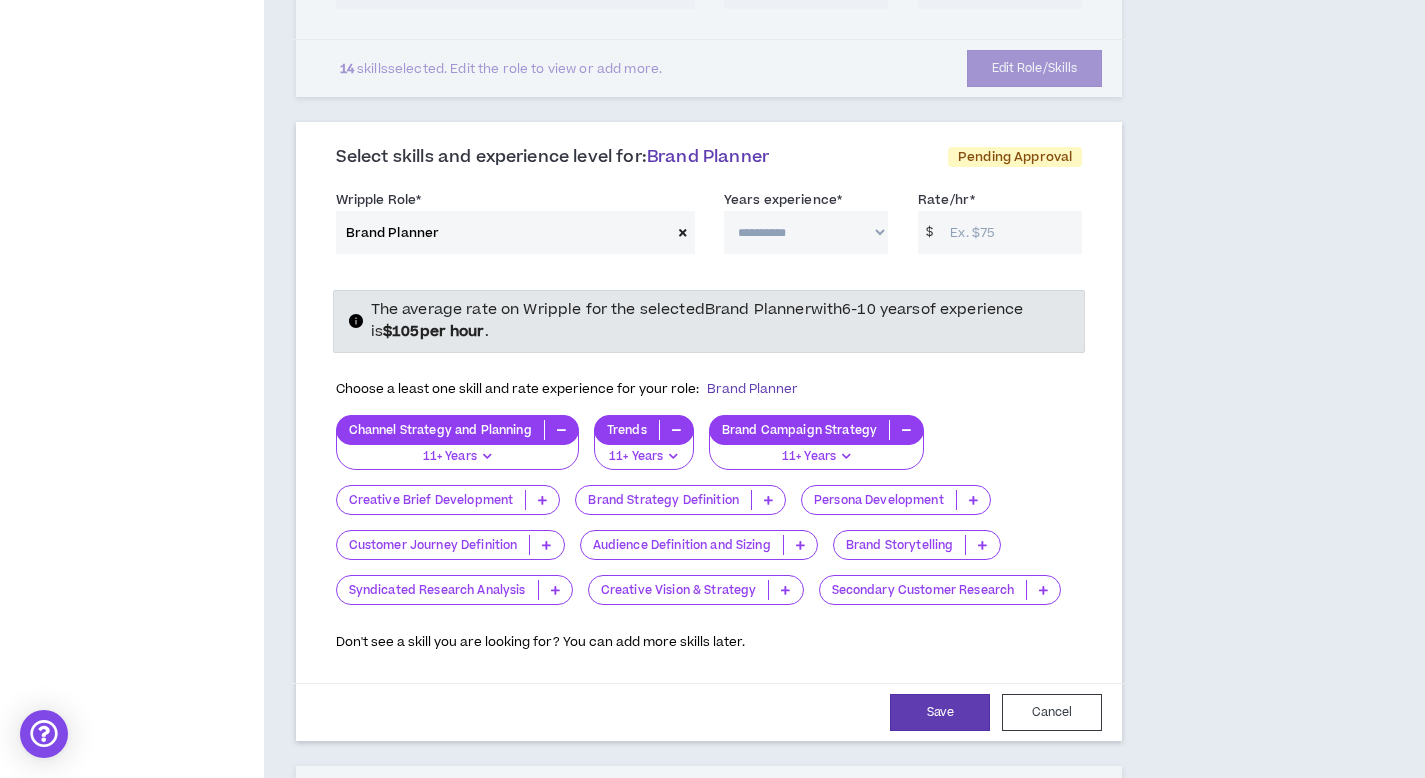 click at bounding box center [982, 545] 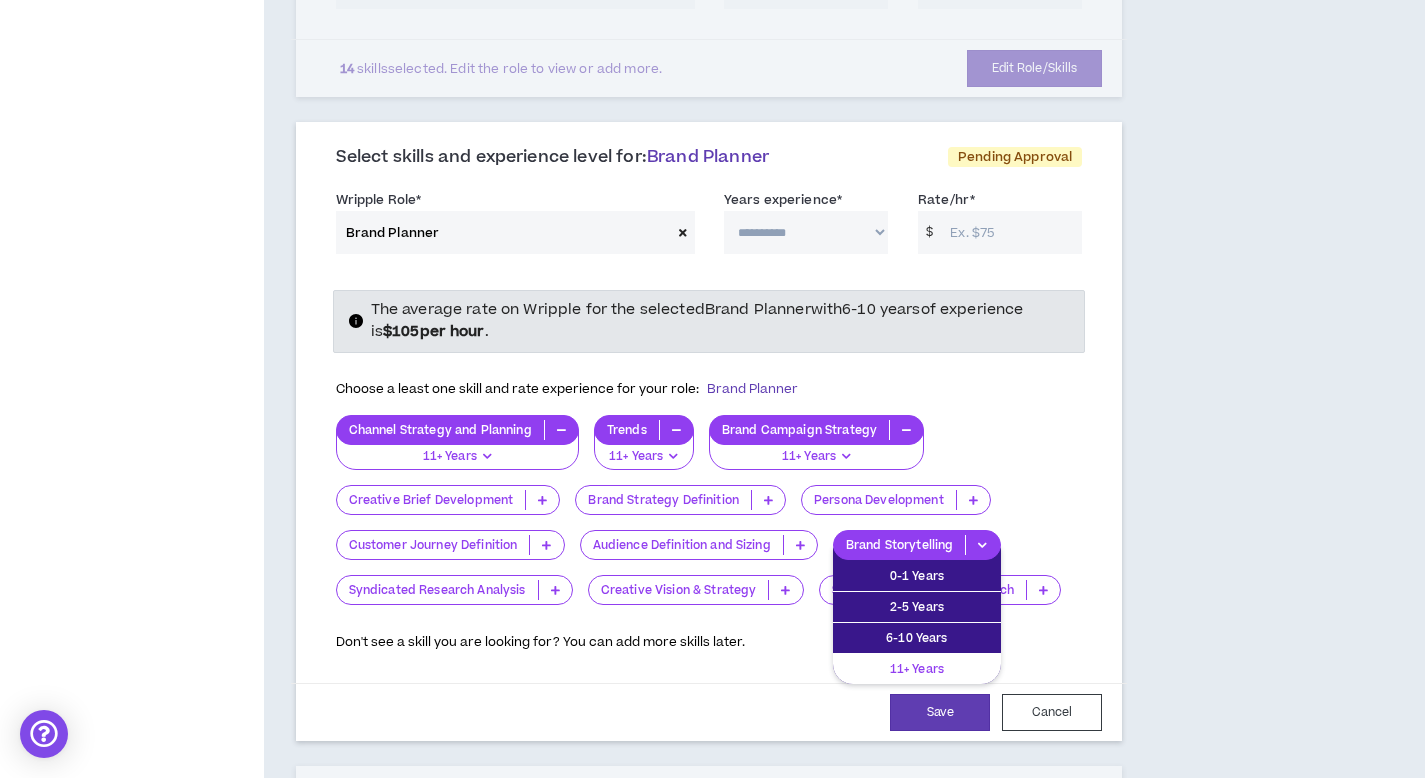 click on "11+ Years" at bounding box center (917, 669) 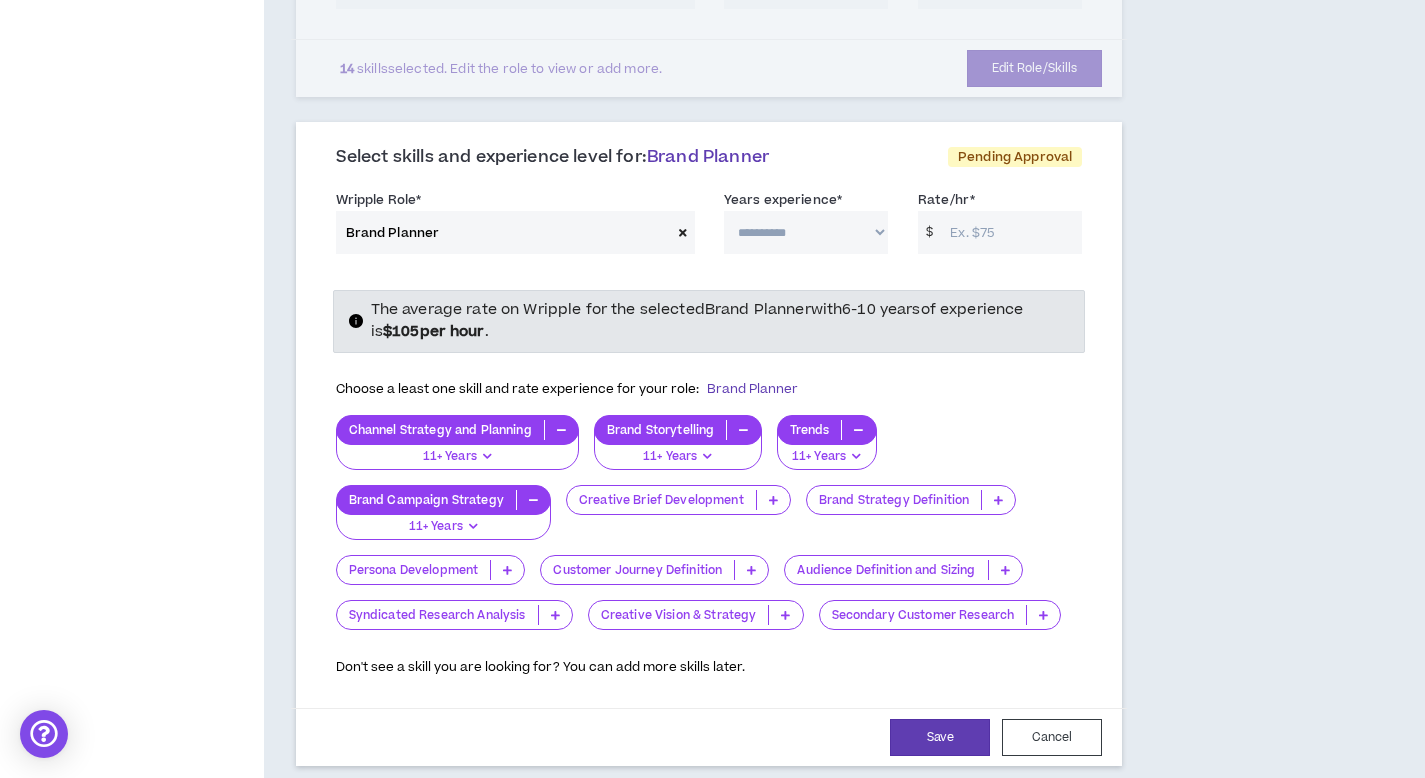 click at bounding box center (998, 500) 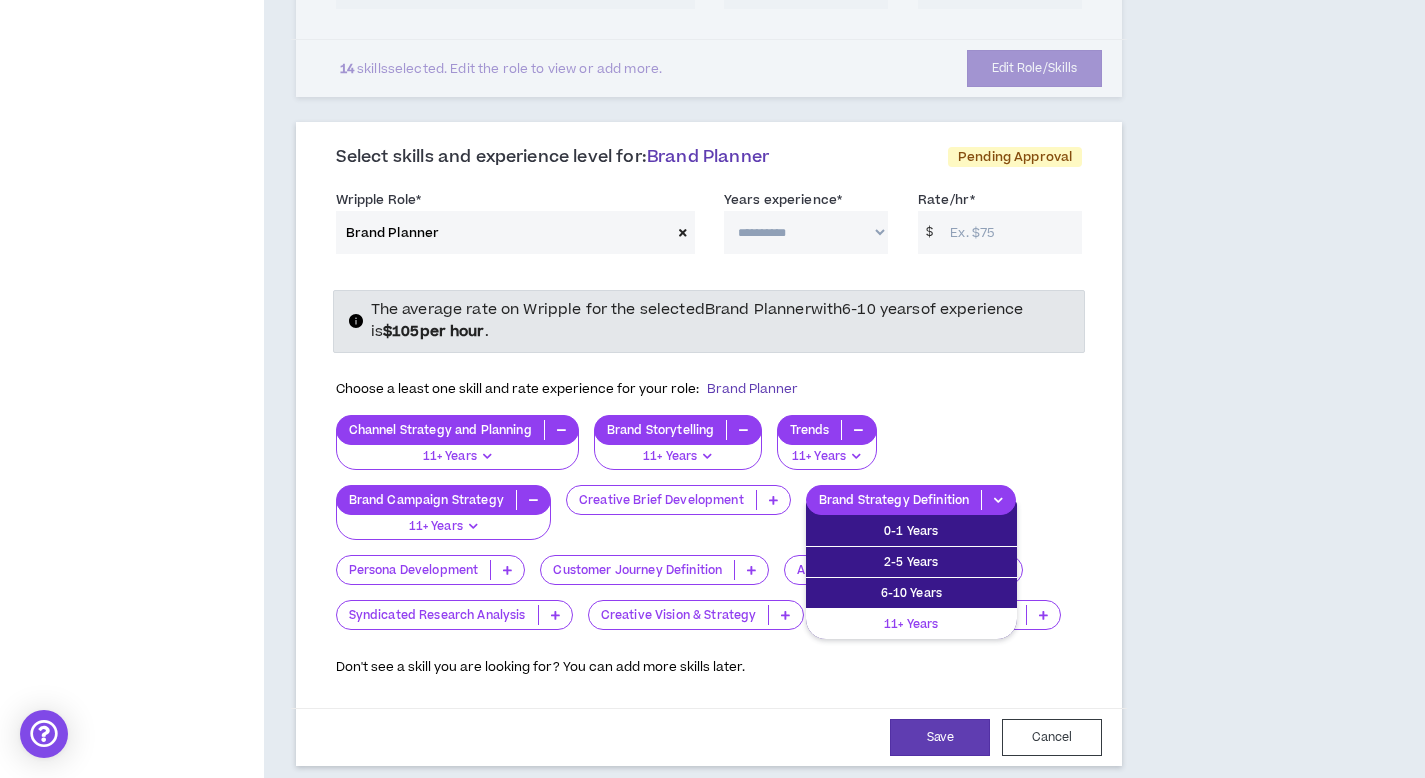 click on "11+ Years" at bounding box center (911, 624) 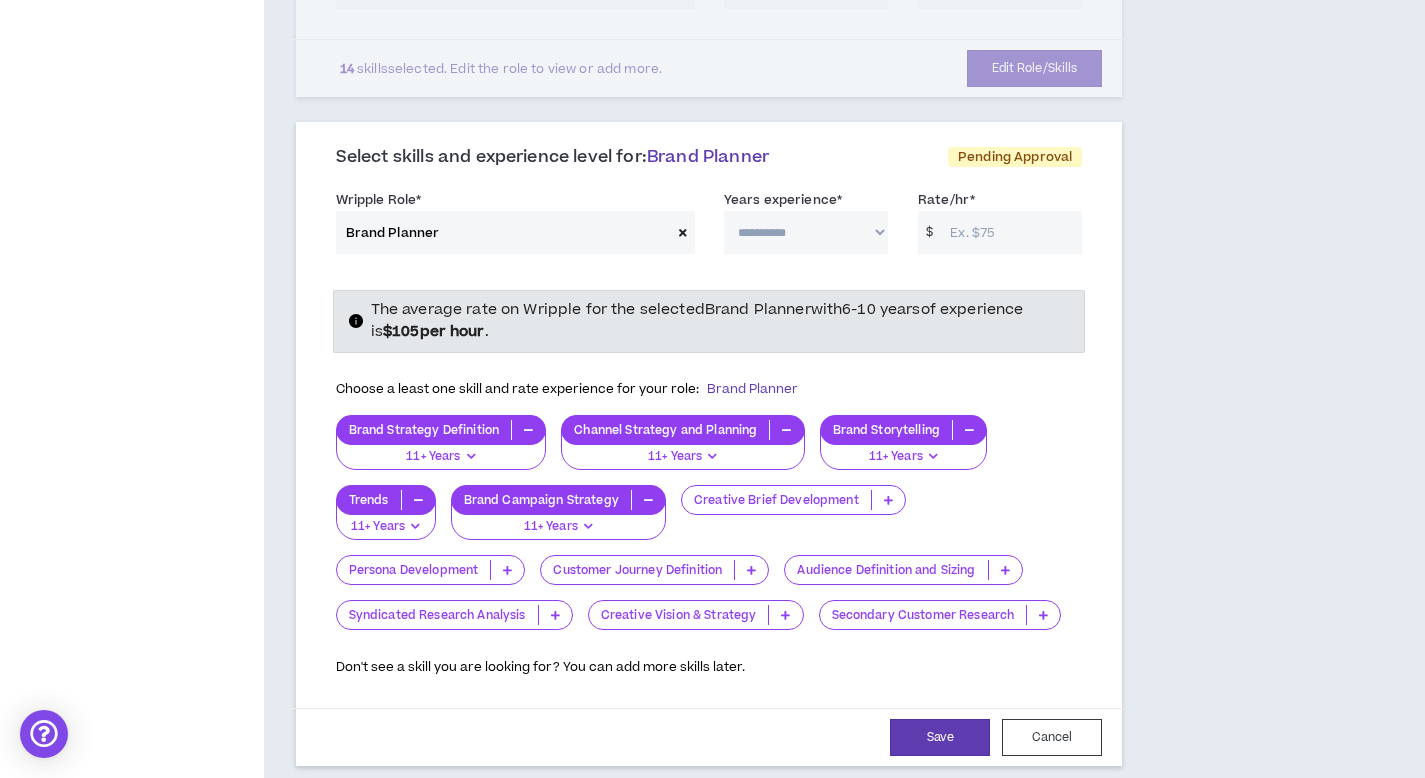 click at bounding box center [888, 500] 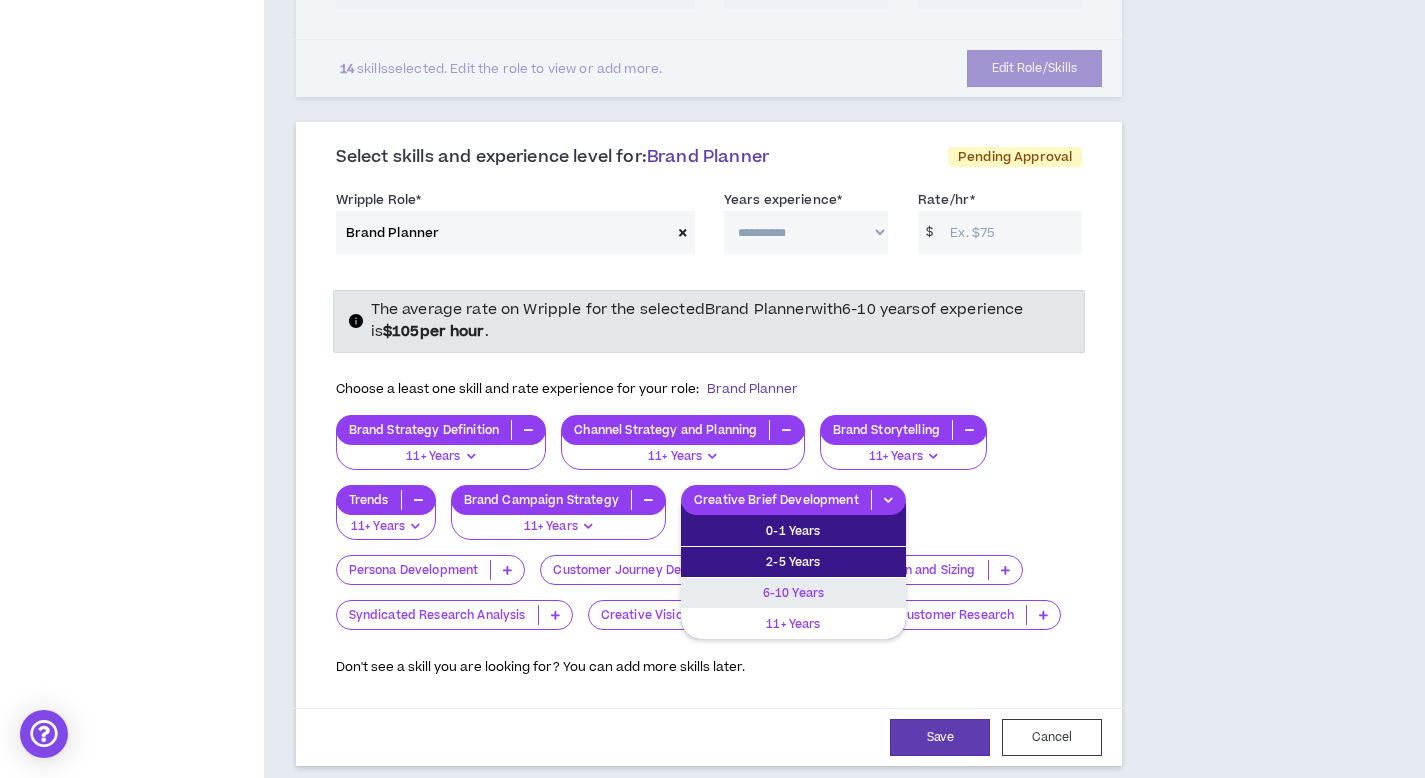 click on "0-1 Years 2-5 Years 6-10 Years 11+ Years" at bounding box center (793, 570) 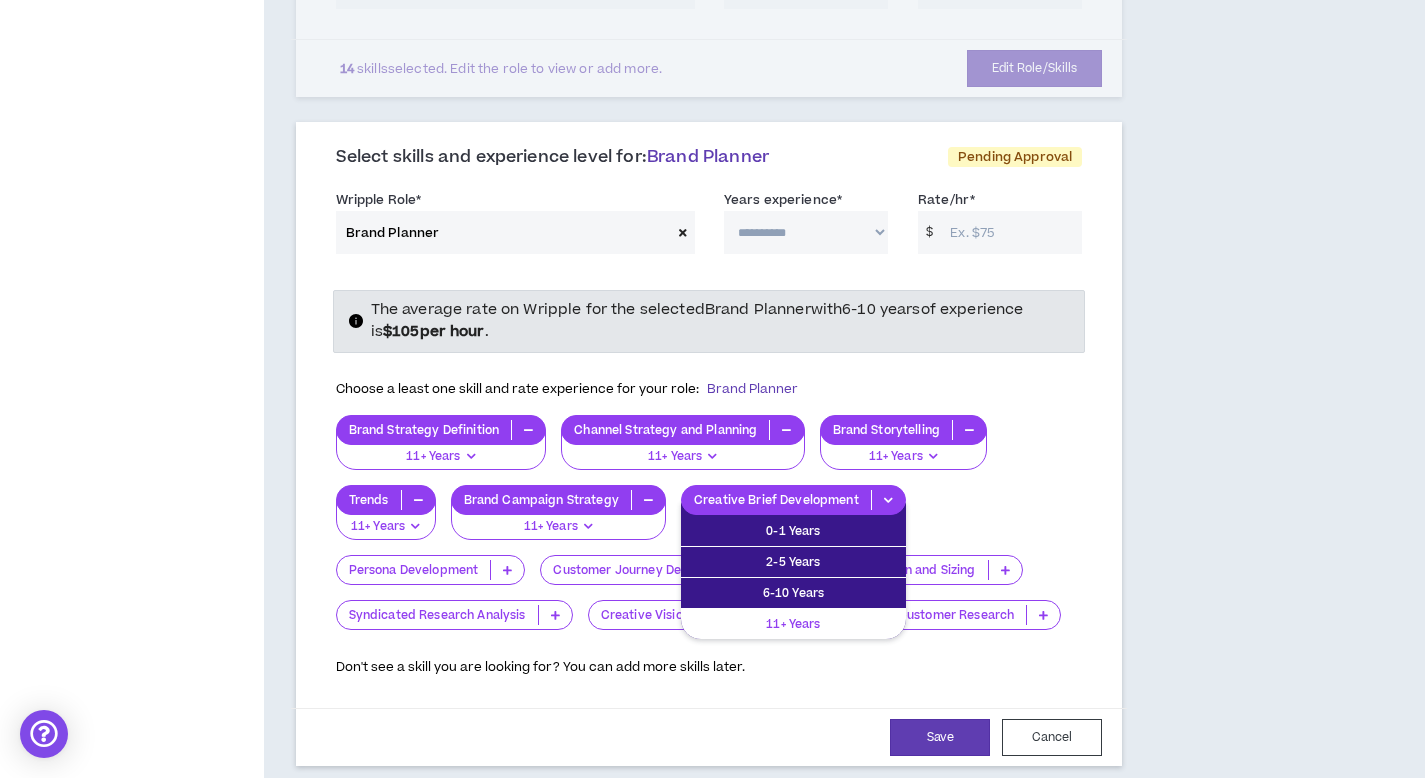 click on "11+ Years" at bounding box center [793, 624] 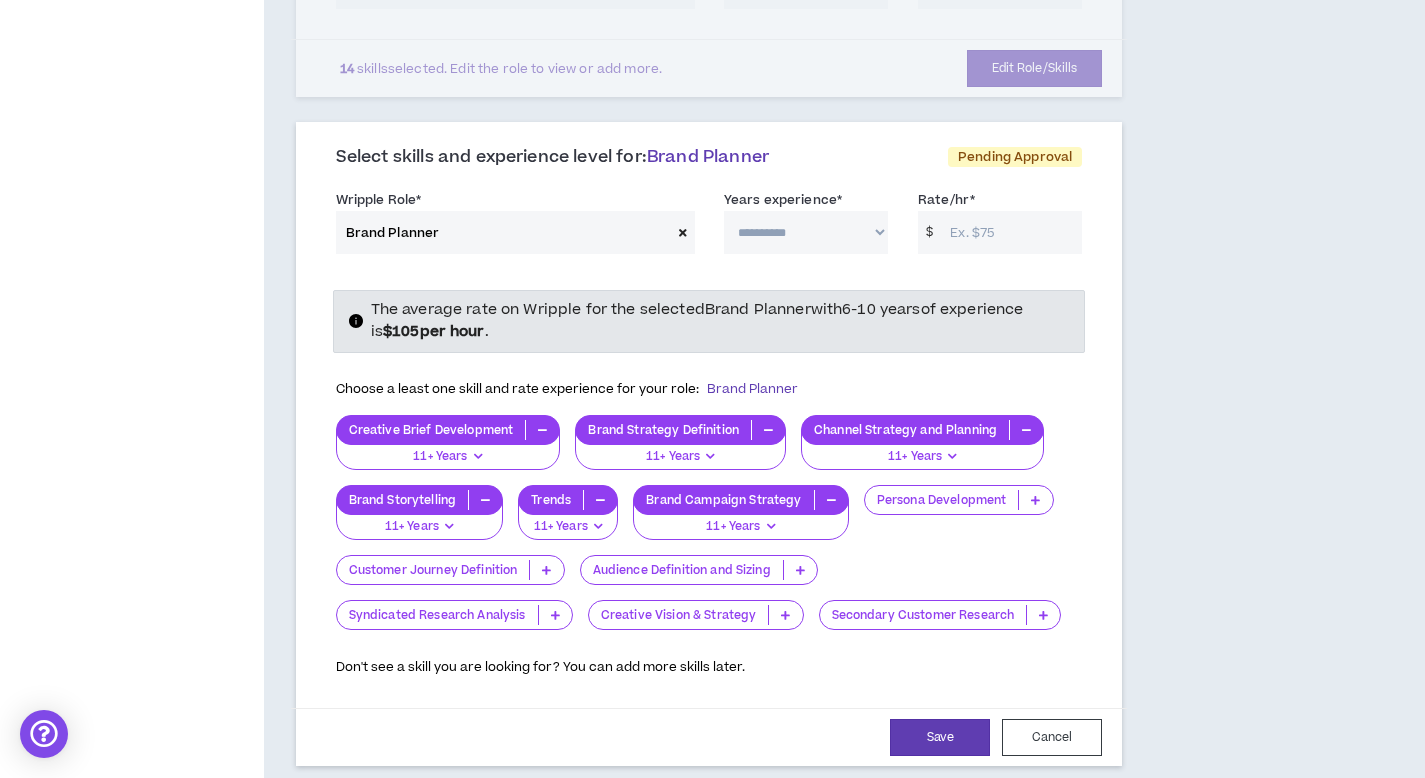 click on "Customer Journey Definition" at bounding box center (433, 570) 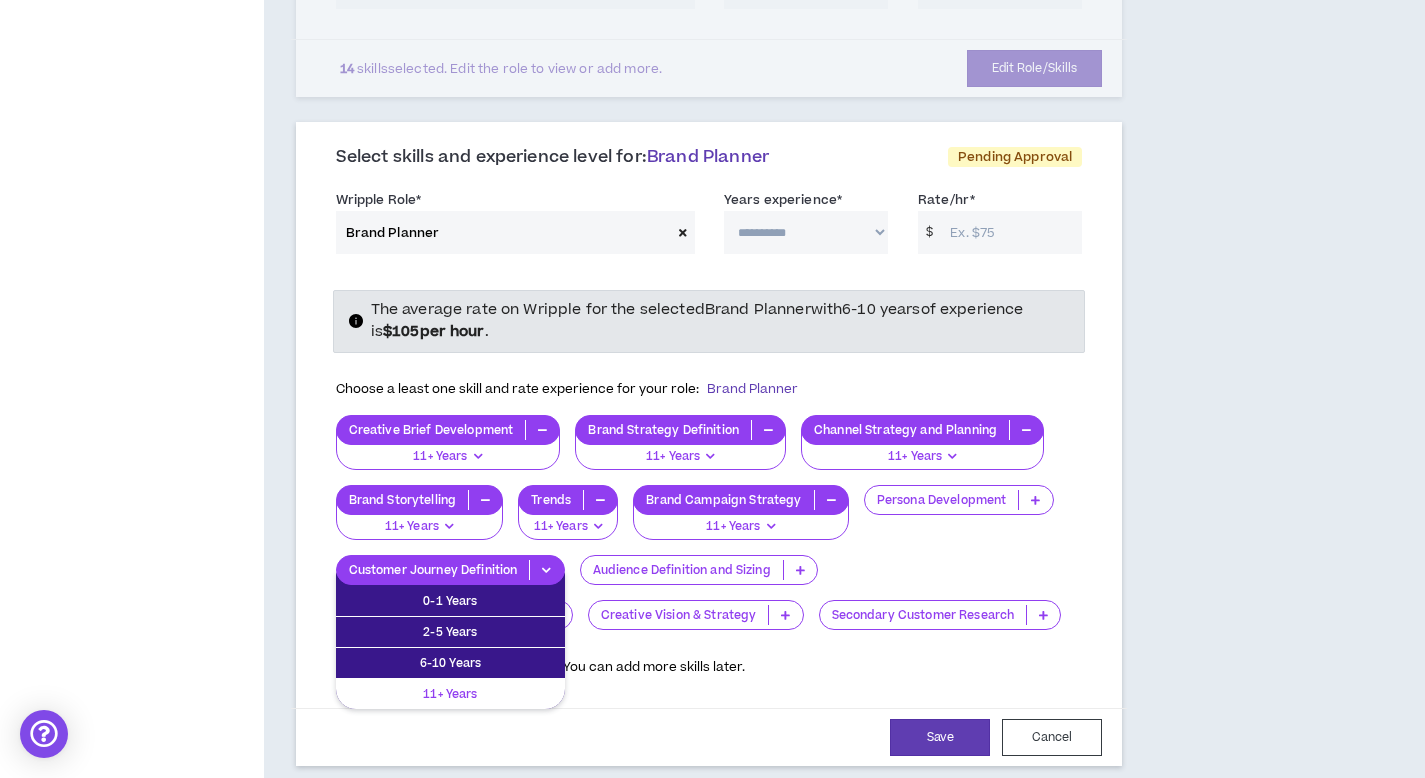 click on "11+ Years" at bounding box center (450, 694) 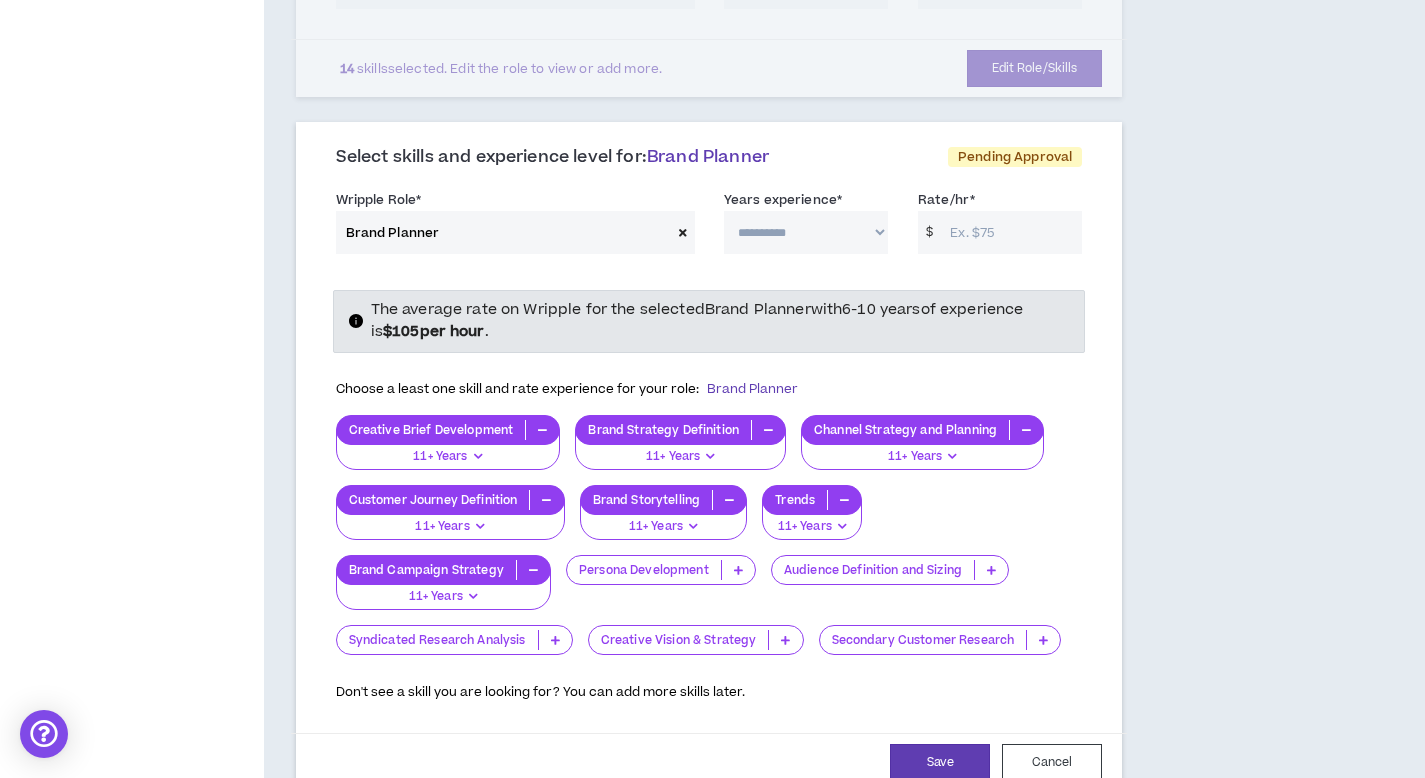 click on "Creative Vision & Strategy" at bounding box center [679, 640] 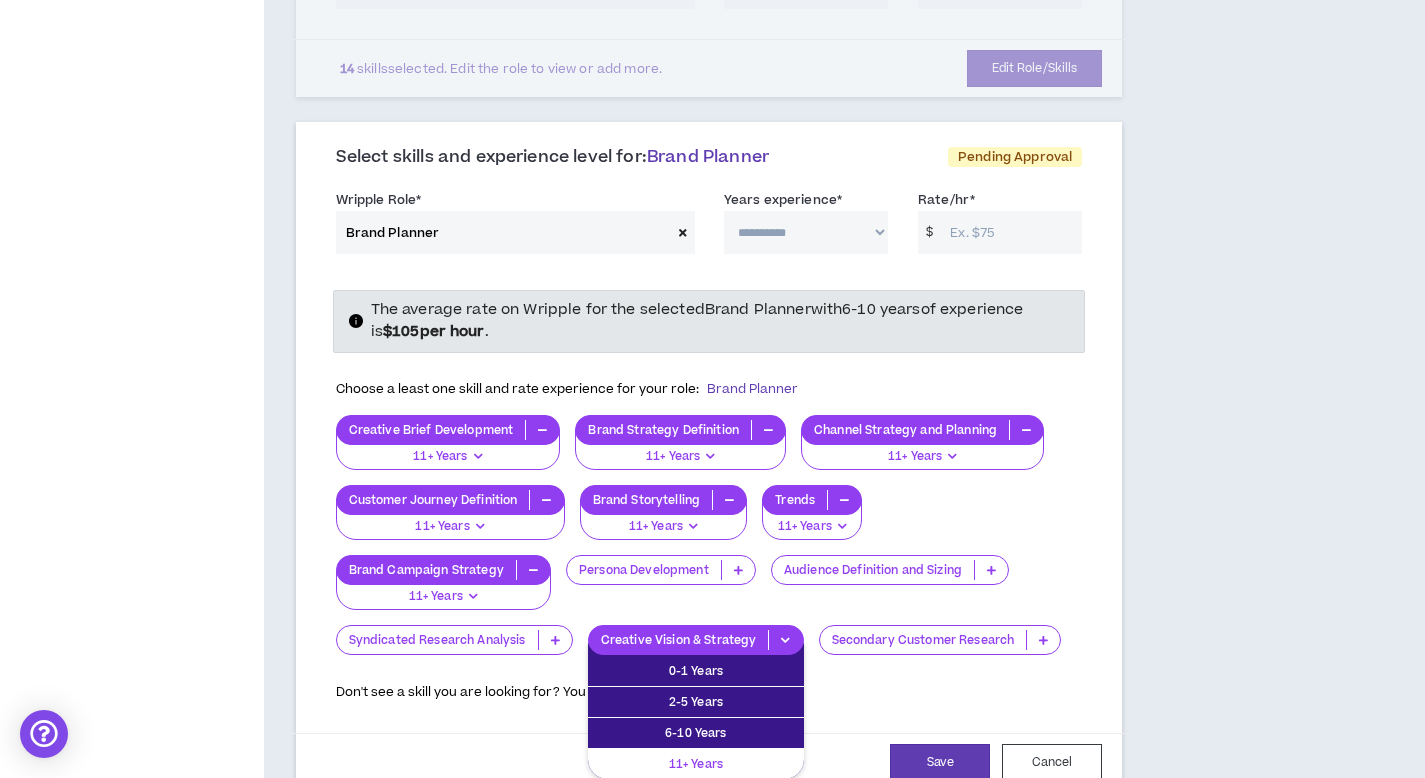click on "11+ Years" at bounding box center (696, 764) 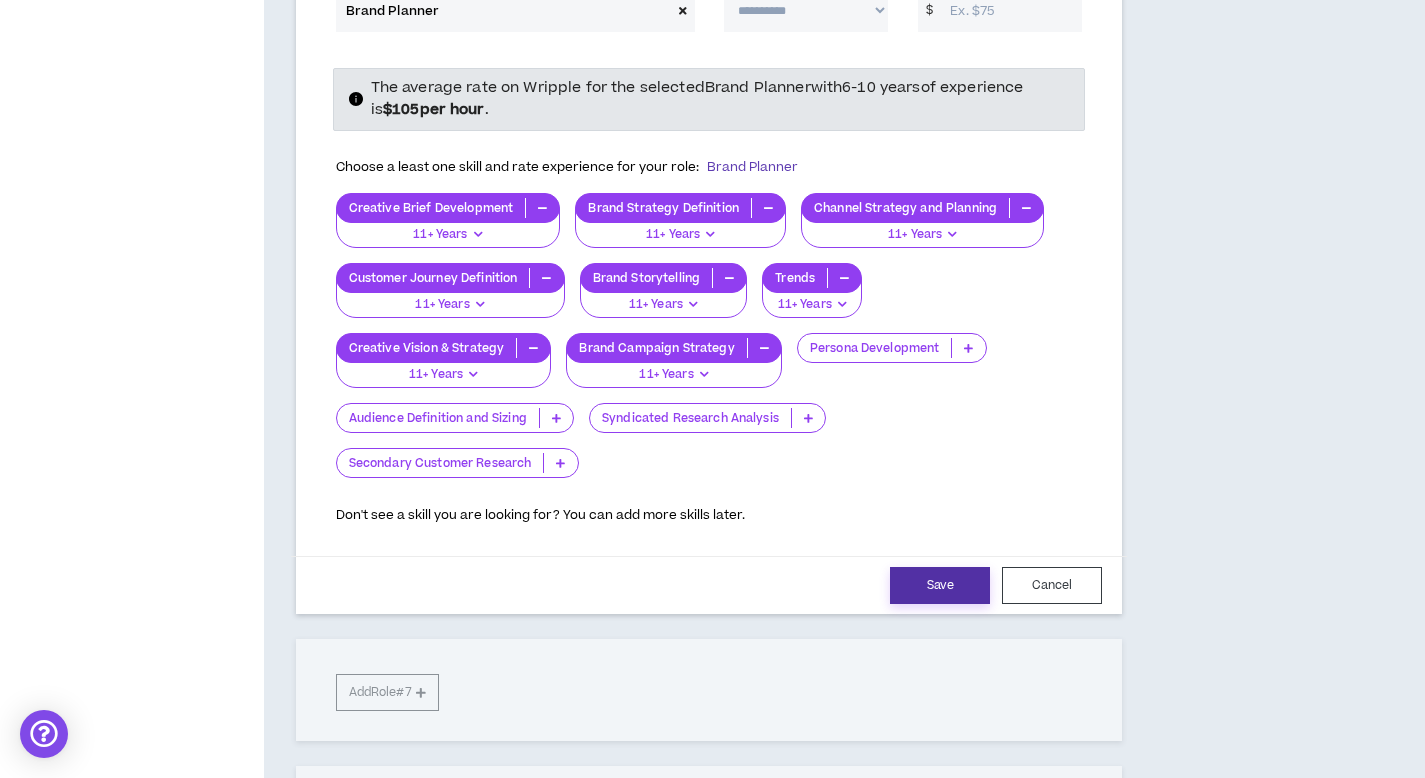 click on "Save" at bounding box center [940, 585] 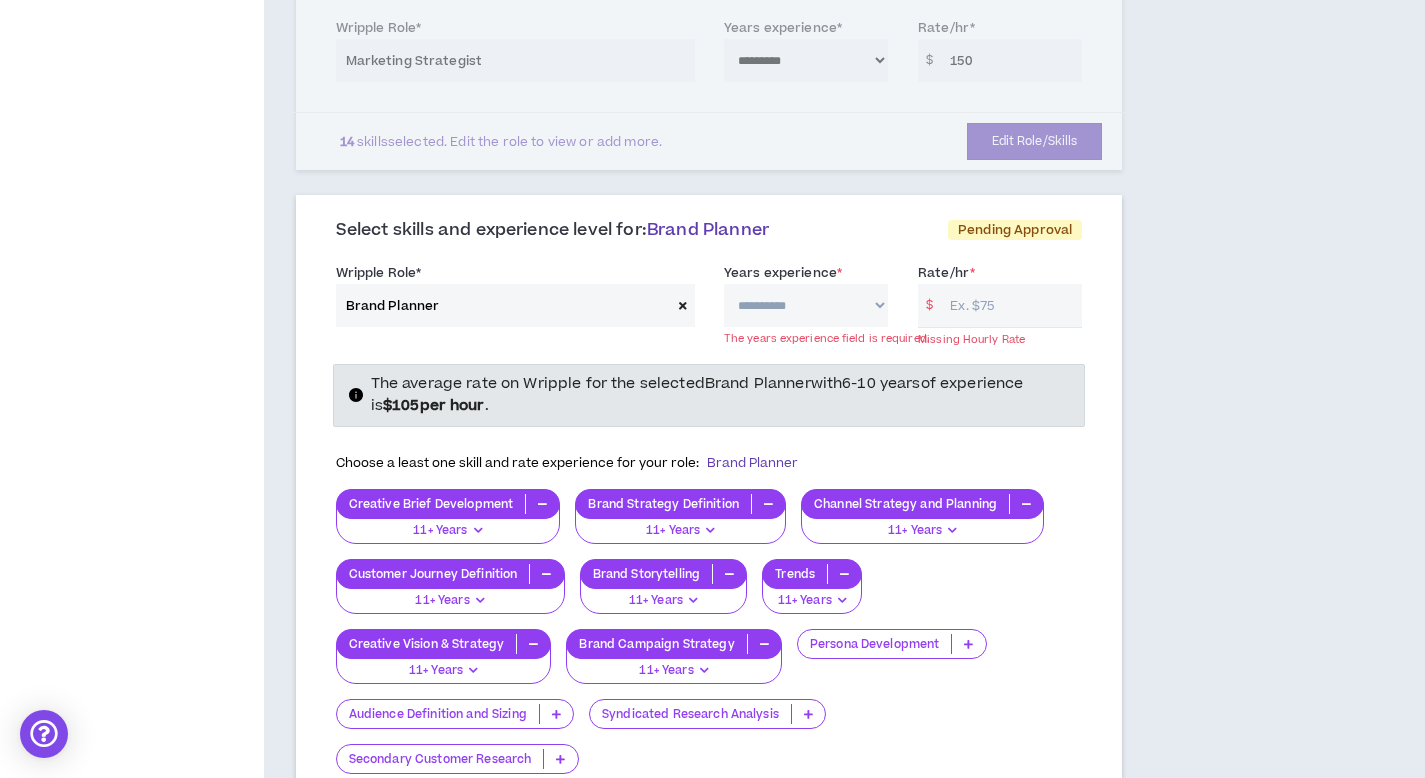 scroll, scrollTop: 1281, scrollLeft: 0, axis: vertical 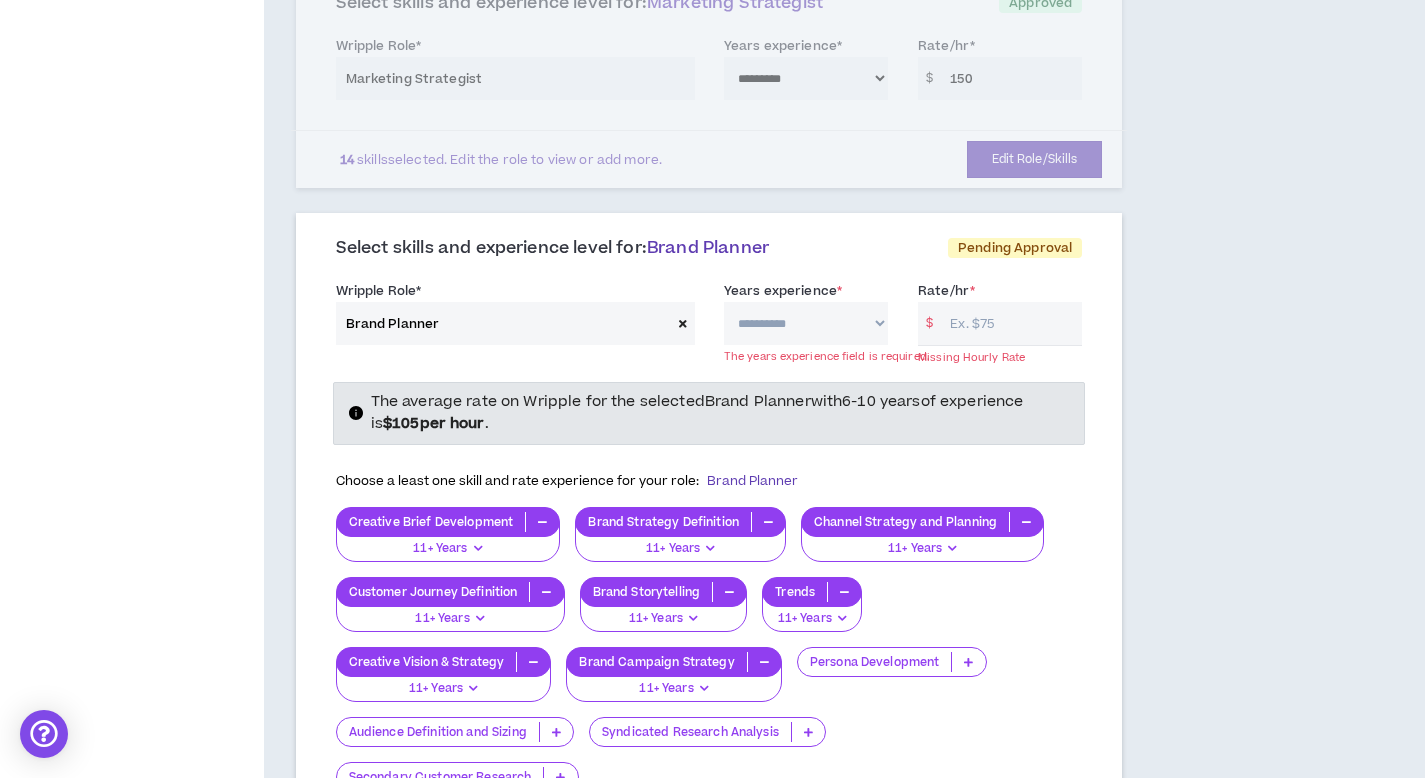 click on "**********" at bounding box center (806, 323) 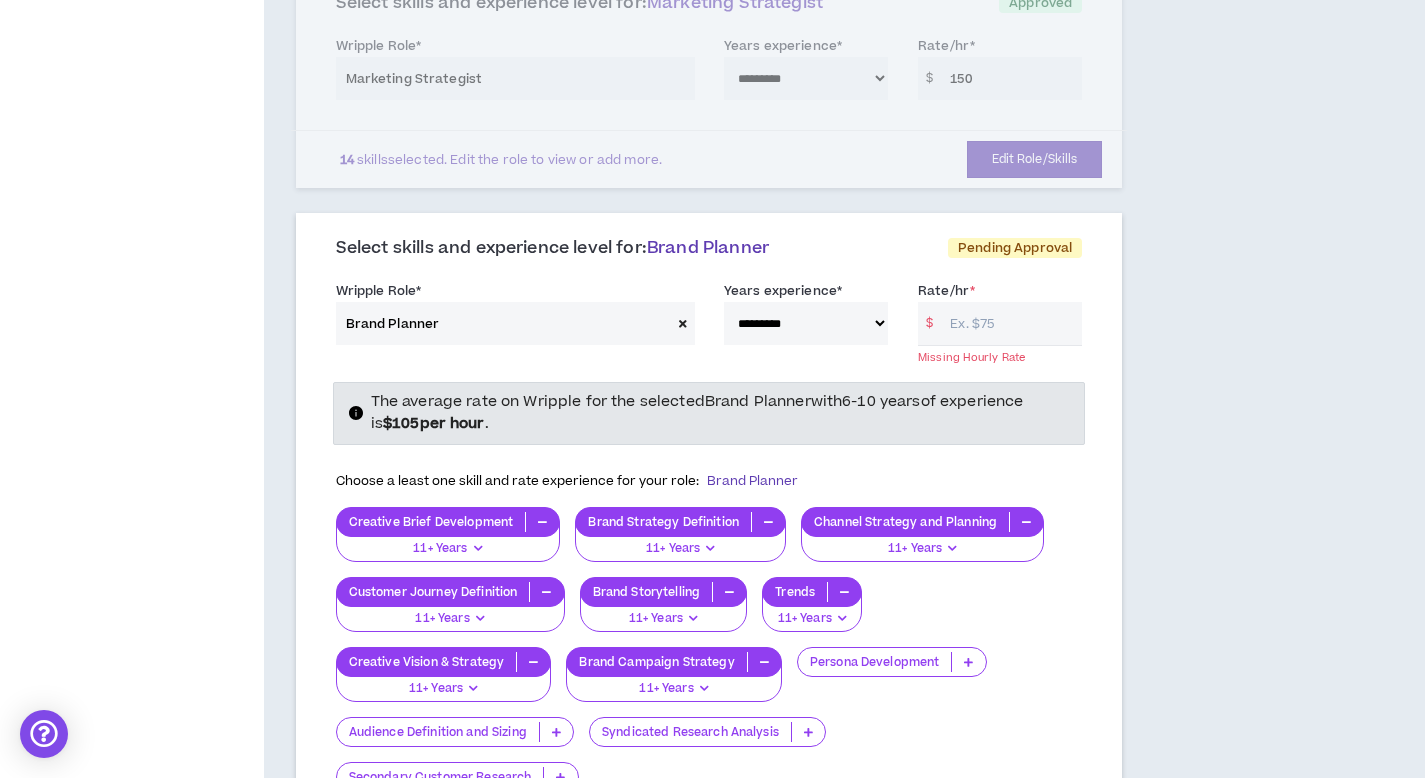 click on "Rate/hr  *" at bounding box center [1011, 323] 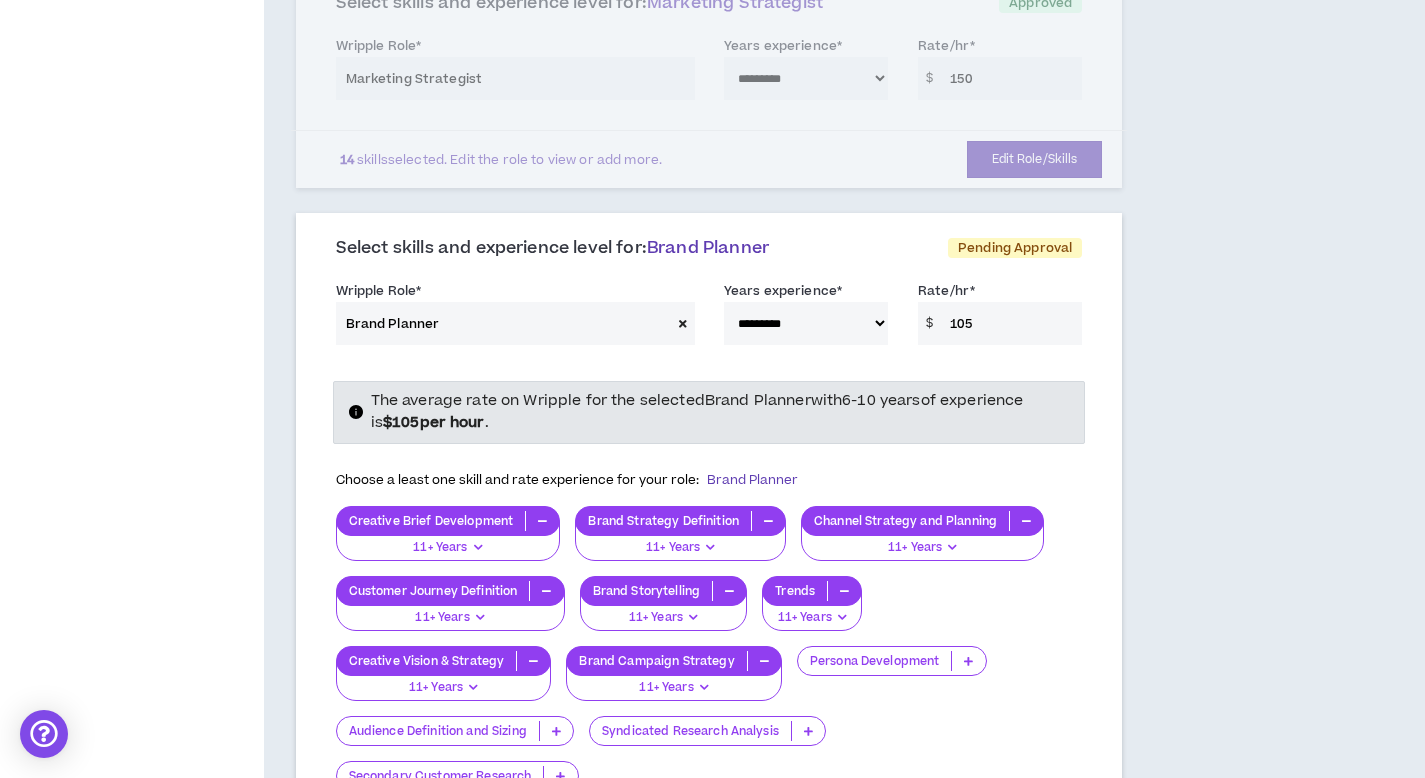 drag, startPoint x: 958, startPoint y: 303, endPoint x: 994, endPoint y: 301, distance: 36.05551 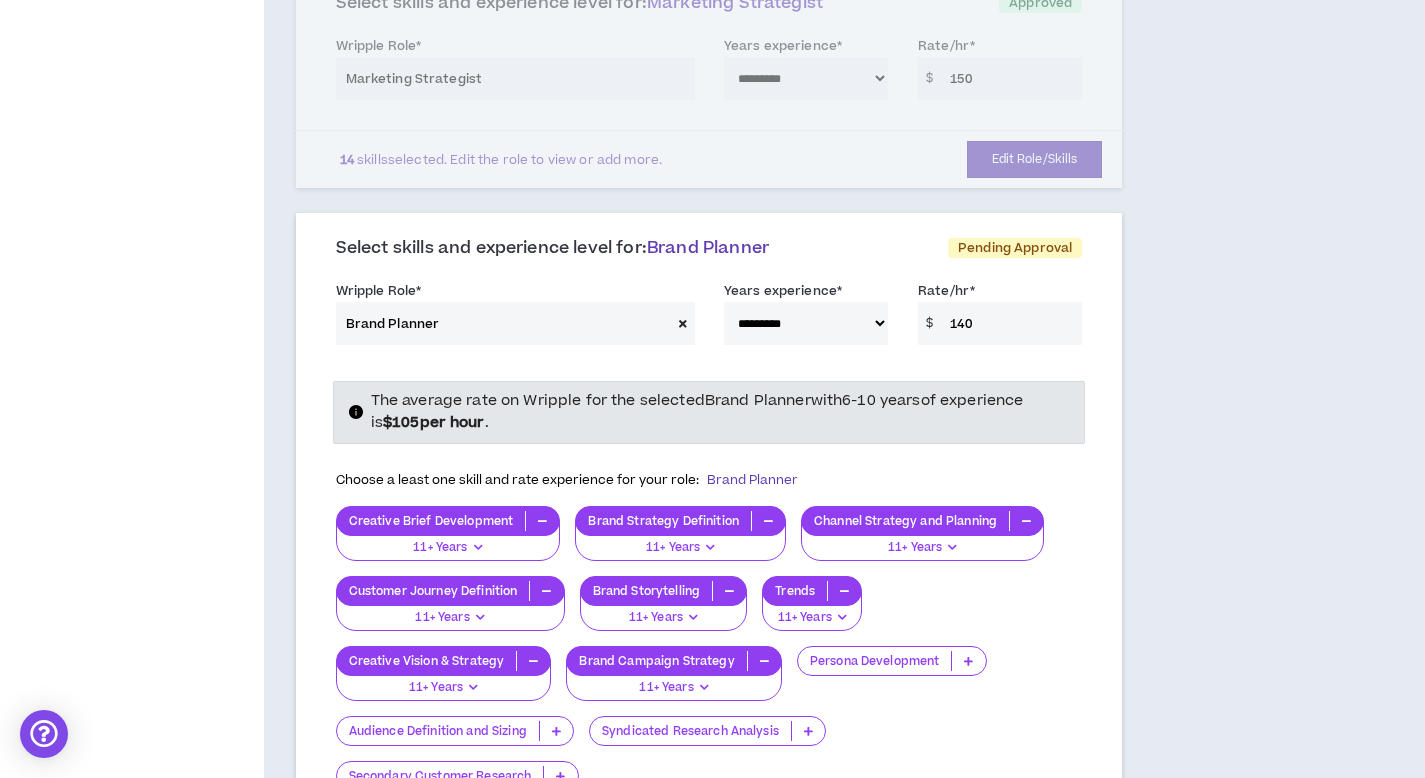 type on "140" 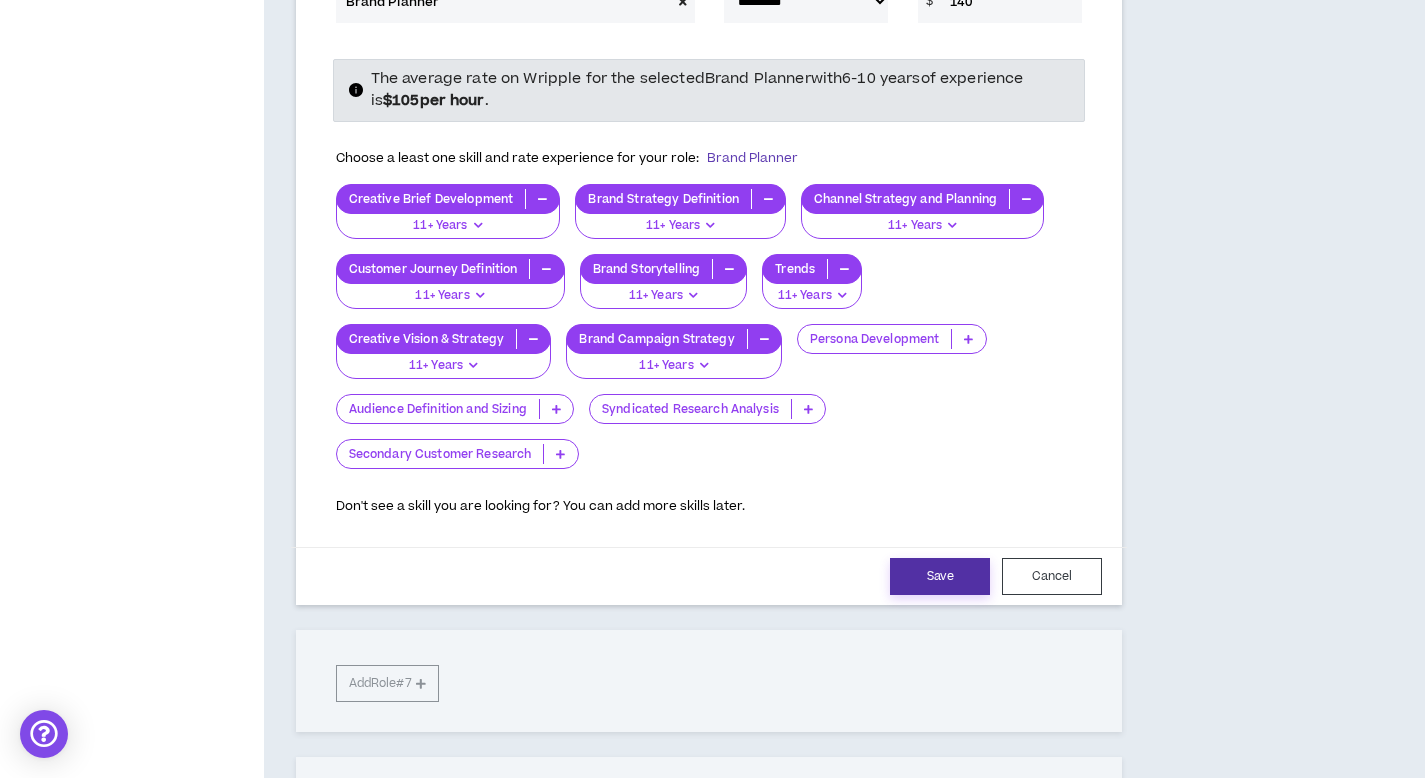 click on "Save" at bounding box center [940, 576] 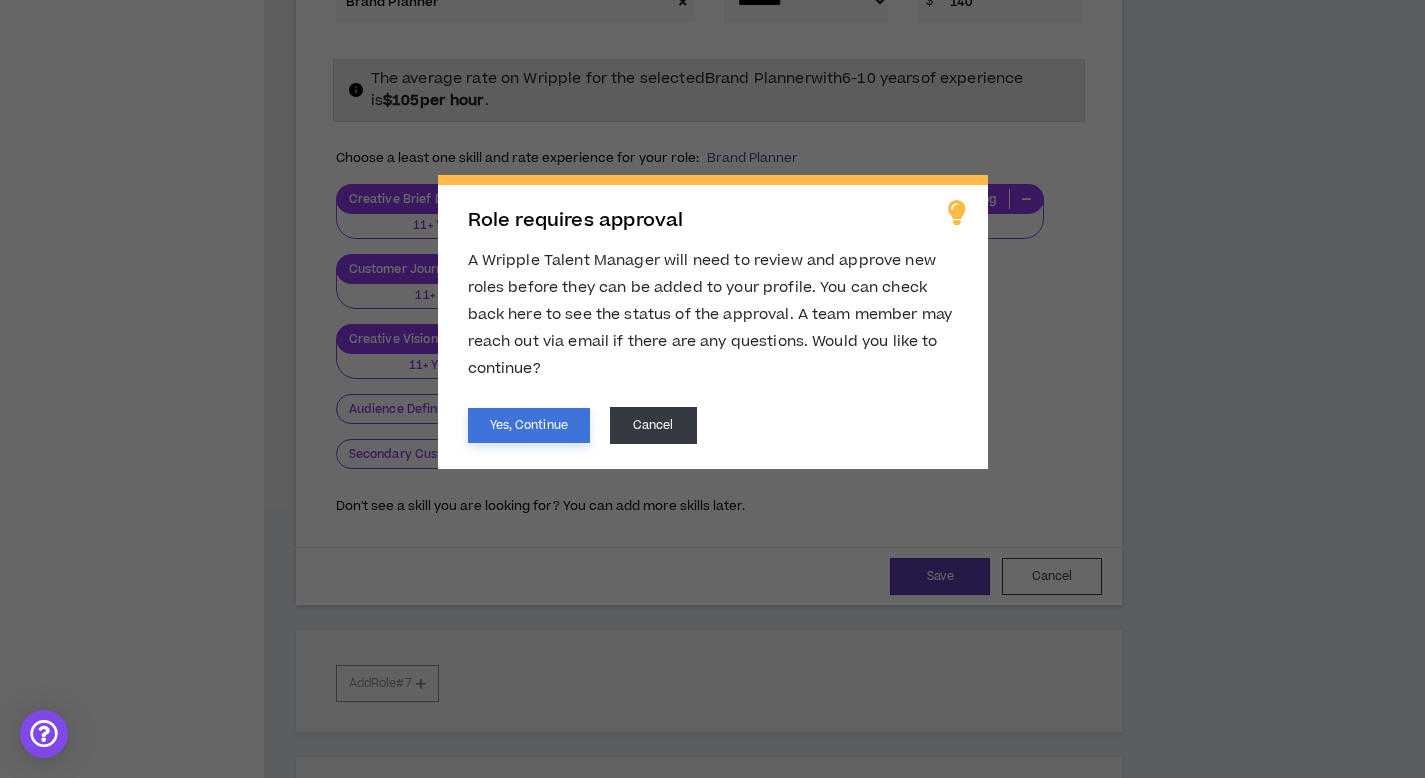click on "Yes, Continue" at bounding box center [529, 425] 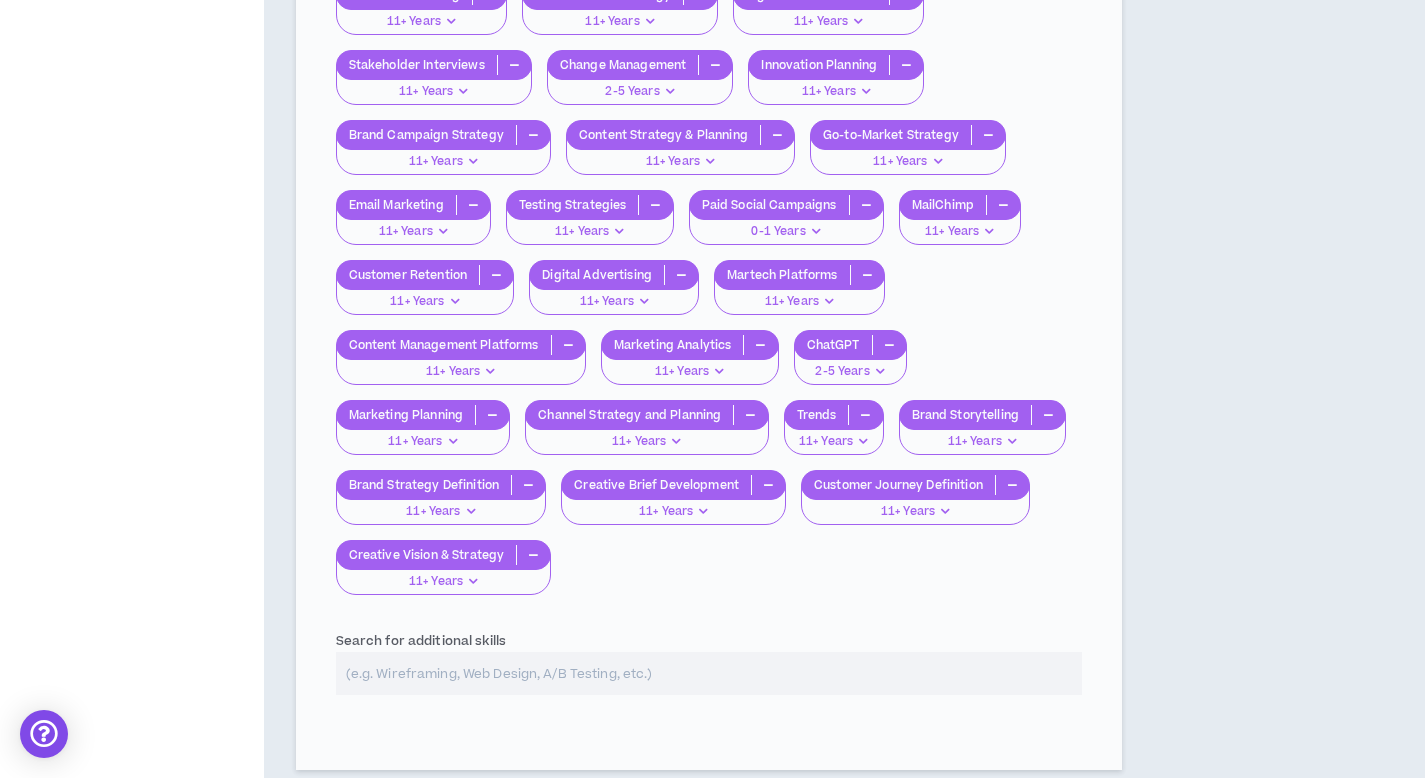 scroll, scrollTop: 2681, scrollLeft: 0, axis: vertical 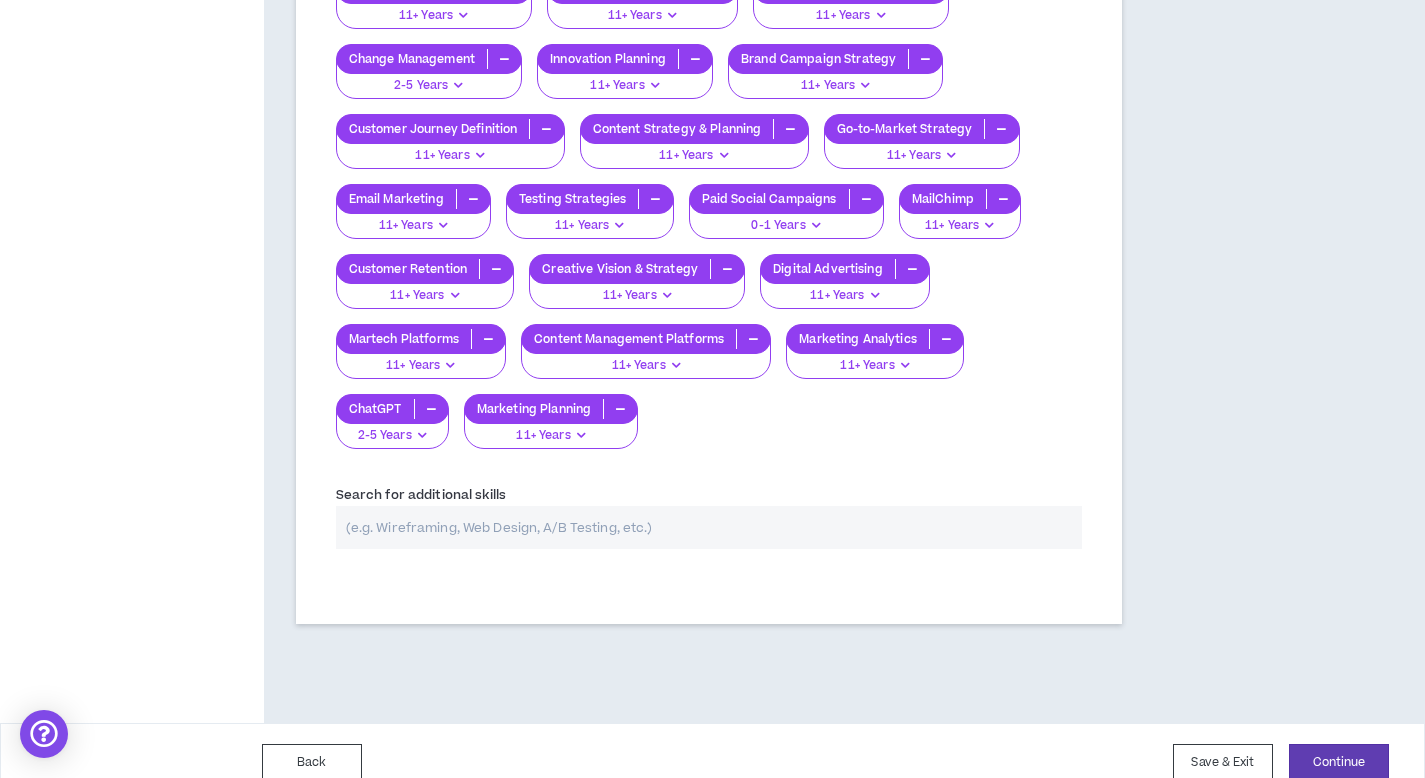 click at bounding box center [709, 527] 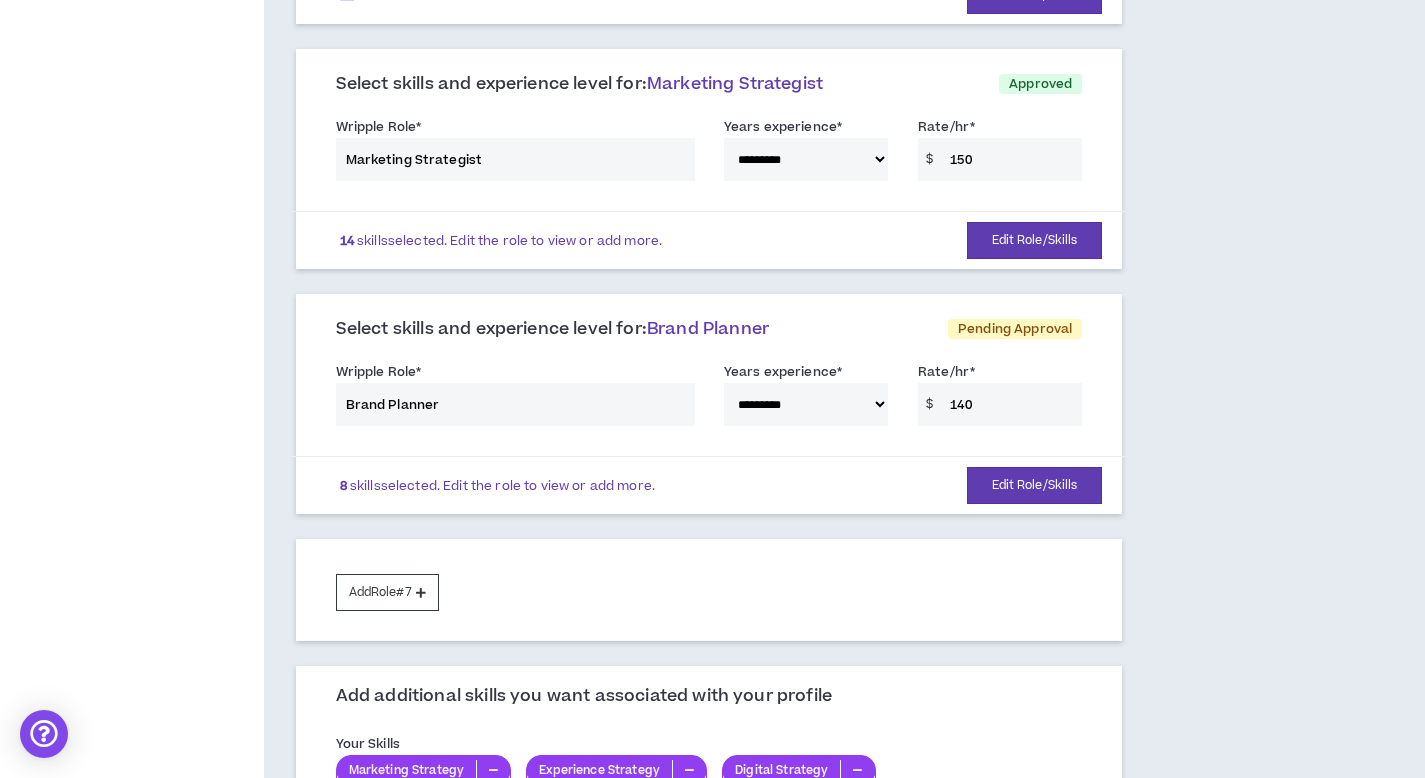 scroll, scrollTop: 1316, scrollLeft: 0, axis: vertical 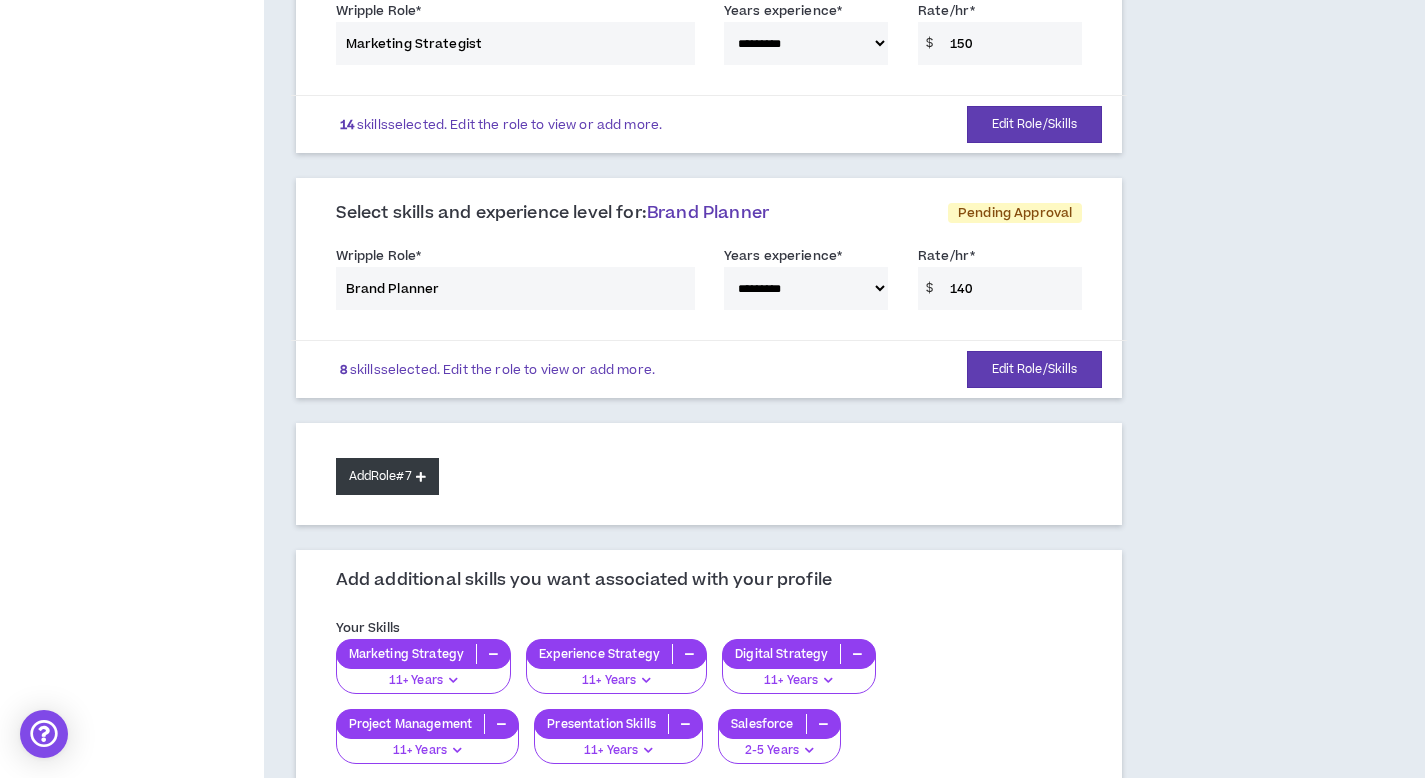 click on "Add  Role  #7" at bounding box center [387, 476] 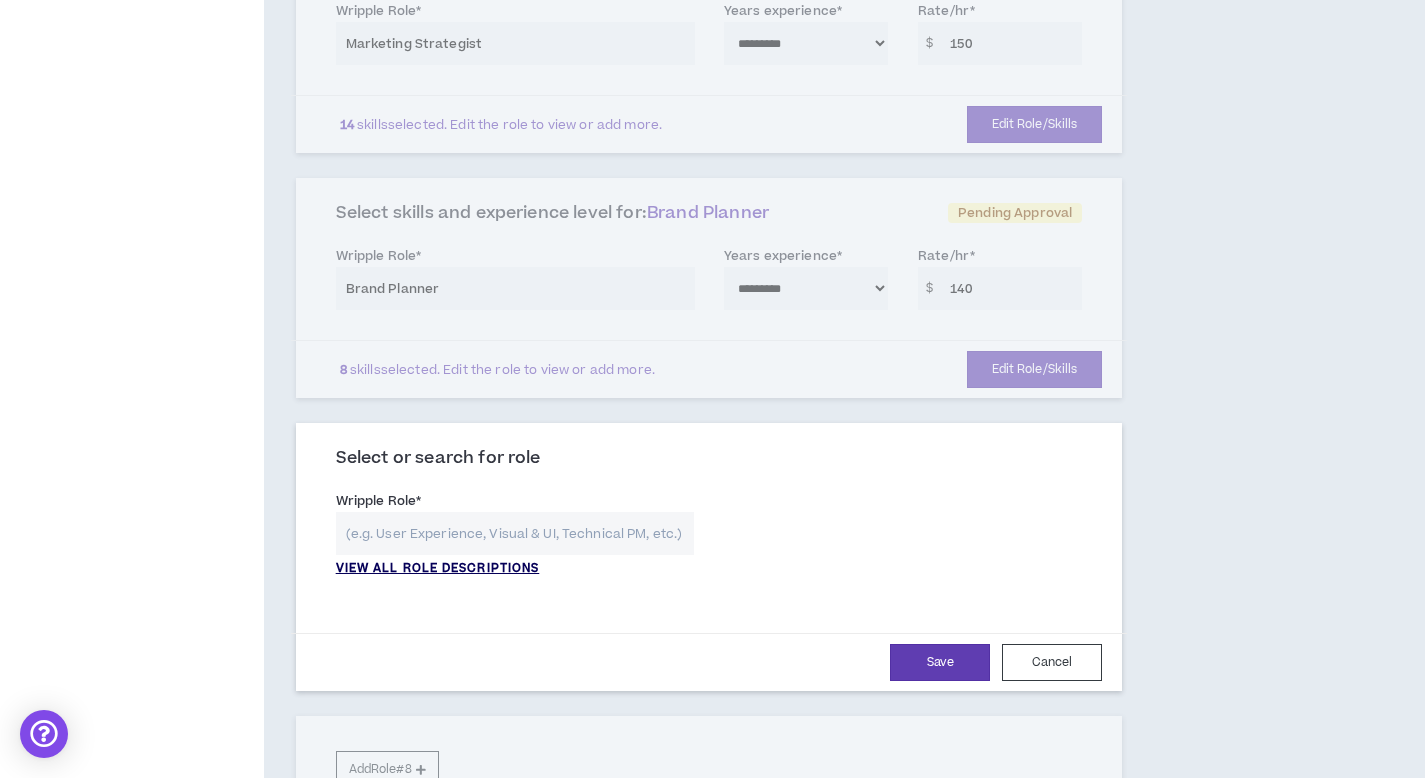 click on "VIEW ALL ROLE DESCRIPTIONS" at bounding box center [438, 569] 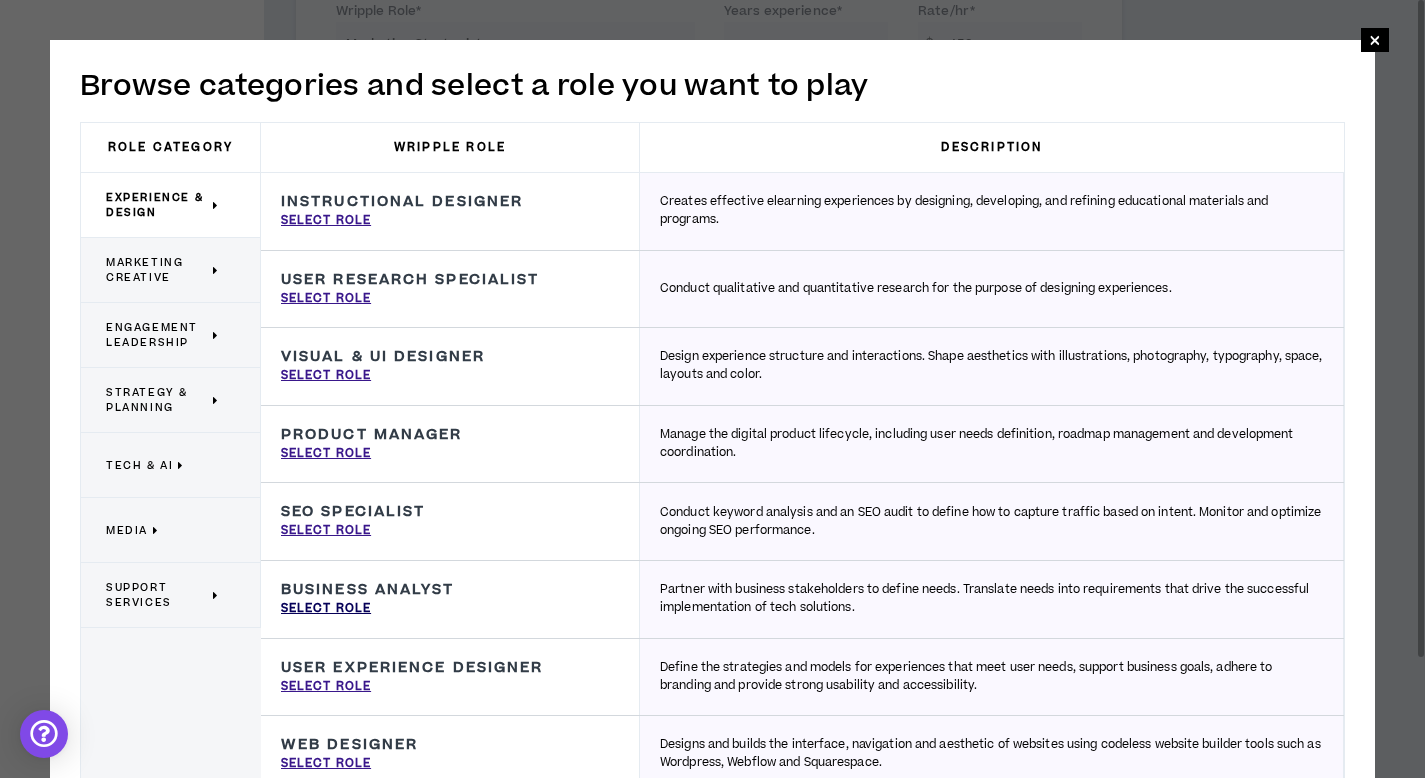 click on "Select Role" at bounding box center (326, 609) 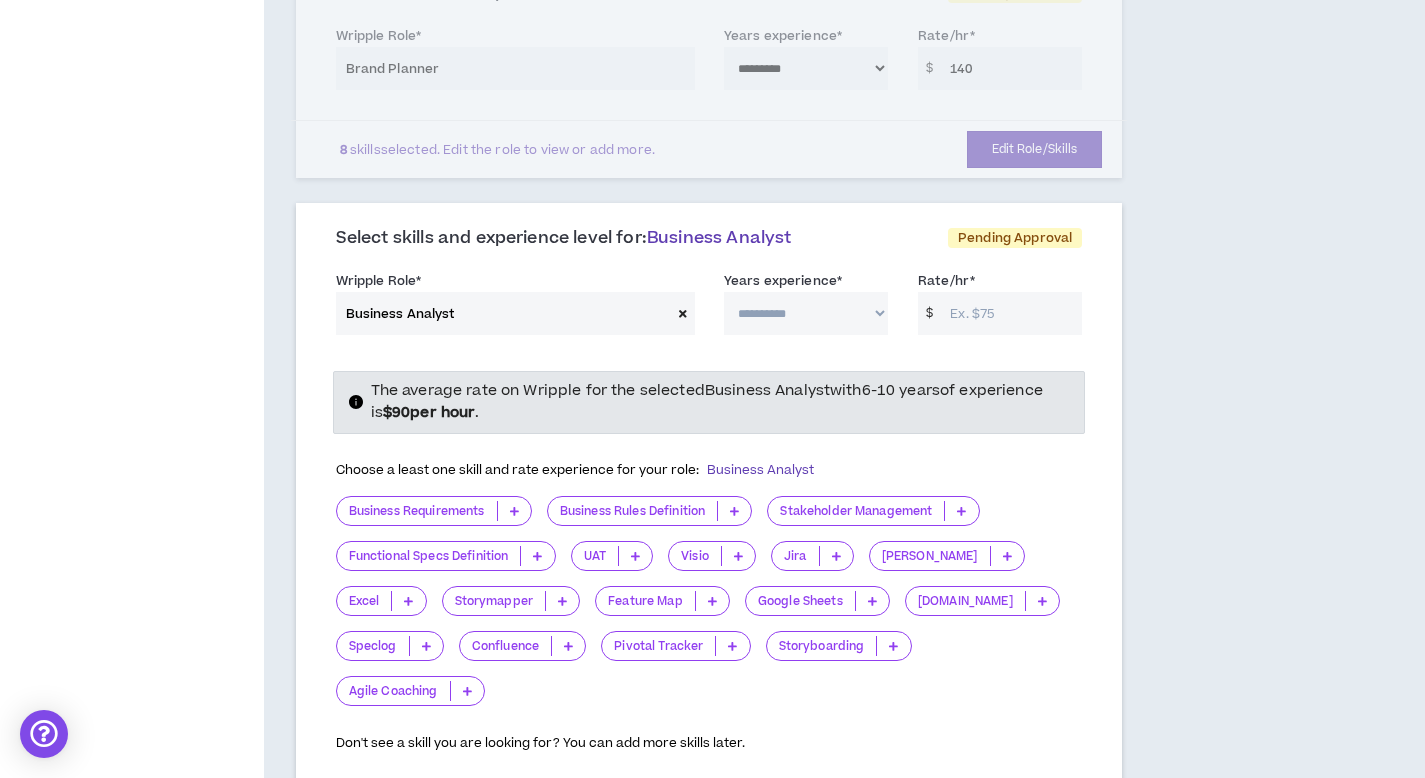 scroll, scrollTop: 1539, scrollLeft: 0, axis: vertical 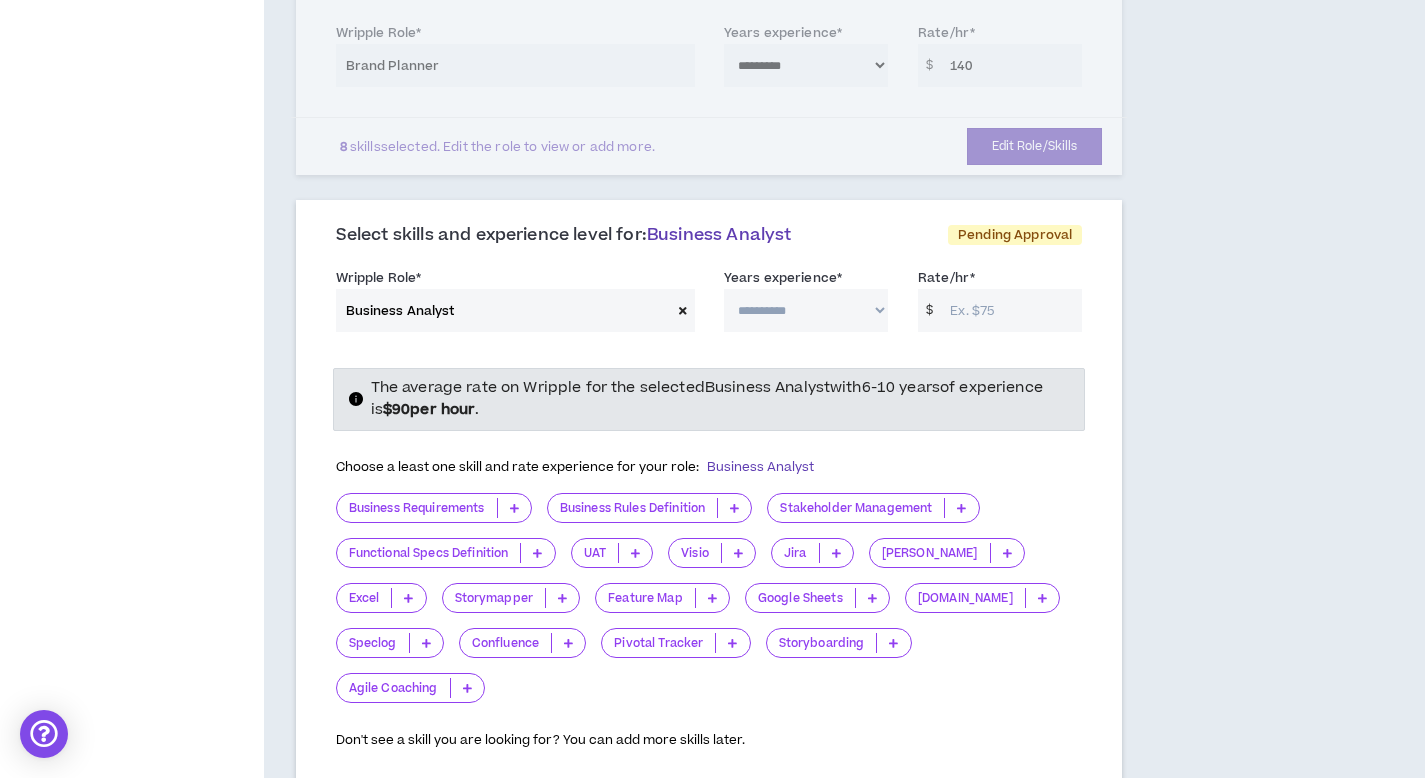 click on "**********" at bounding box center [806, 310] 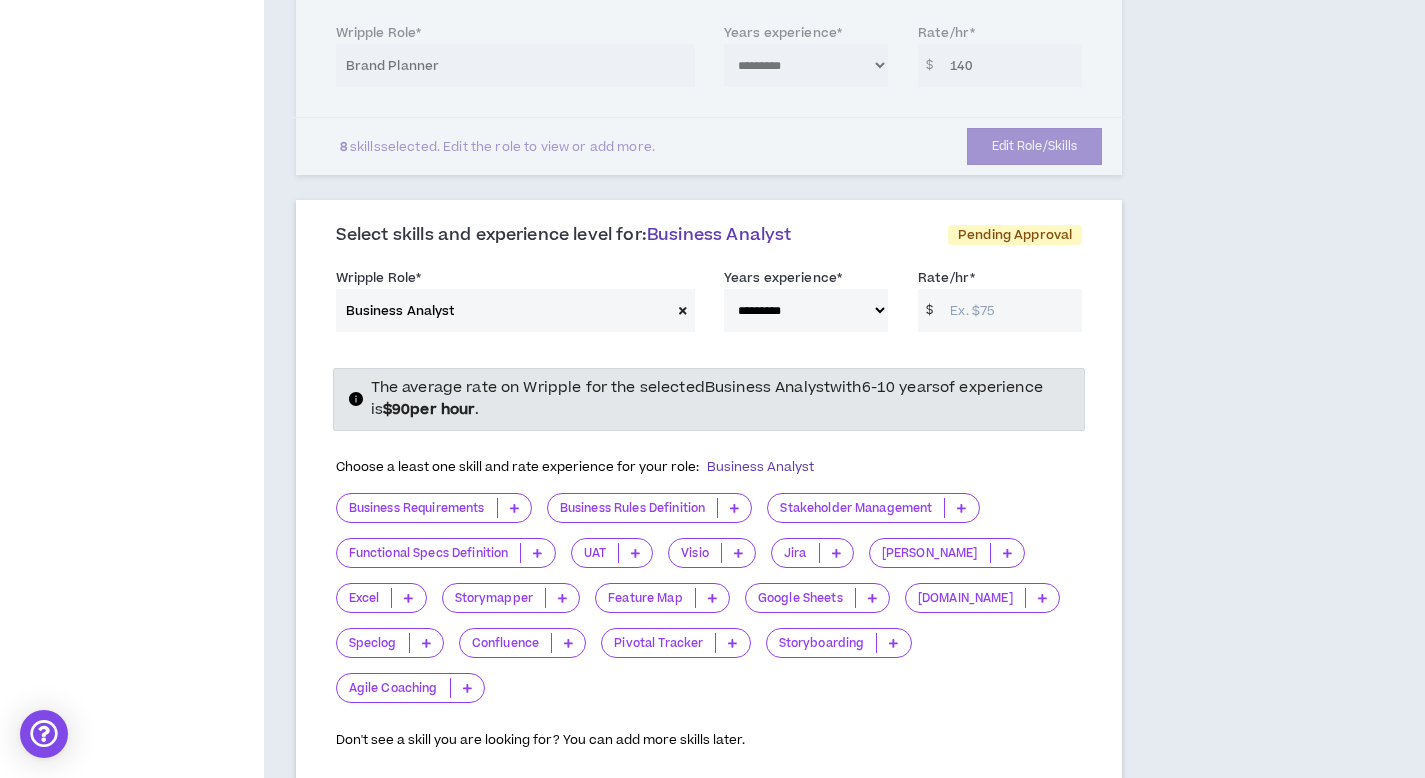 click on "Rate/hr  *" at bounding box center (1011, 310) 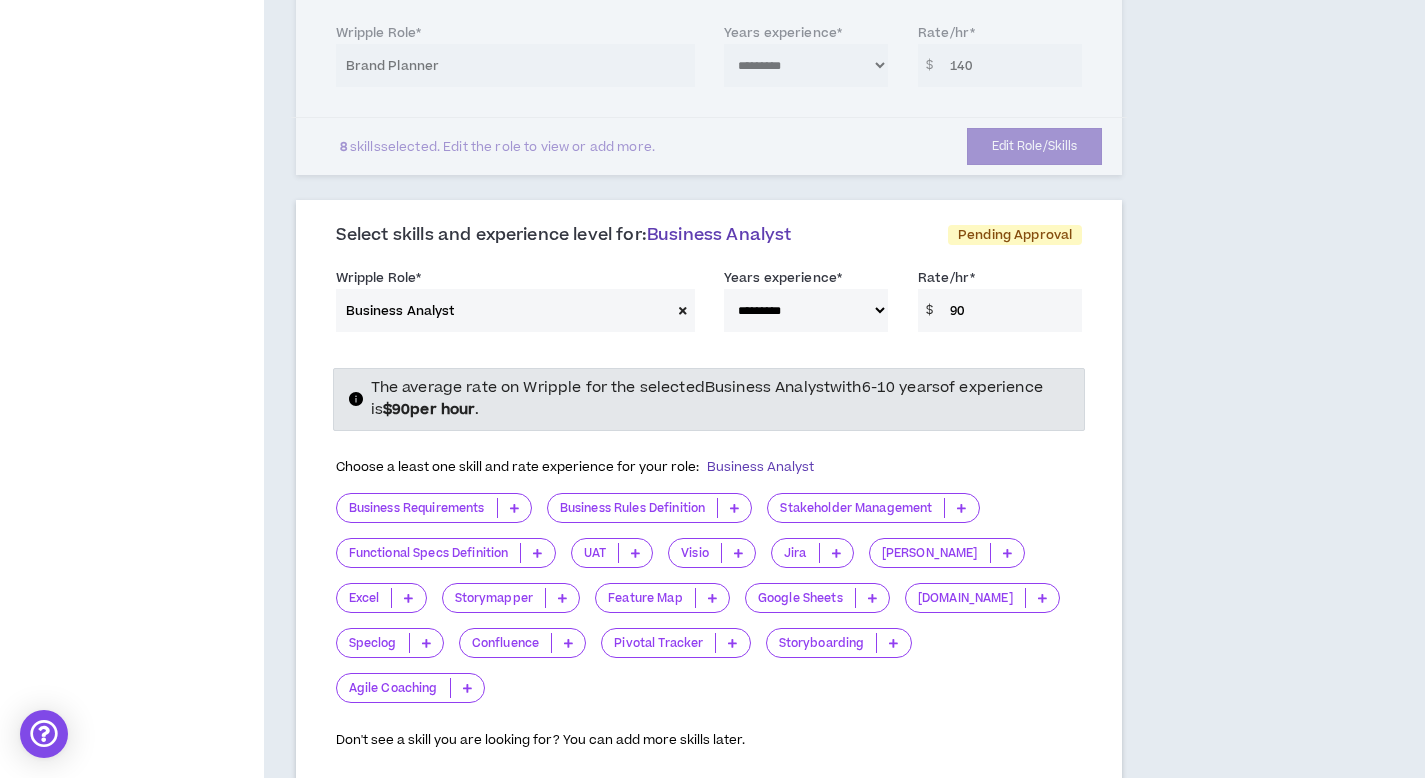 click on "90" at bounding box center (1011, 310) 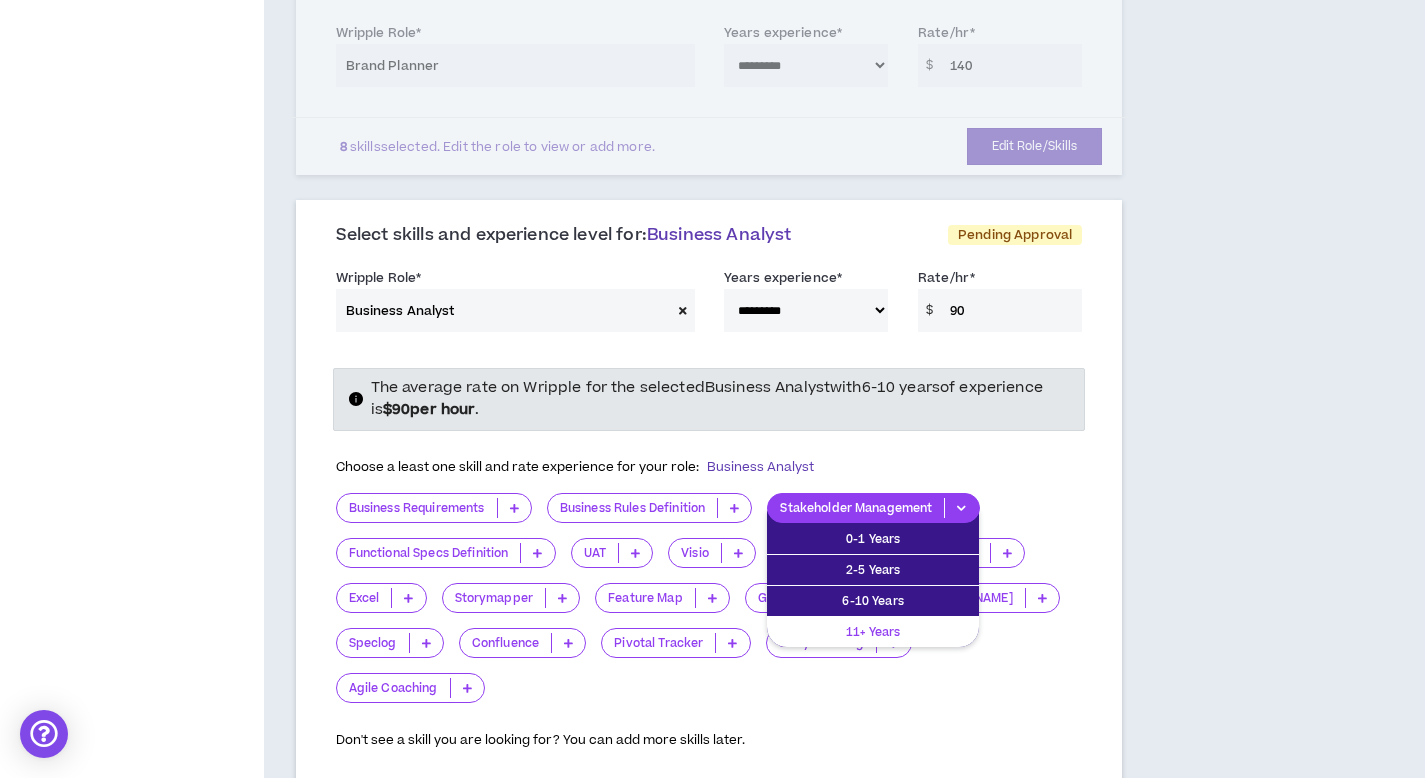 click on "11+ Years" at bounding box center (873, 632) 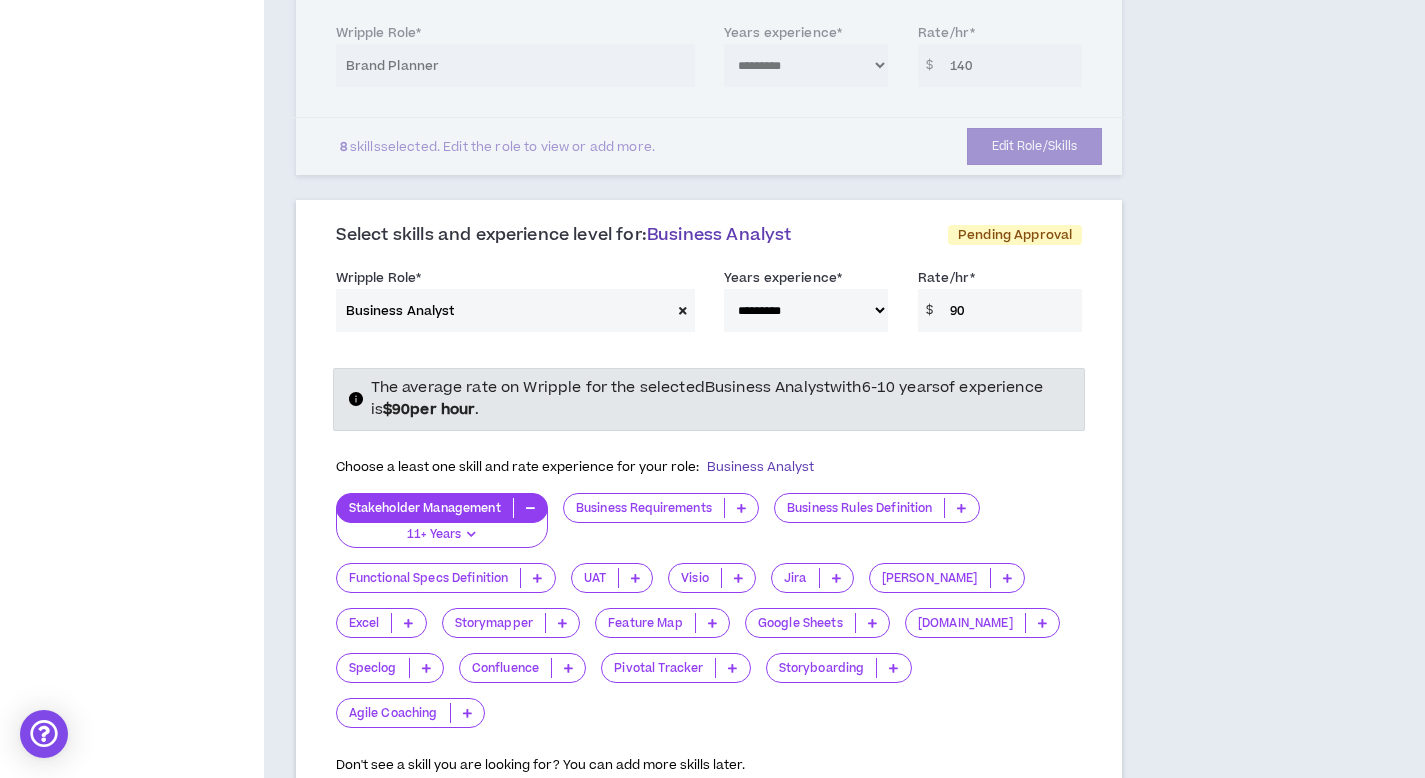 click on "Google Sheets" at bounding box center [800, 623] 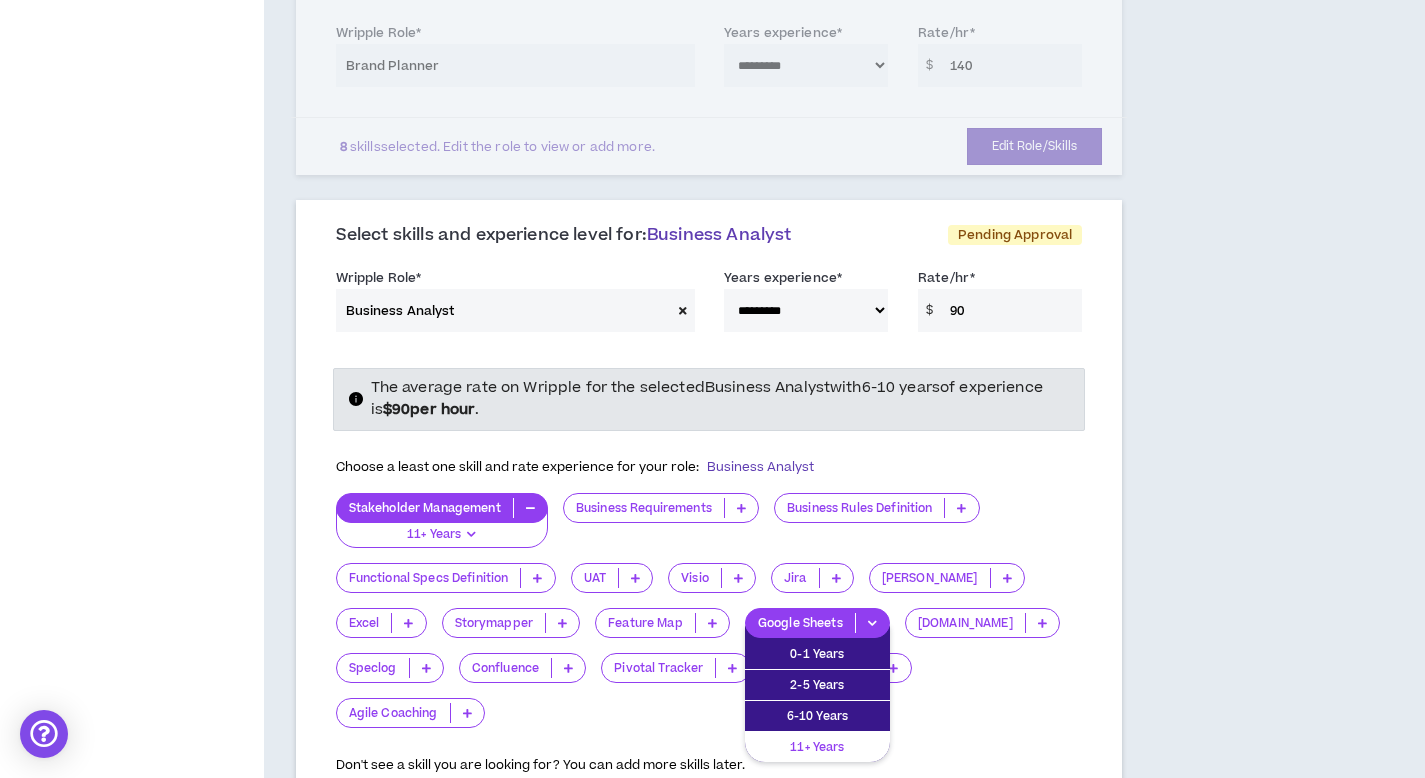 click on "11+ Years" at bounding box center (817, 747) 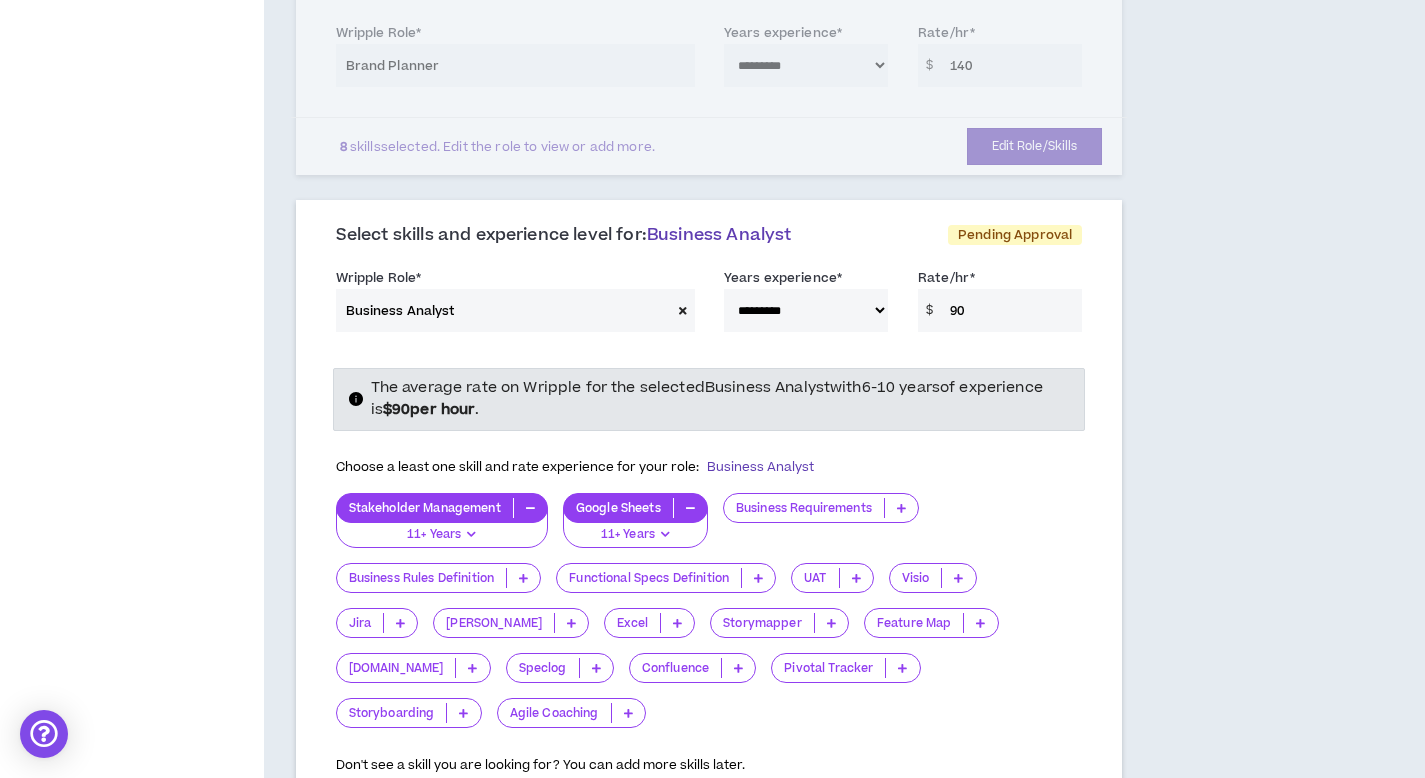 click on "Storyboarding" at bounding box center [392, 713] 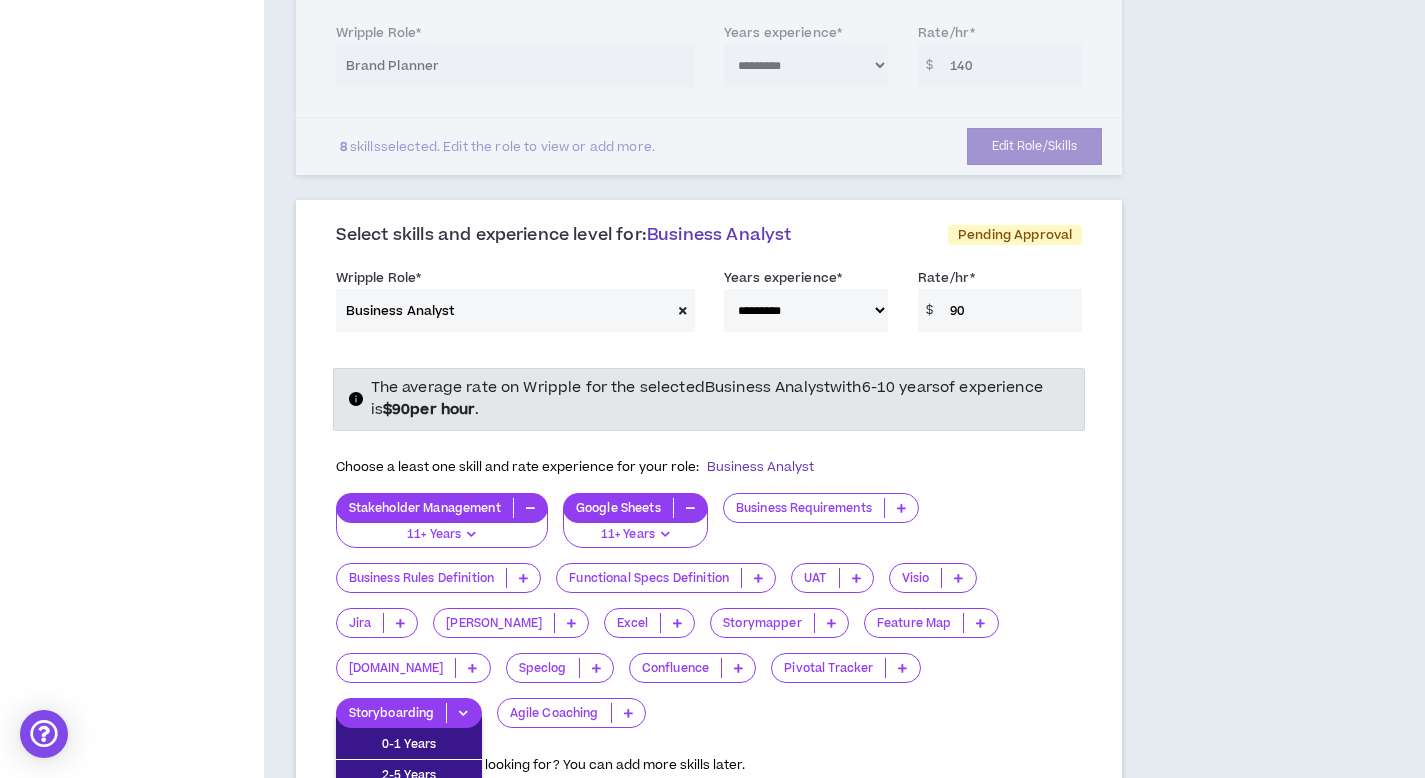 click on "11+ Years" at bounding box center [409, 837] 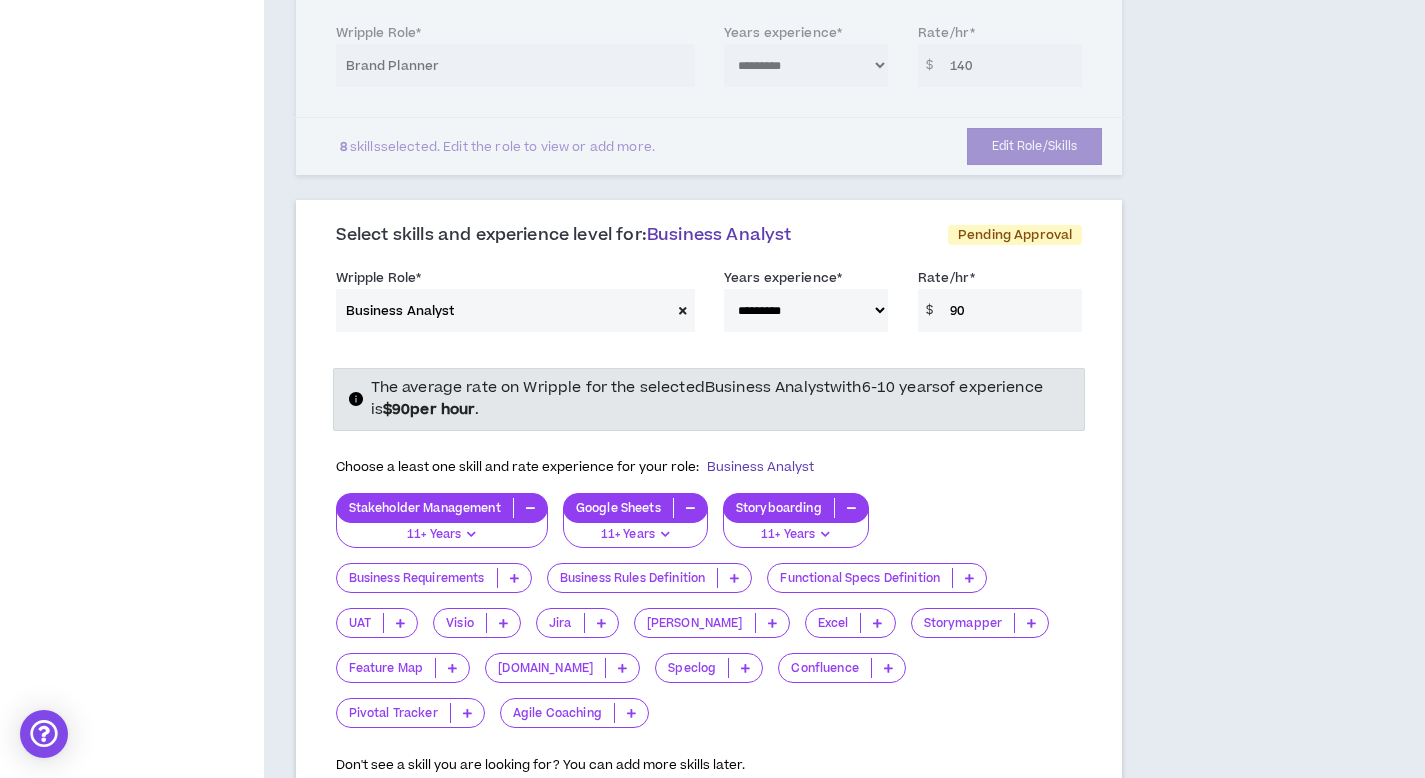 click on "Confluence" at bounding box center (824, 668) 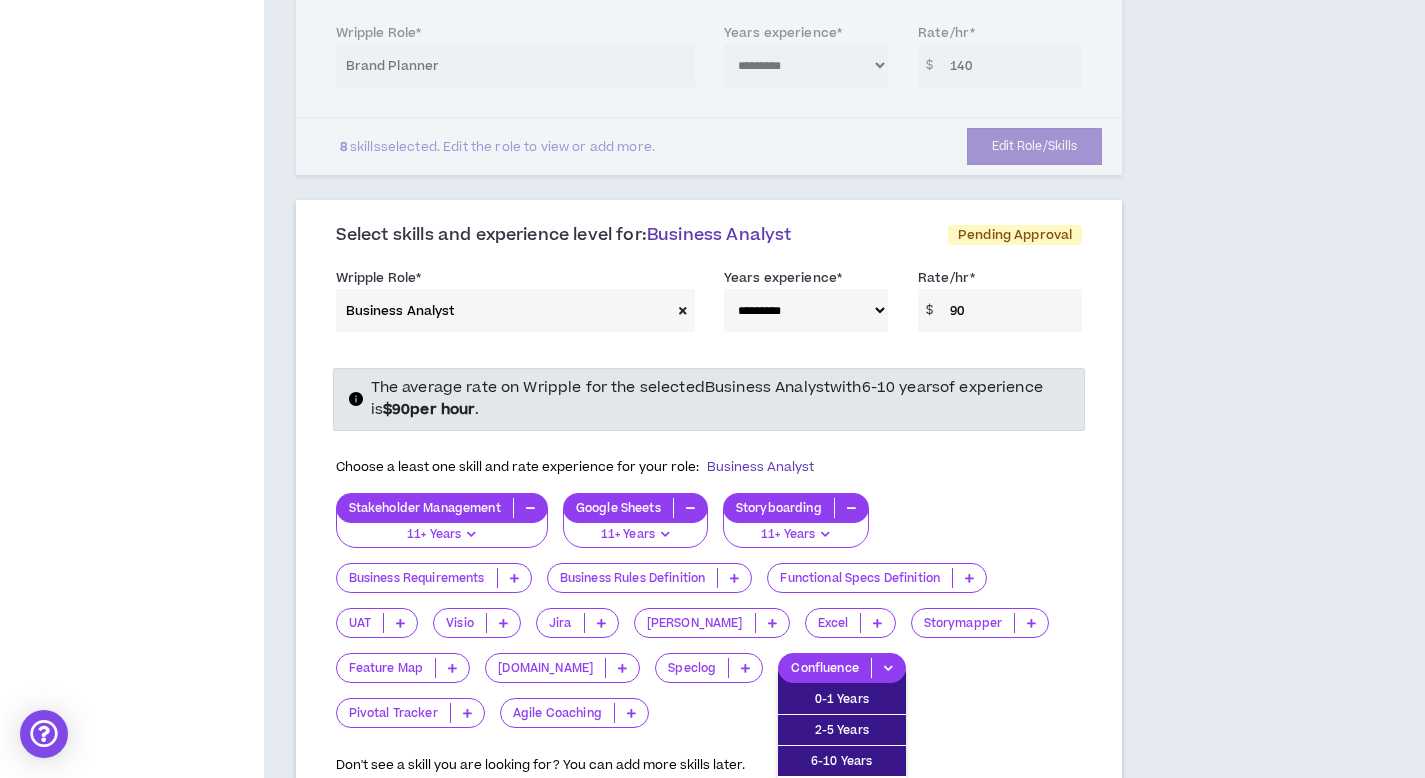 click on "11+ Years" at bounding box center [842, 792] 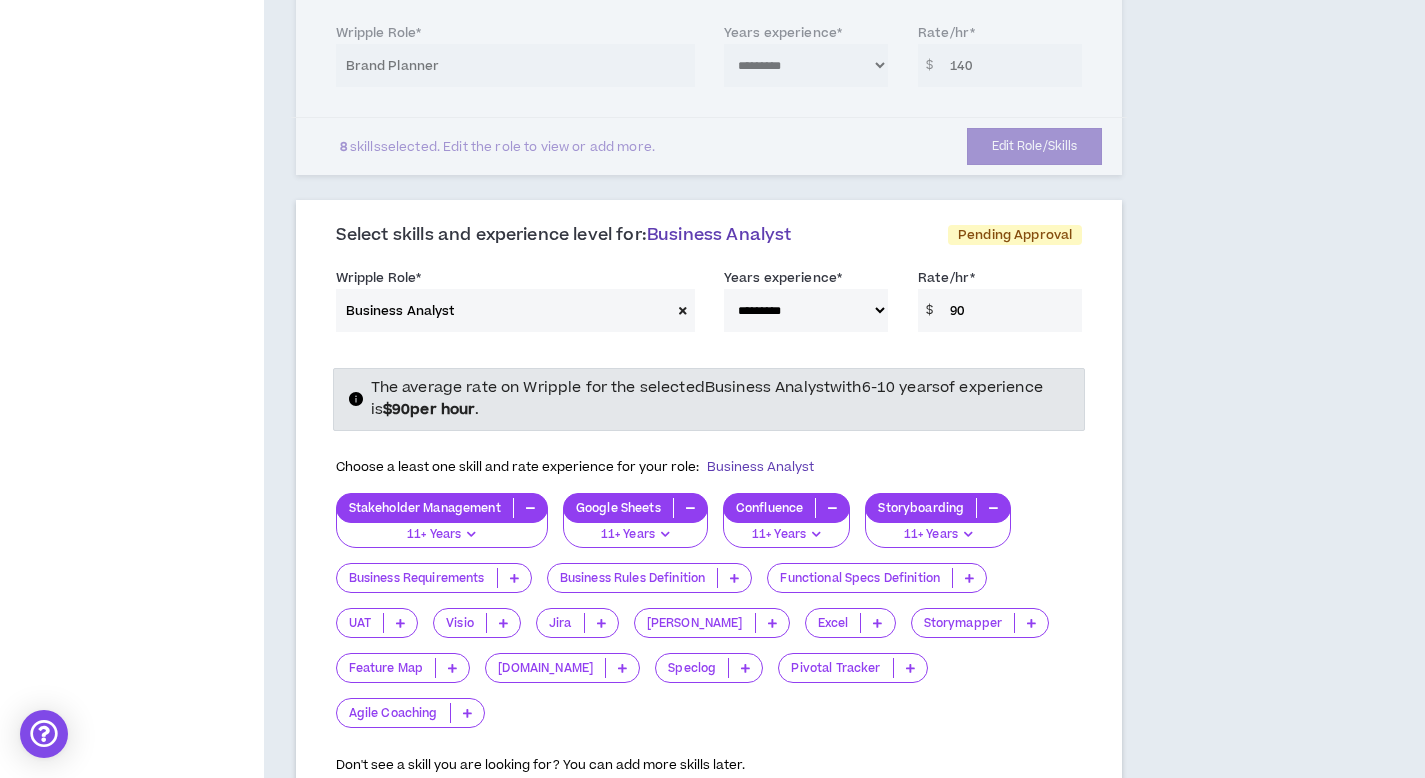 click on "Excel" at bounding box center (833, 623) 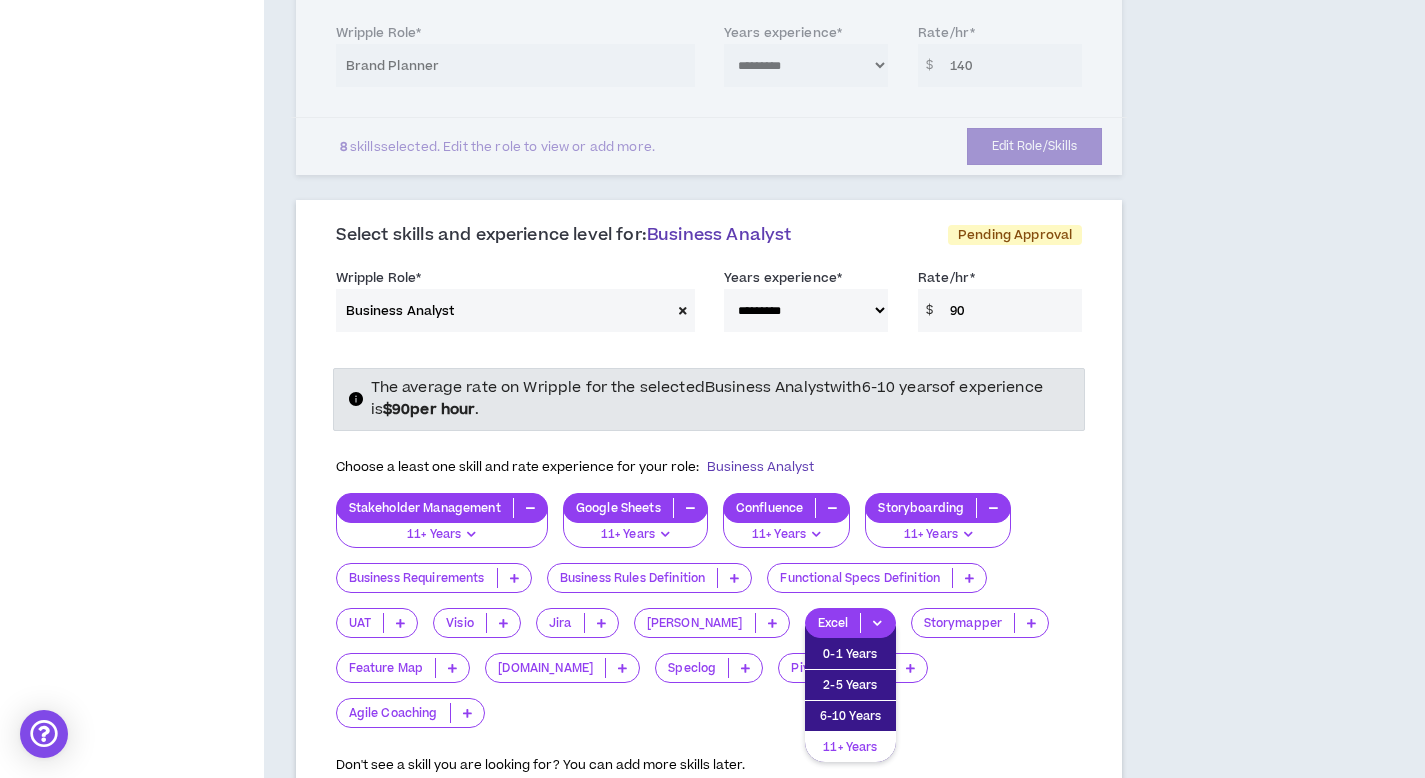 click on "11+ Years" at bounding box center [850, 747] 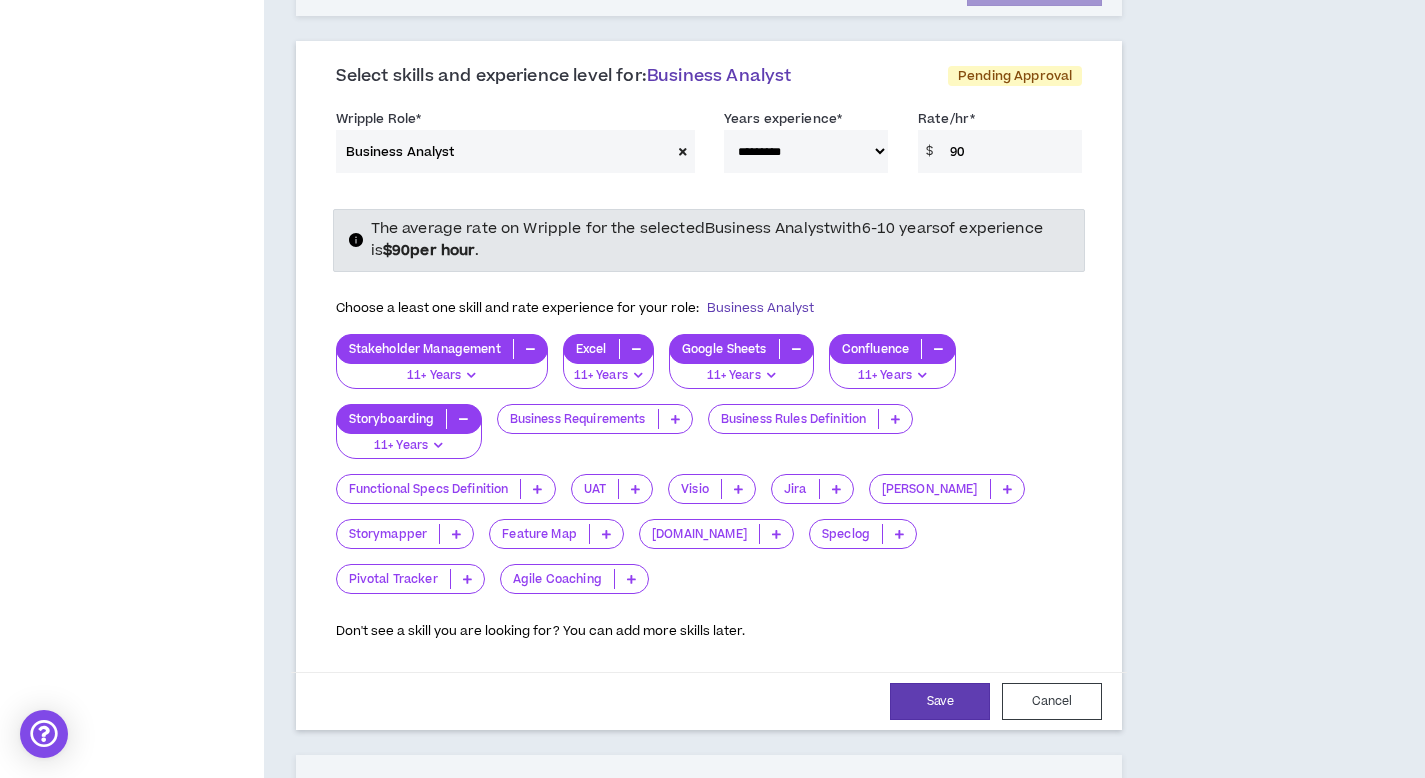 scroll, scrollTop: 1699, scrollLeft: 0, axis: vertical 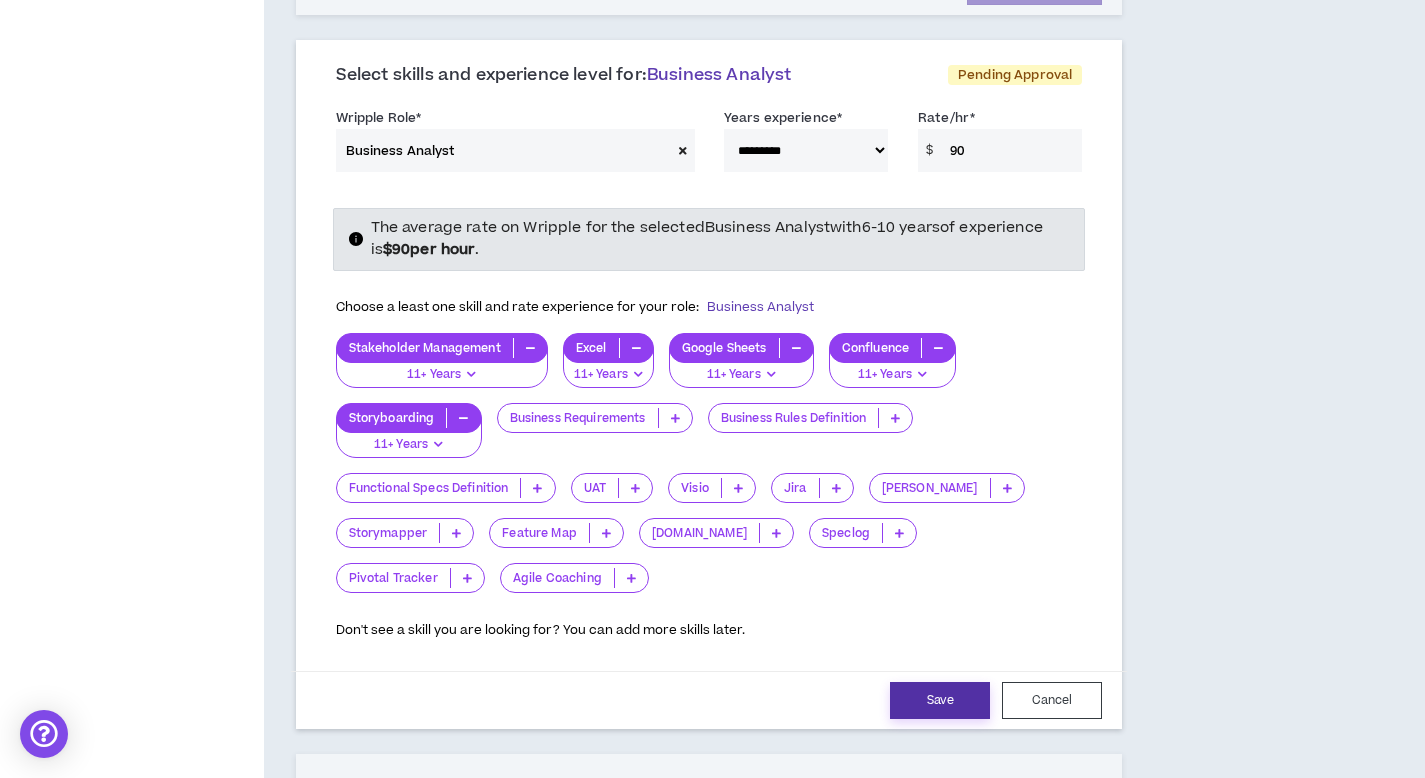 click on "Save" at bounding box center [940, 700] 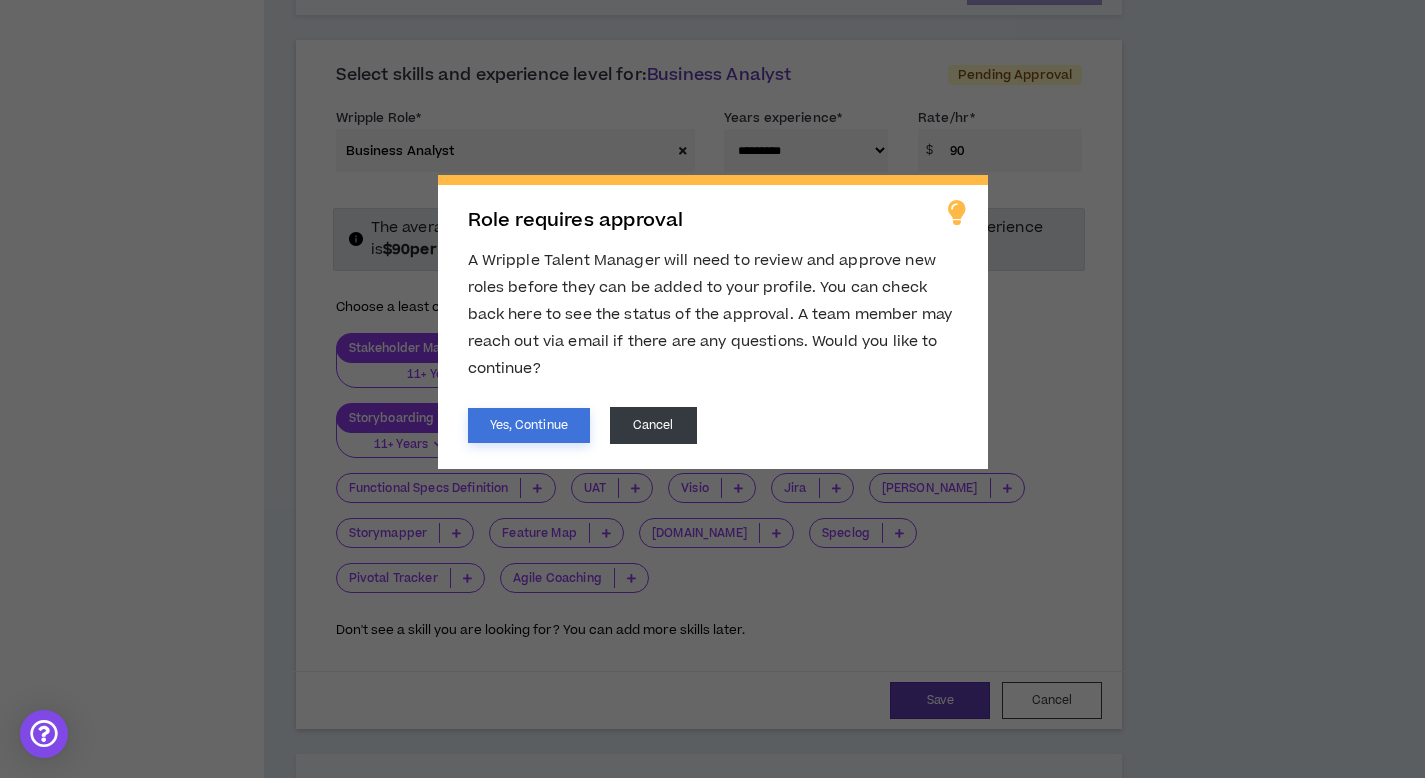 click on "Yes, Continue" at bounding box center [529, 425] 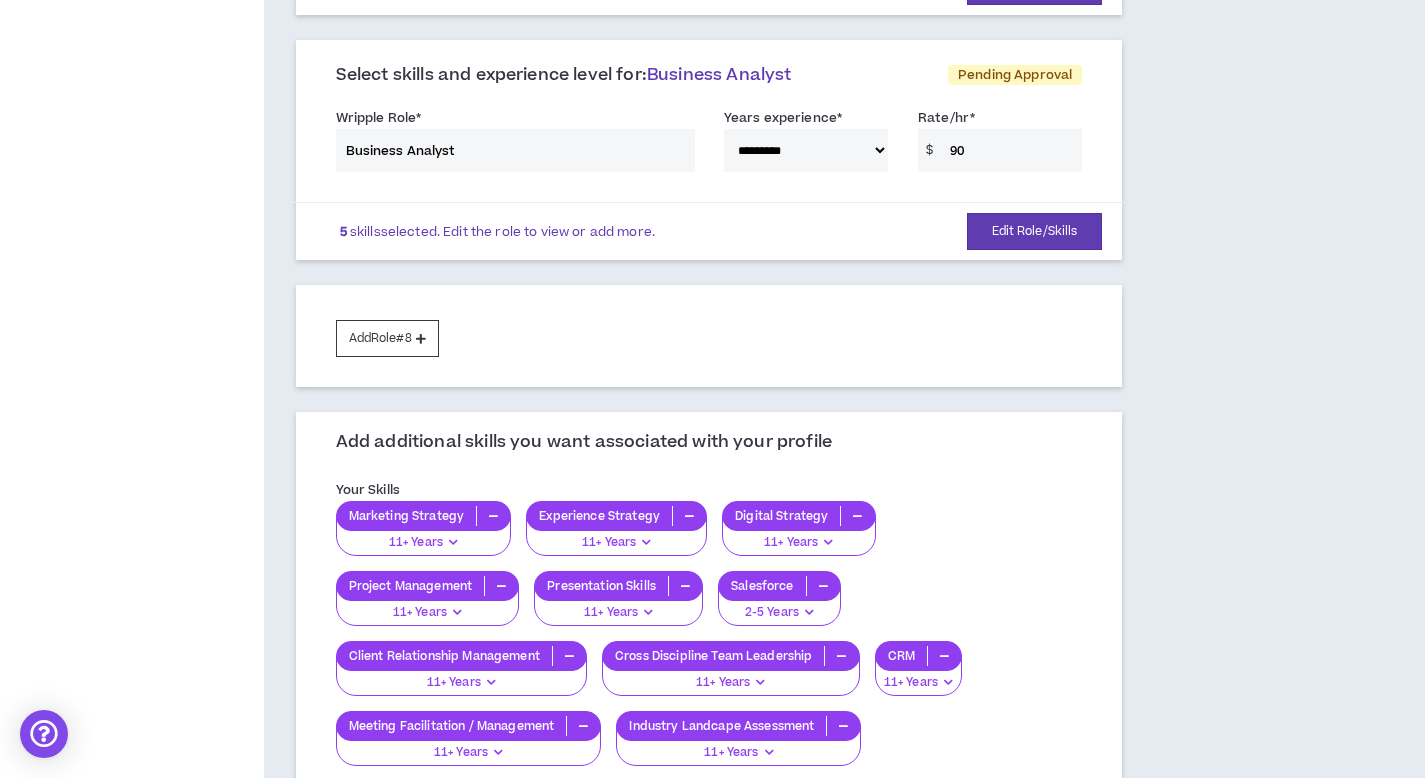 select on "*" 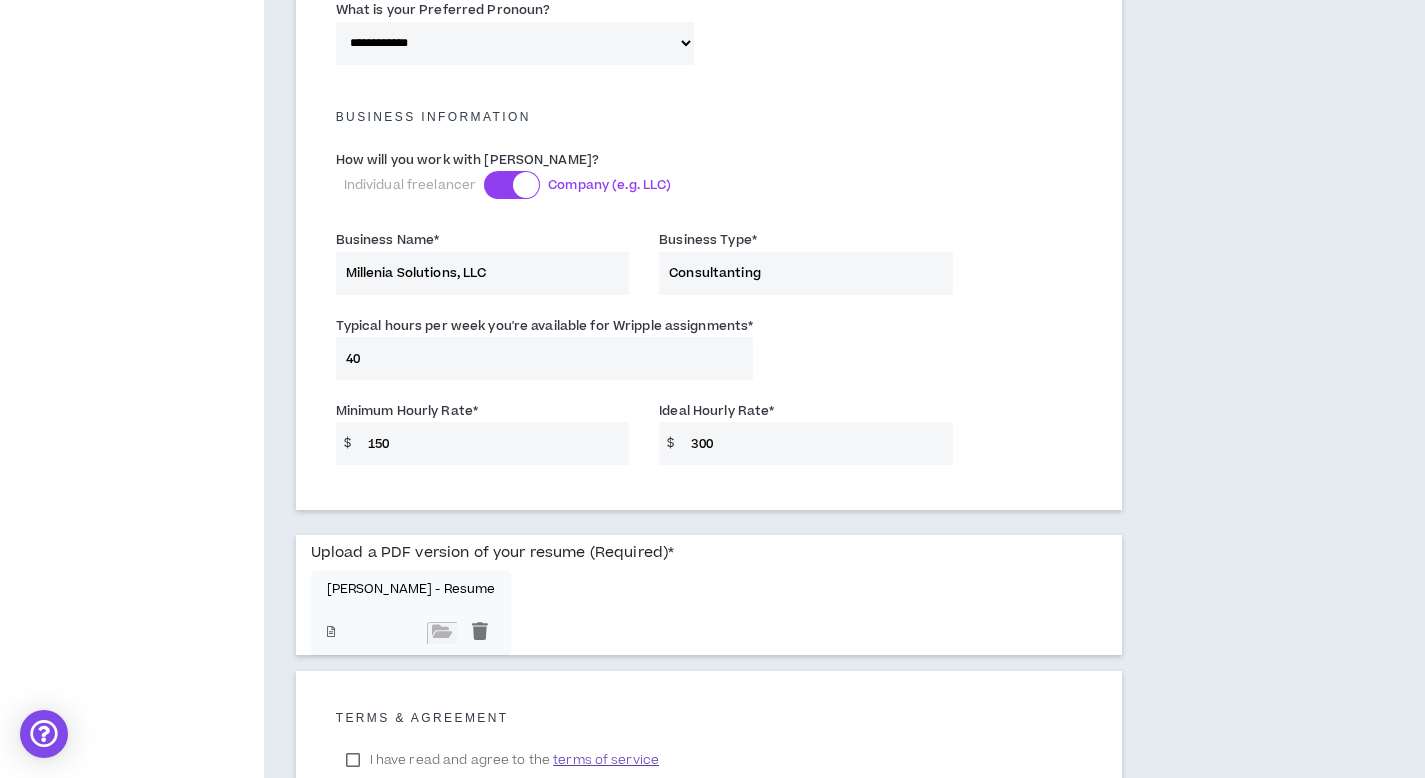 scroll, scrollTop: 1361, scrollLeft: 0, axis: vertical 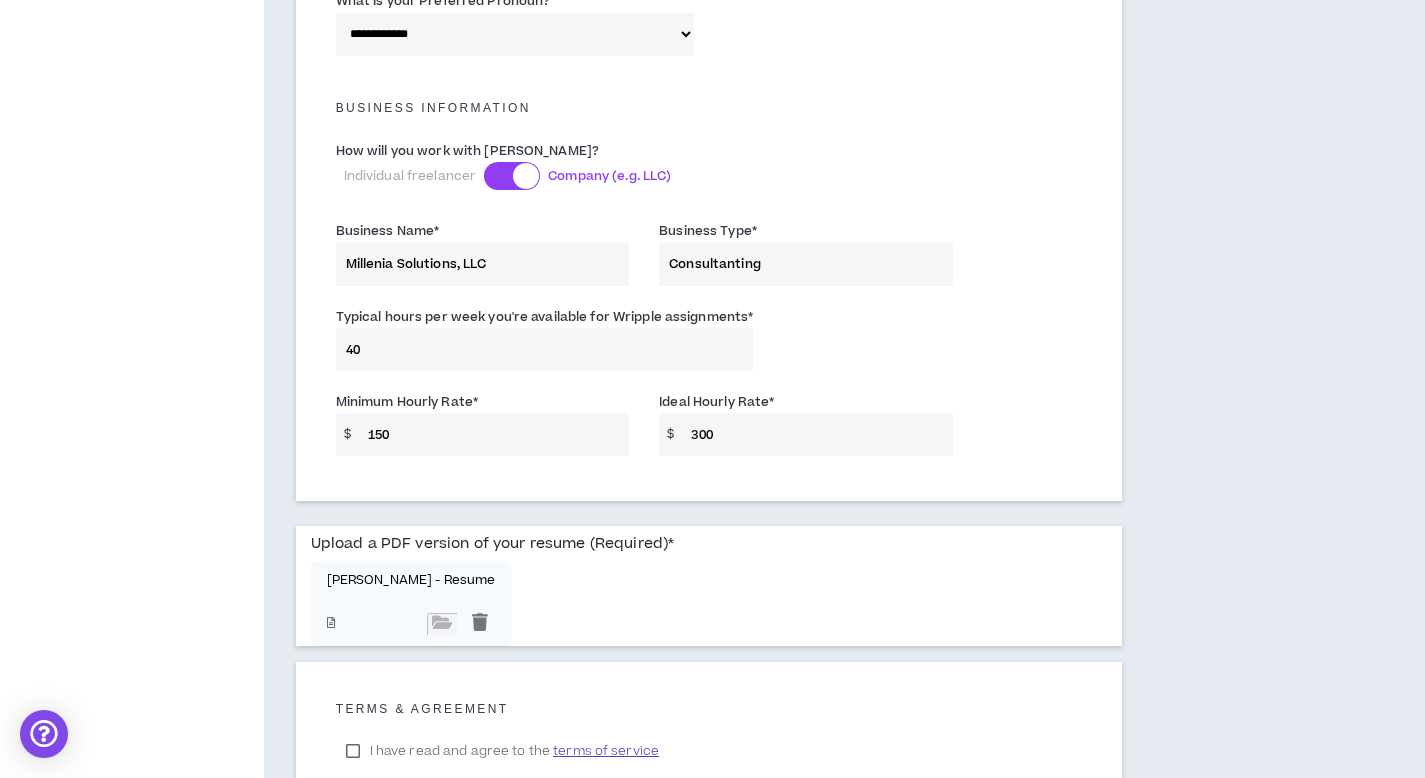 click on "Consultanting" at bounding box center (806, 264) 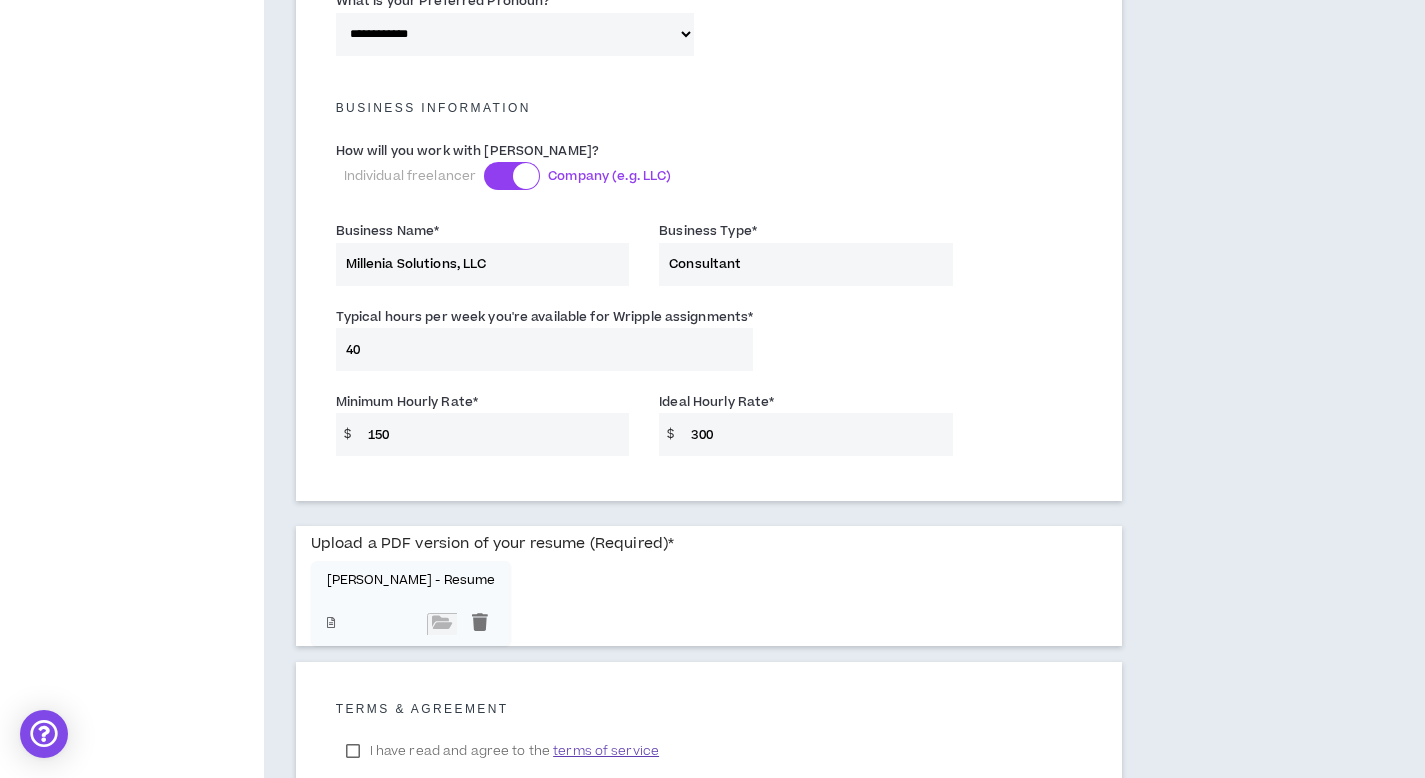 type on "Consultant" 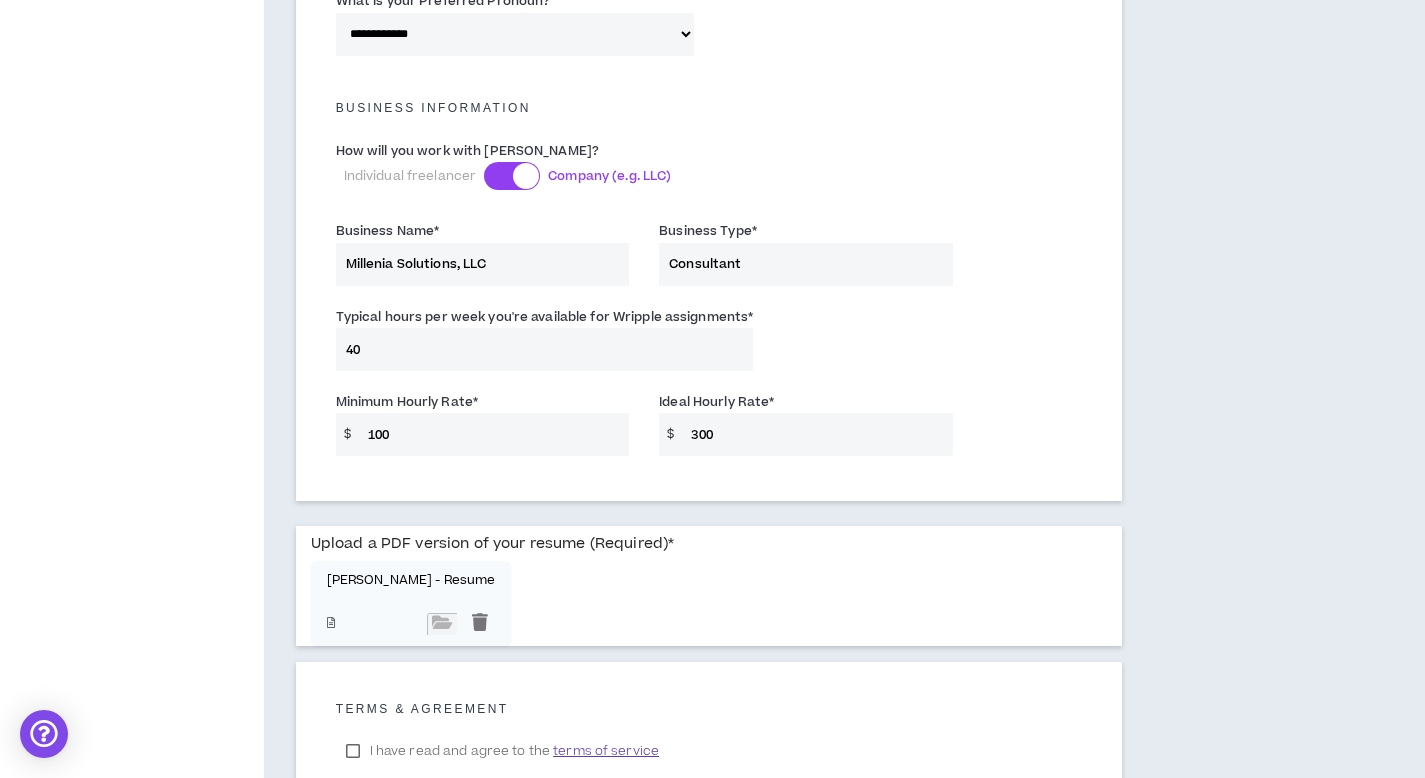 type on "100" 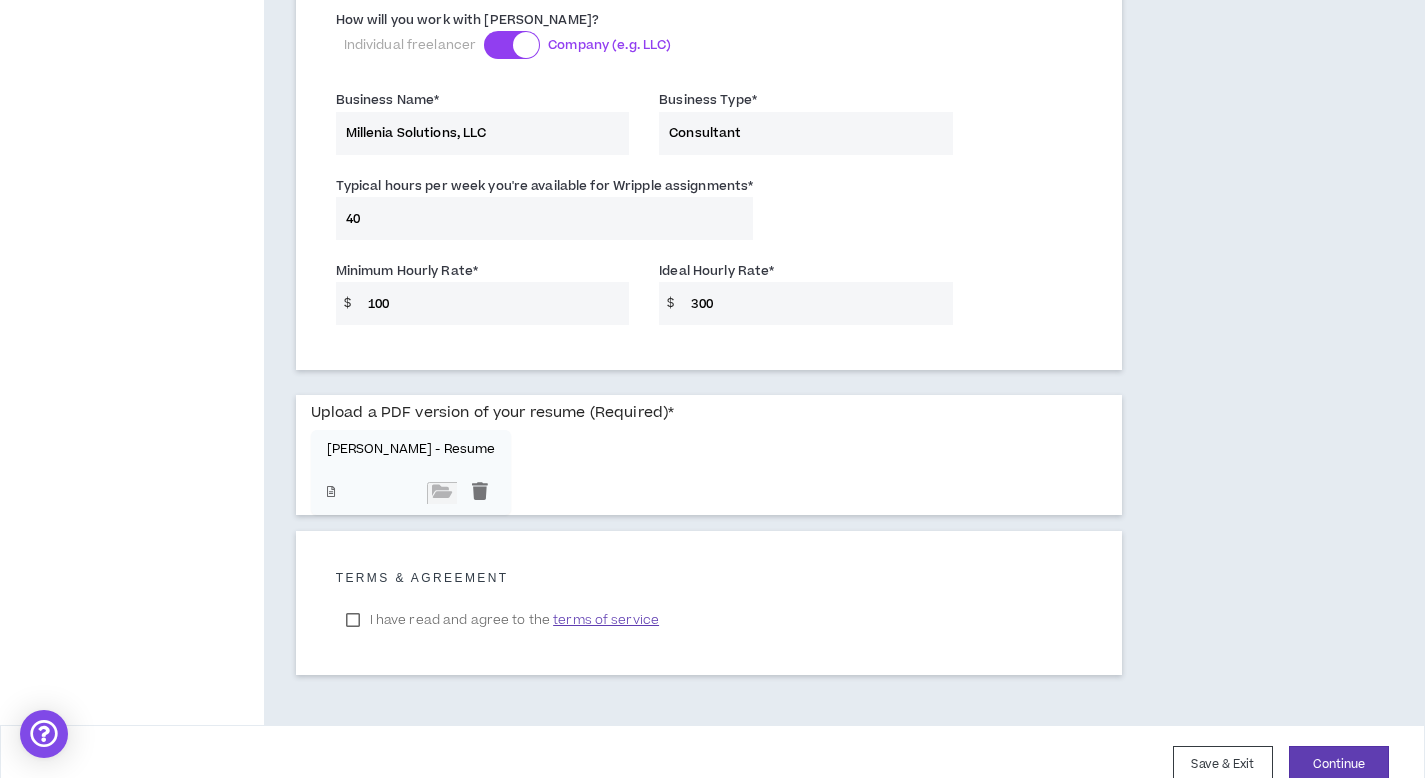 scroll, scrollTop: 1517, scrollLeft: 0, axis: vertical 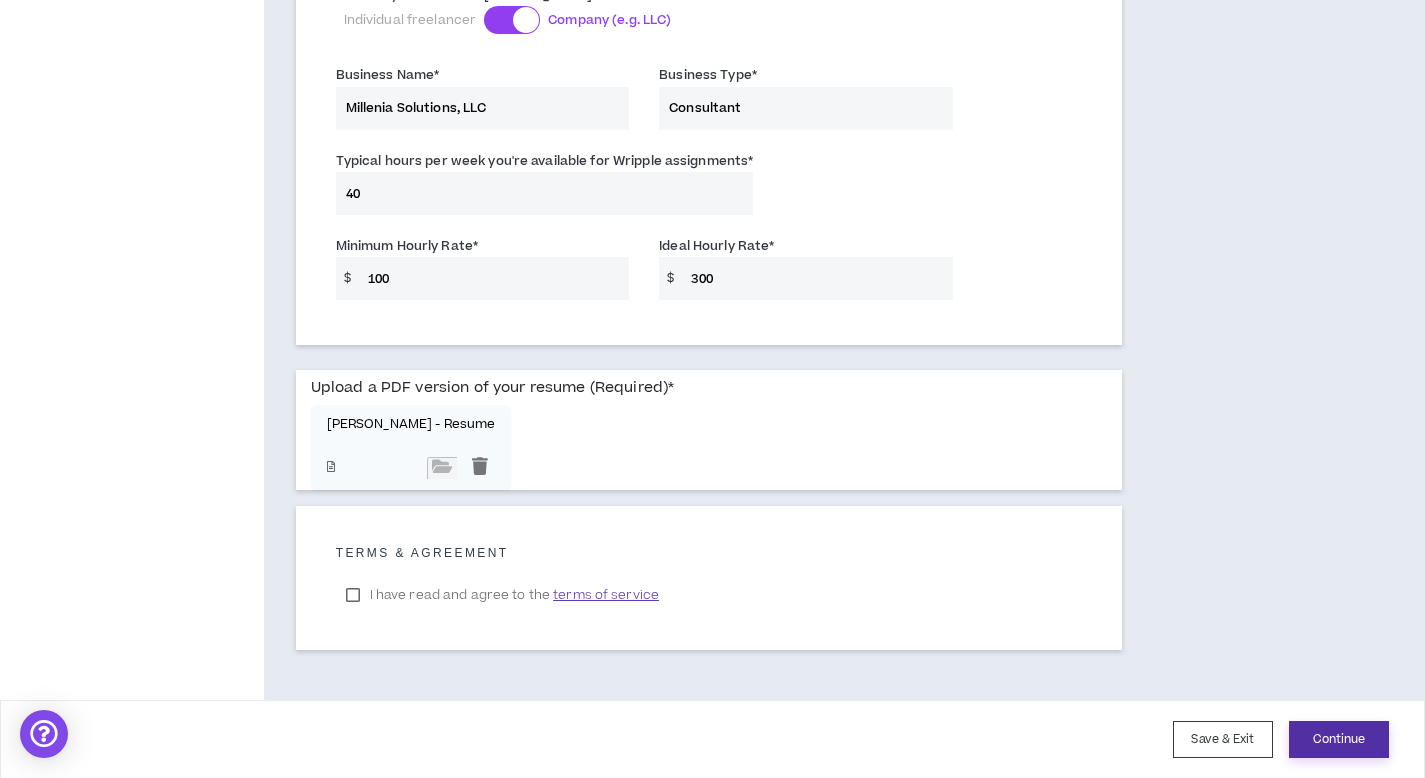 click on "Continue" at bounding box center (1339, 739) 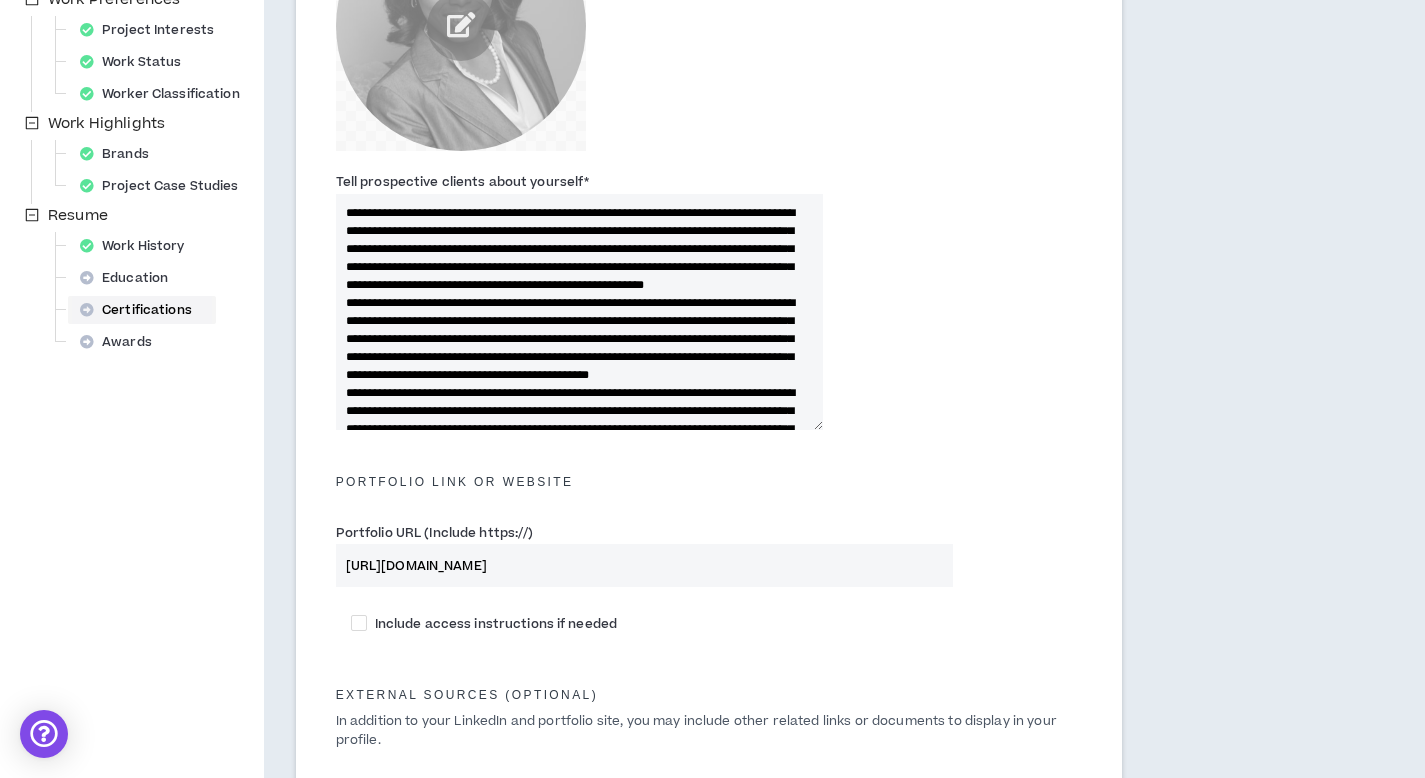 scroll, scrollTop: 418, scrollLeft: 0, axis: vertical 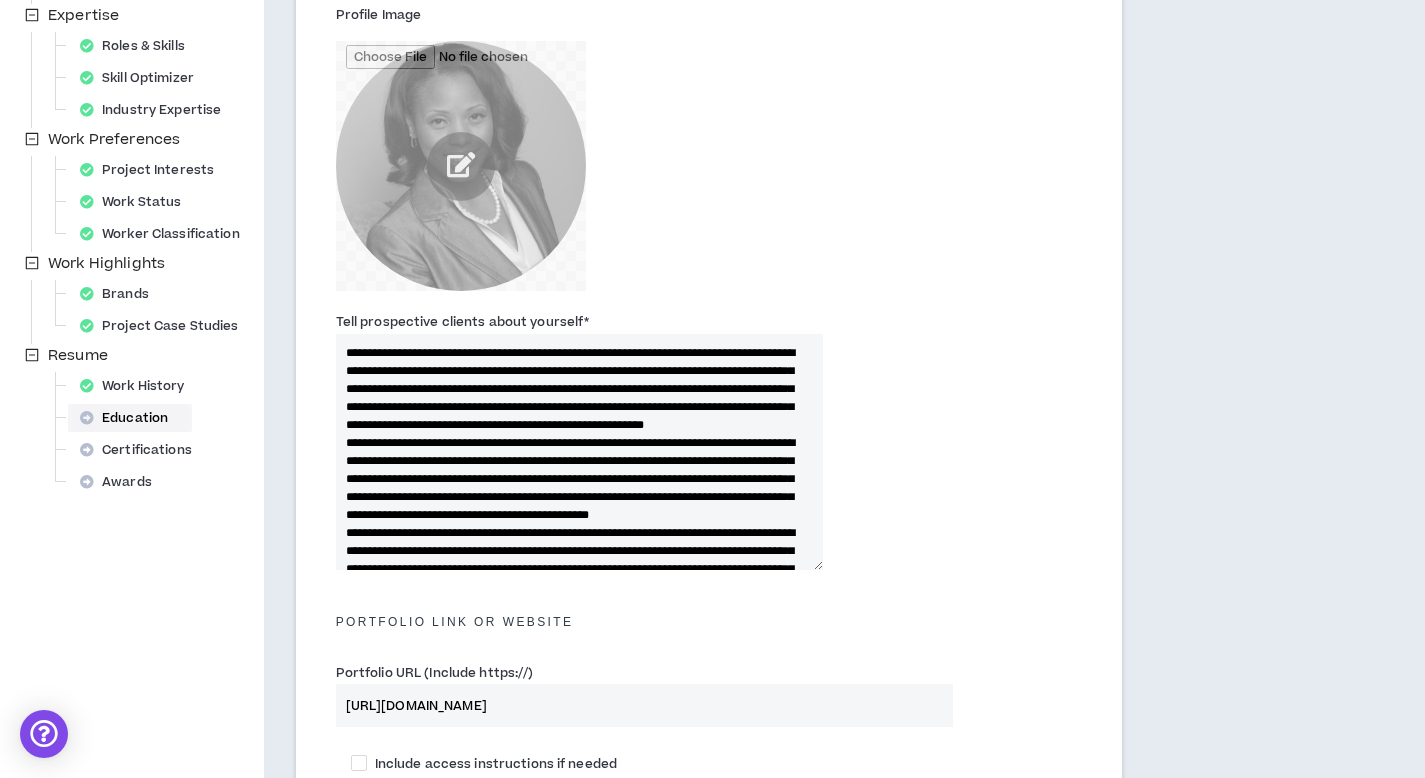 click on "Education" at bounding box center (130, 418) 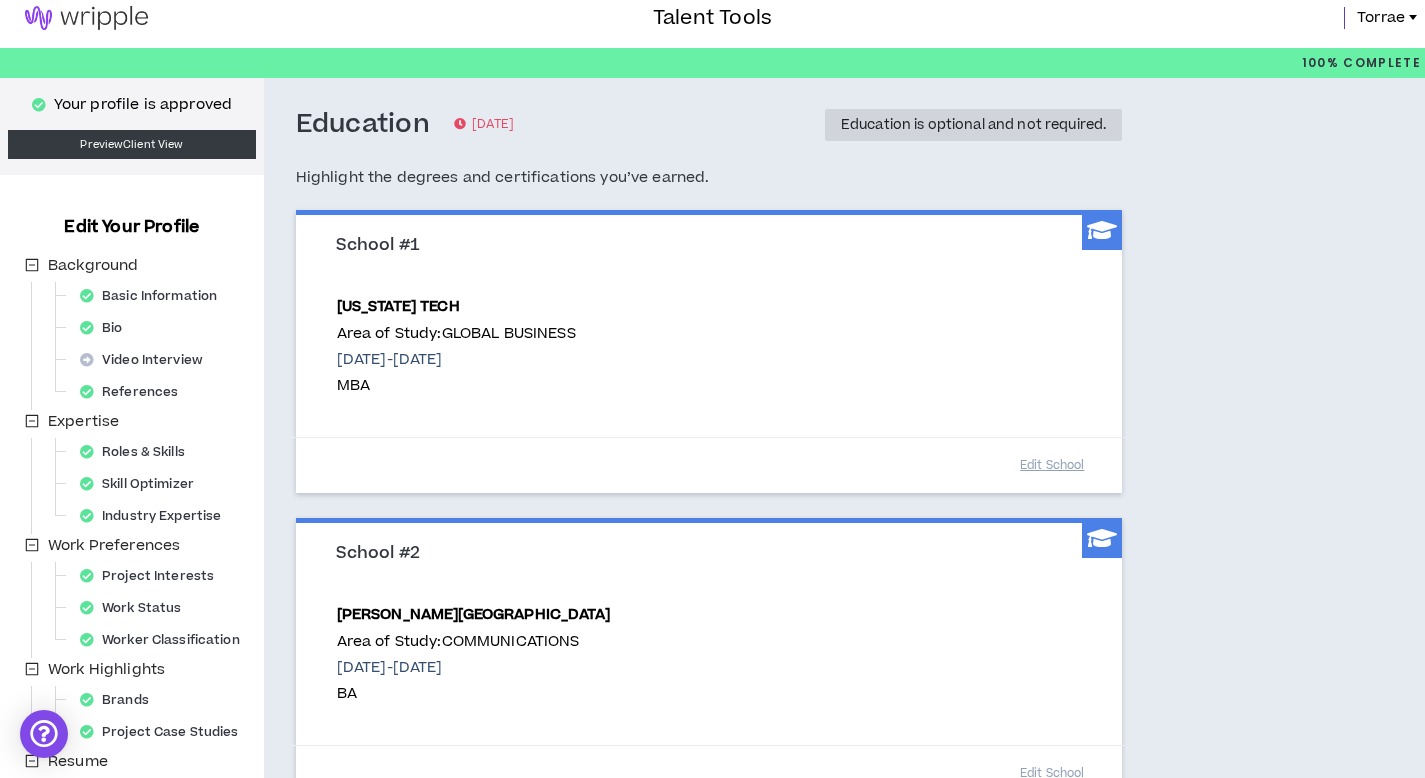 scroll, scrollTop: 340, scrollLeft: 0, axis: vertical 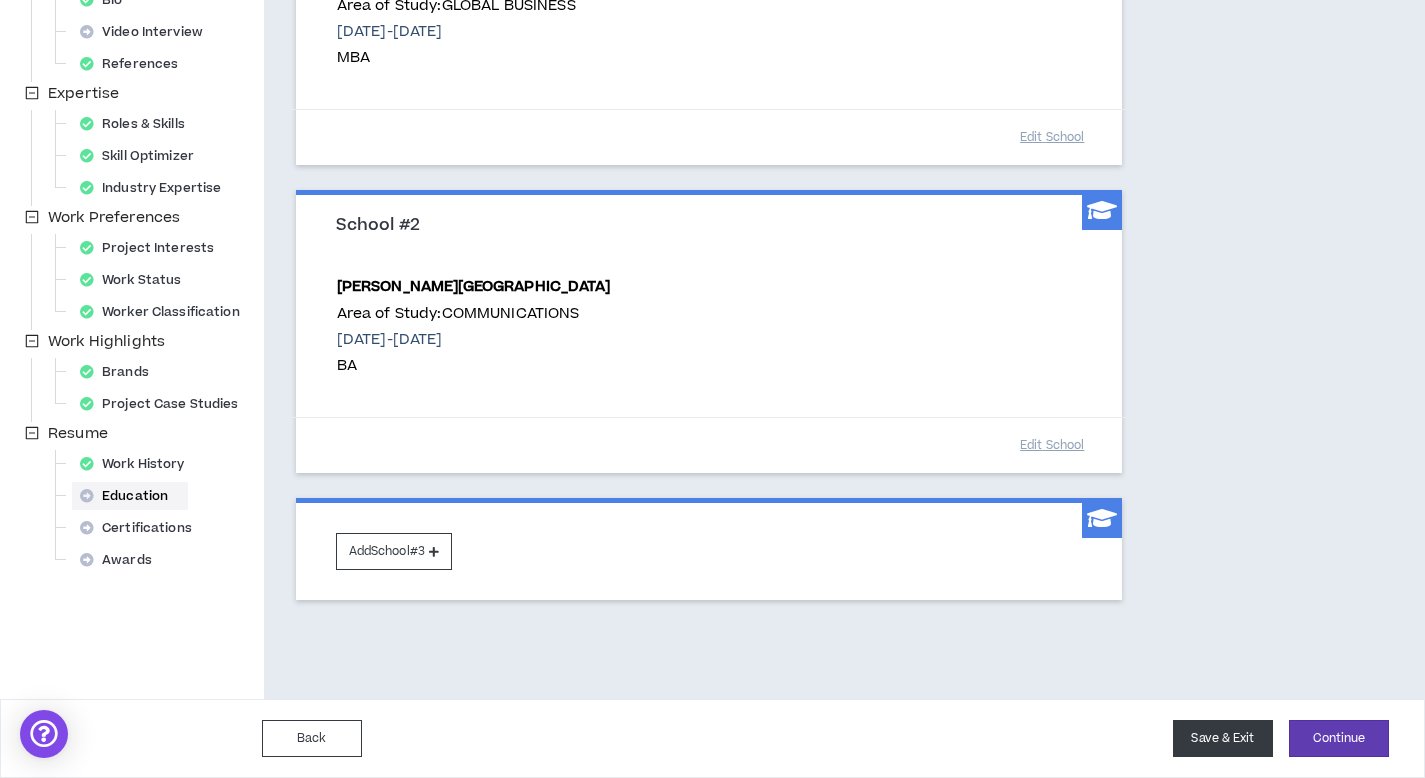 click on "Save & Exit" at bounding box center [1223, 738] 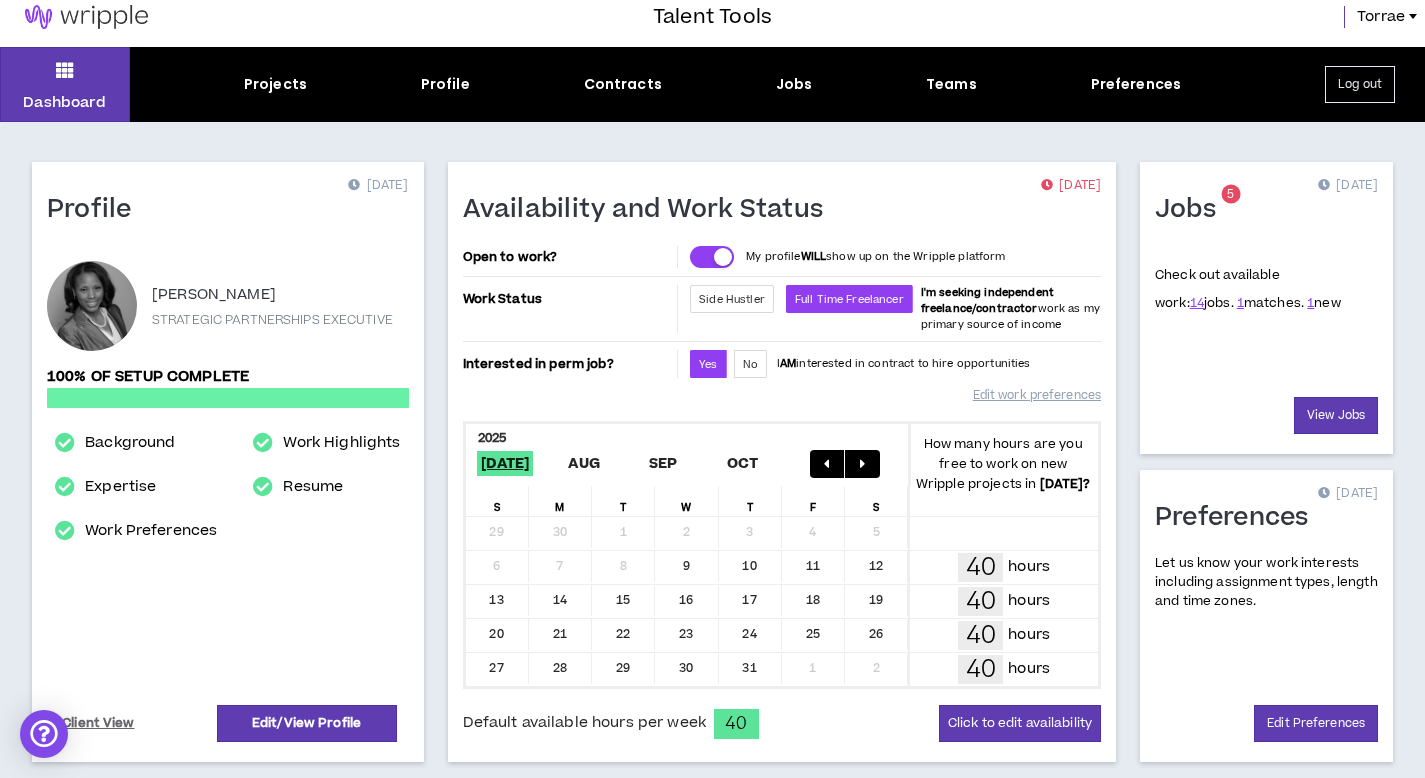 scroll, scrollTop: 29, scrollLeft: 0, axis: vertical 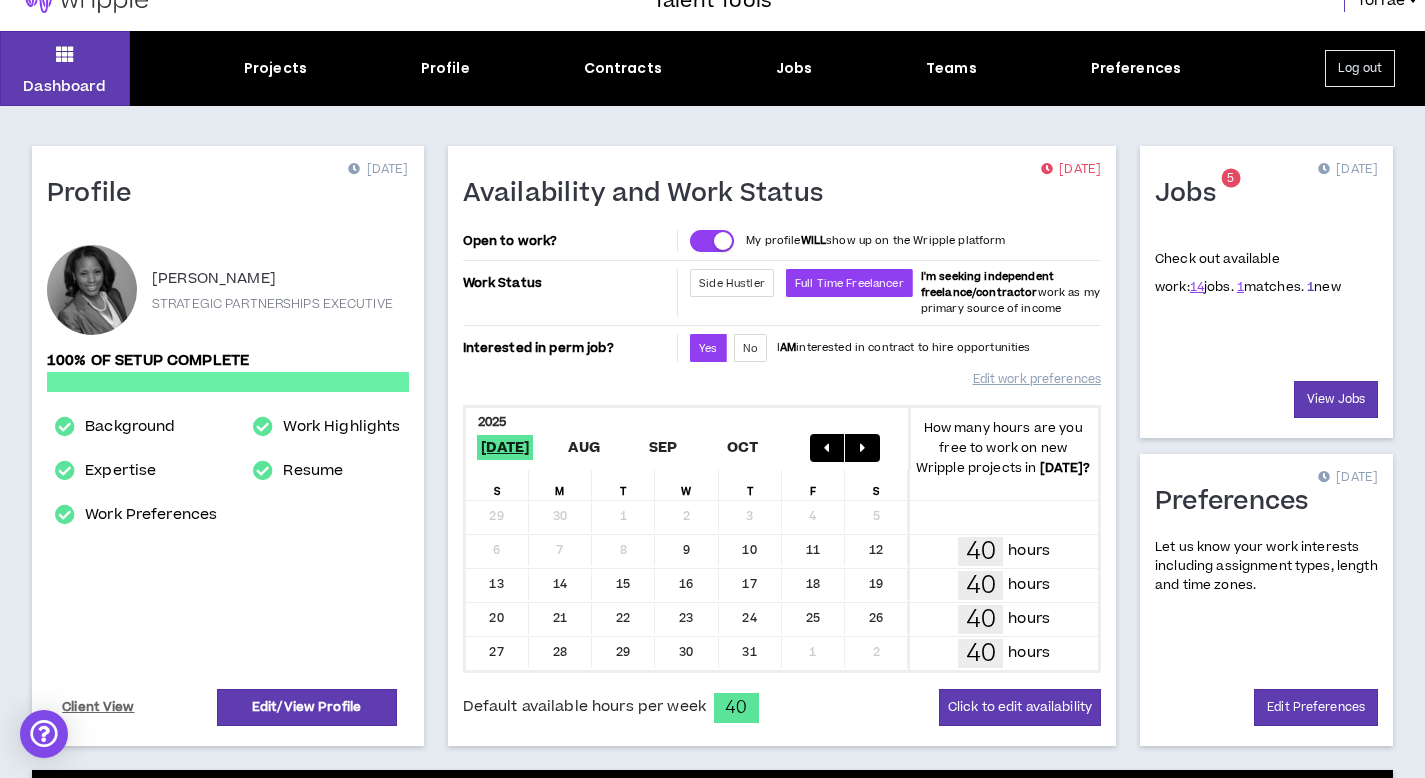 click on "1" at bounding box center (1310, 287) 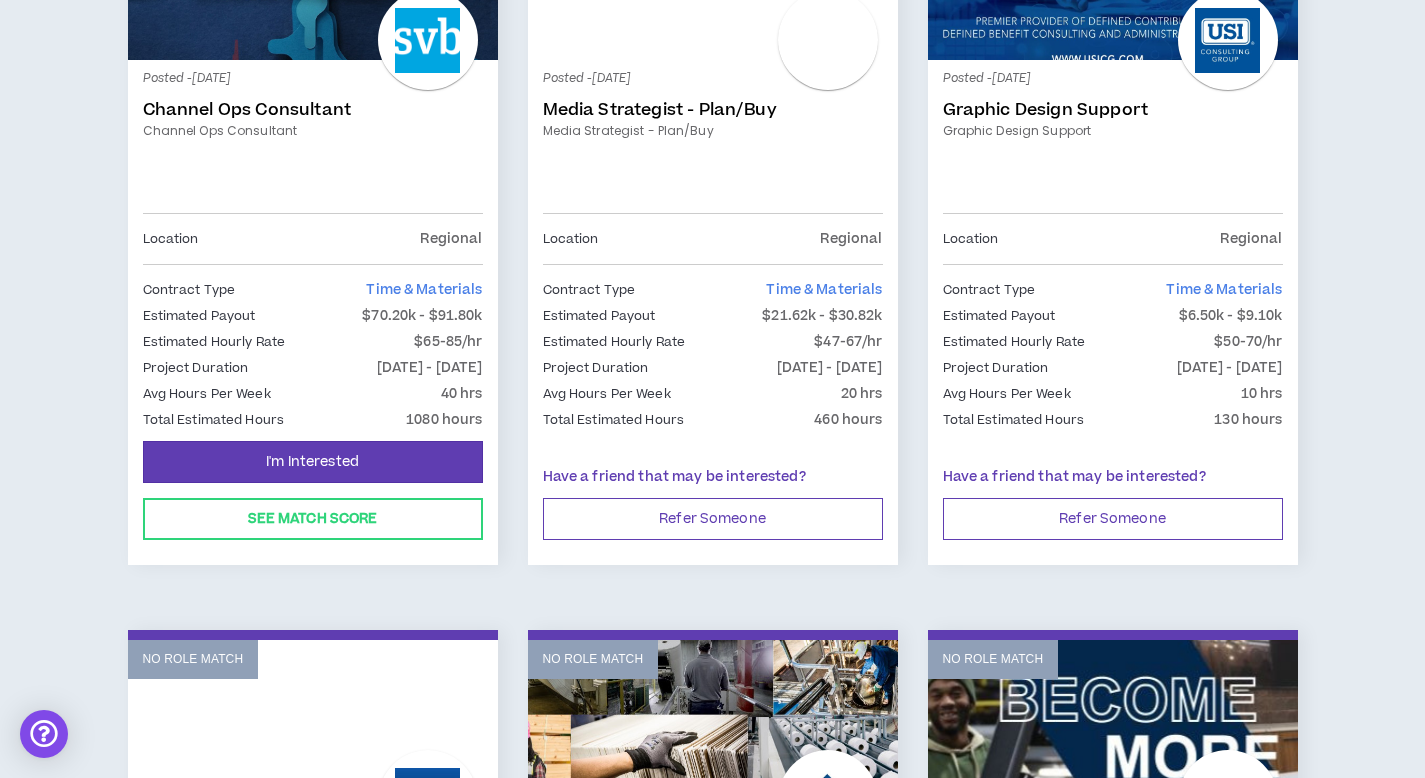 scroll, scrollTop: 1274, scrollLeft: 0, axis: vertical 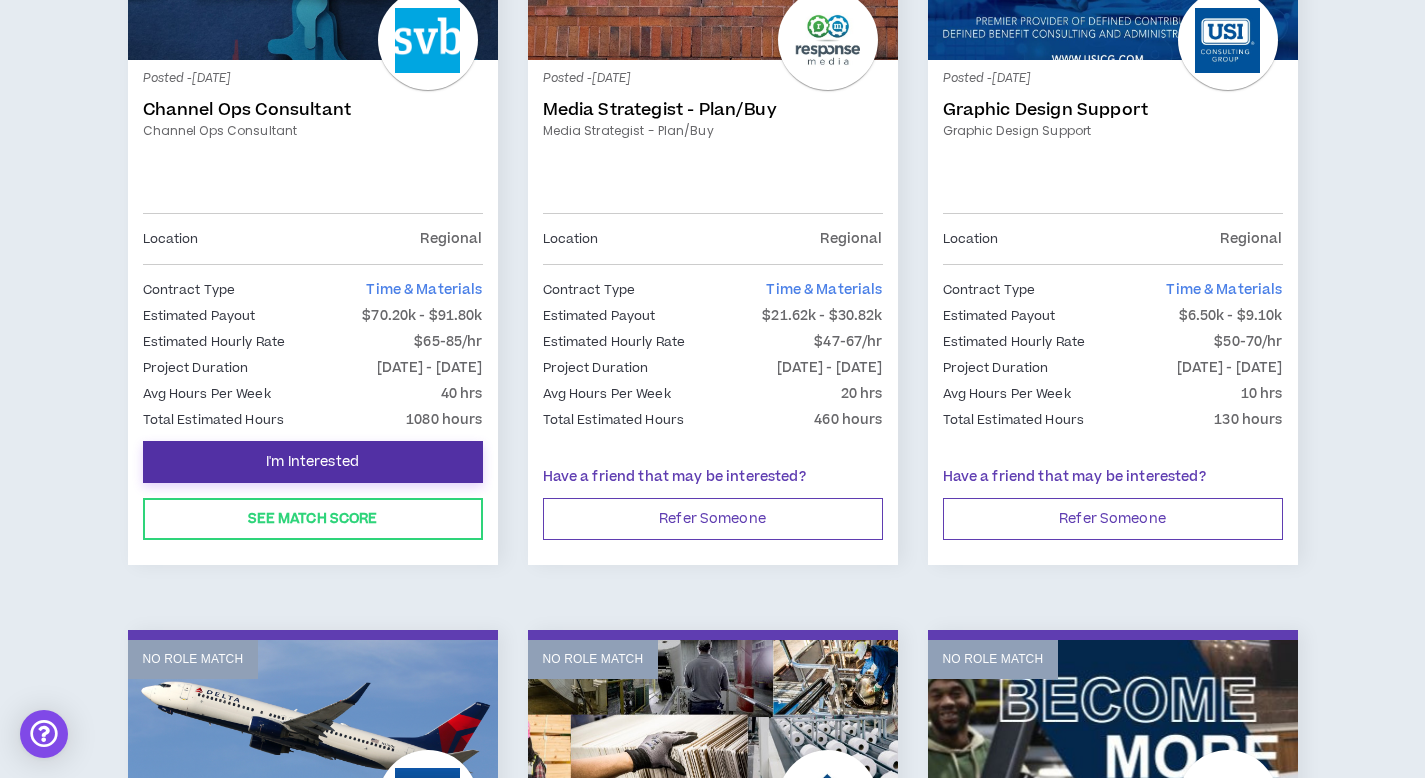 click on "I'm Interested" at bounding box center (312, 462) 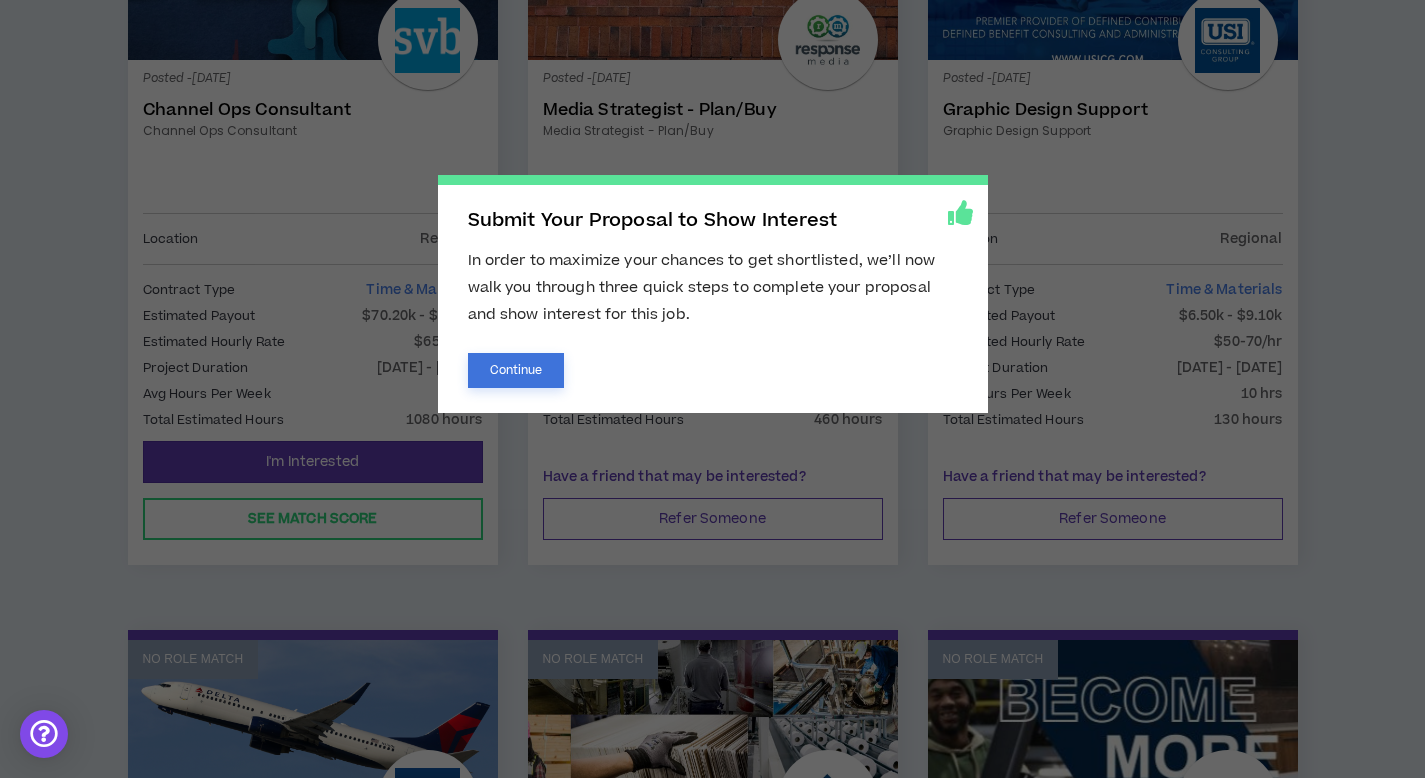 click on "Continue" at bounding box center [516, 370] 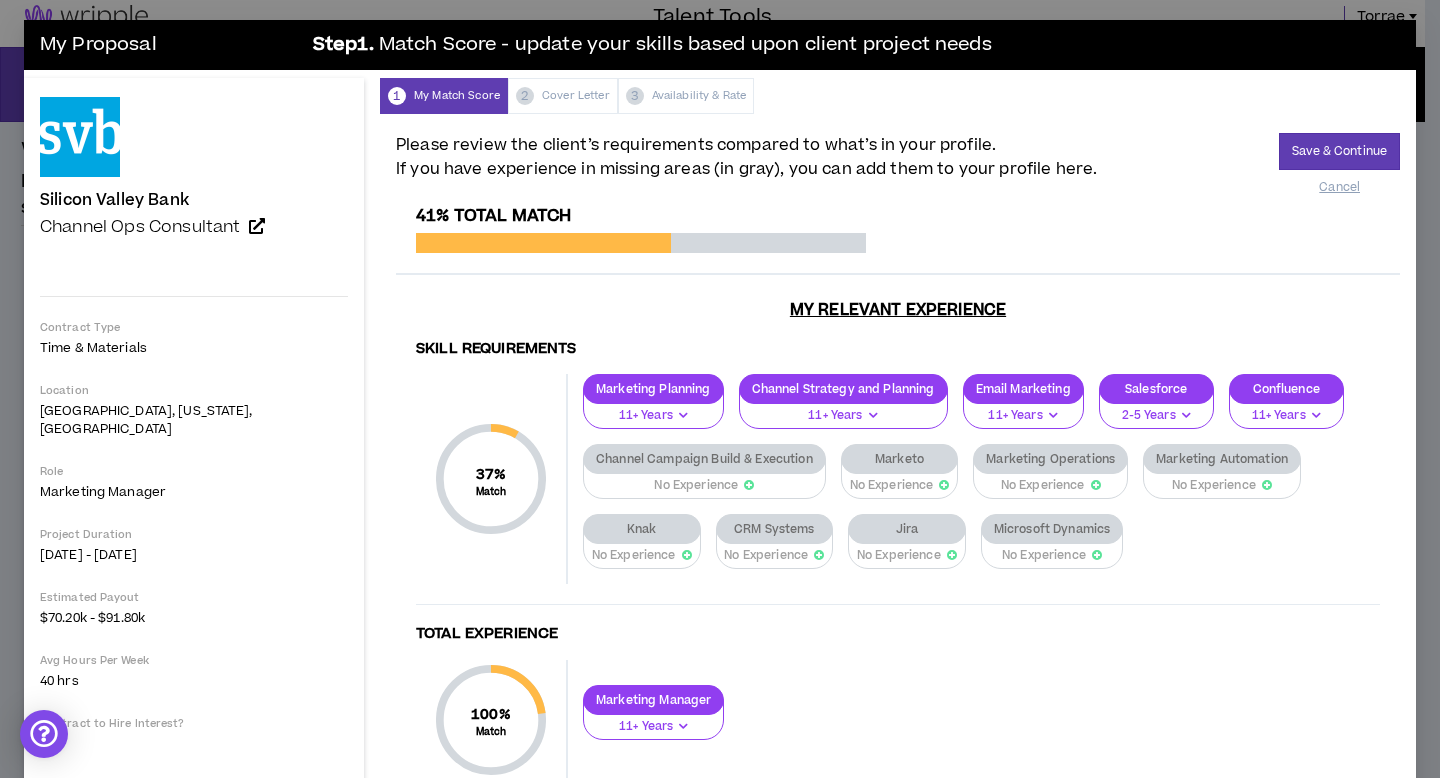 scroll, scrollTop: 0, scrollLeft: 0, axis: both 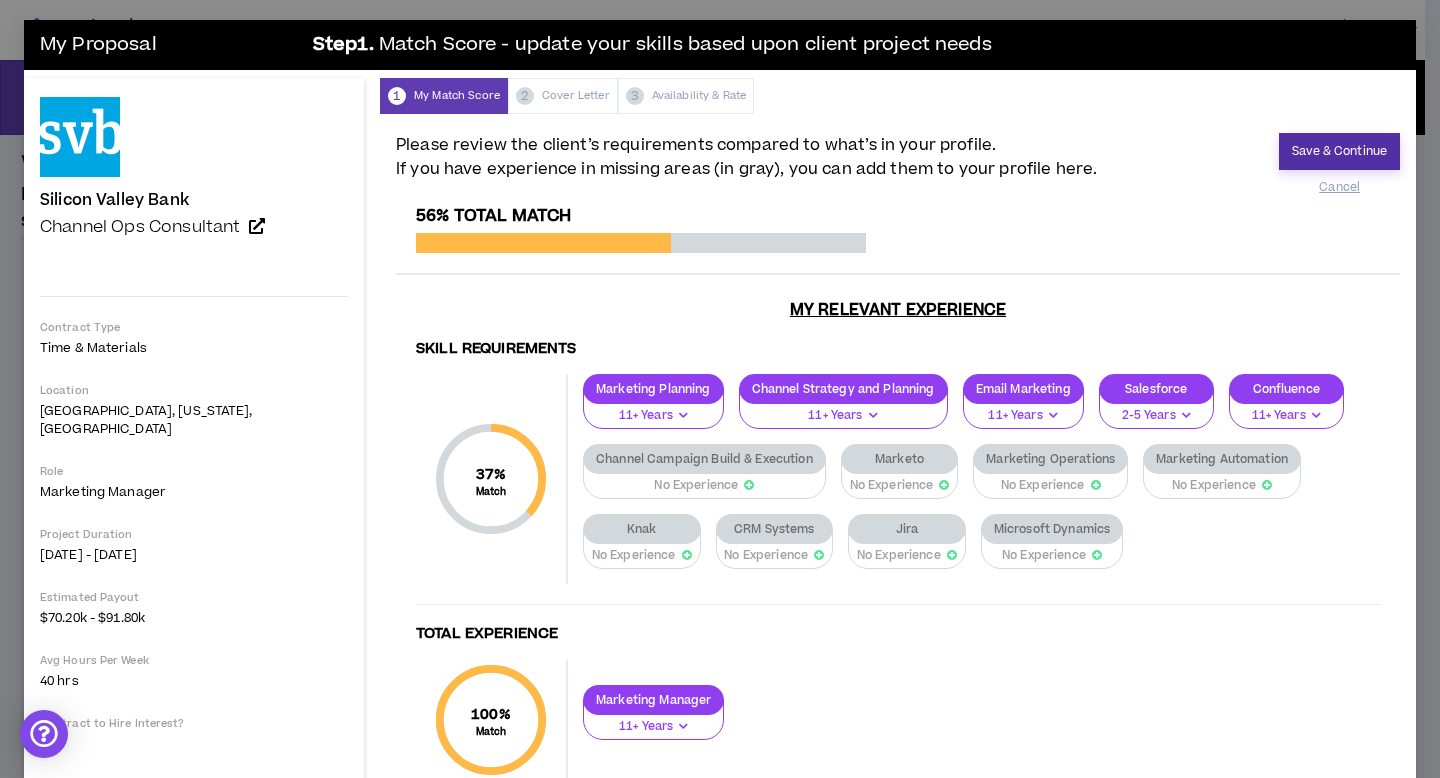 click on "Save & Continue" at bounding box center [1339, 151] 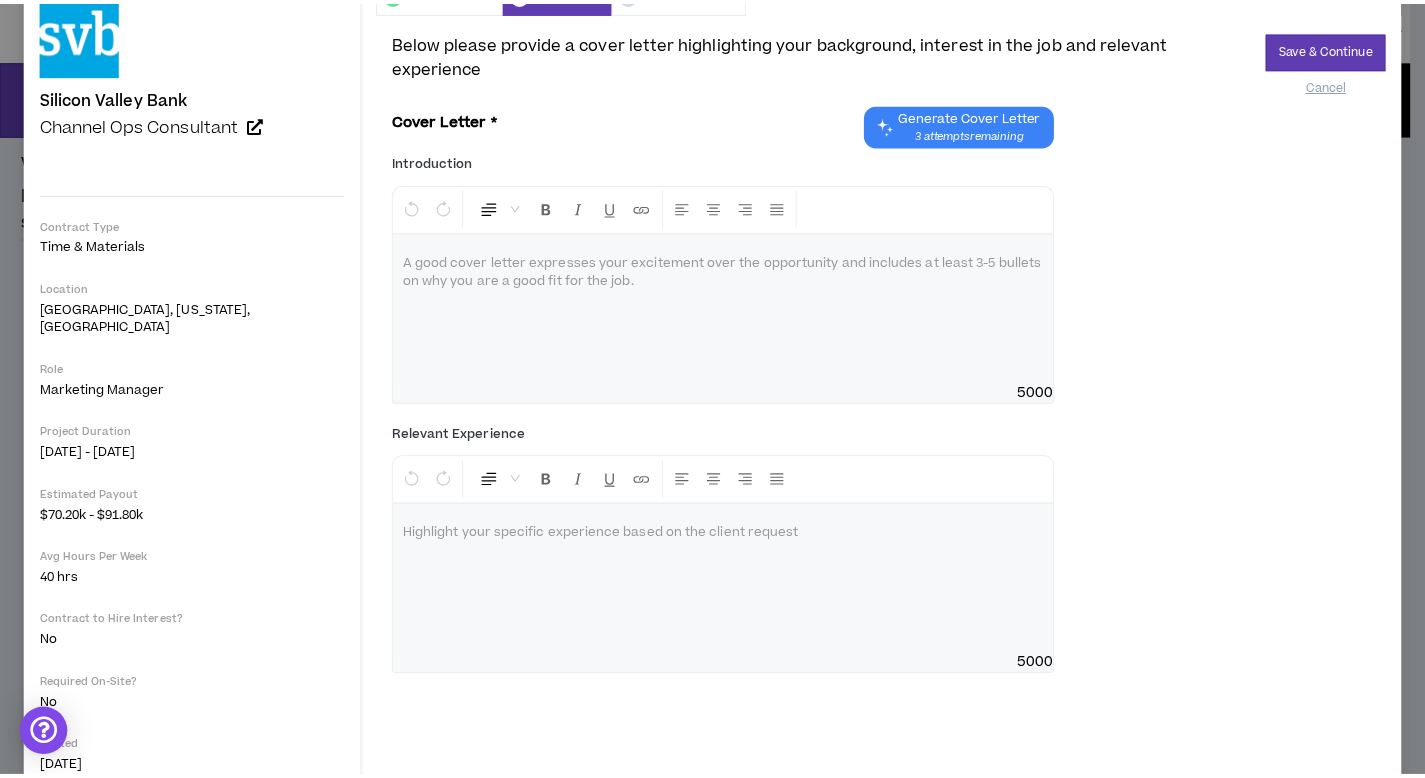 scroll, scrollTop: 0, scrollLeft: 0, axis: both 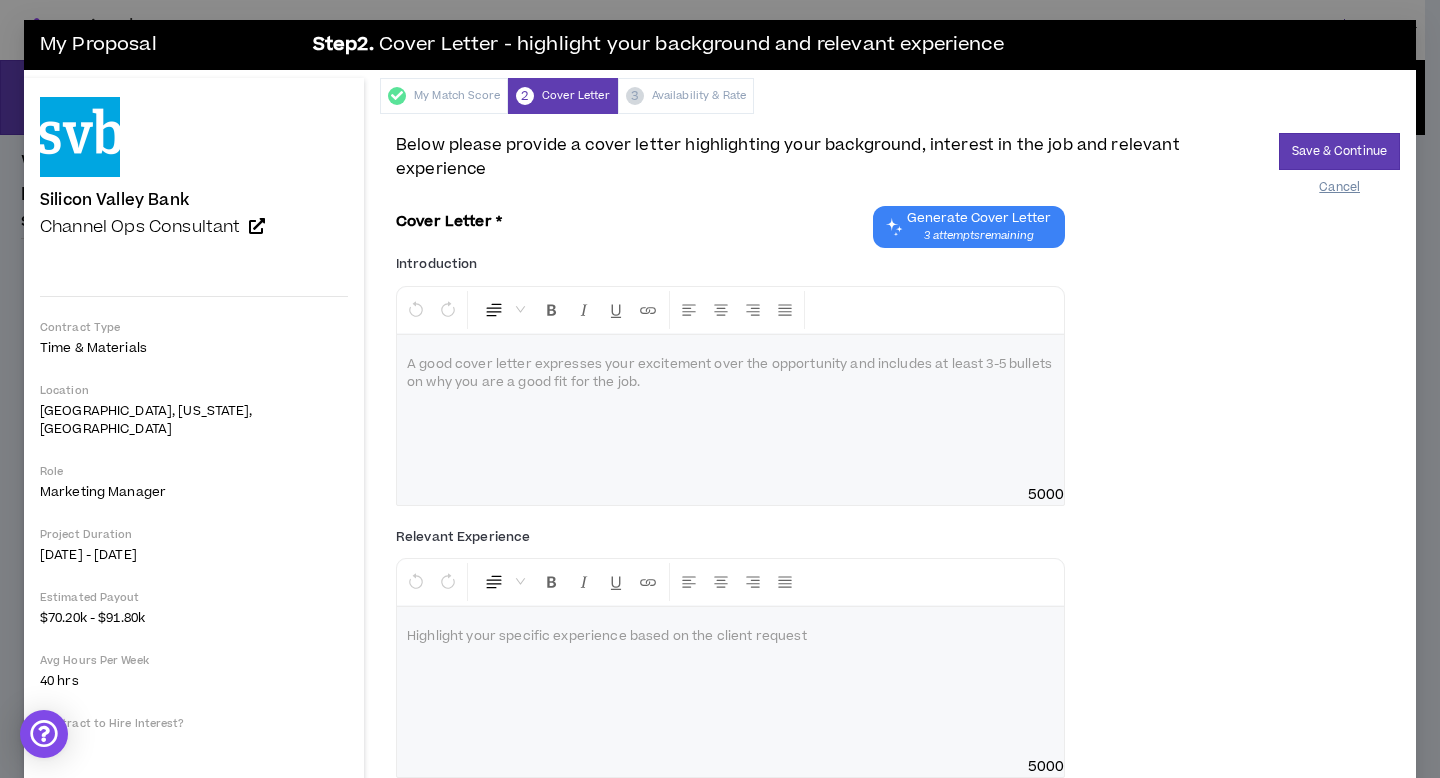 click on "Cancel" at bounding box center (1339, 187) 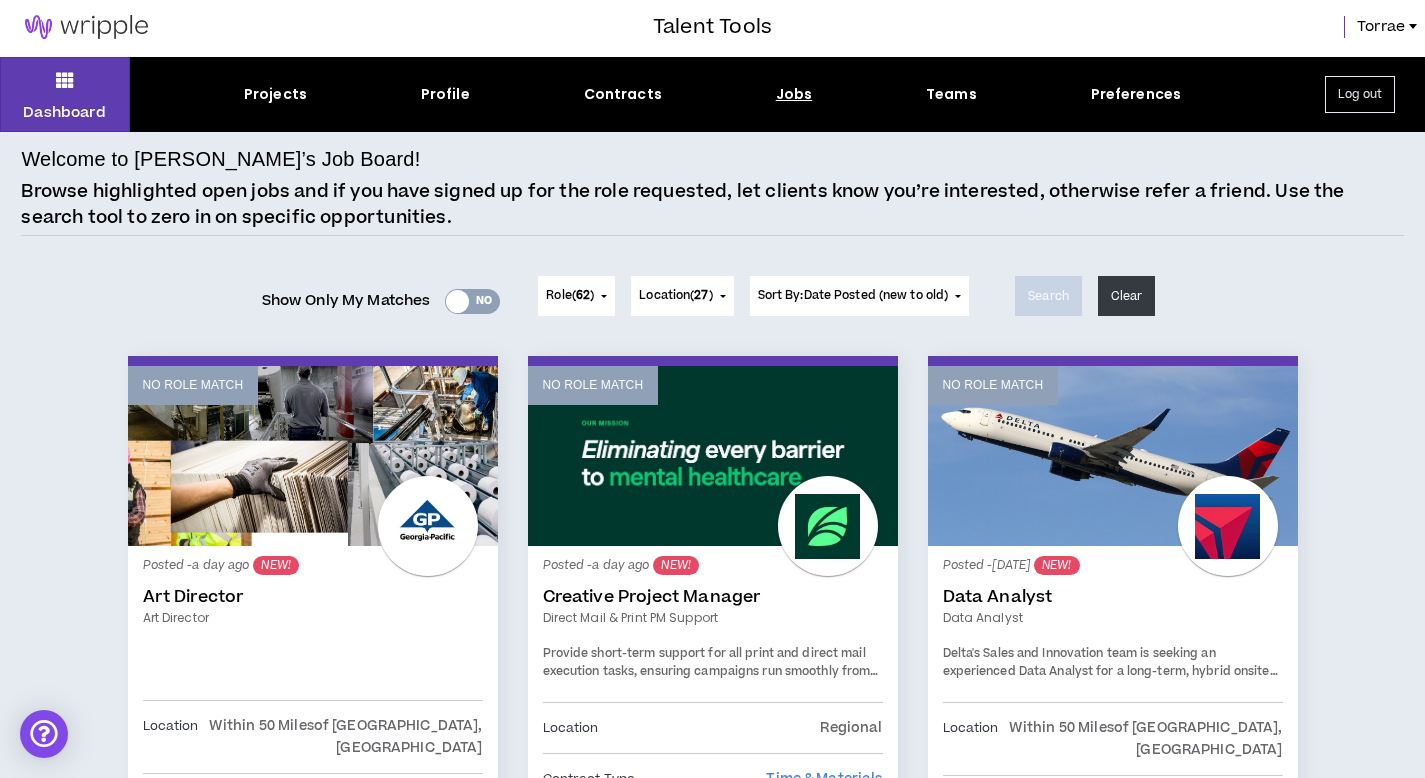 scroll, scrollTop: 4, scrollLeft: 0, axis: vertical 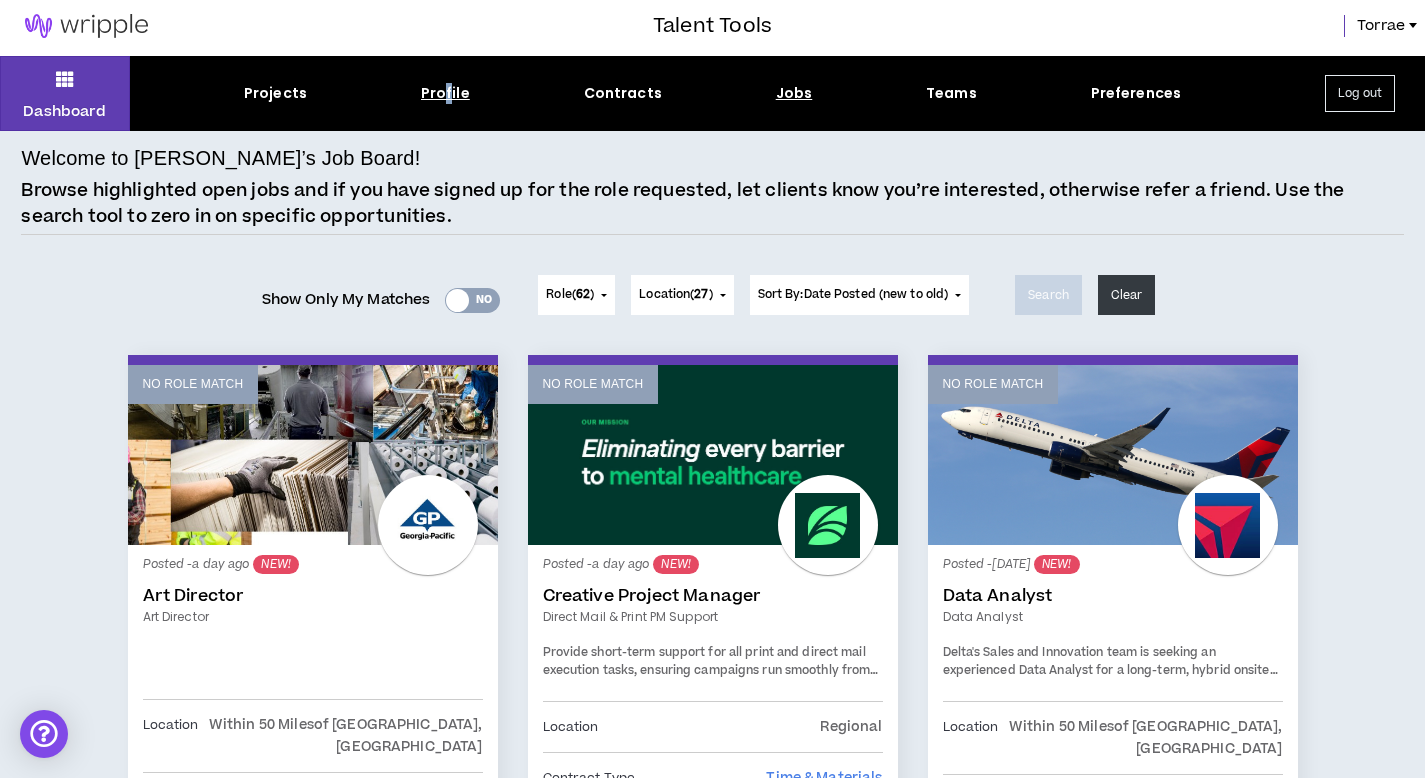 click on "Profile" at bounding box center [445, 93] 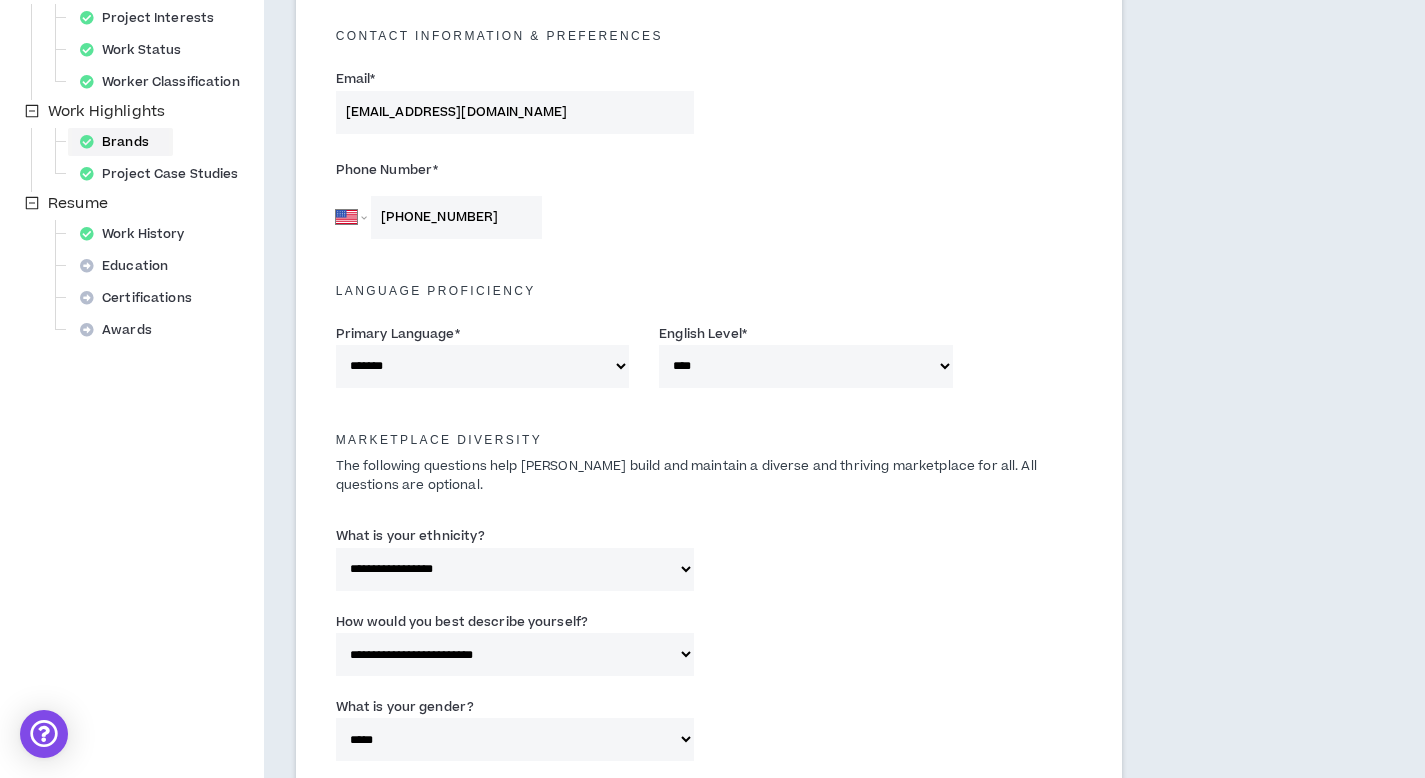 scroll, scrollTop: 279, scrollLeft: 0, axis: vertical 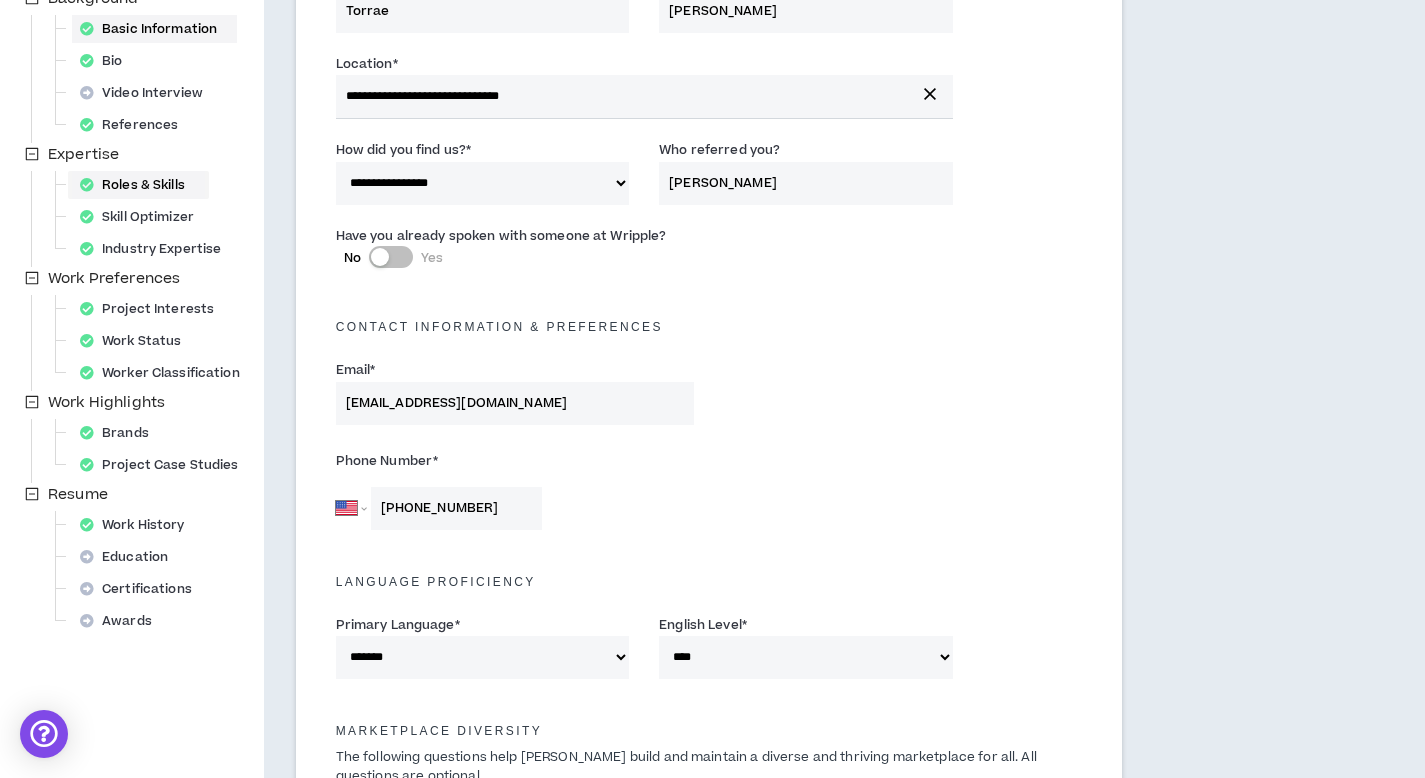 click on "Roles & Skills" at bounding box center [138, 185] 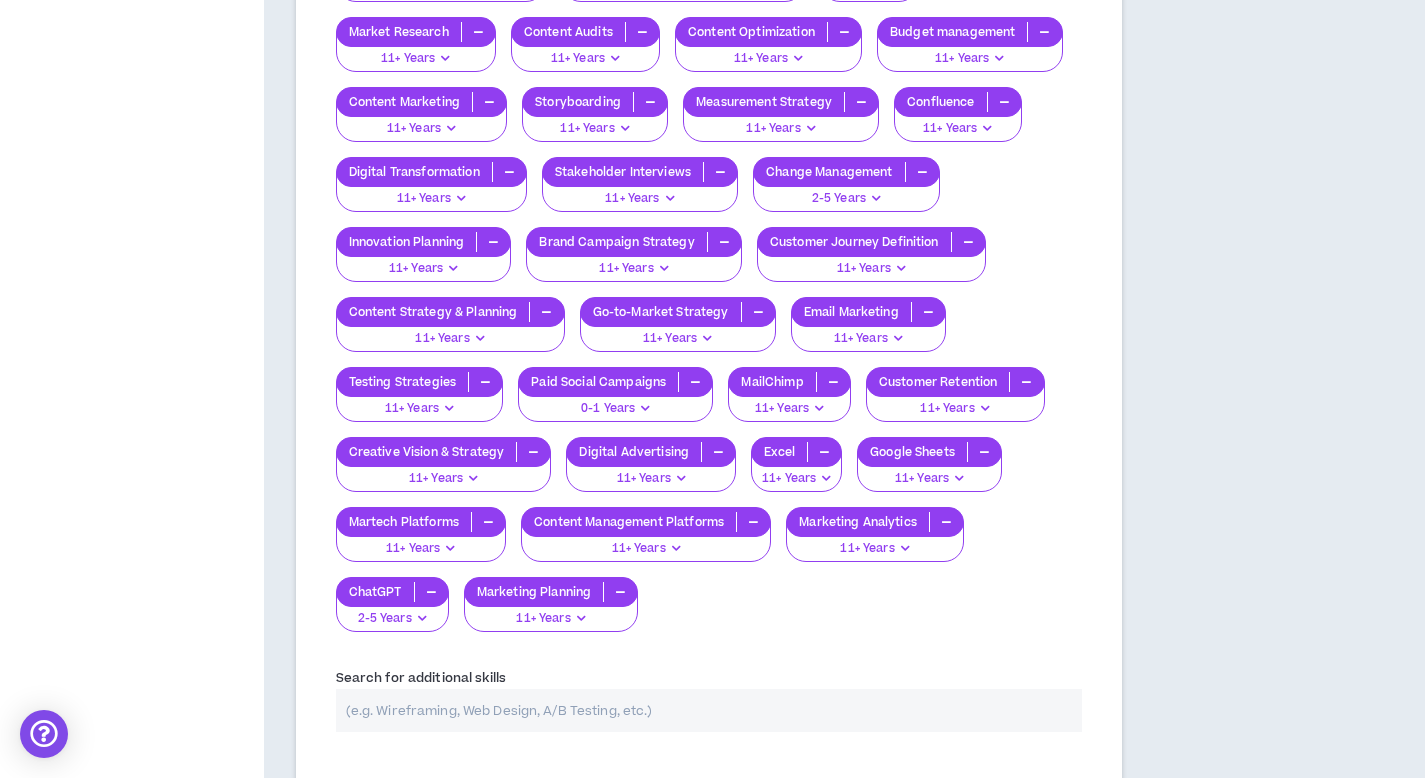 scroll, scrollTop: 2996, scrollLeft: 0, axis: vertical 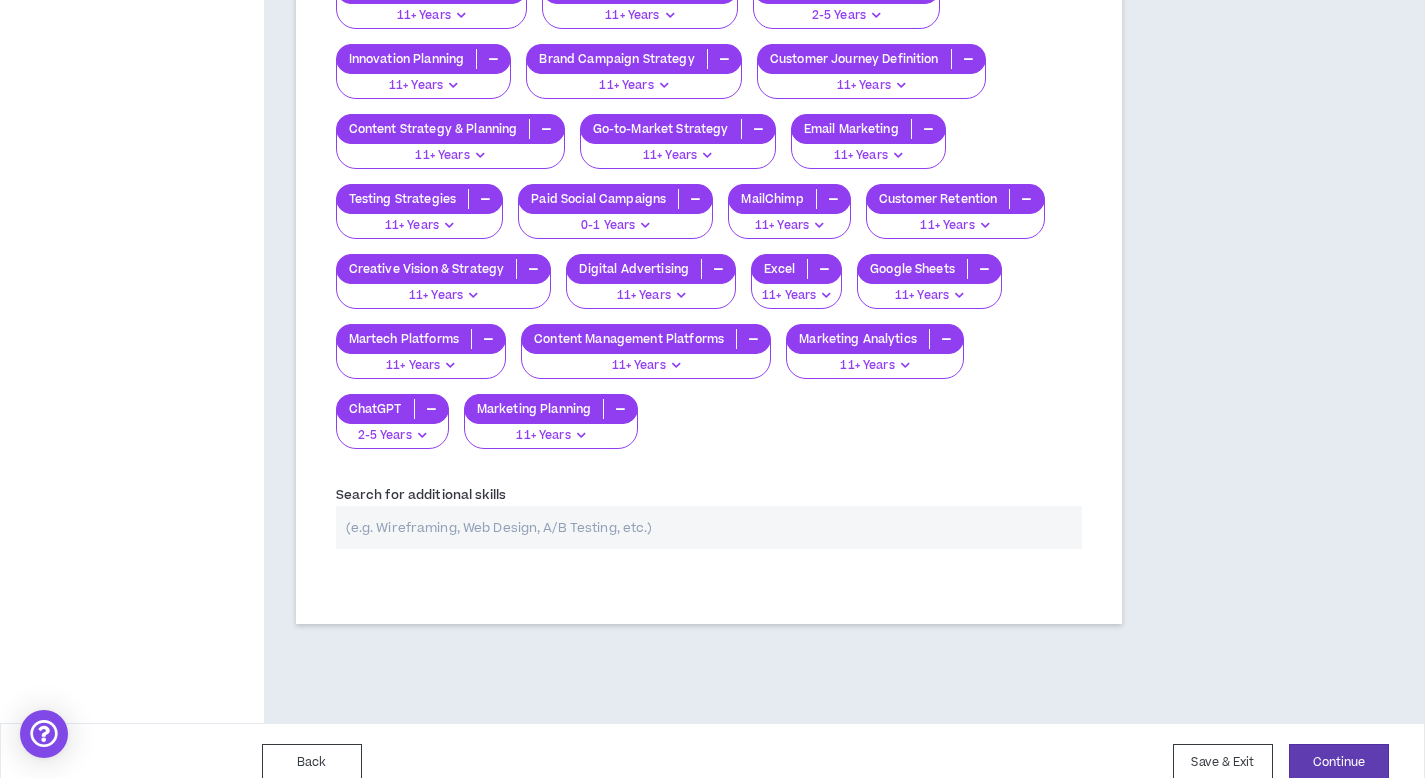 click at bounding box center (709, 527) 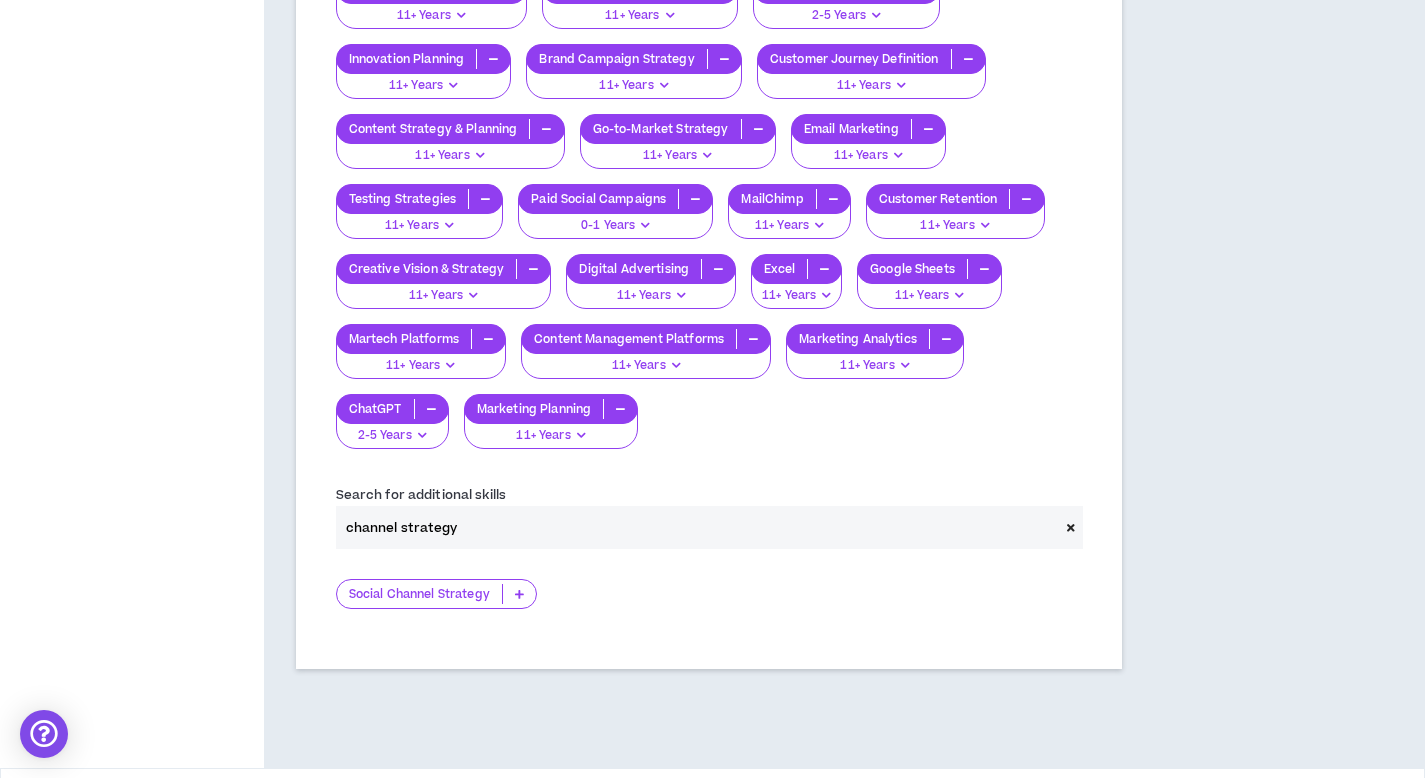 click on "channel strategy" at bounding box center [697, 527] 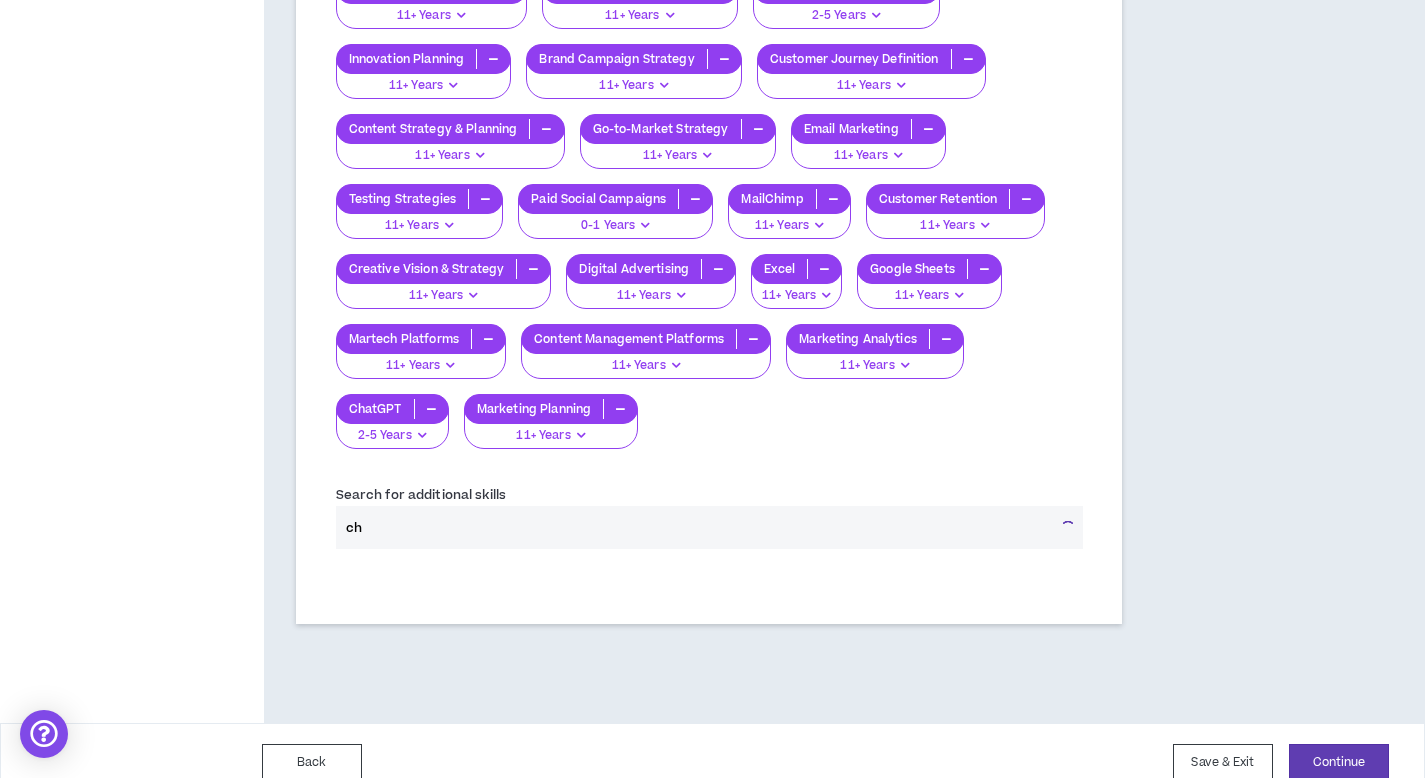 type on "c" 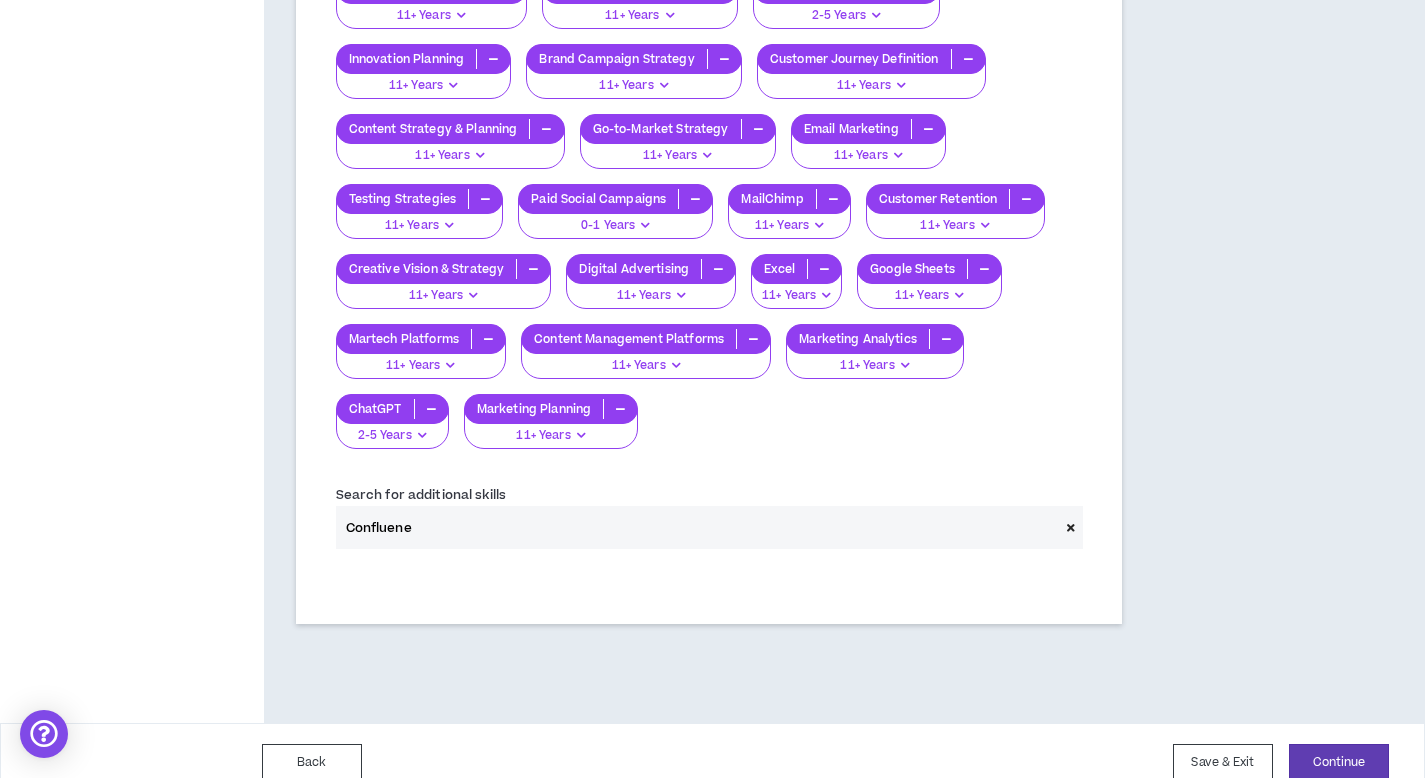 drag, startPoint x: 482, startPoint y: 506, endPoint x: 343, endPoint y: 502, distance: 139.05754 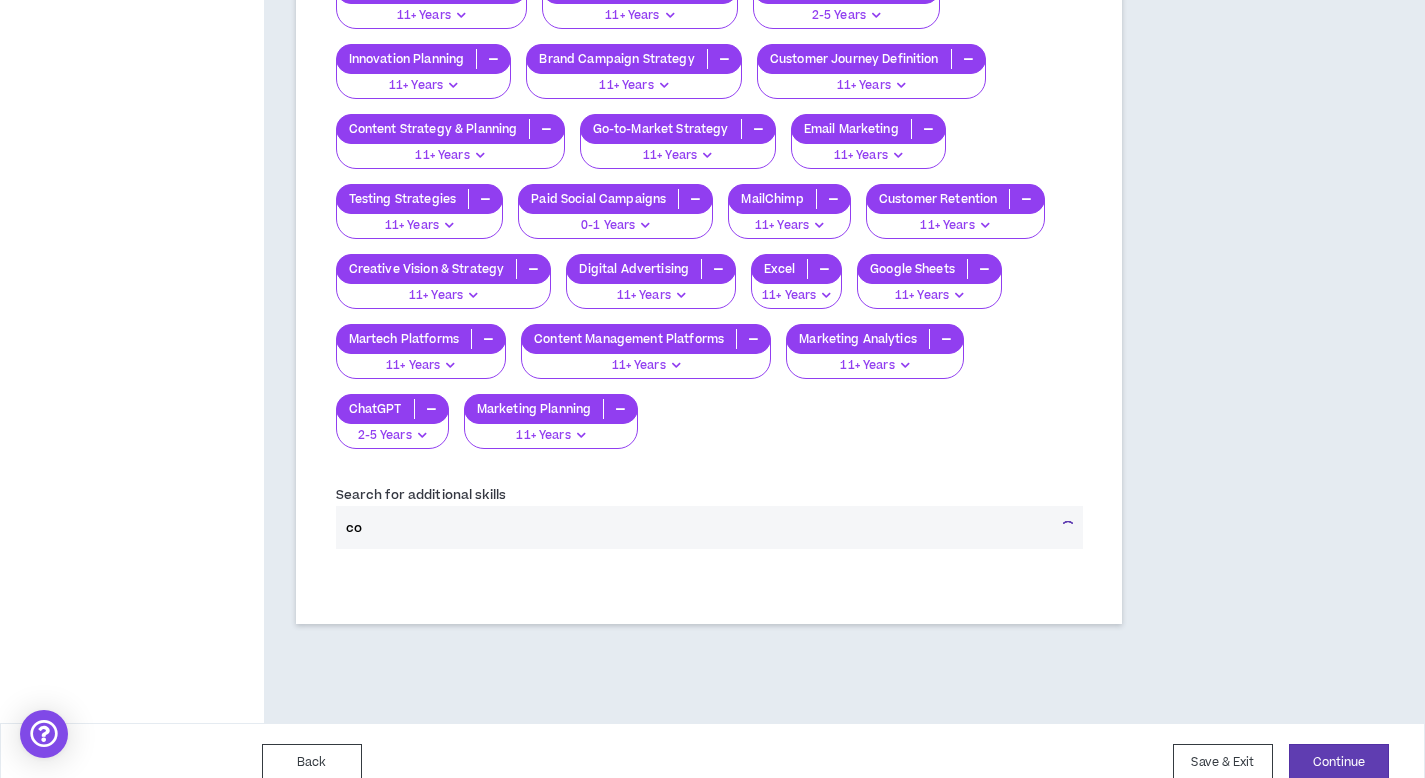 type on "c" 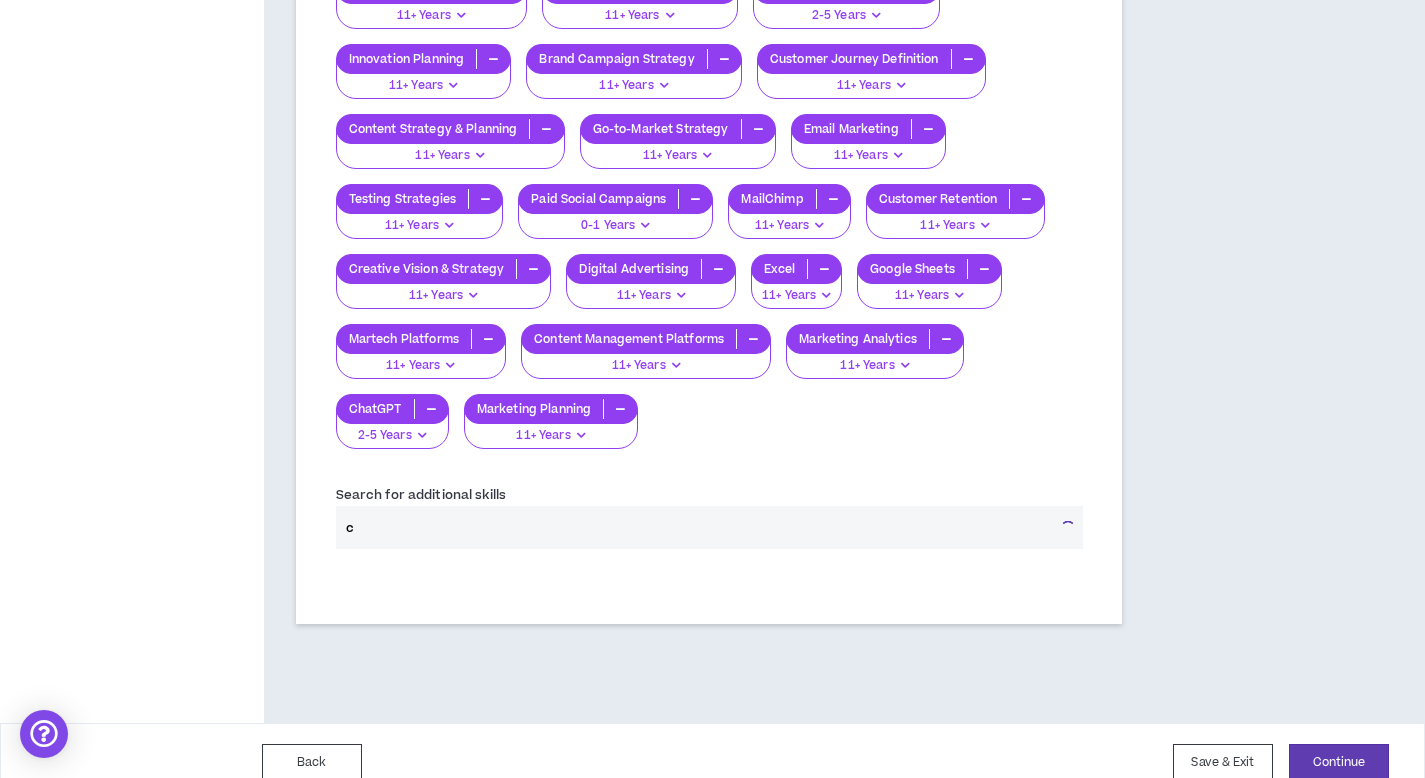 type 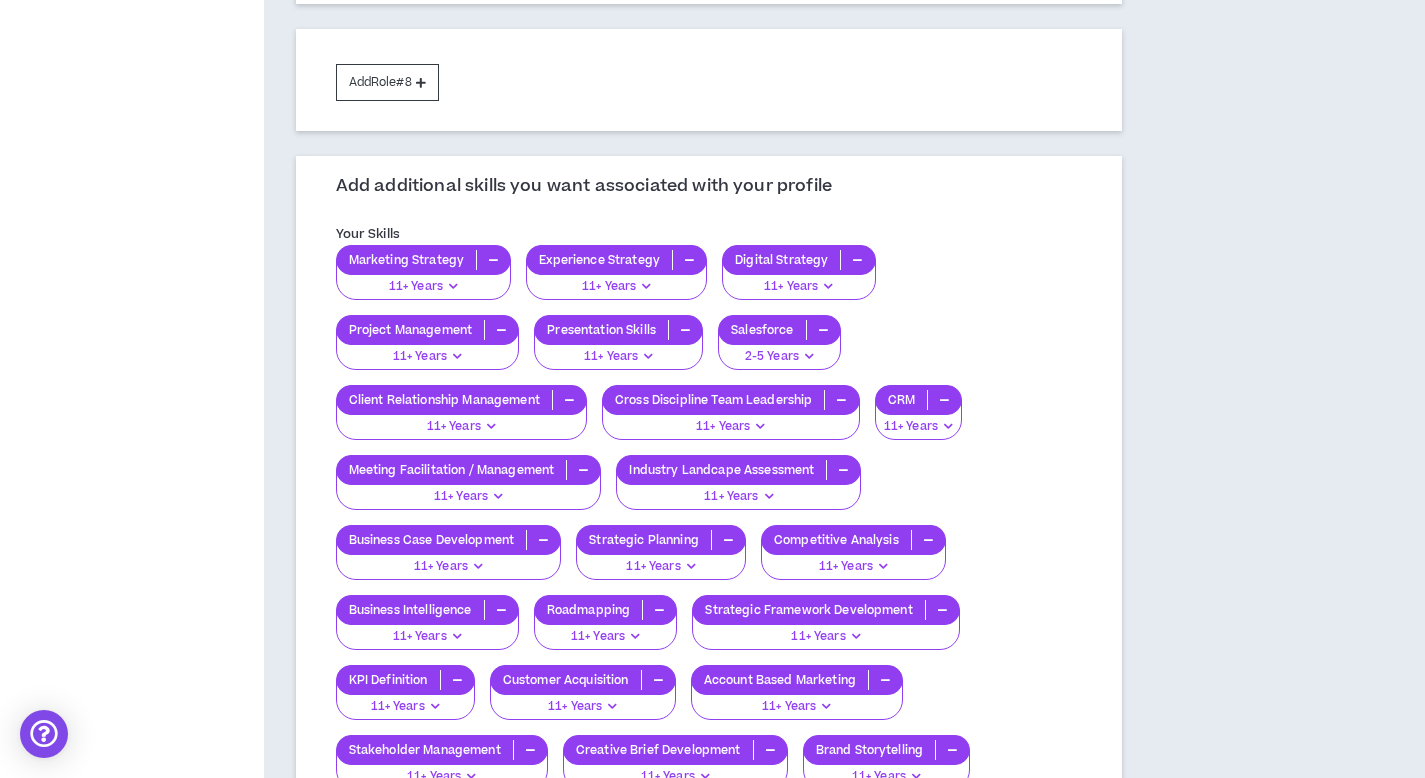 scroll, scrollTop: 1674, scrollLeft: 0, axis: vertical 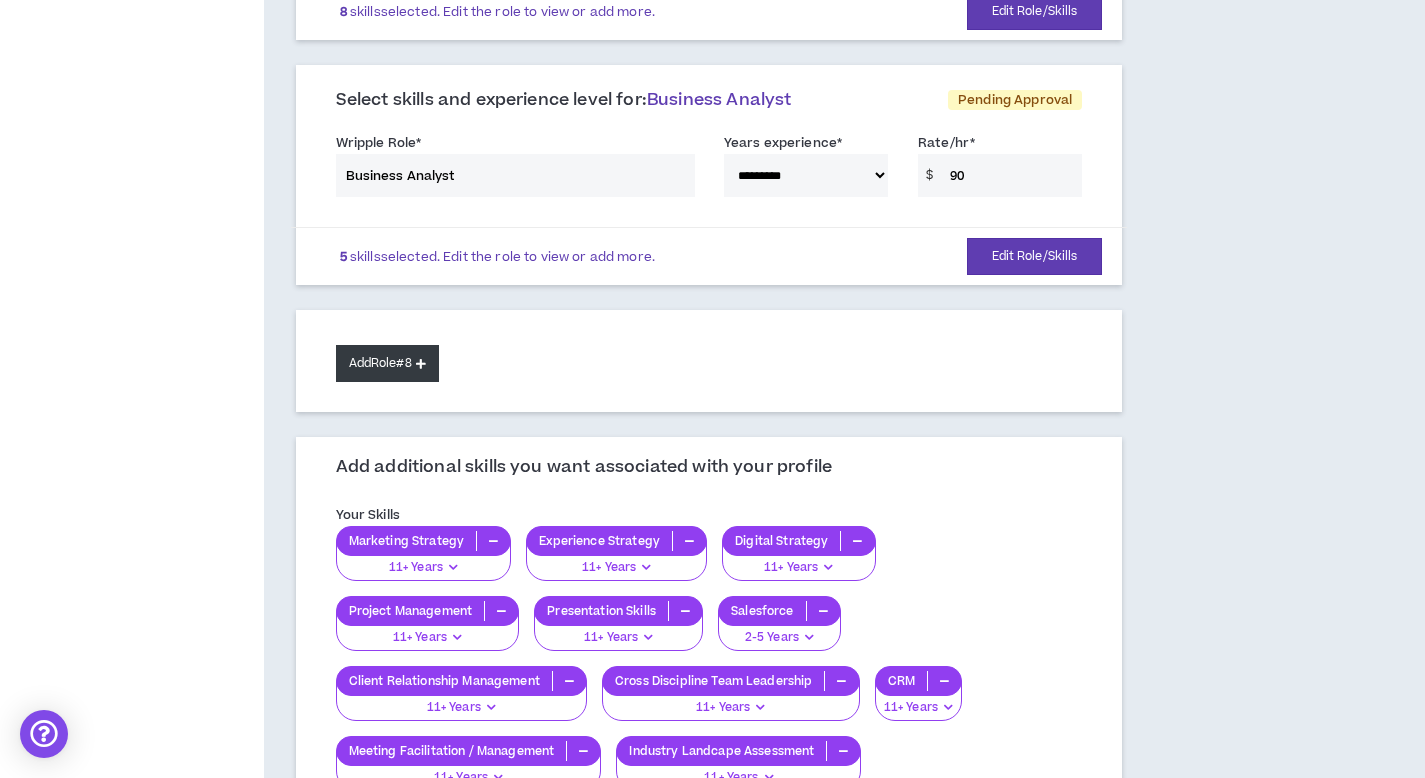 click on "Add  Role  #8" at bounding box center [387, 363] 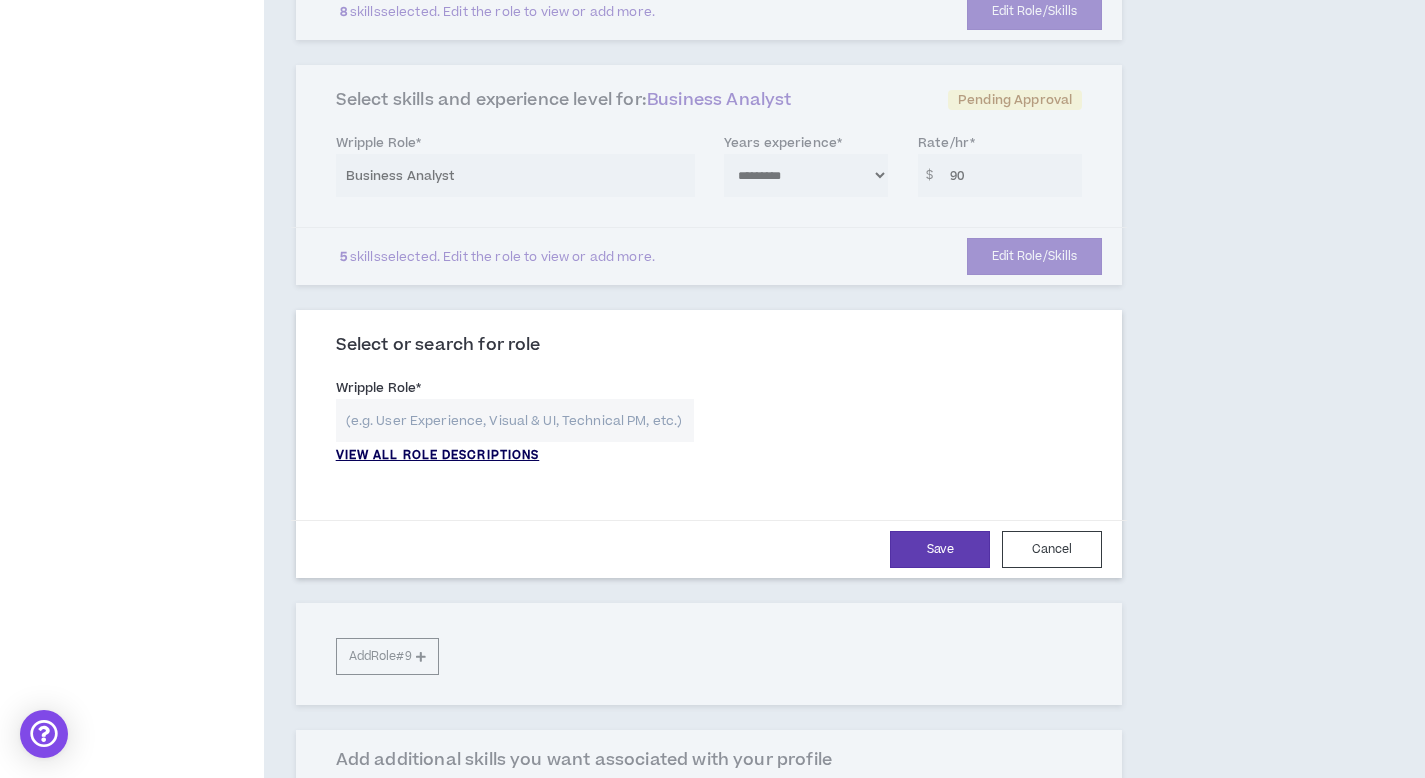 click on "VIEW ALL ROLE DESCRIPTIONS" at bounding box center (438, 456) 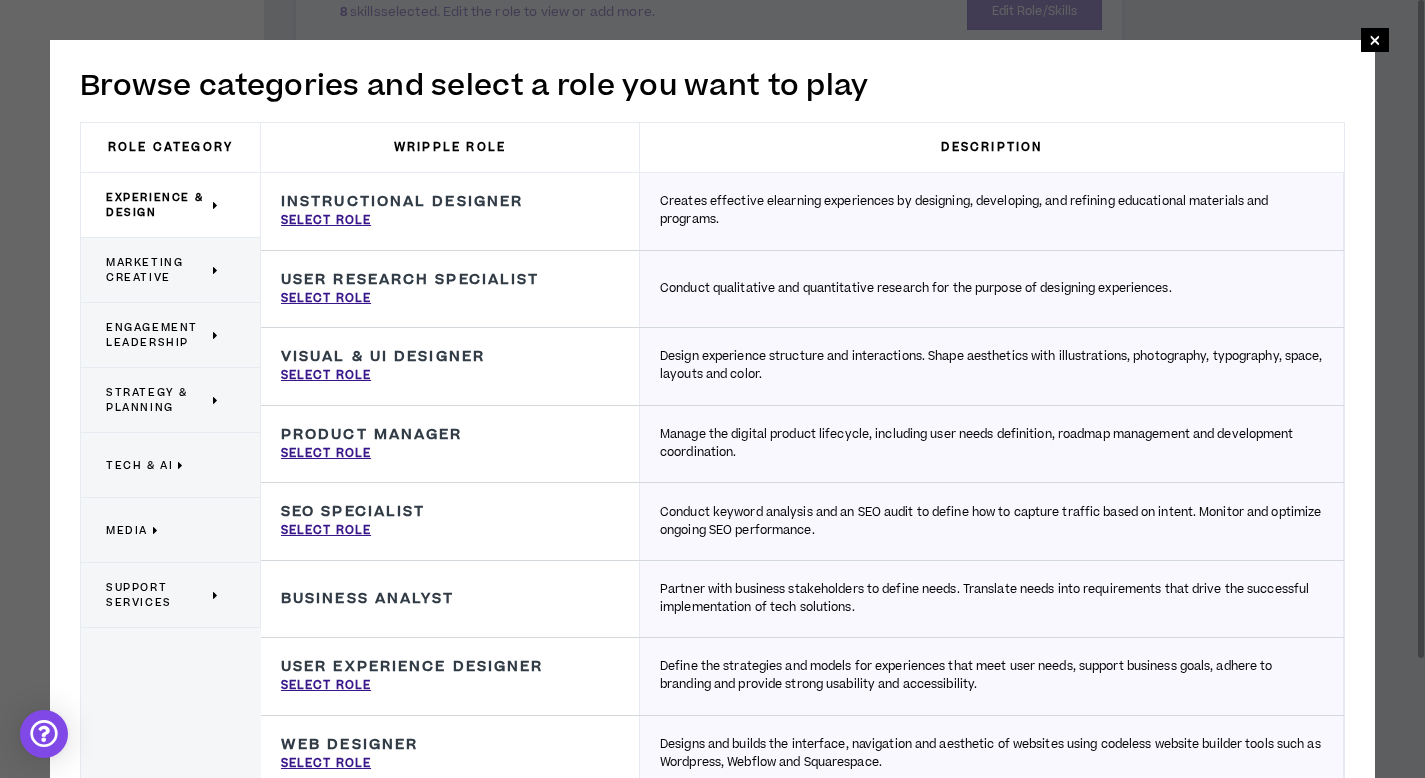 click on "Strategy & Planning" at bounding box center [157, 400] 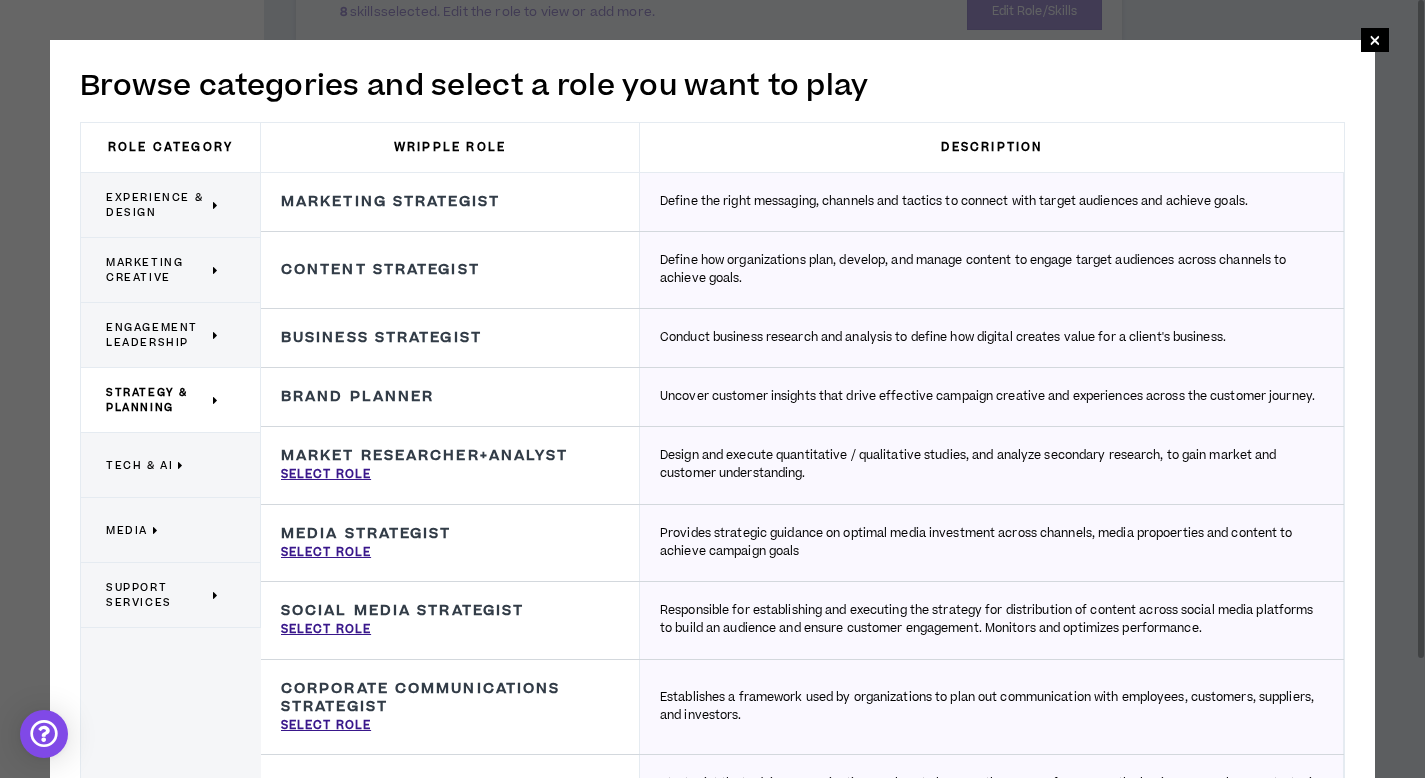 click on "Engagement Leadership" at bounding box center (157, 335) 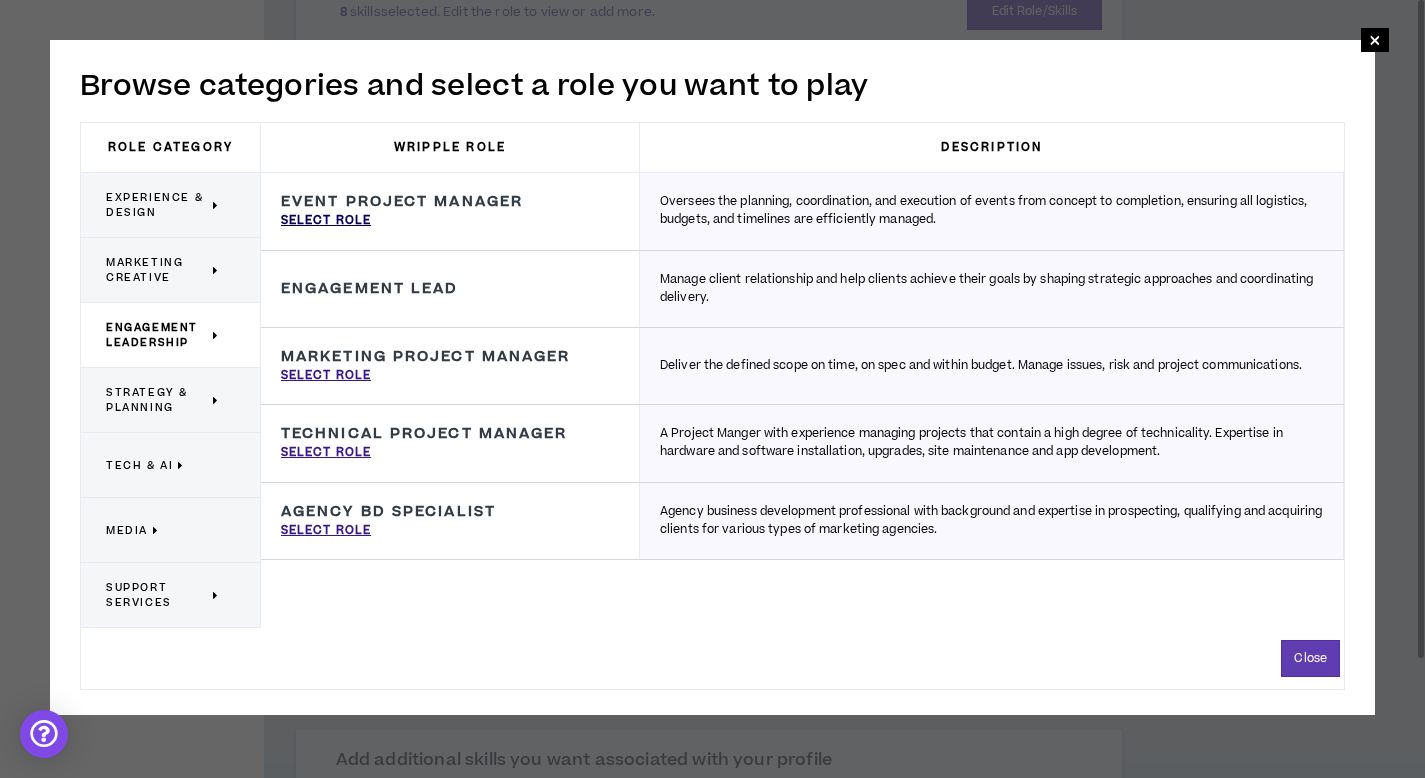 click on "Select Role" at bounding box center (326, 221) 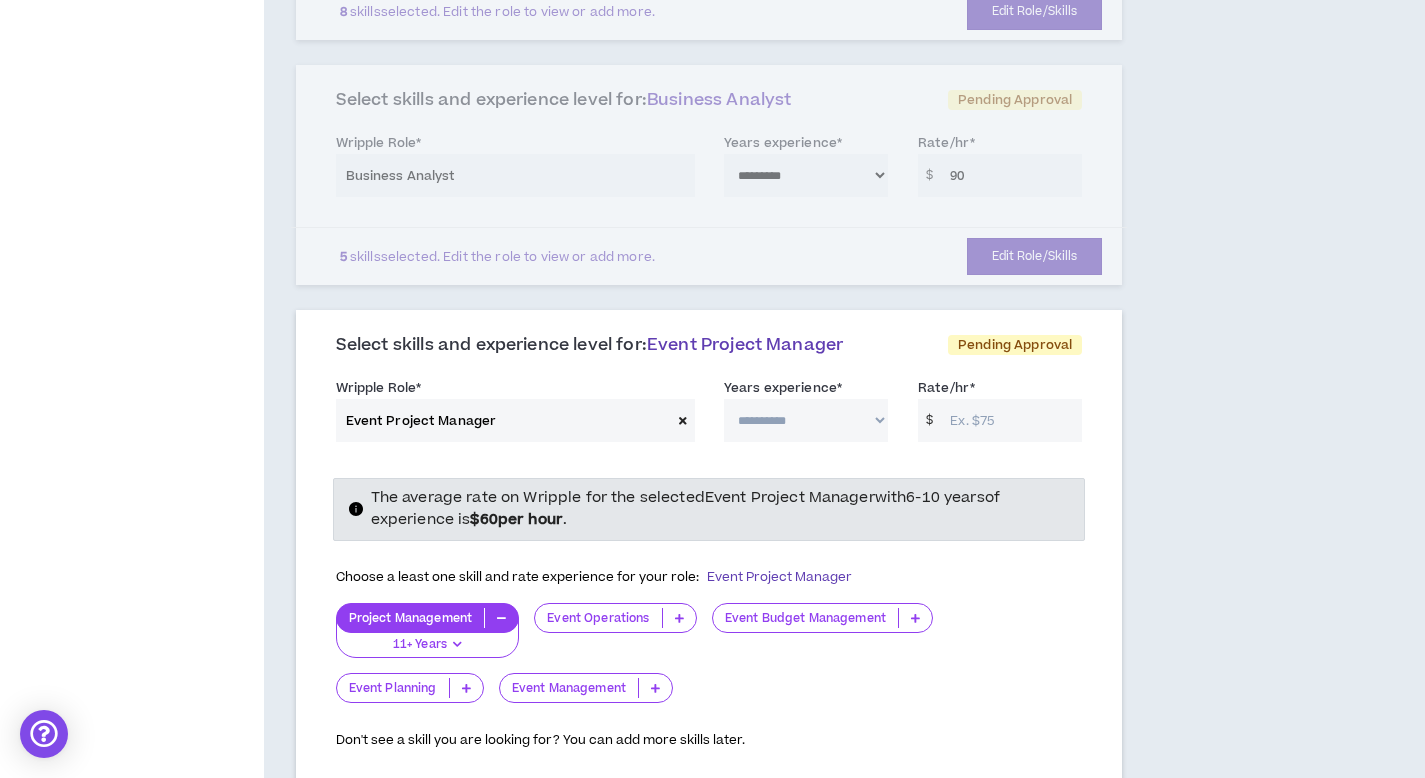 click on "**********" at bounding box center [806, 420] 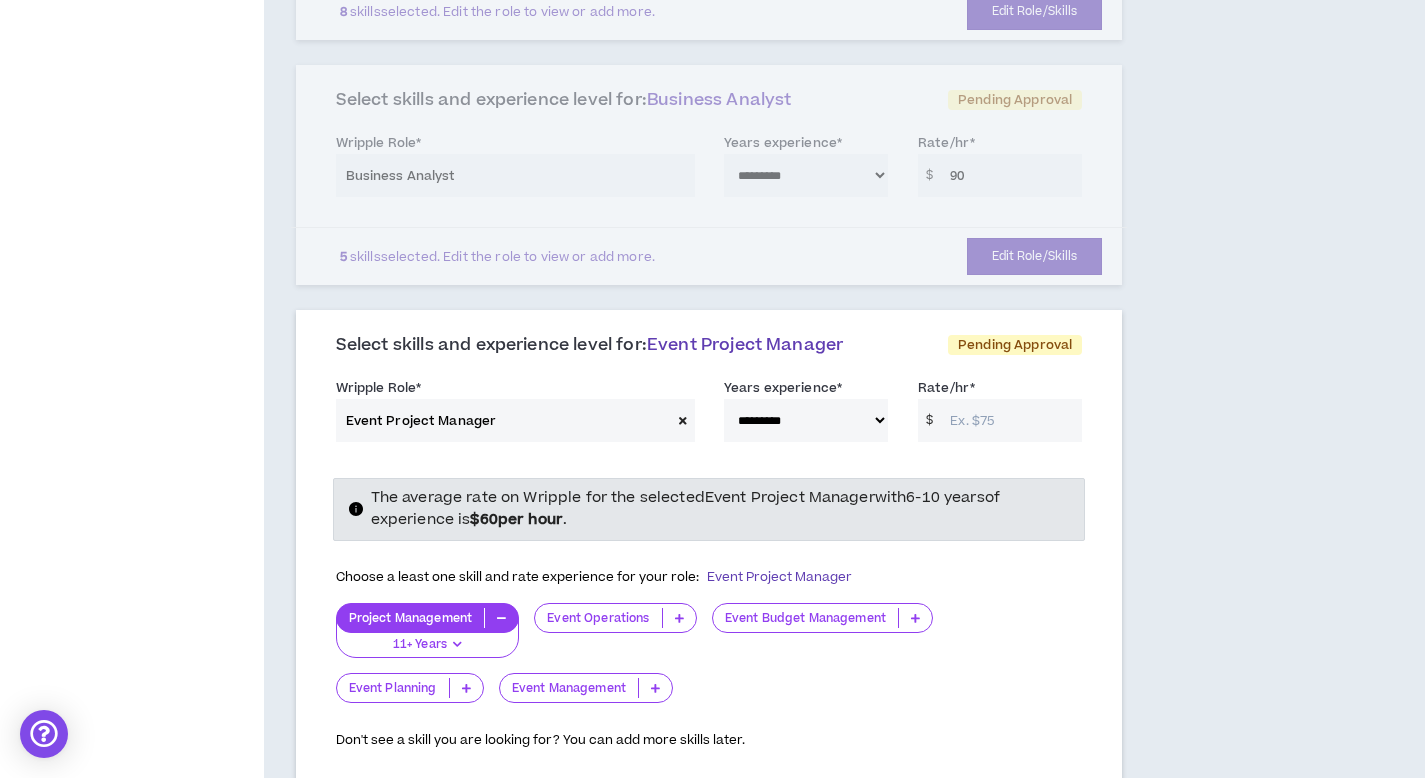 click on "Rate/hr  *" at bounding box center [1011, 420] 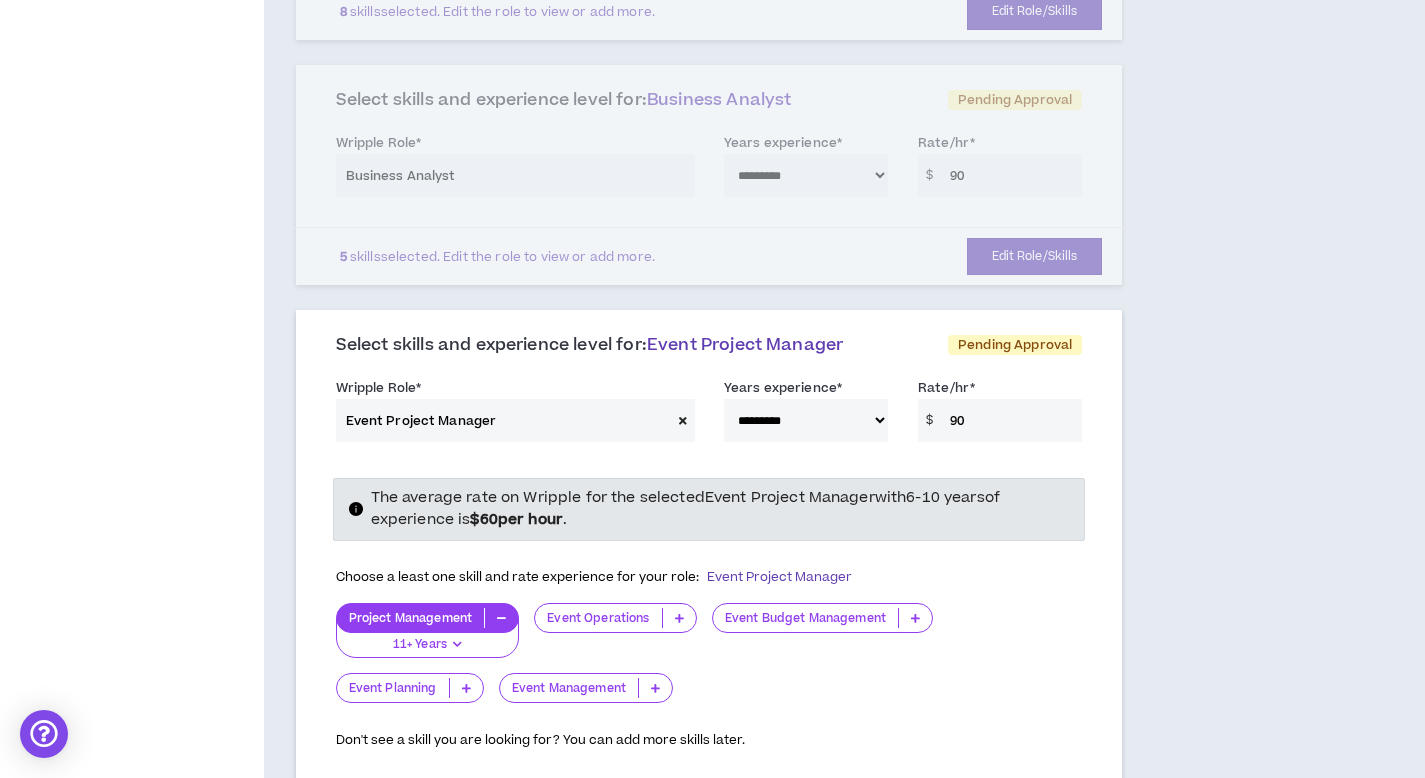 type on "90" 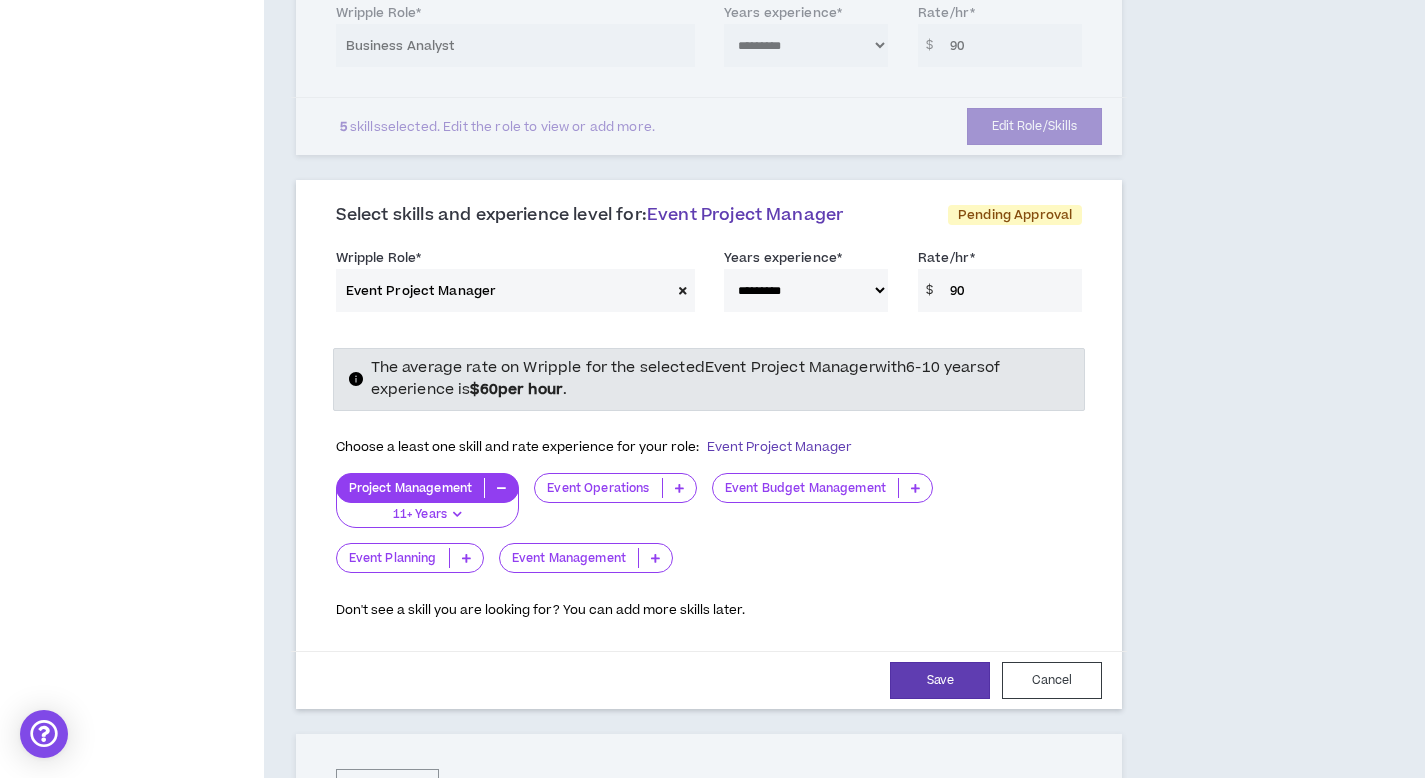 scroll, scrollTop: 1838, scrollLeft: 0, axis: vertical 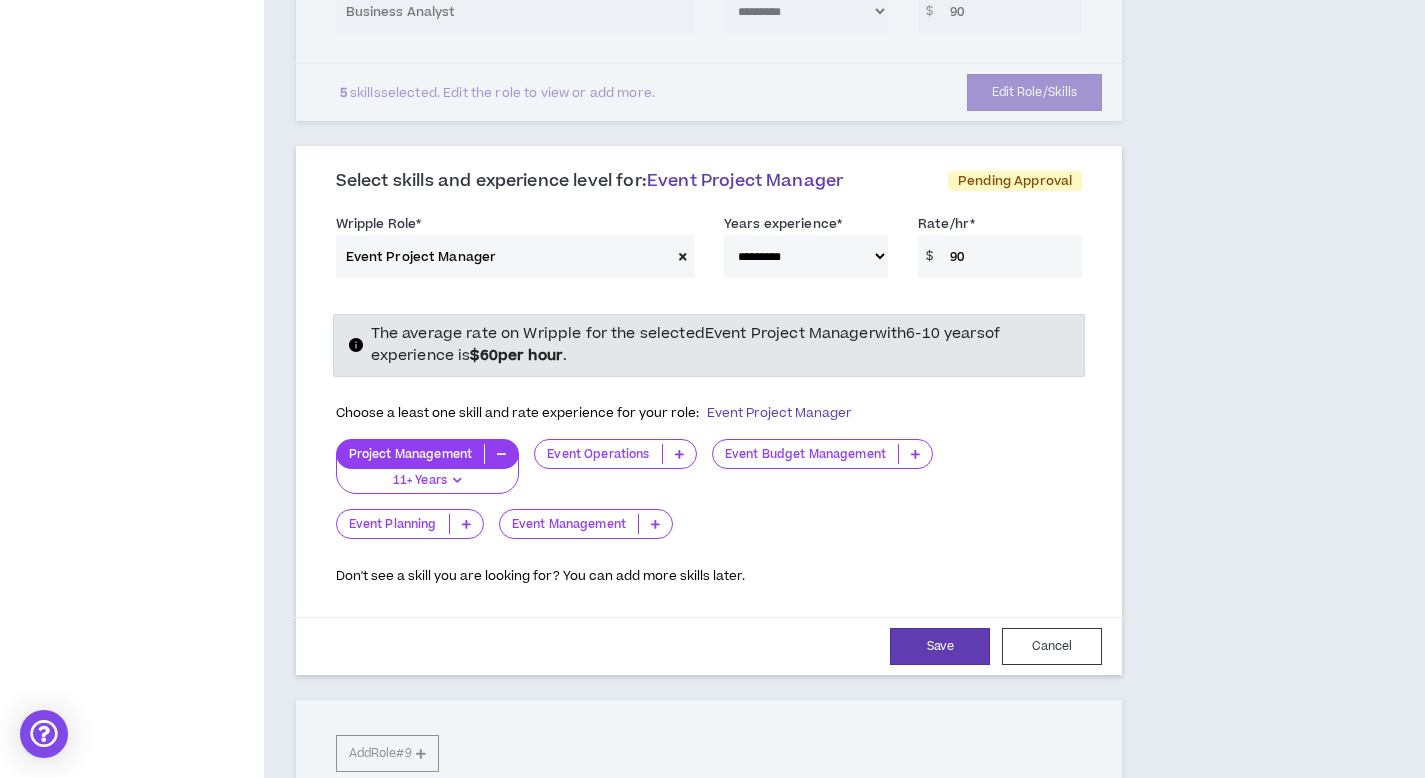 click on "Event Budget Management" at bounding box center [805, 454] 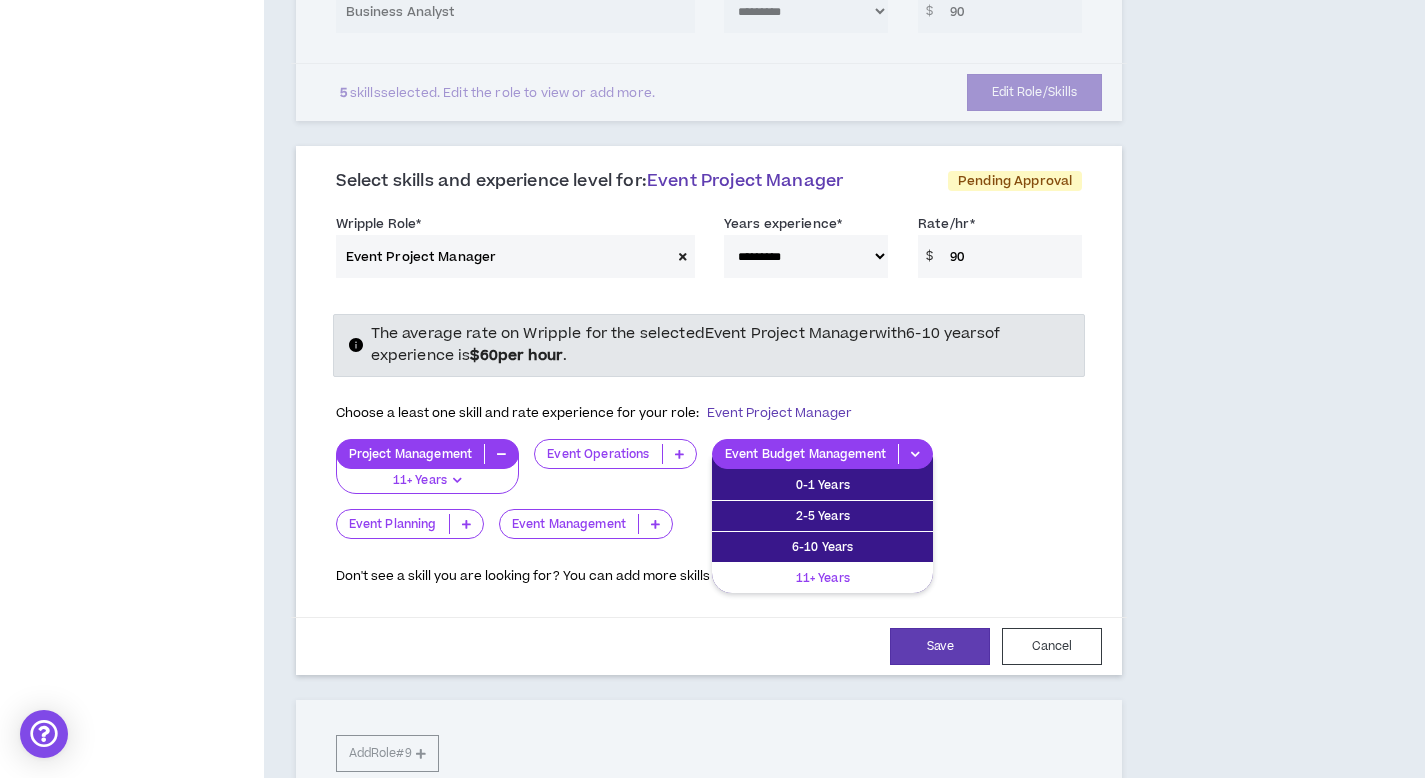 click on "11+ Years" at bounding box center (822, 578) 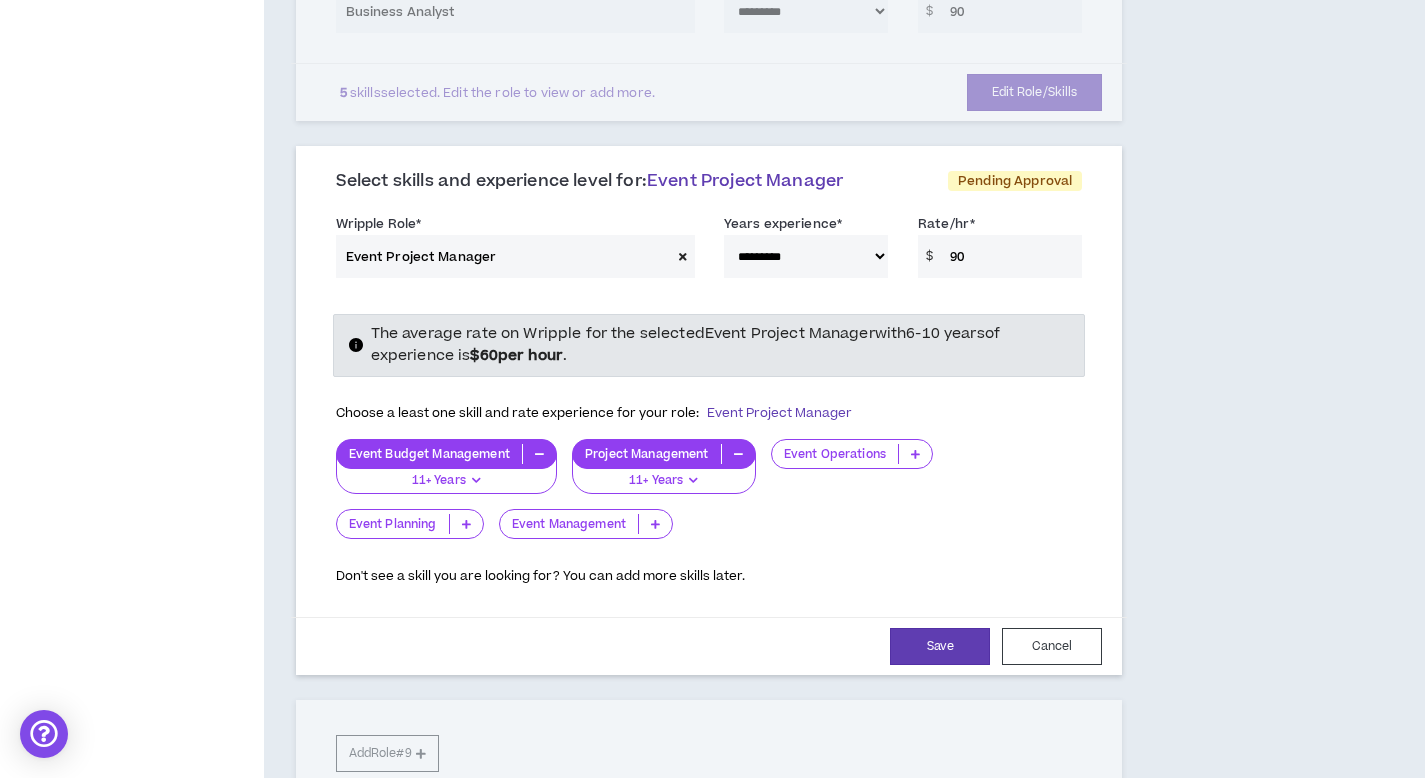 click on "Event Management" at bounding box center (569, 524) 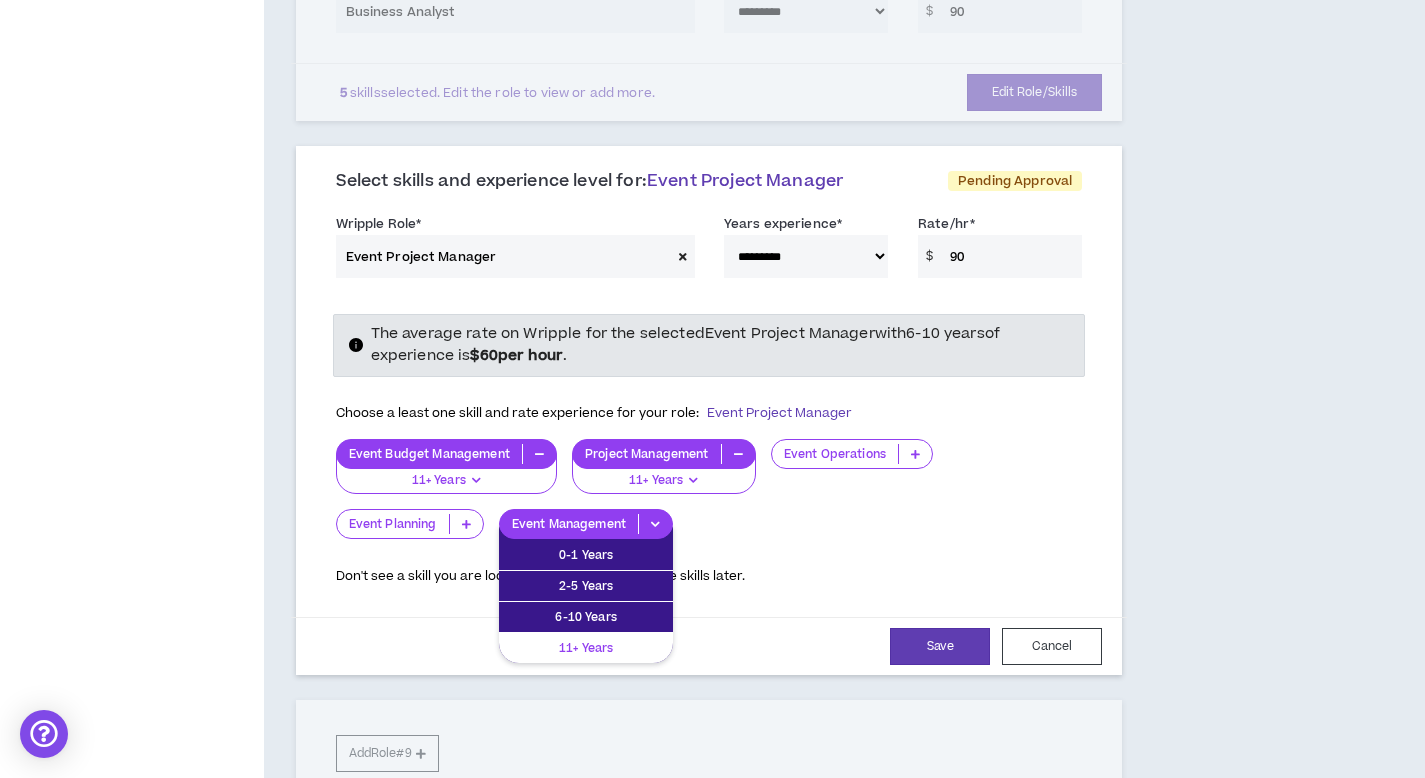 click on "11+ Years" at bounding box center [586, 648] 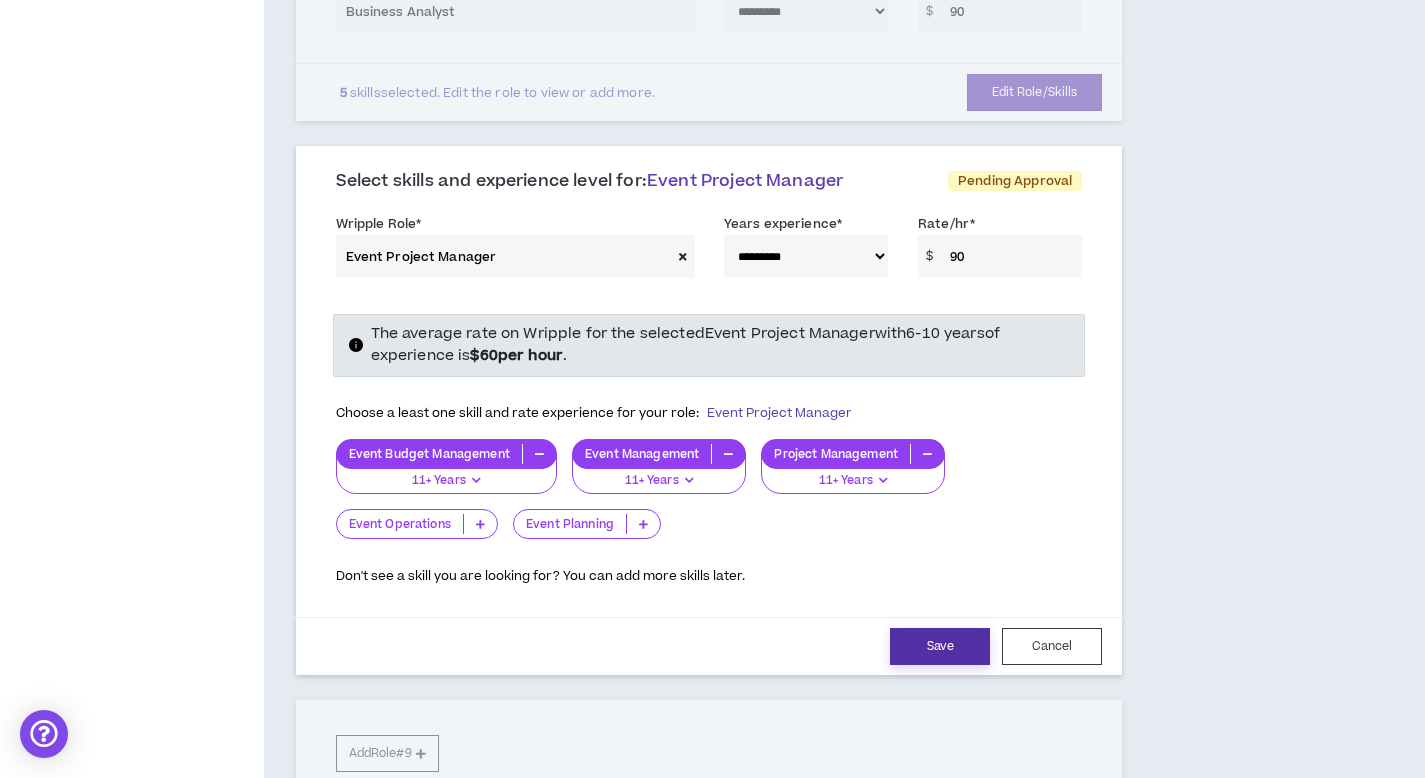 click on "Save" at bounding box center (940, 646) 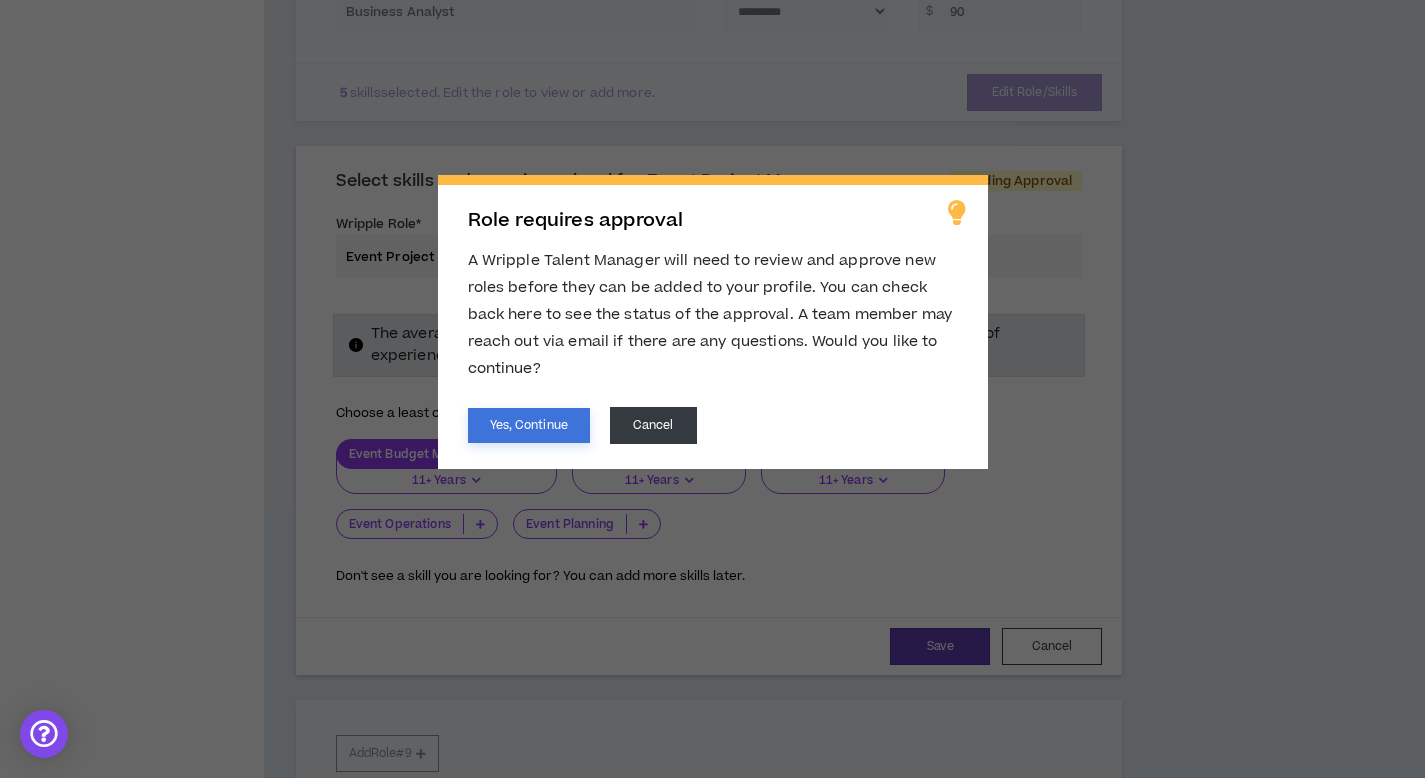 click on "Yes, Continue" at bounding box center [529, 425] 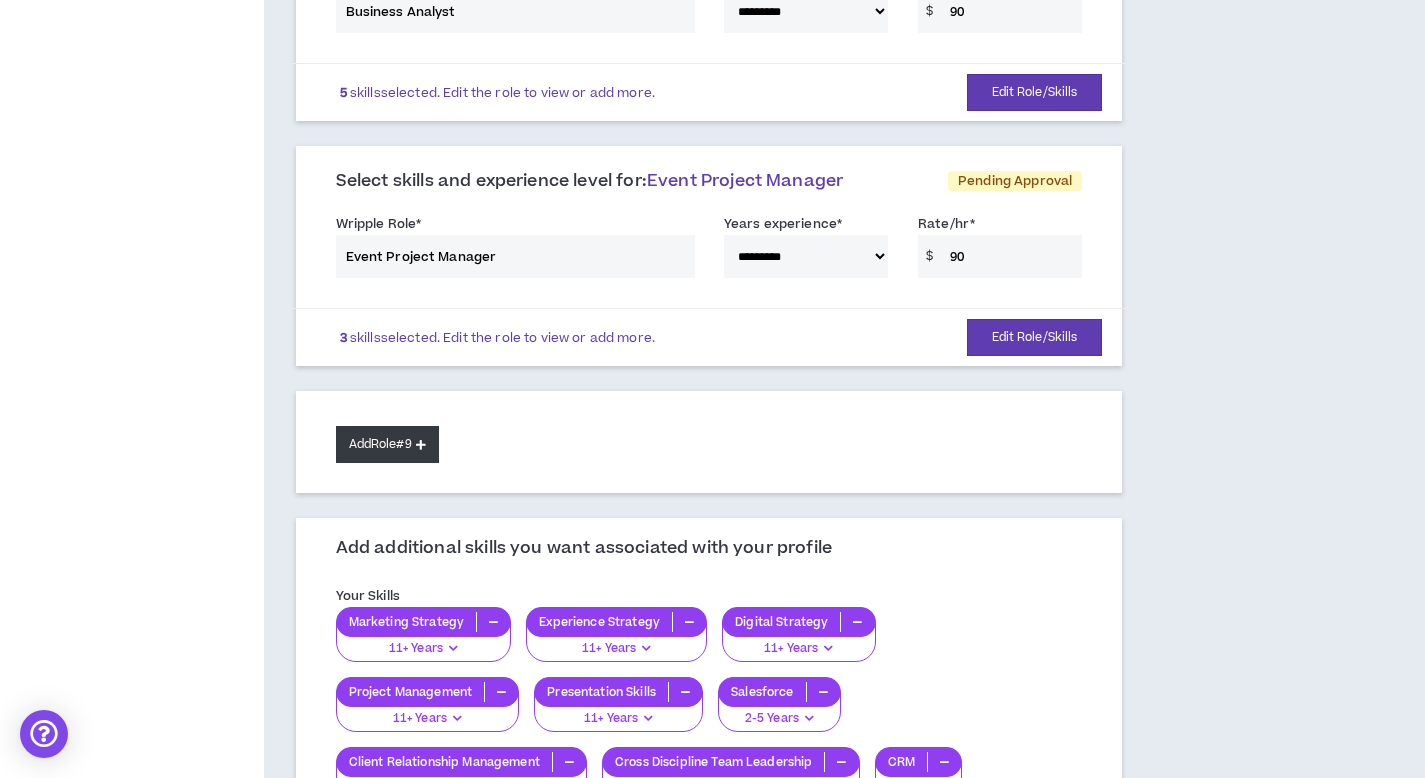 click on "Add  Role  #9" at bounding box center [387, 444] 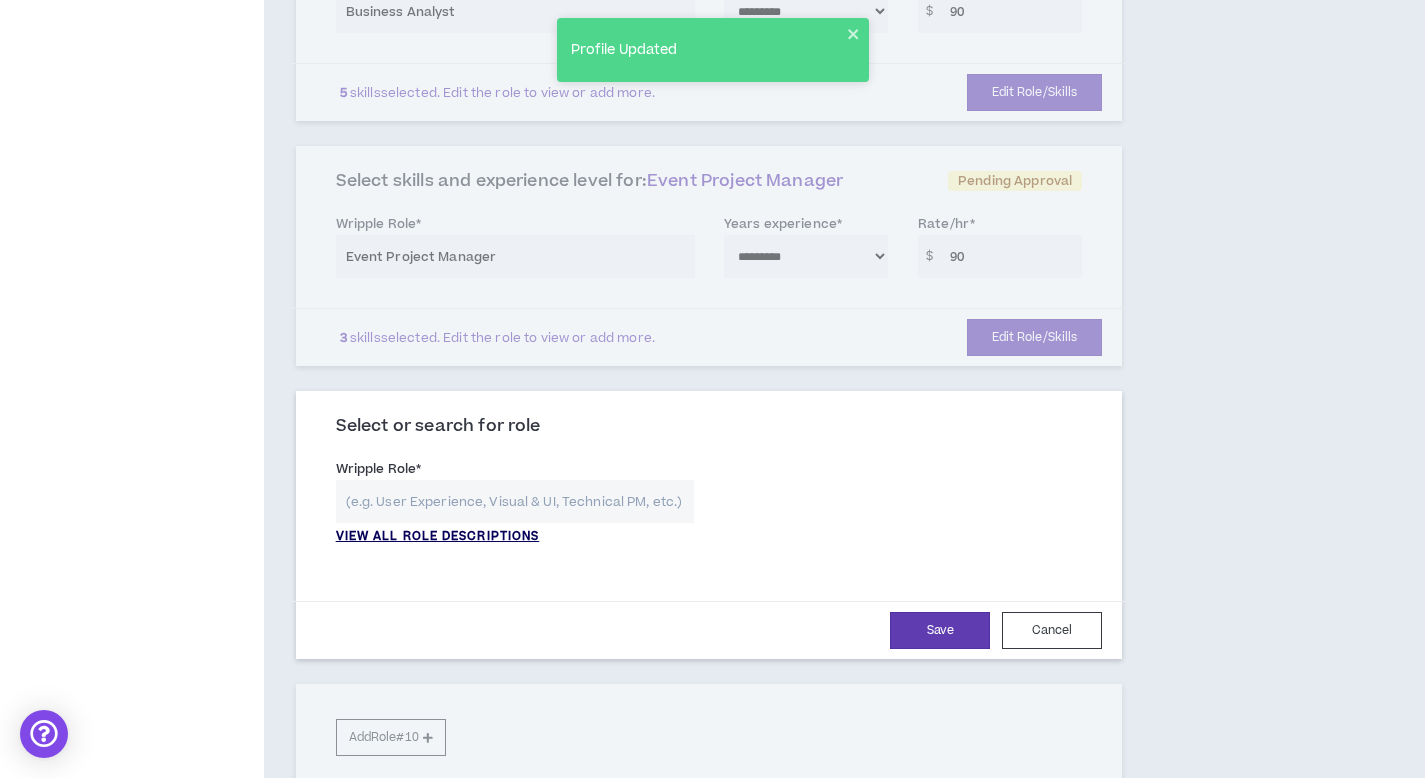 click on "VIEW ALL ROLE DESCRIPTIONS" at bounding box center [438, 537] 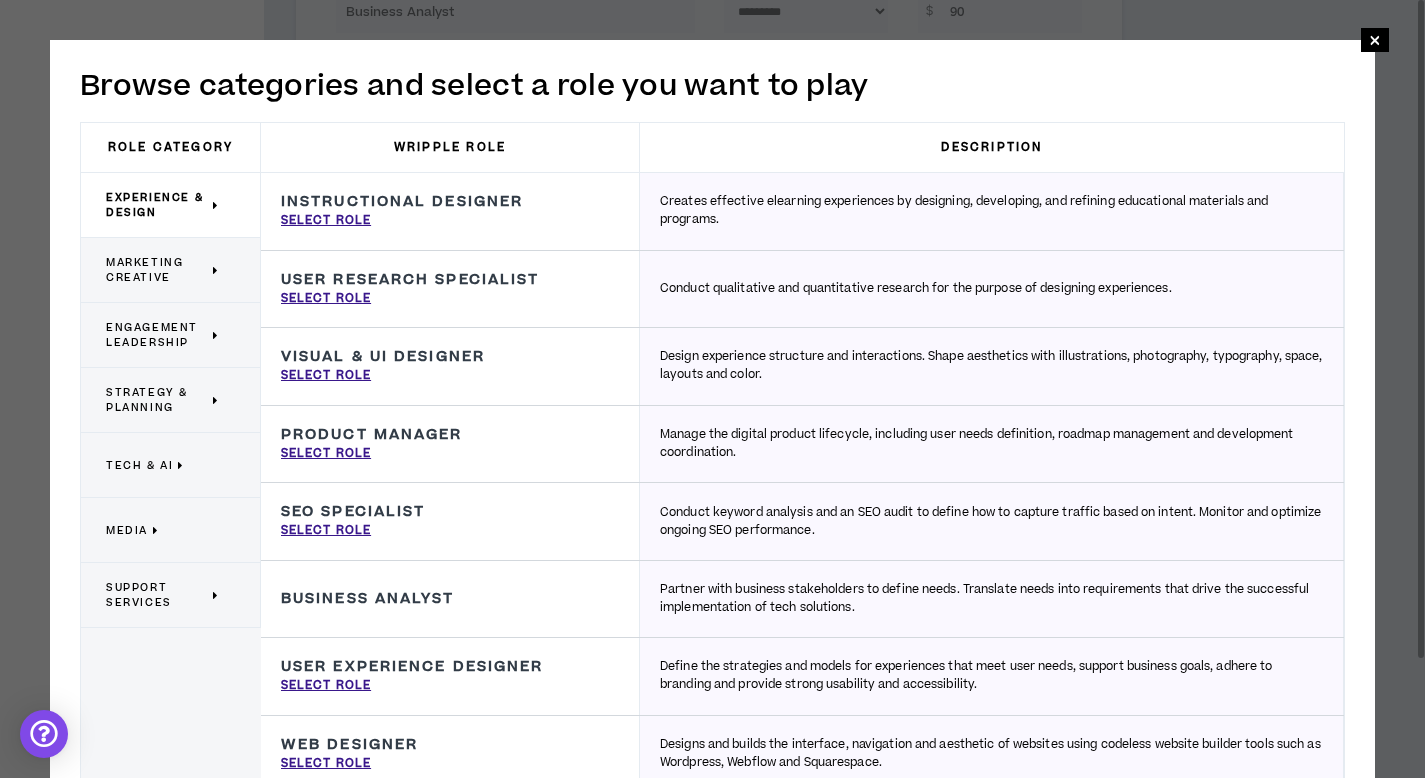 click on "Experience & Design" at bounding box center (157, 205) 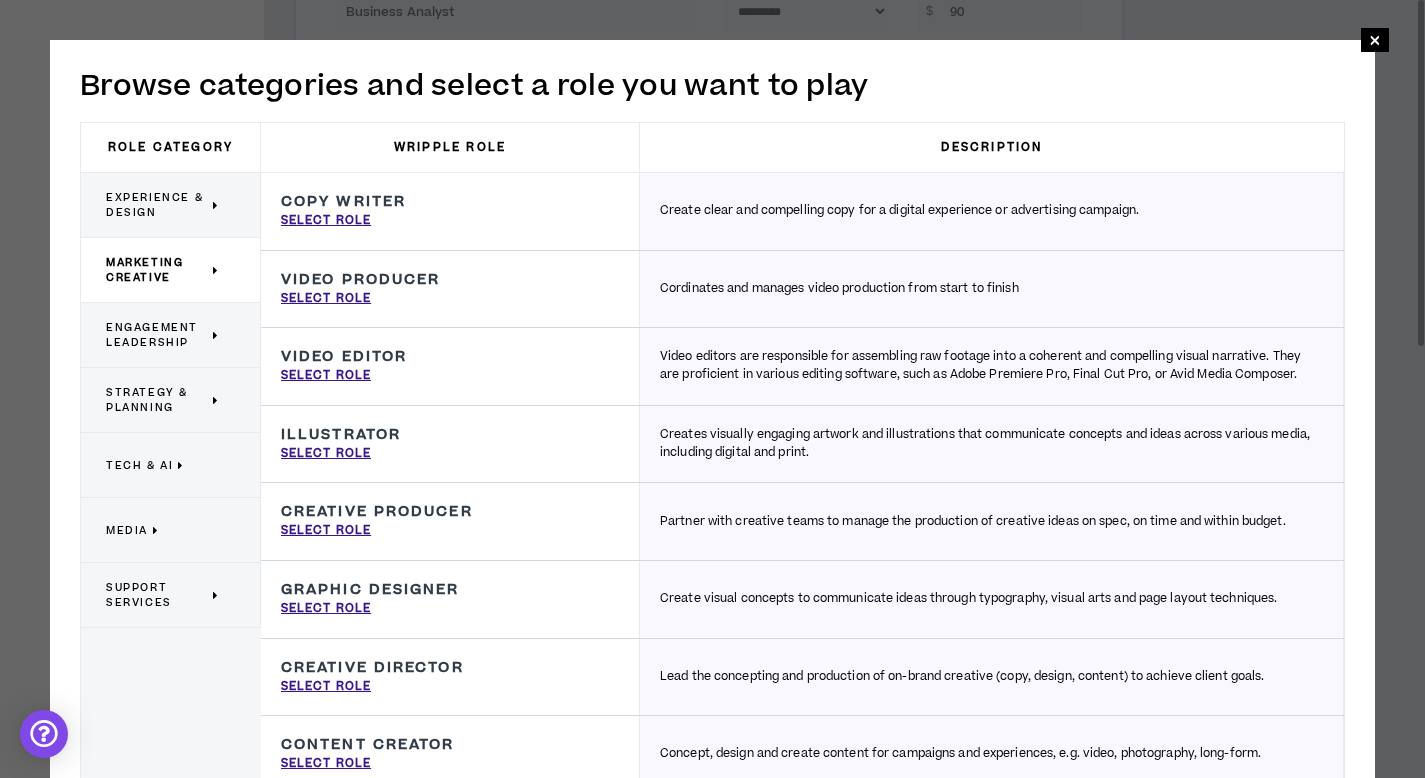 click on "Engagement Leadership" at bounding box center [157, 335] 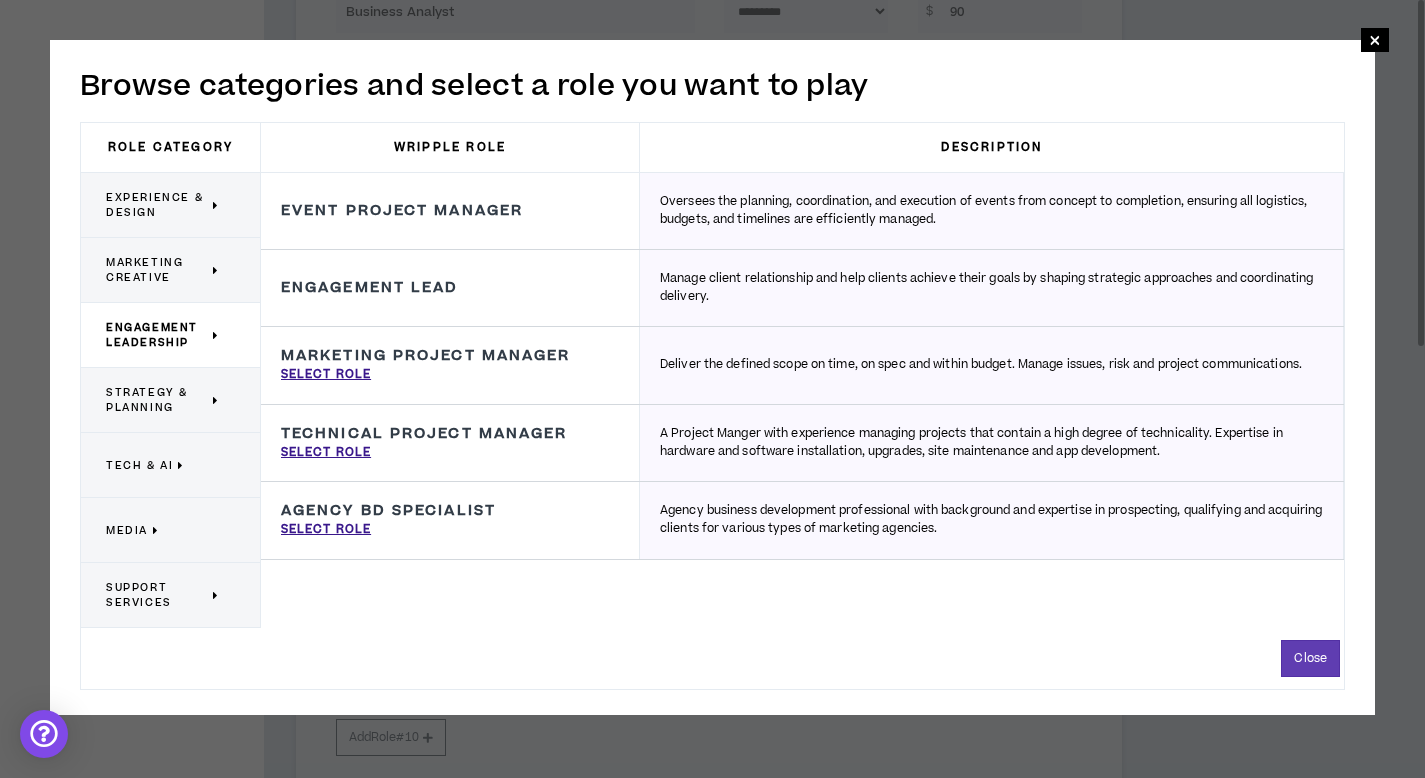 click on "Strategy & Planning" at bounding box center [157, 400] 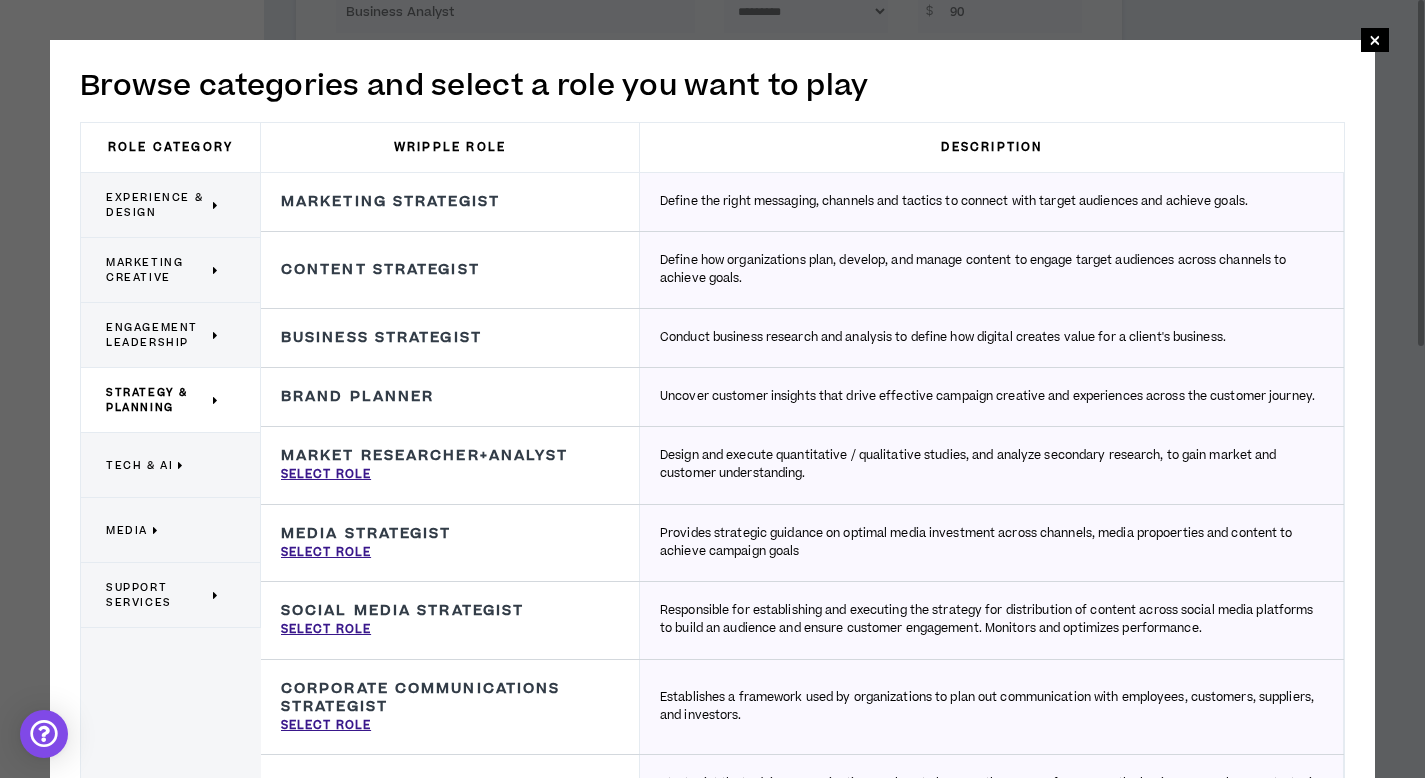 click on "Media" at bounding box center (127, 530) 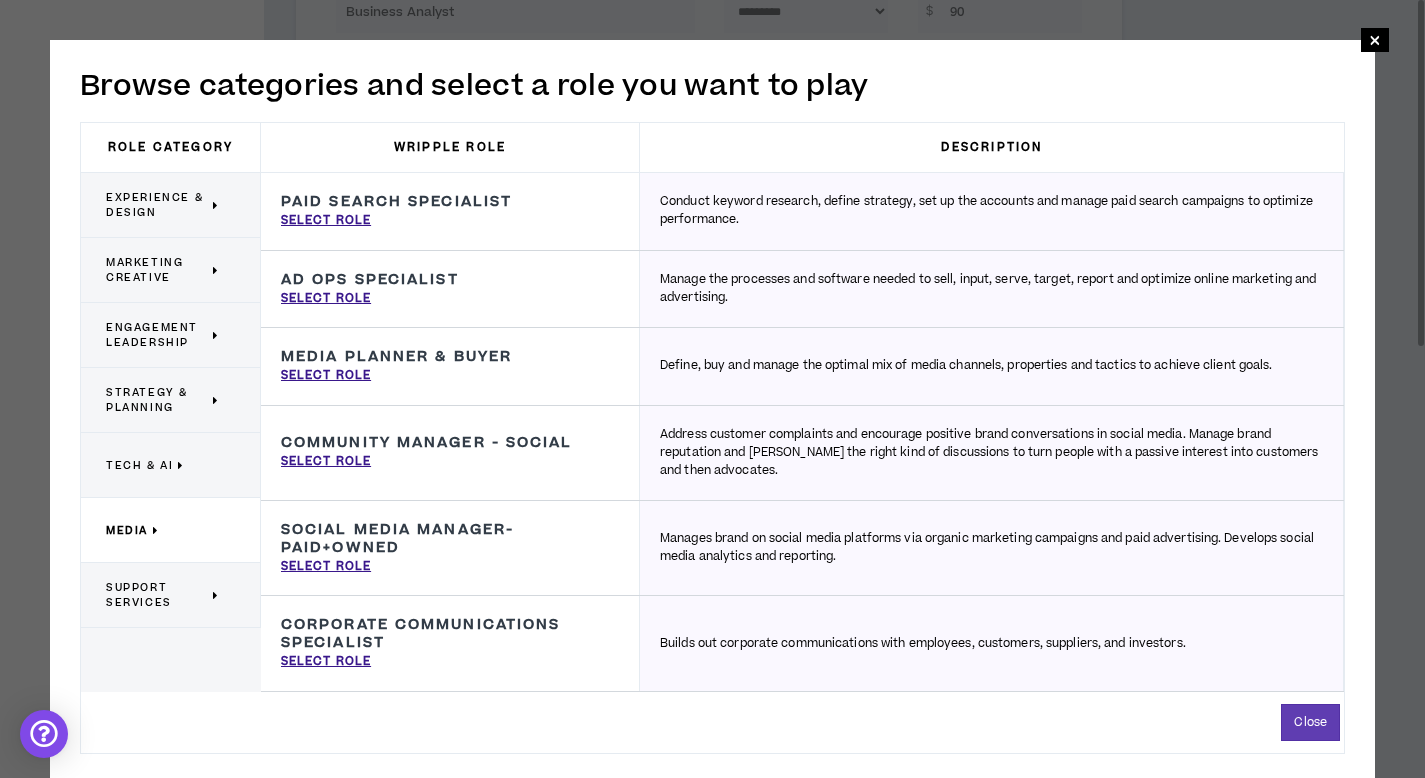 click on "Media" at bounding box center (127, 530) 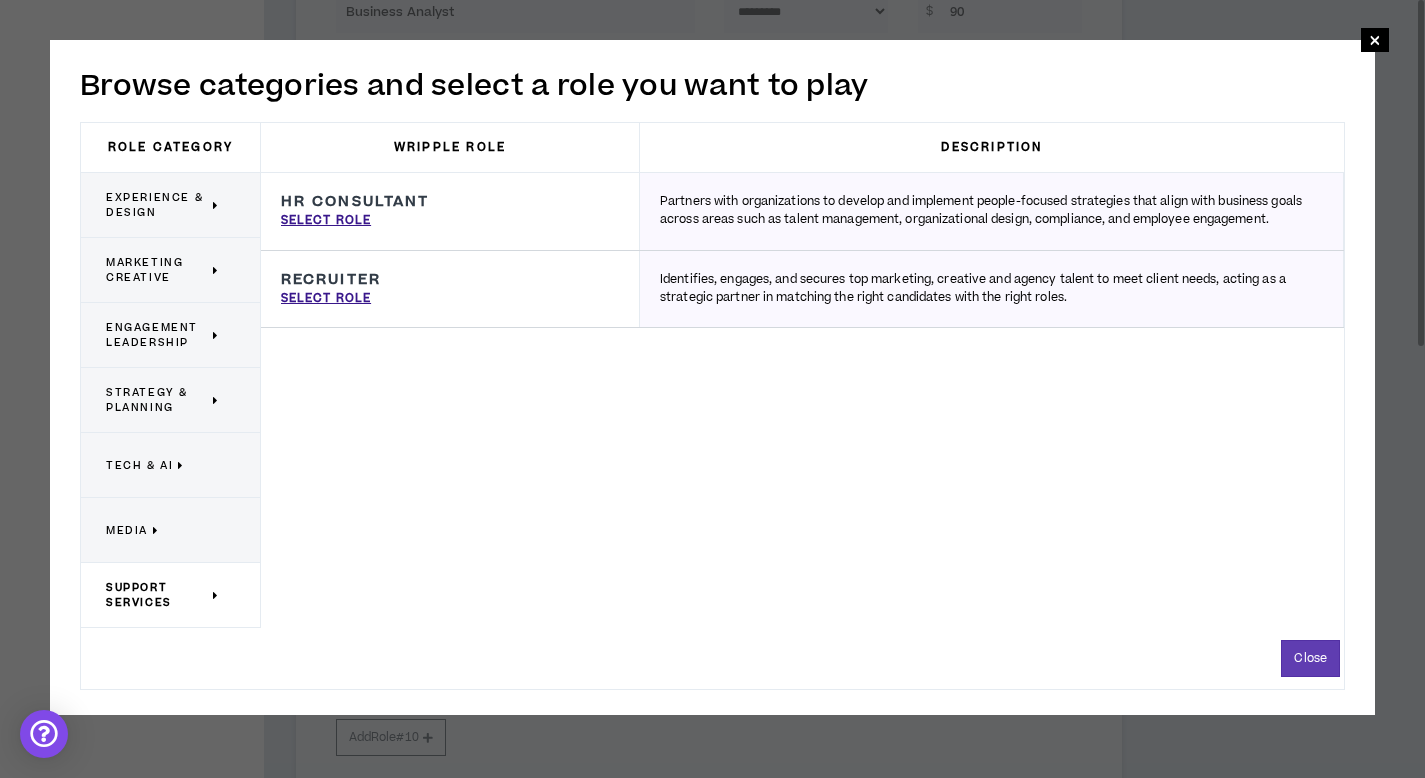 click on "Strategy & Planning" at bounding box center [157, 400] 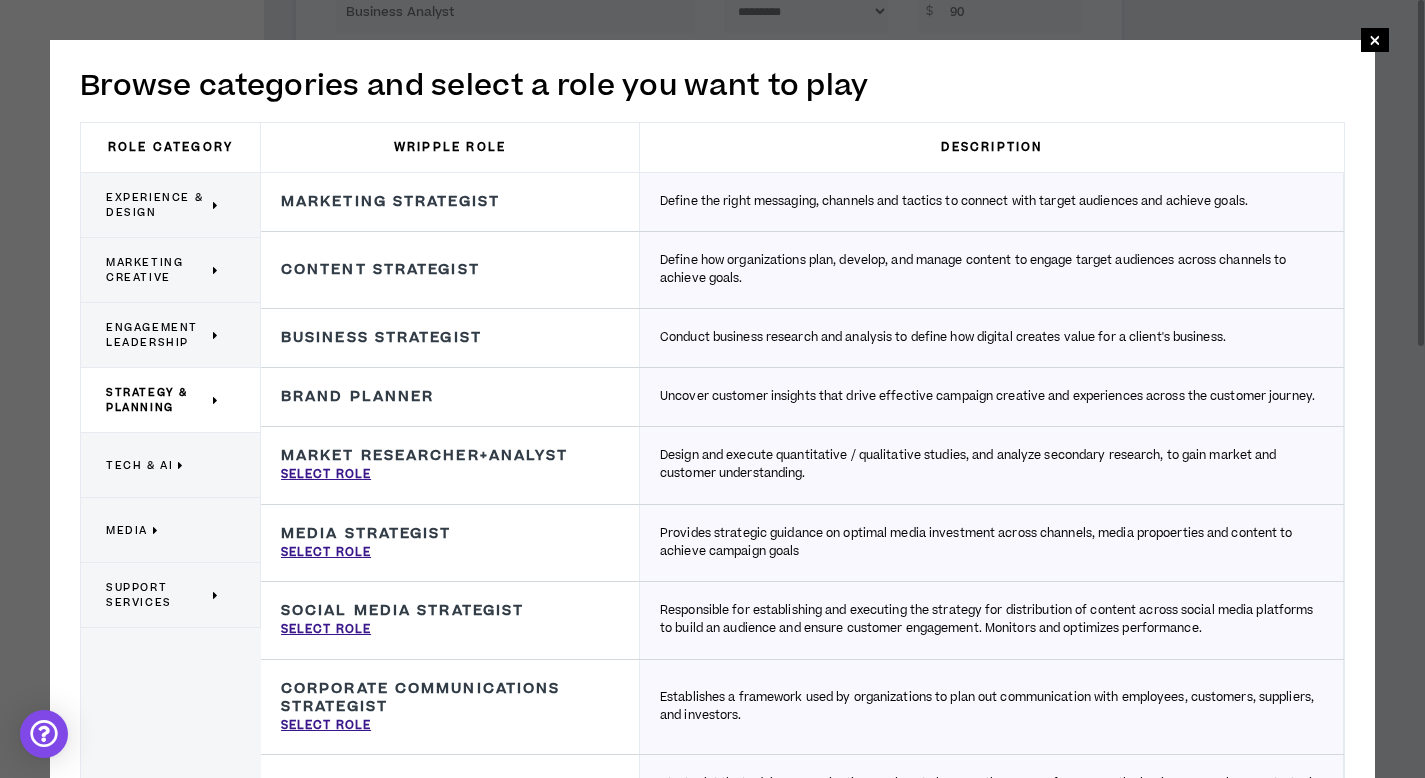 click on "Experience & Design" at bounding box center [157, 205] 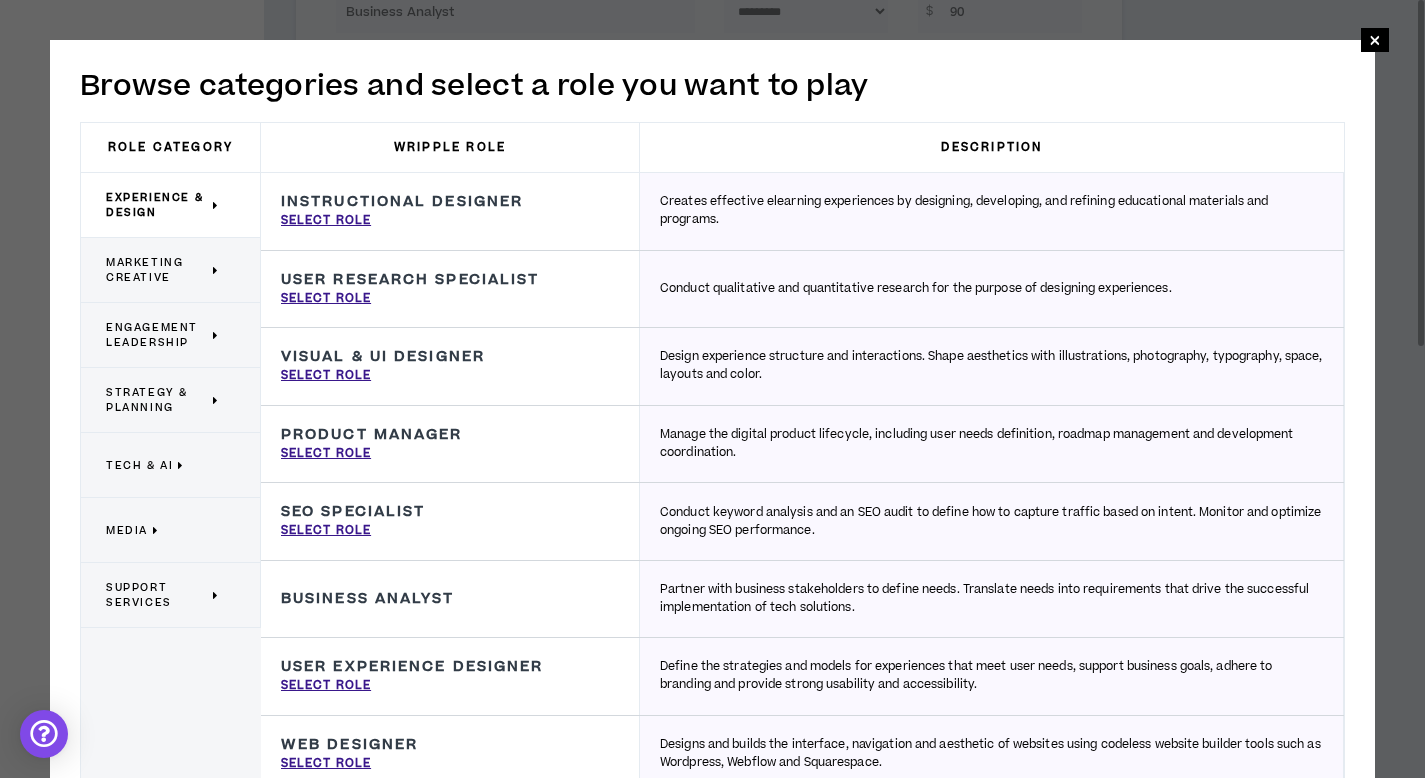 click on "Marketing Creative" at bounding box center (157, 270) 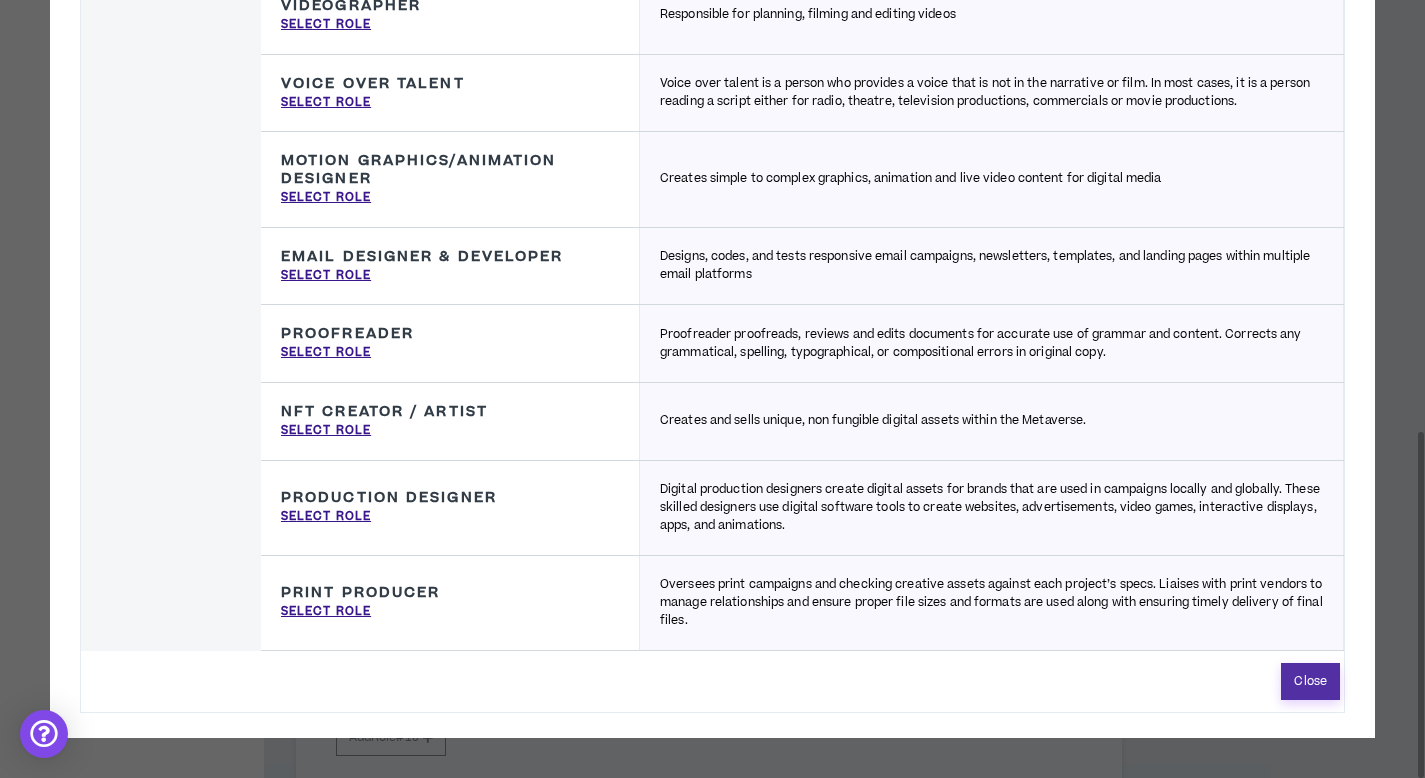 click on "Close" at bounding box center (1310, 681) 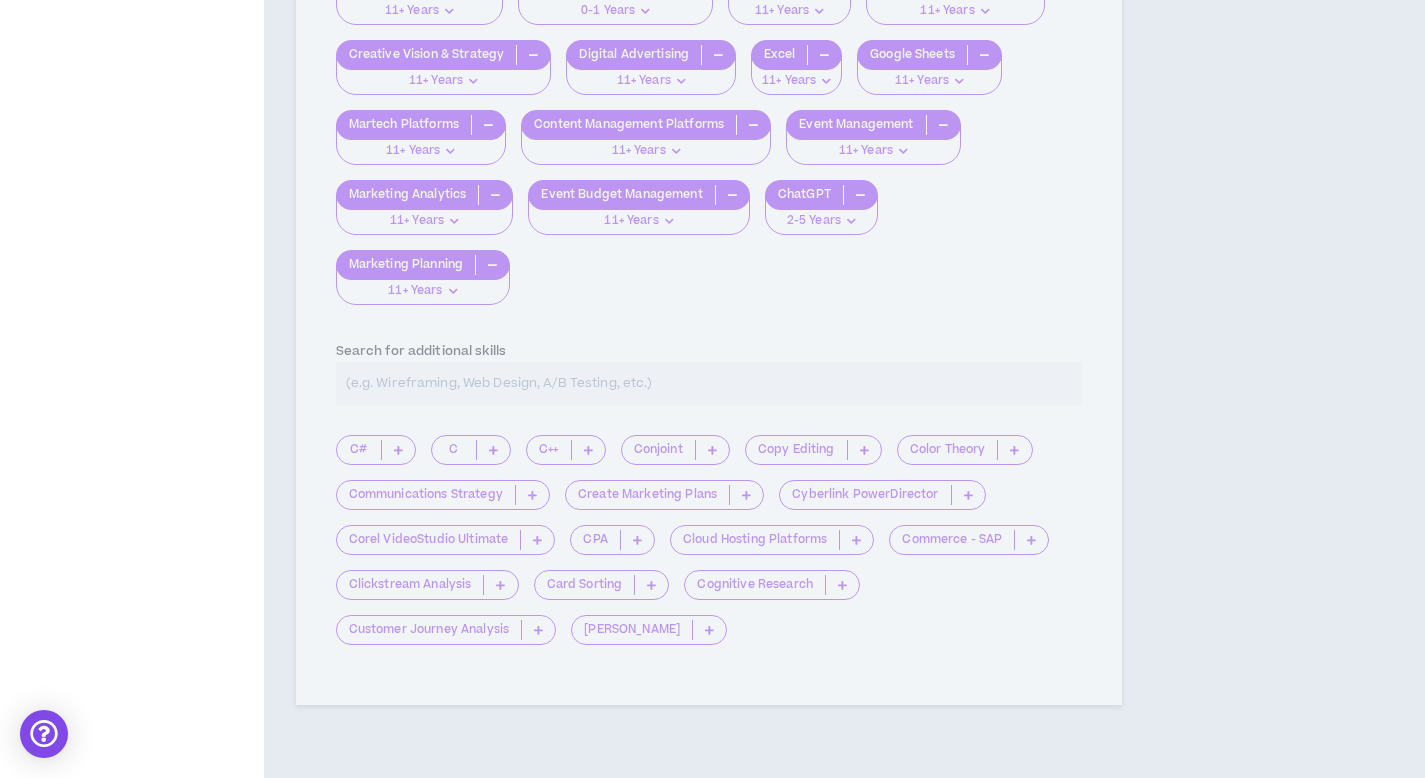 scroll, scrollTop: 3759, scrollLeft: 0, axis: vertical 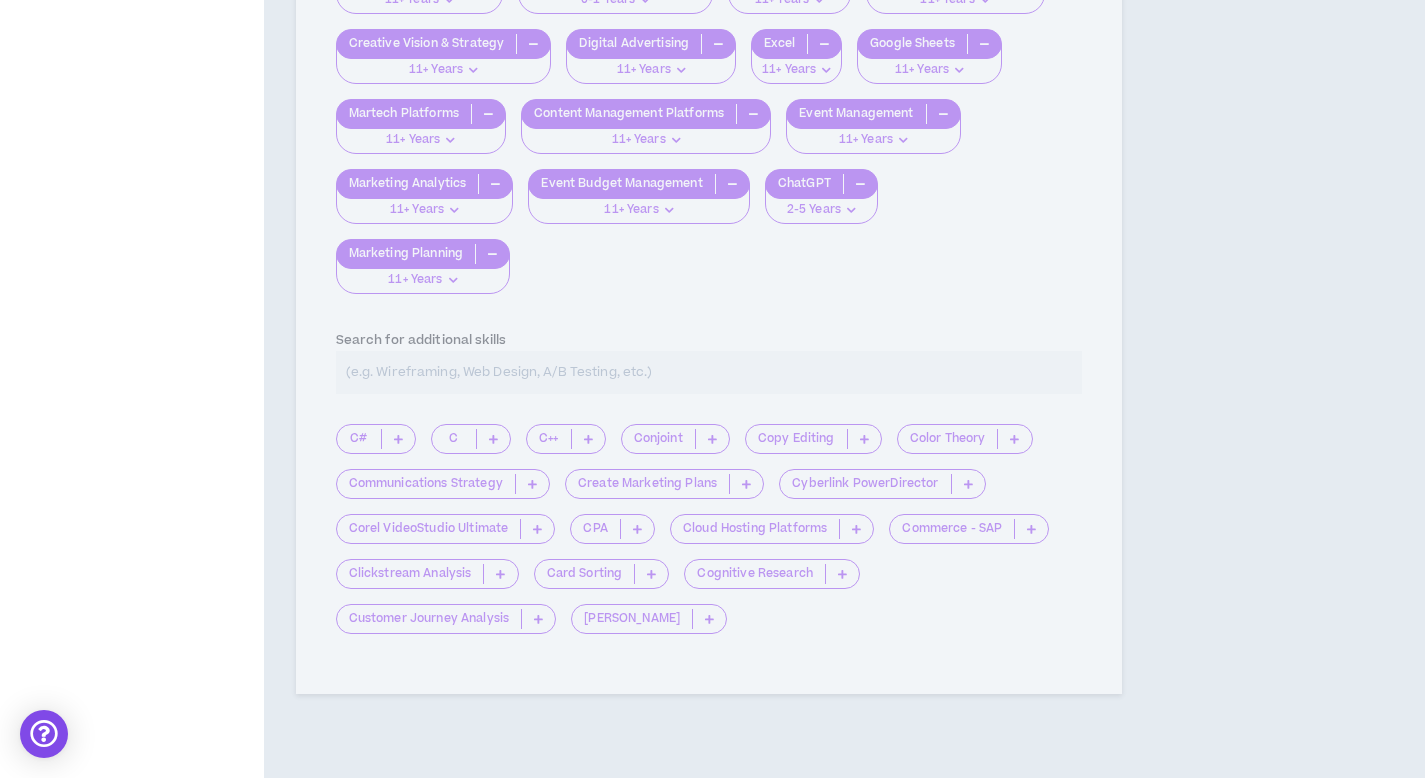 click on "**********" at bounding box center (709, -1374) 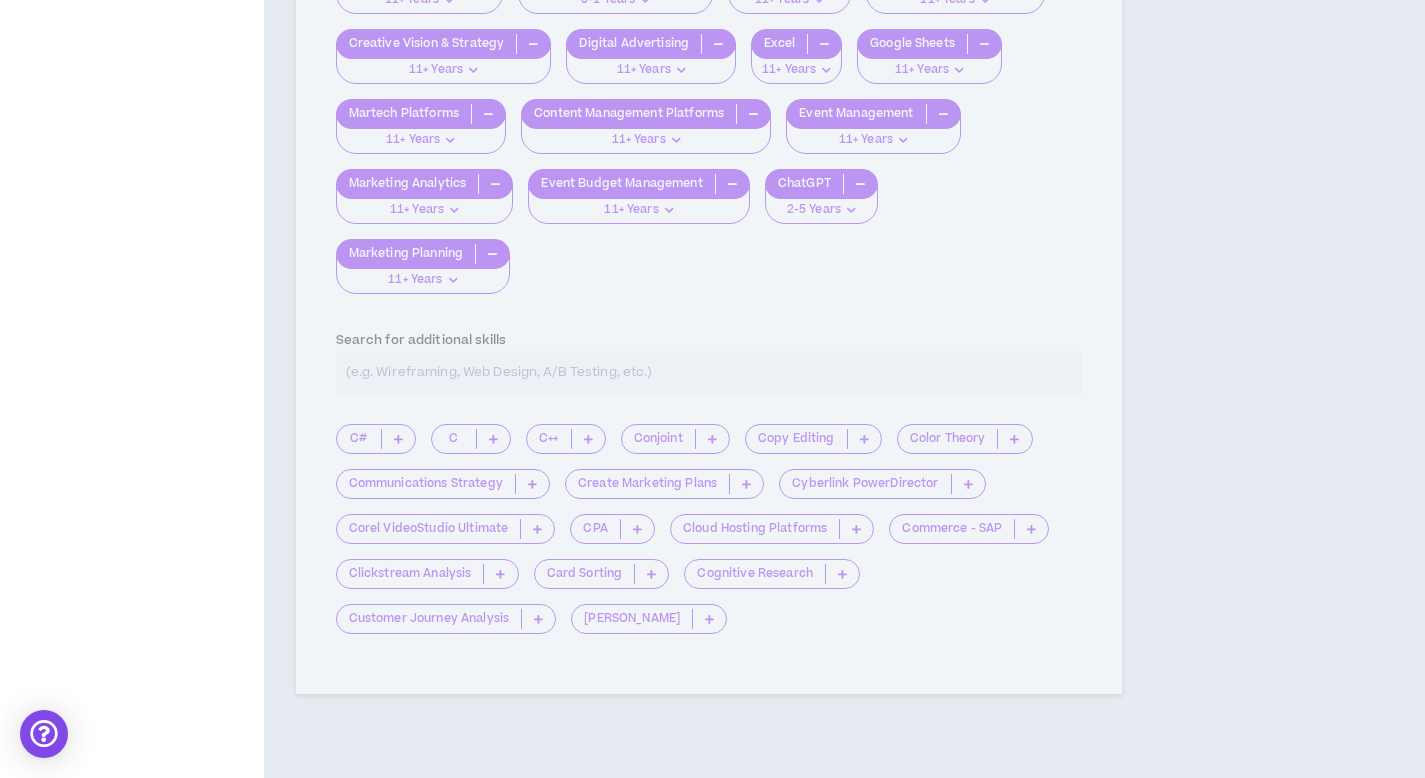 click on "**********" at bounding box center [709, -1374] 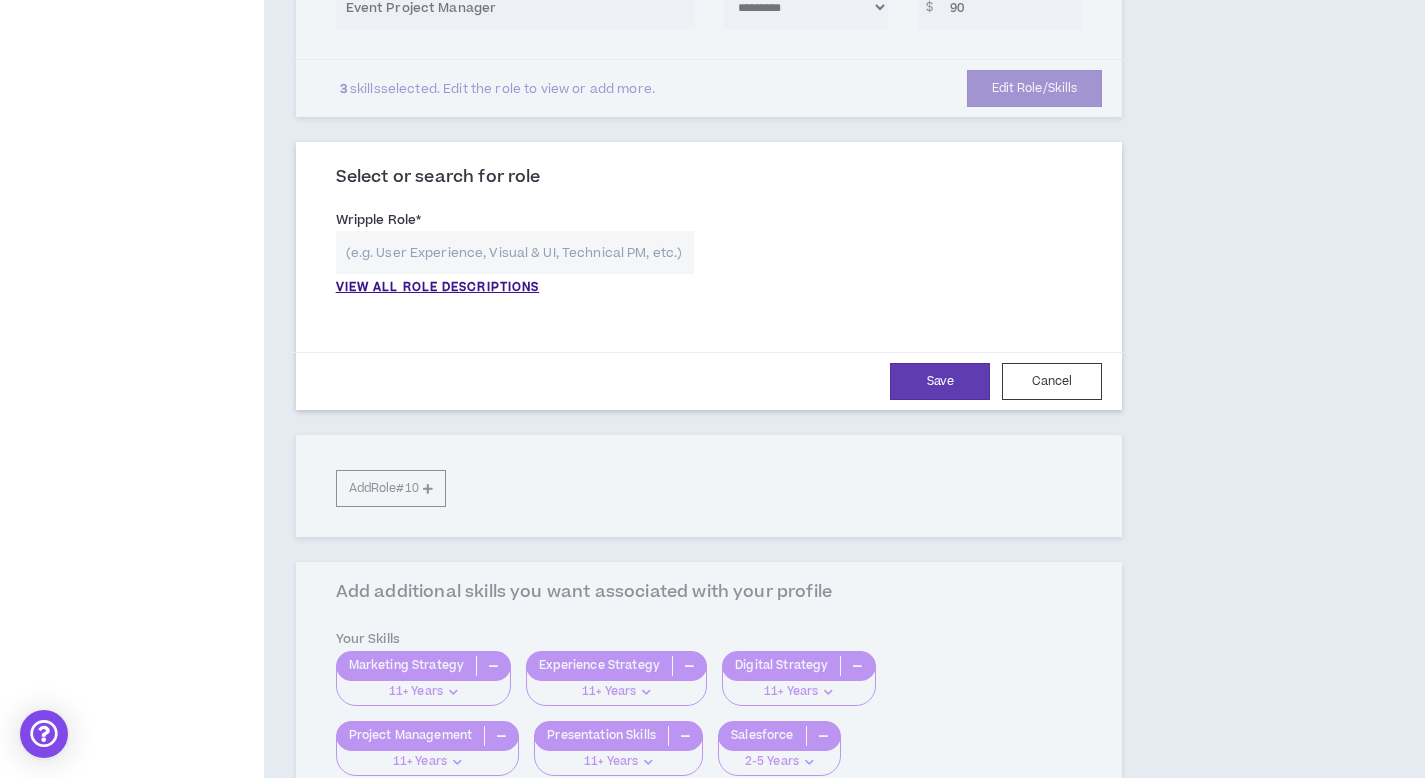 scroll, scrollTop: 1783, scrollLeft: 0, axis: vertical 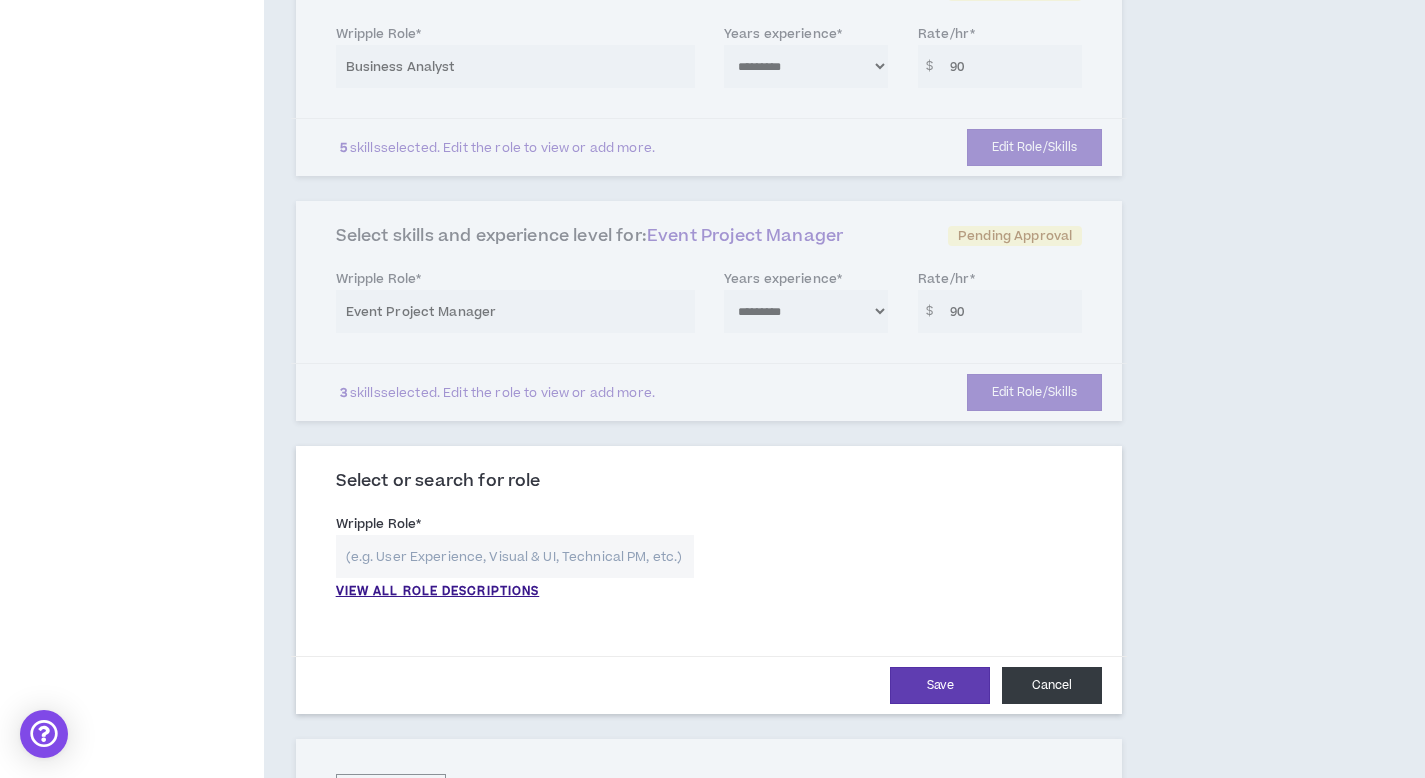 click on "Cancel" at bounding box center [1052, 685] 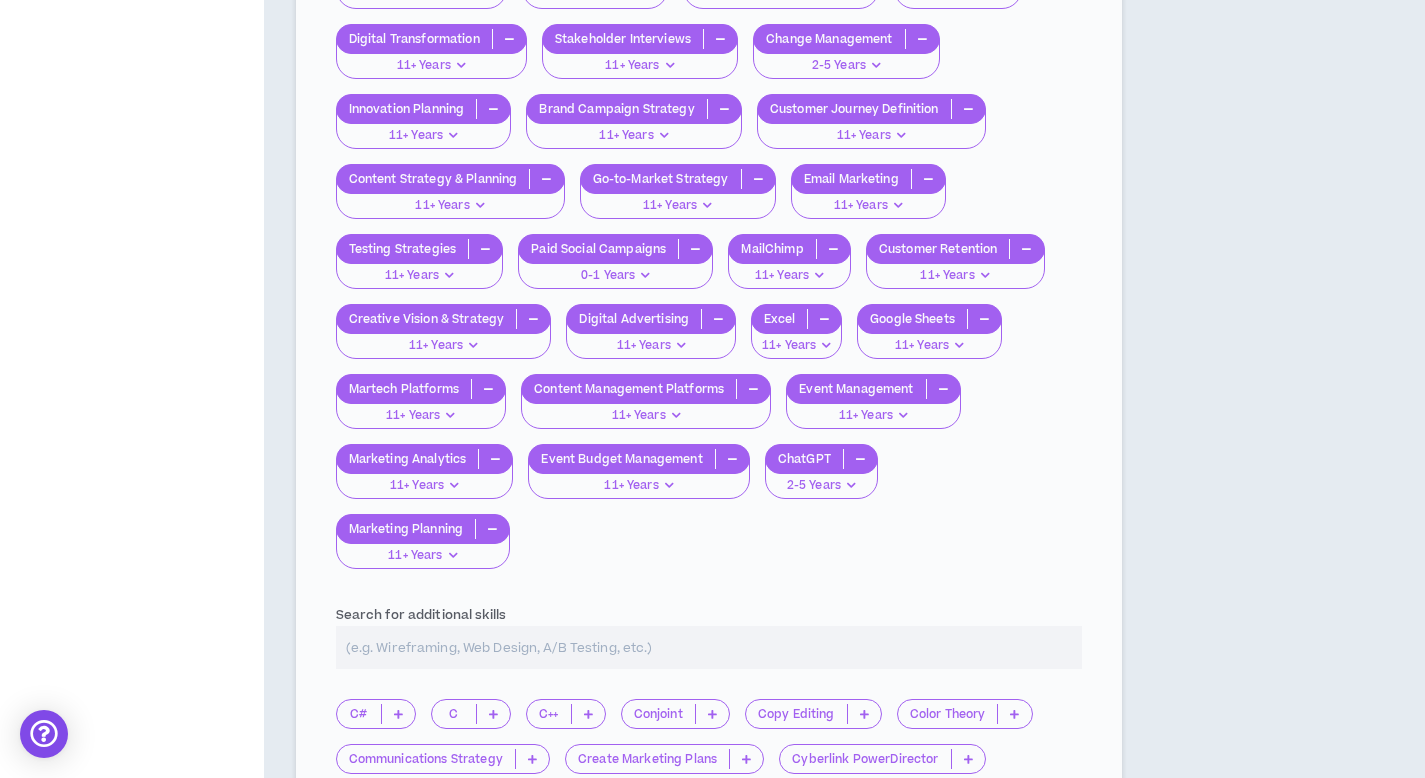 scroll, scrollTop: 3466, scrollLeft: 0, axis: vertical 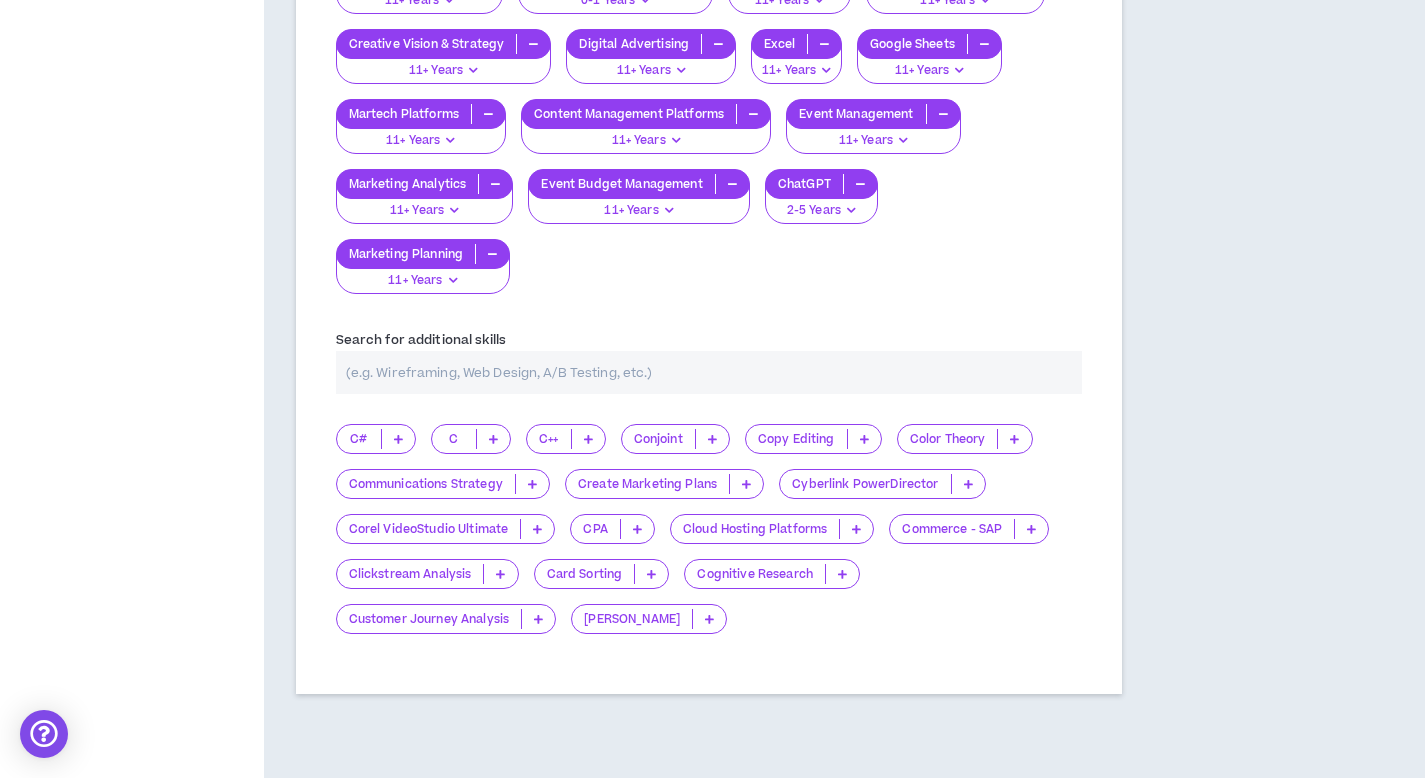 click at bounding box center (709, 372) 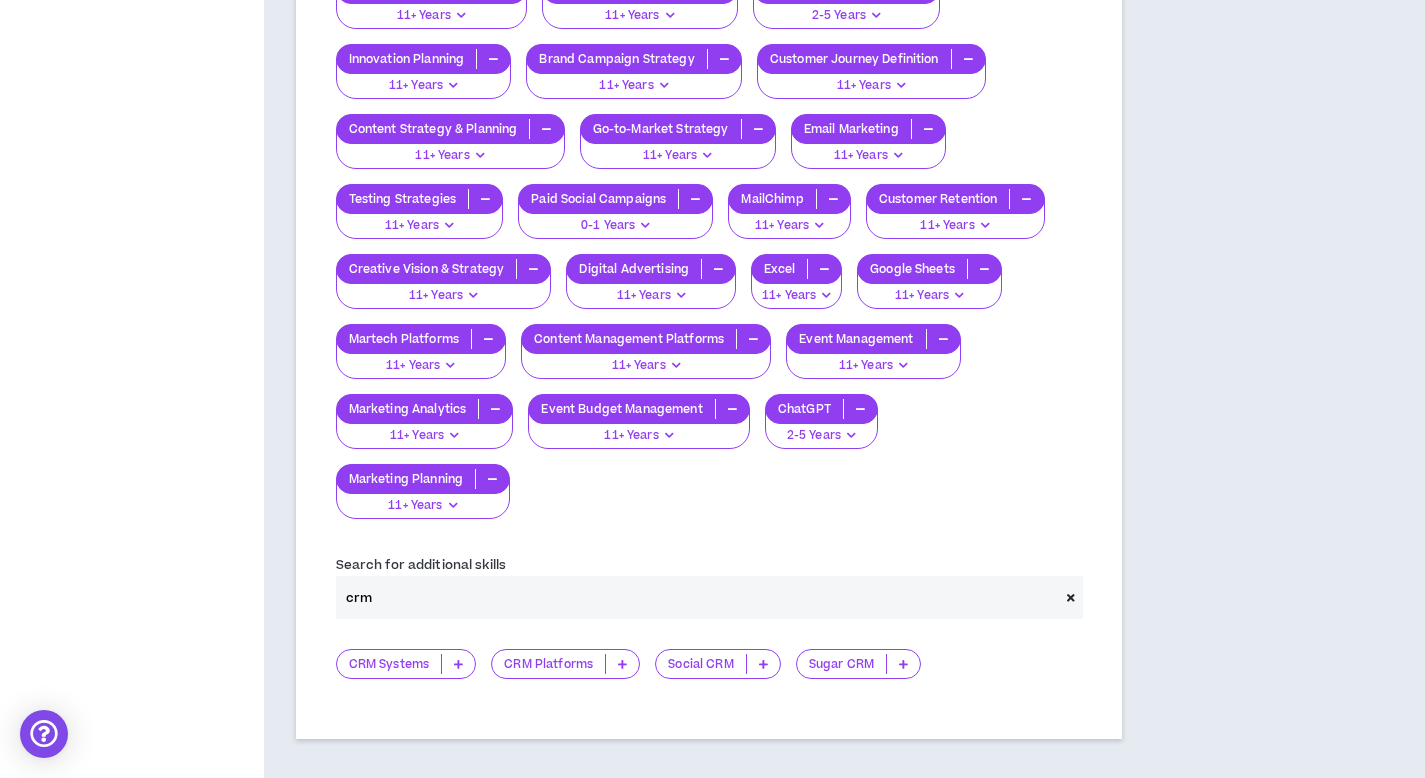 scroll, scrollTop: 3286, scrollLeft: 0, axis: vertical 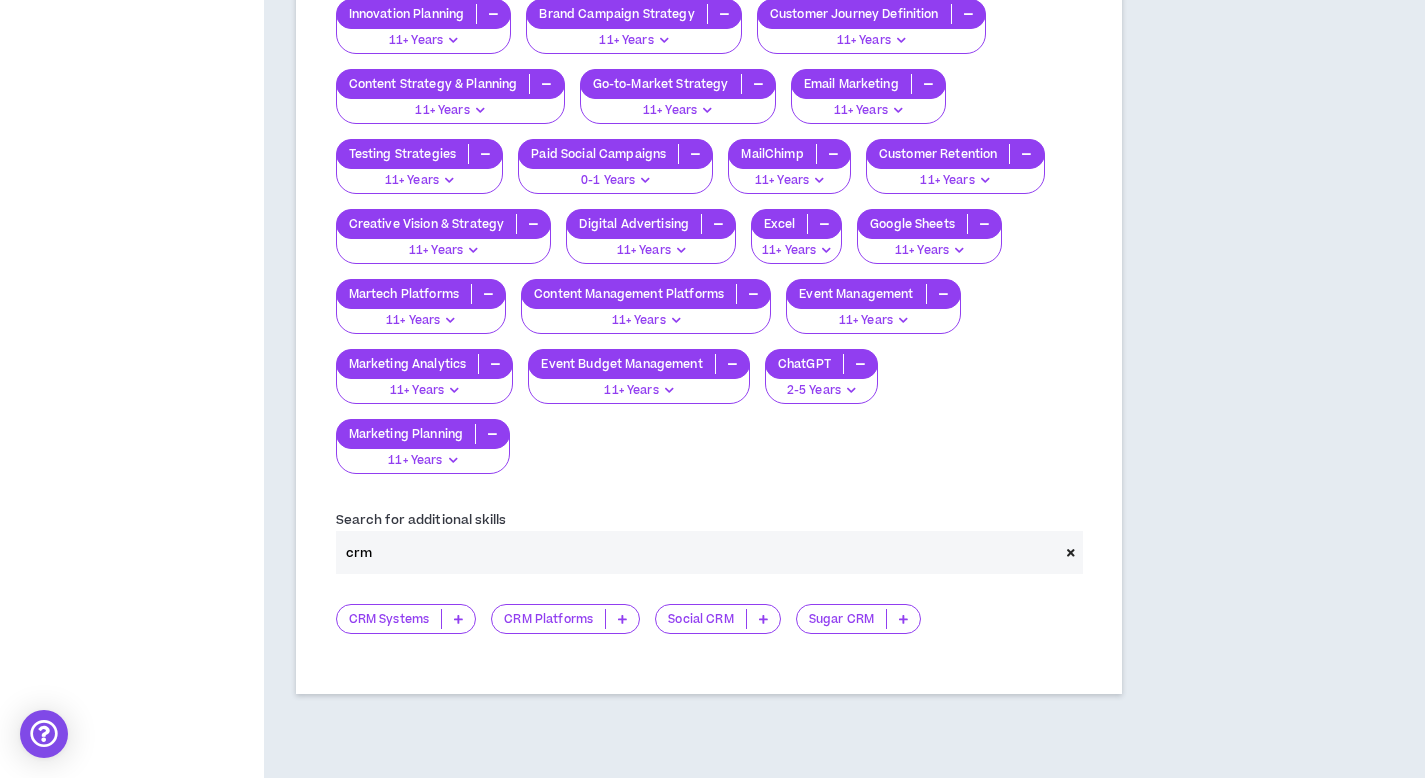 type on "crm" 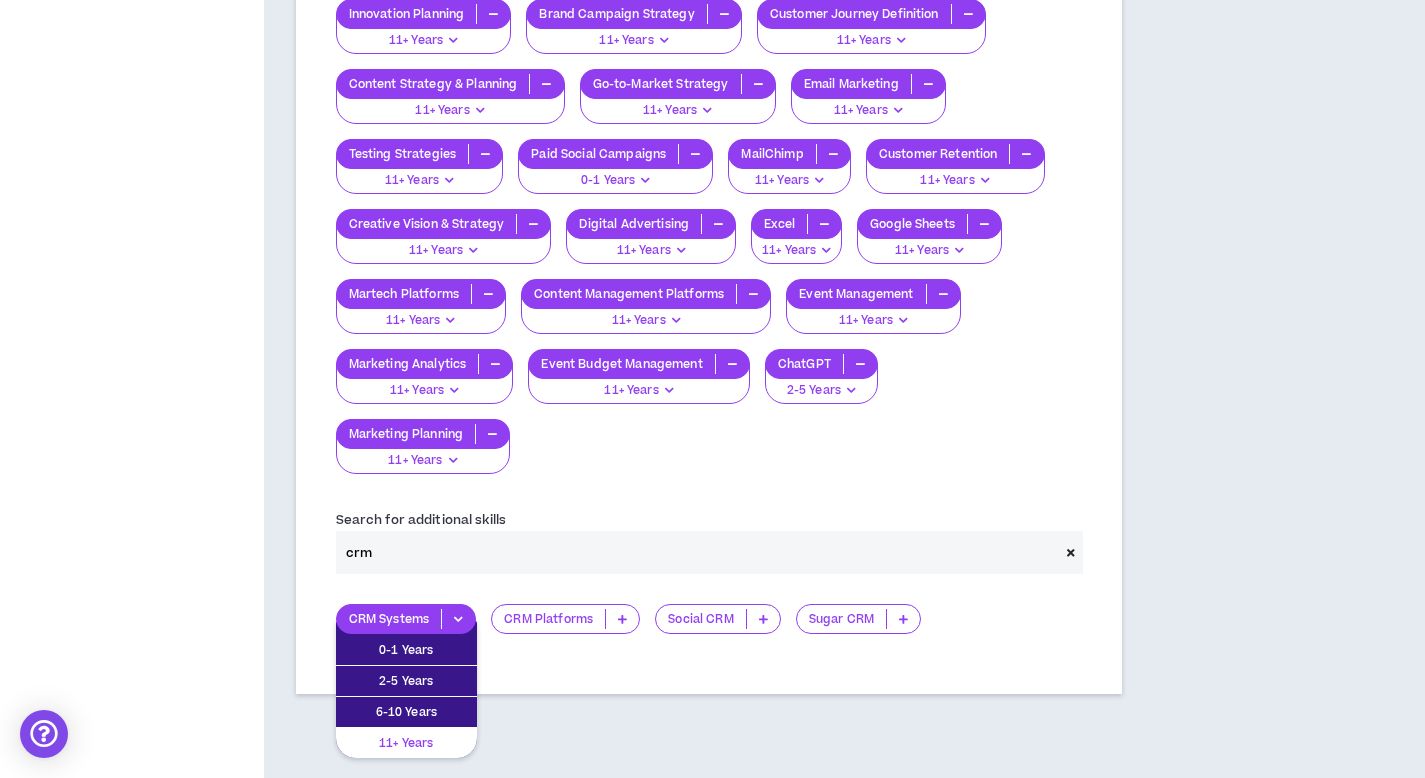 click on "11+ Years" at bounding box center [406, 743] 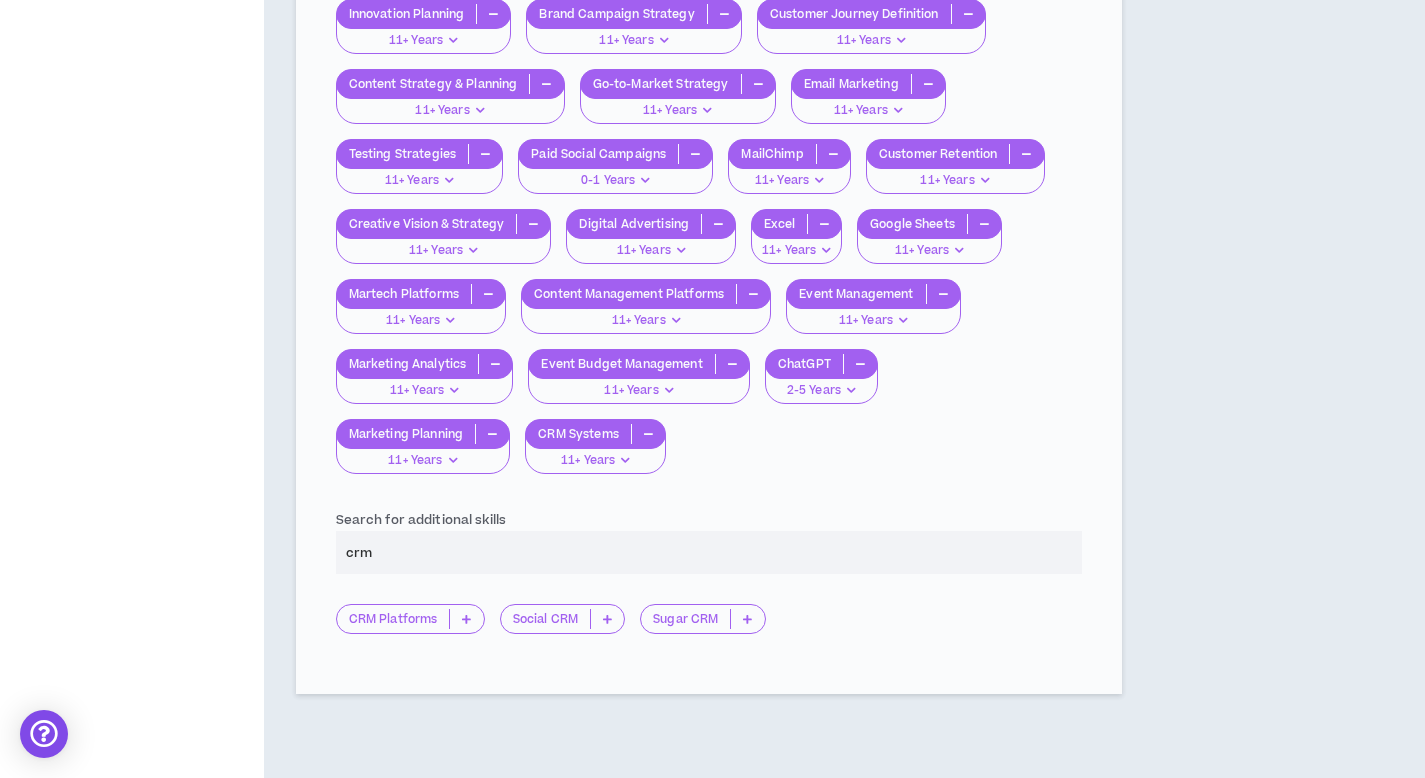 click on "CRM Platforms" at bounding box center (418, 626) 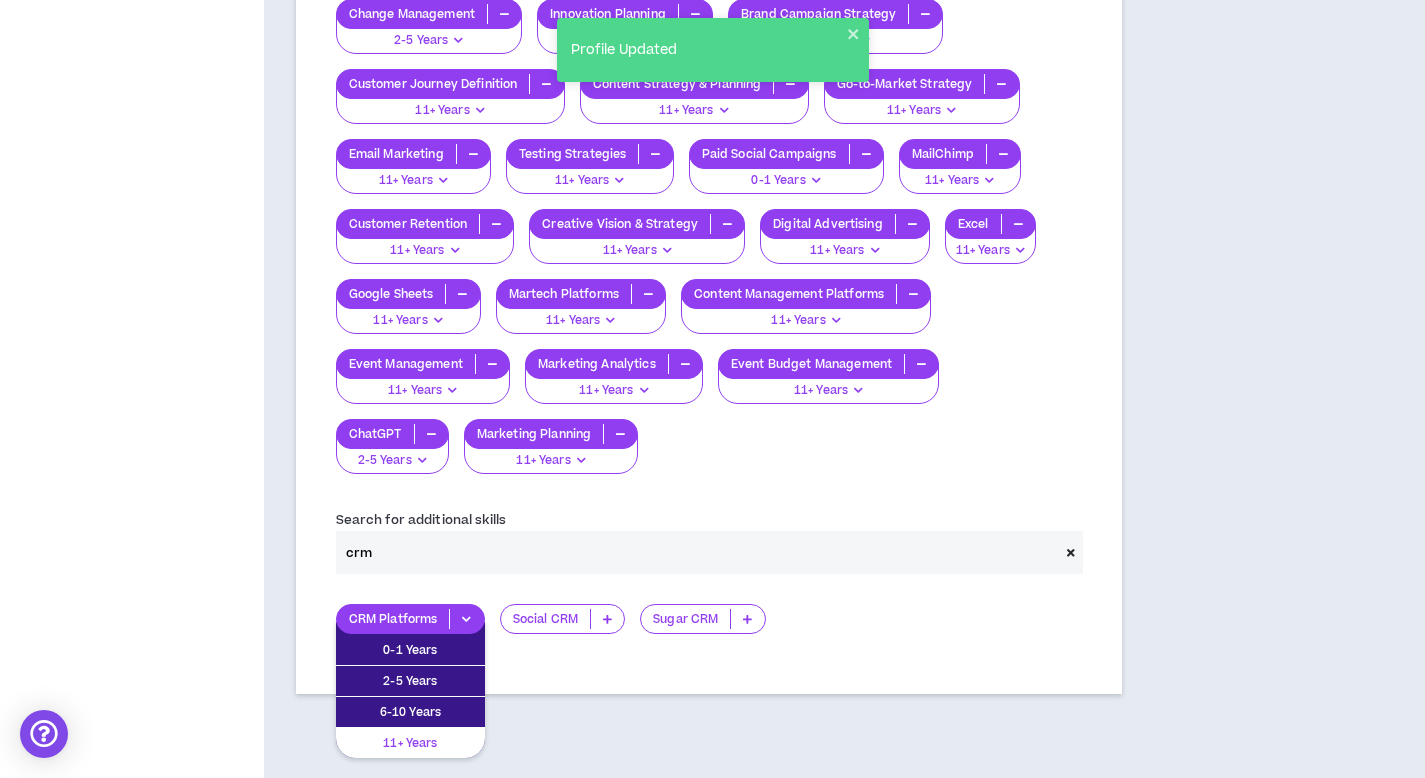 click on "11+ Years" at bounding box center [410, 743] 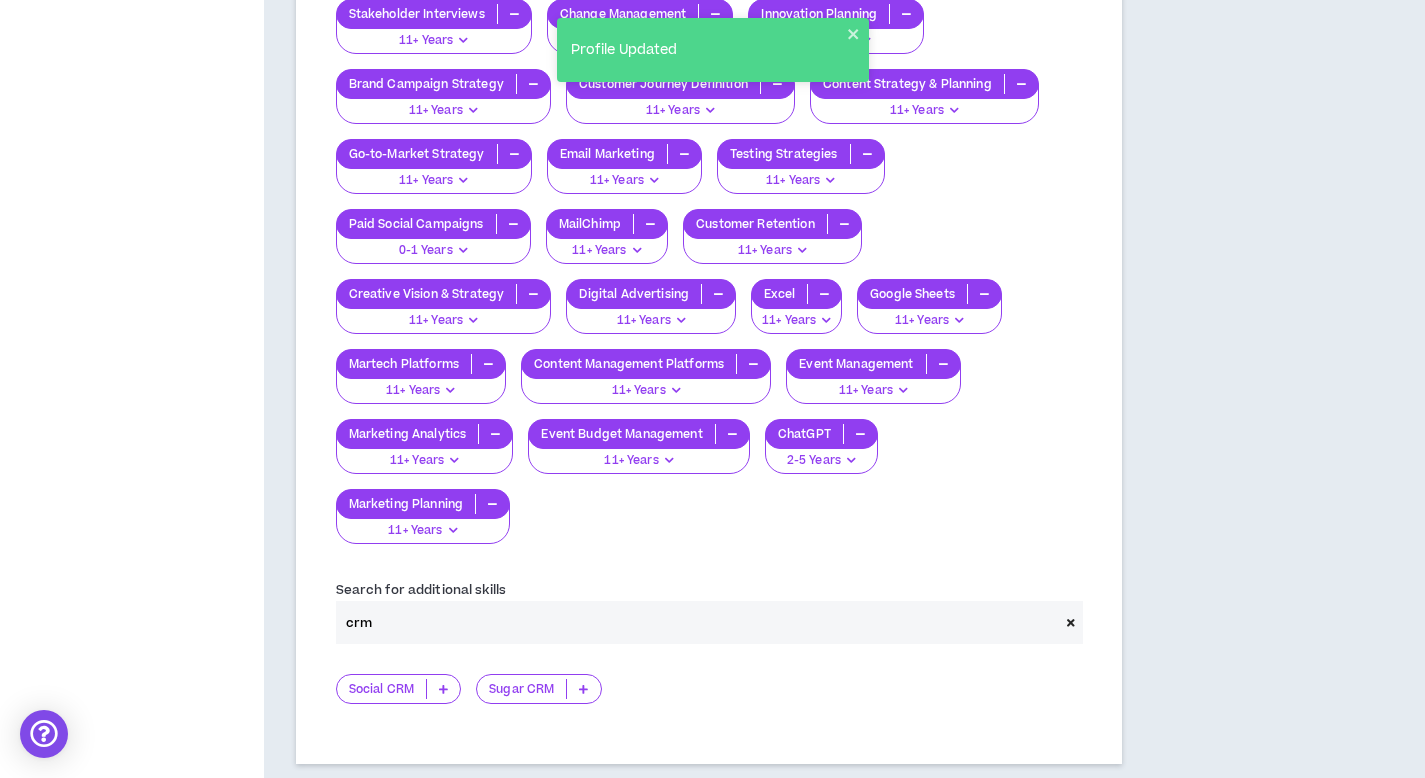 click at bounding box center (1071, 622) 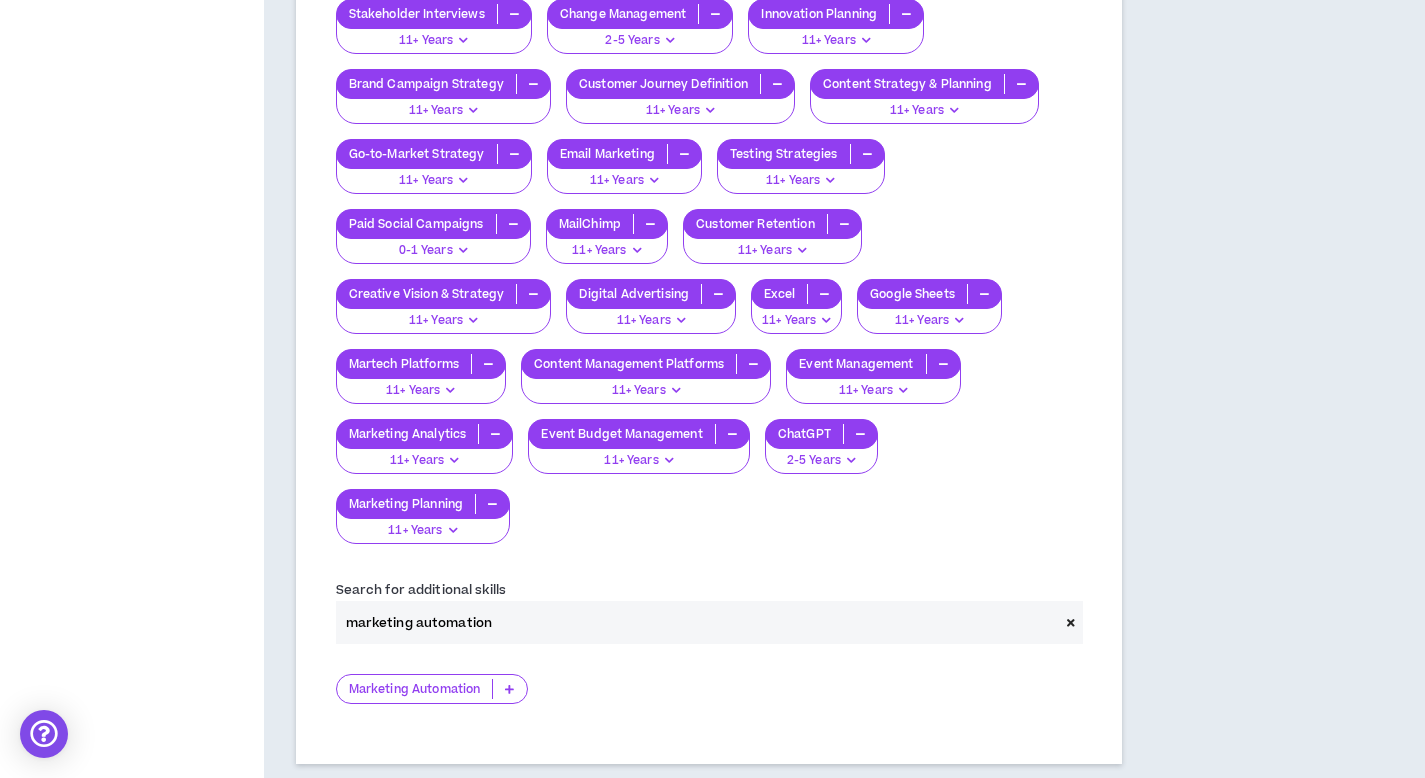 click on "Marketing Automation" at bounding box center (415, 689) 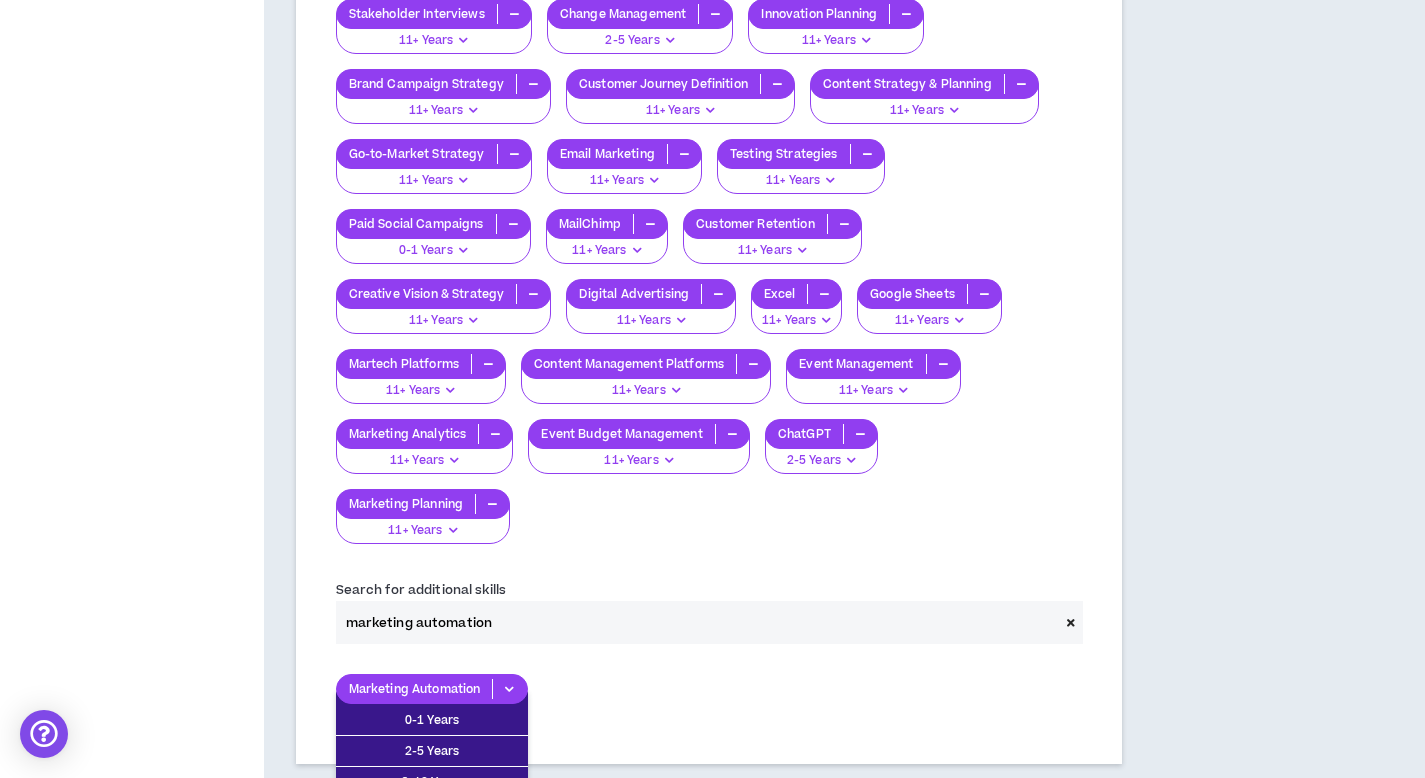 click on "11+ Years" at bounding box center [432, 813] 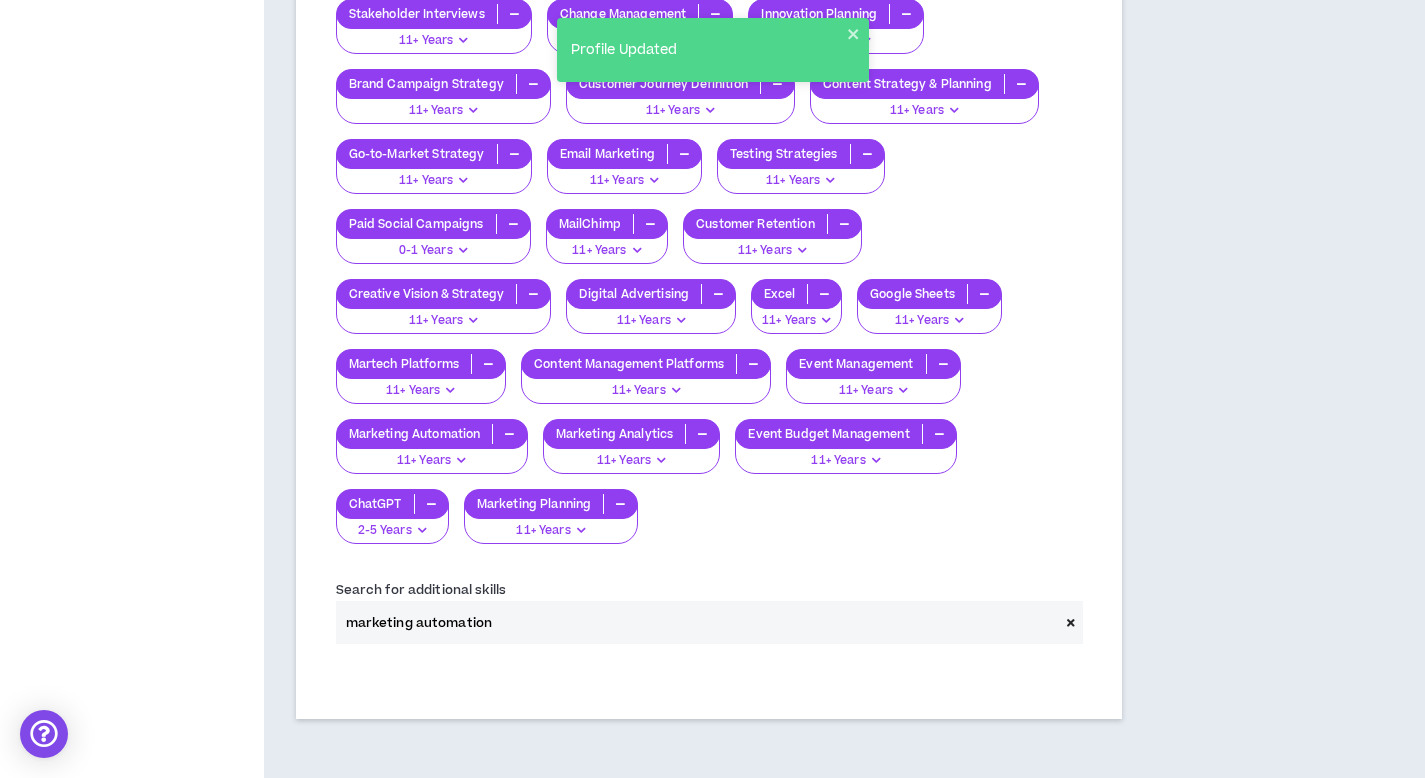 click on "marketing automation" at bounding box center [697, 622] 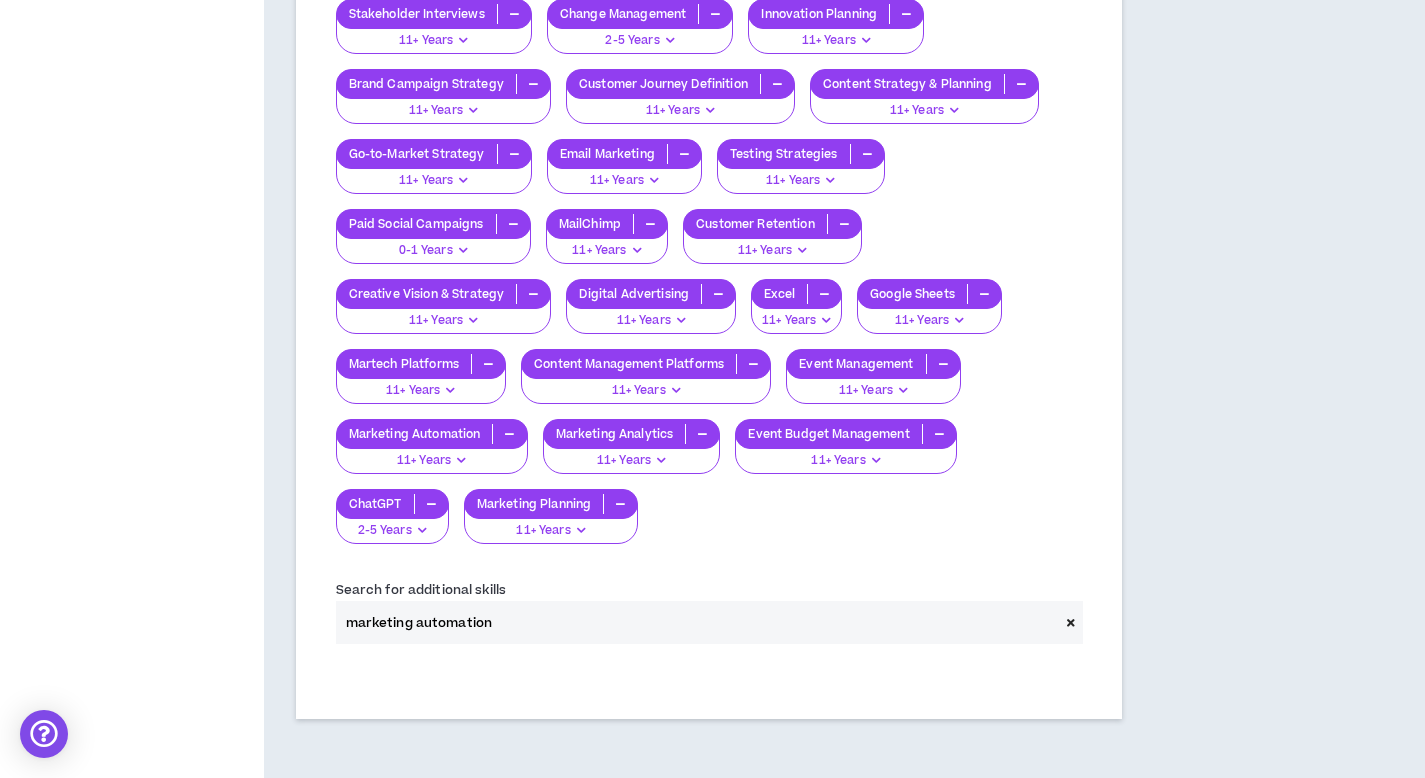 click at bounding box center (709, 674) 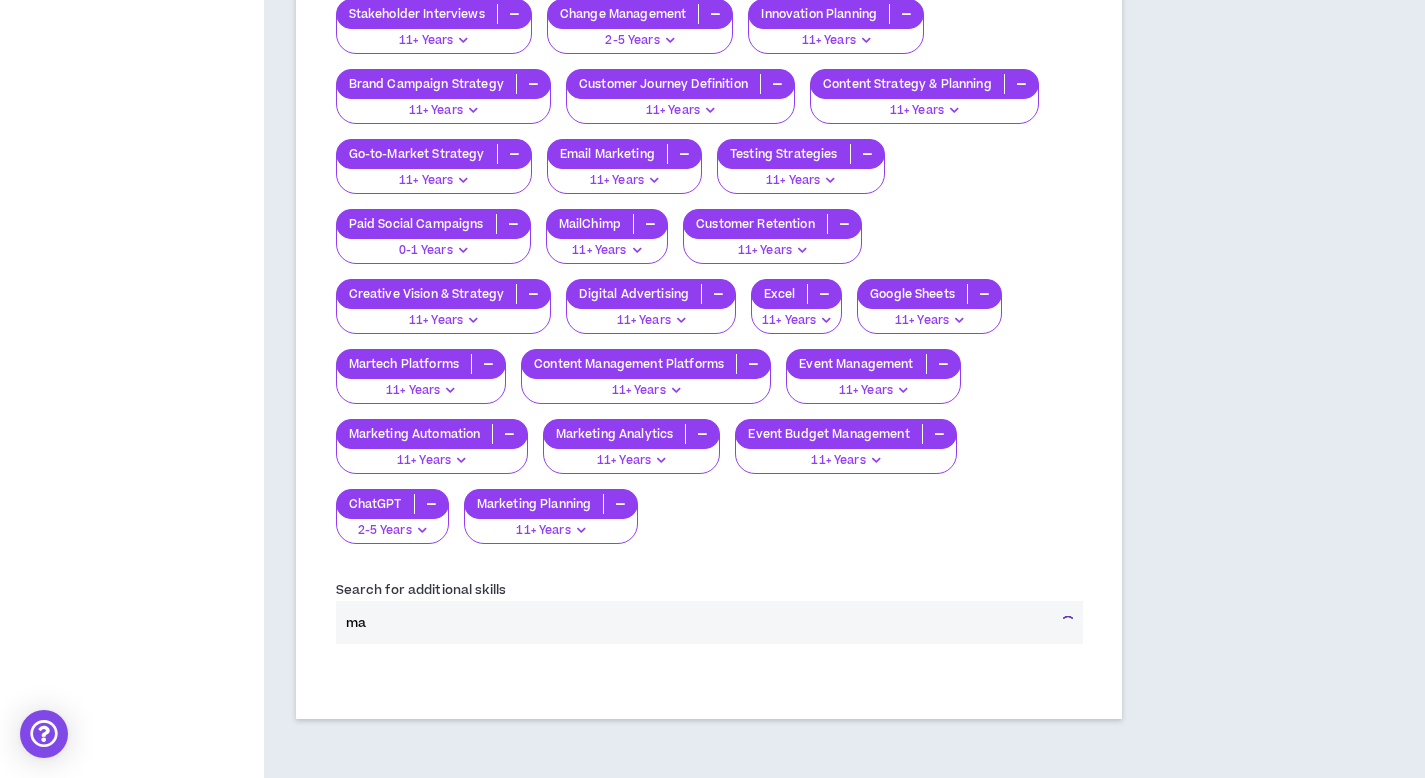 type on "m" 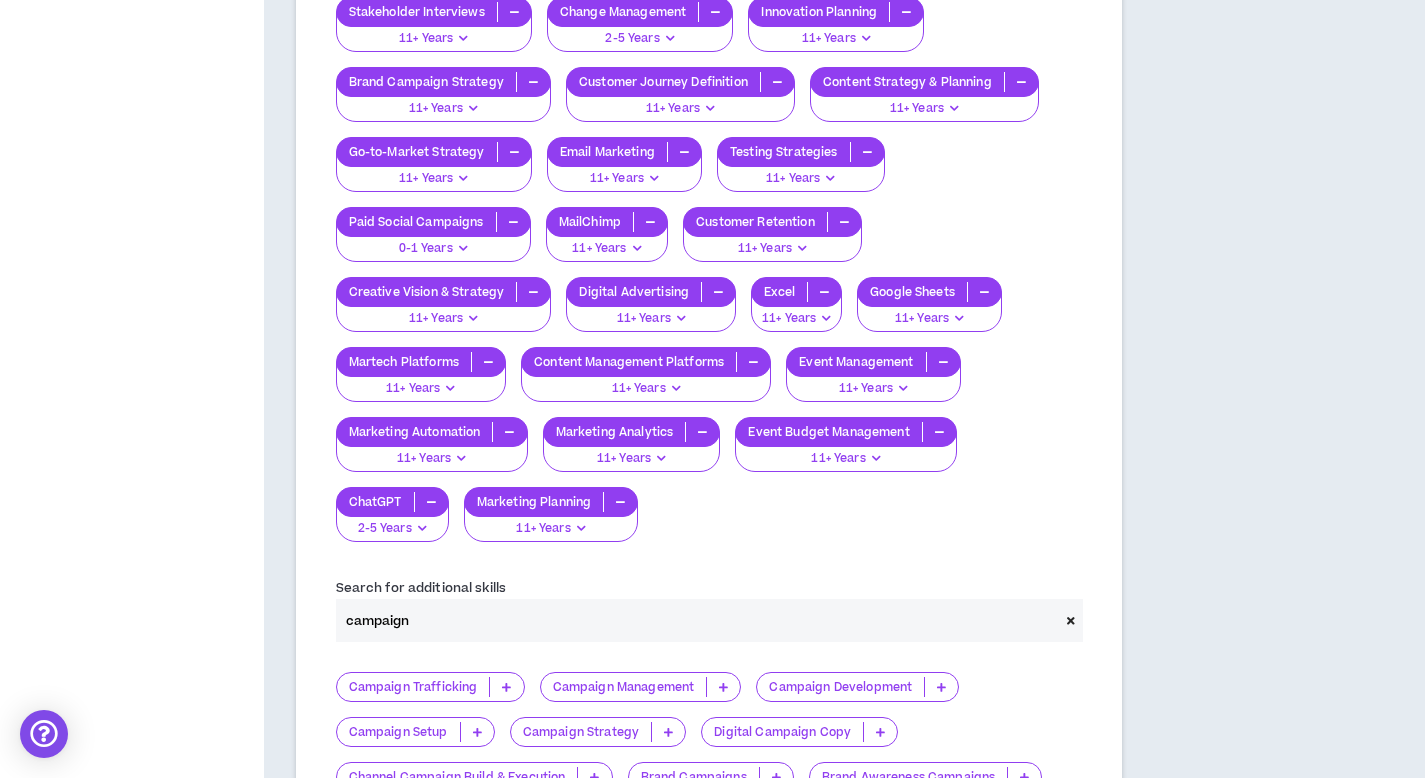 scroll, scrollTop: 3561, scrollLeft: 0, axis: vertical 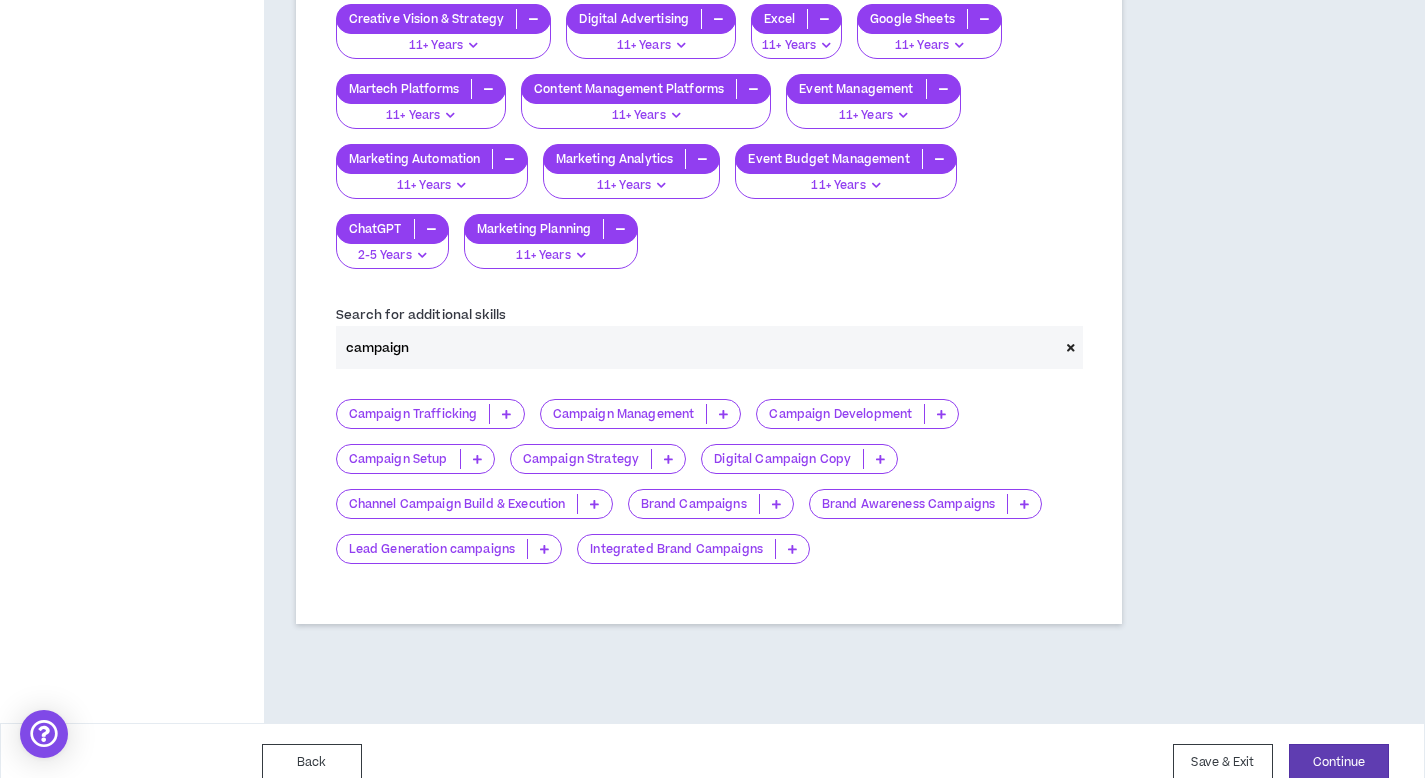 type on "campaign" 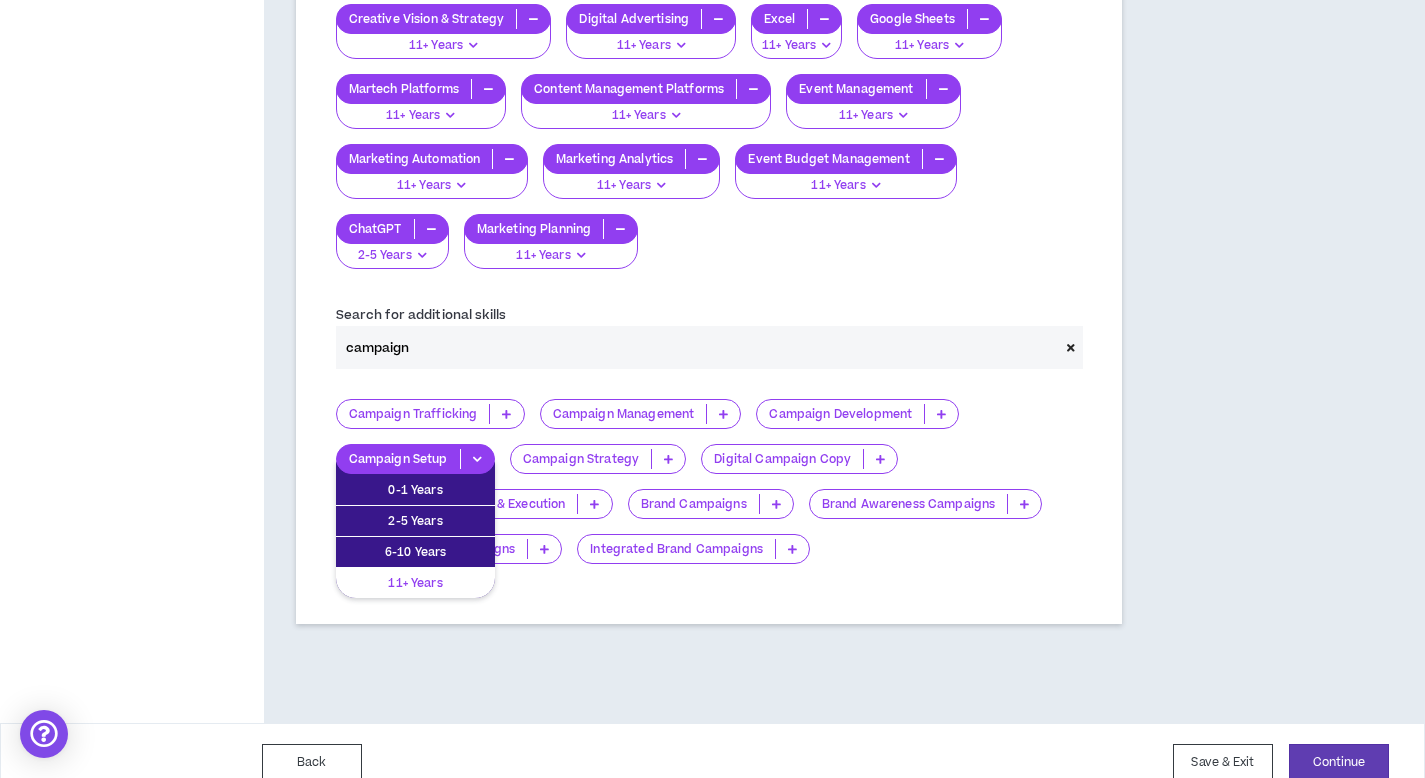click on "11+ Years" at bounding box center [415, 583] 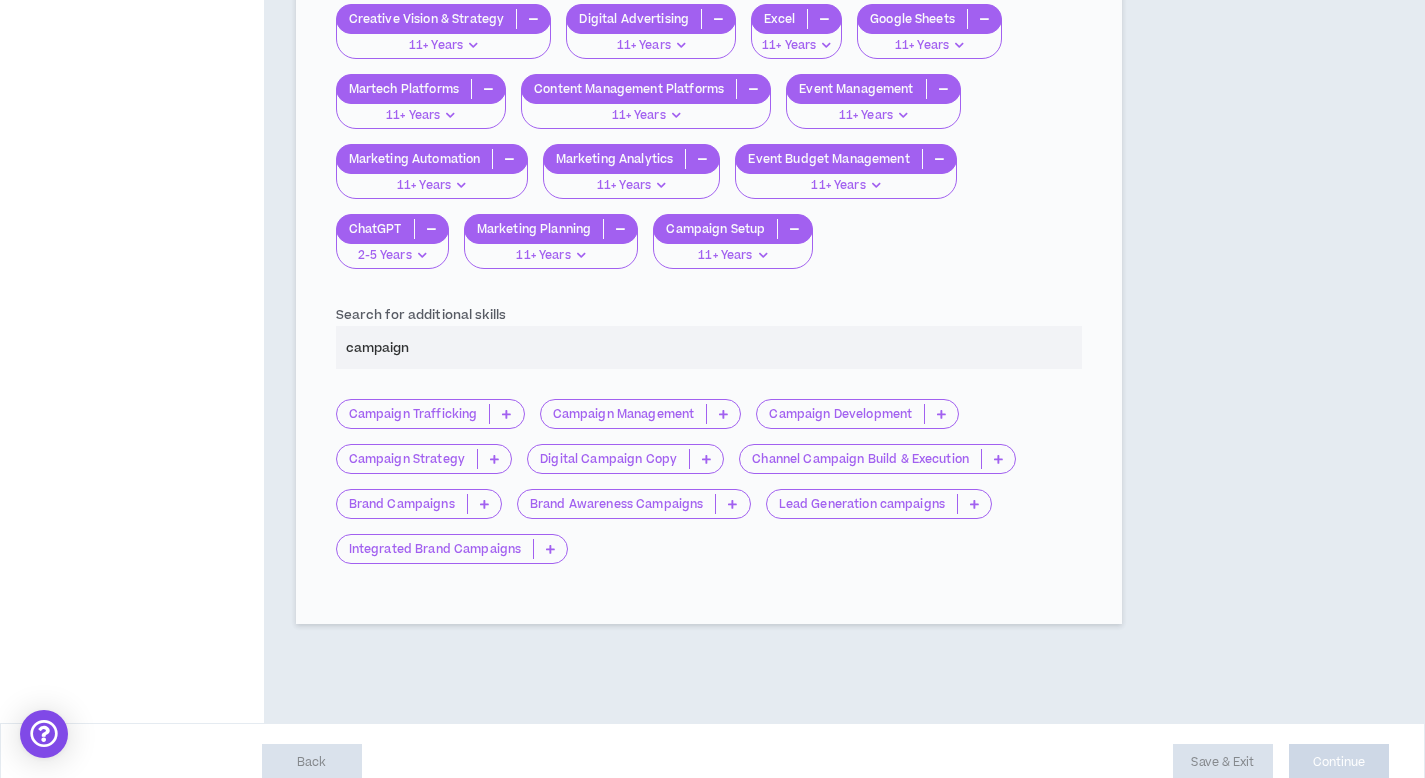 click on "Campaign Strategy" at bounding box center (432, 466) 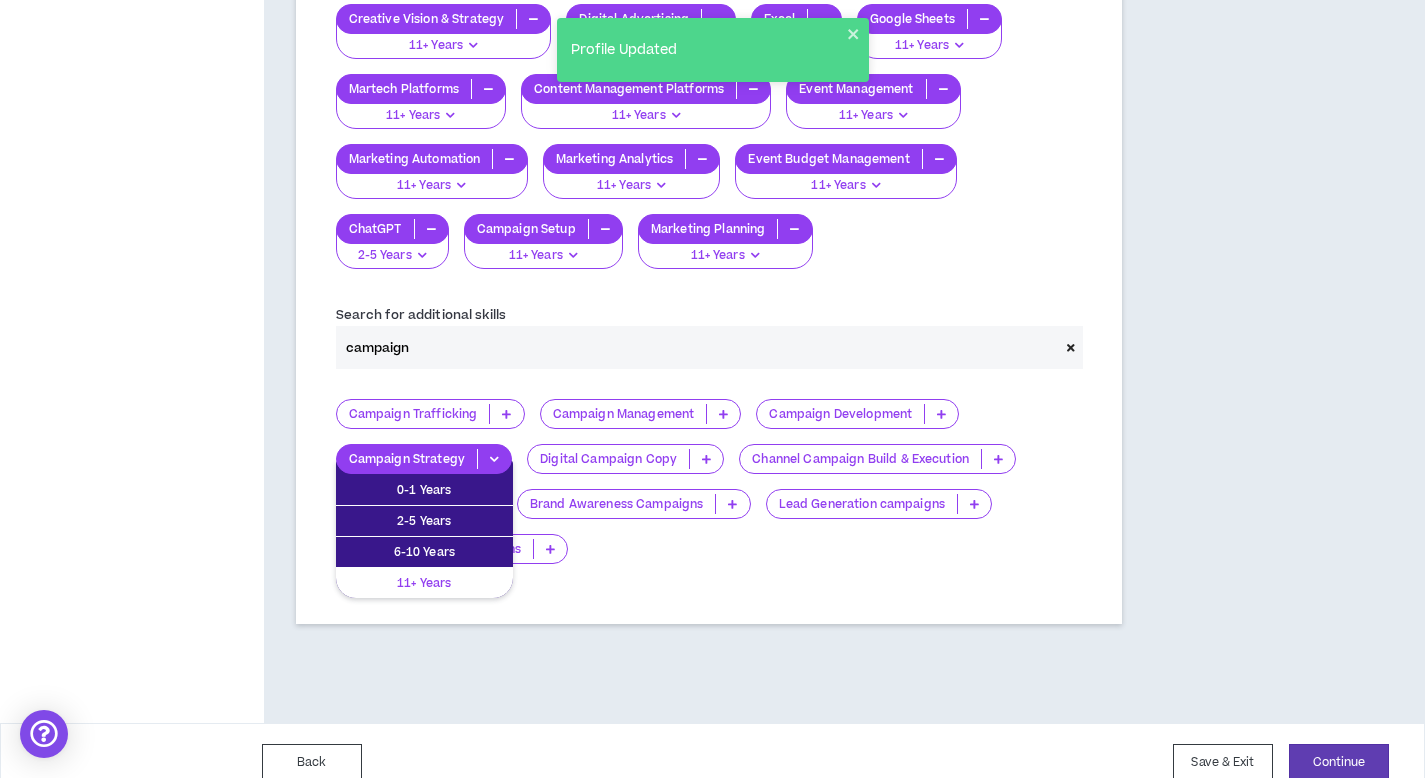 click on "11+ Years" at bounding box center [424, 583] 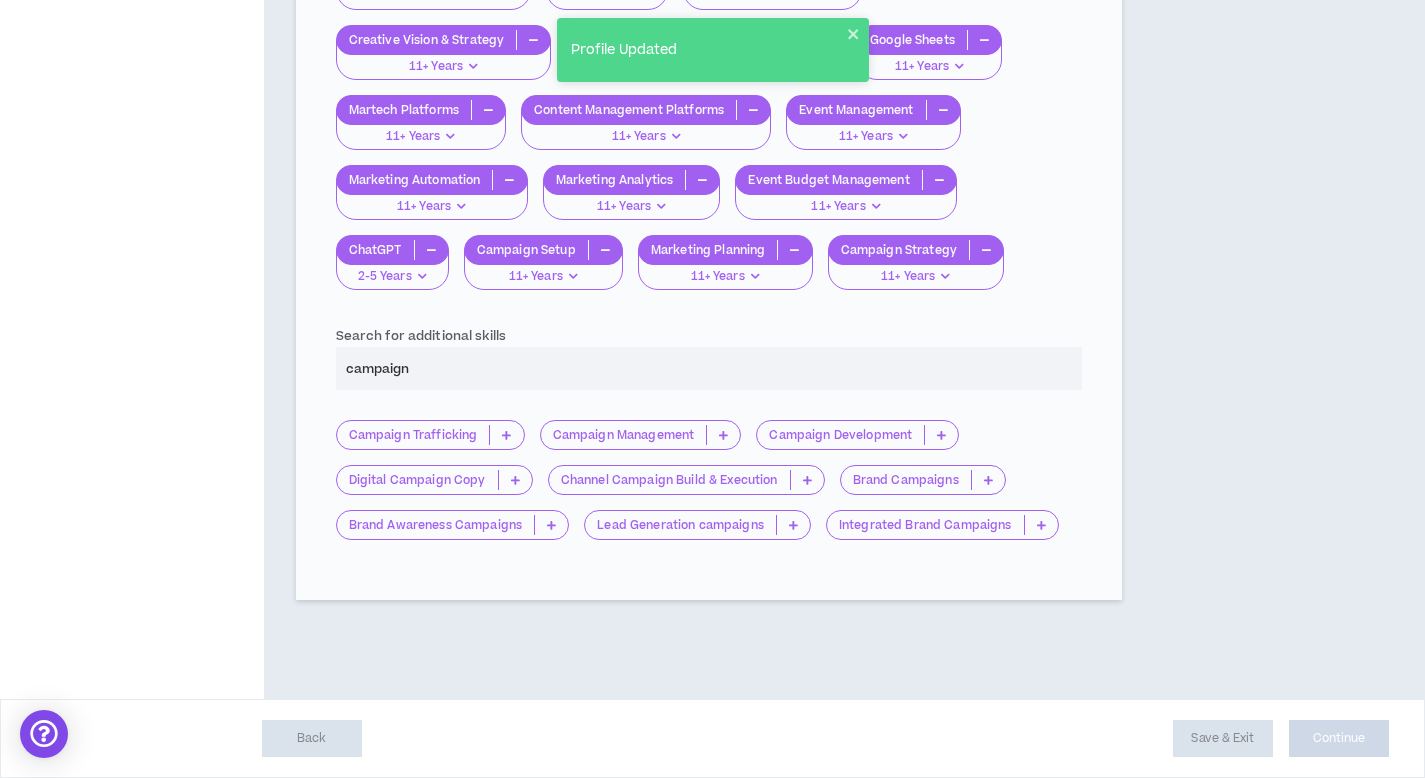 scroll, scrollTop: 3516, scrollLeft: 0, axis: vertical 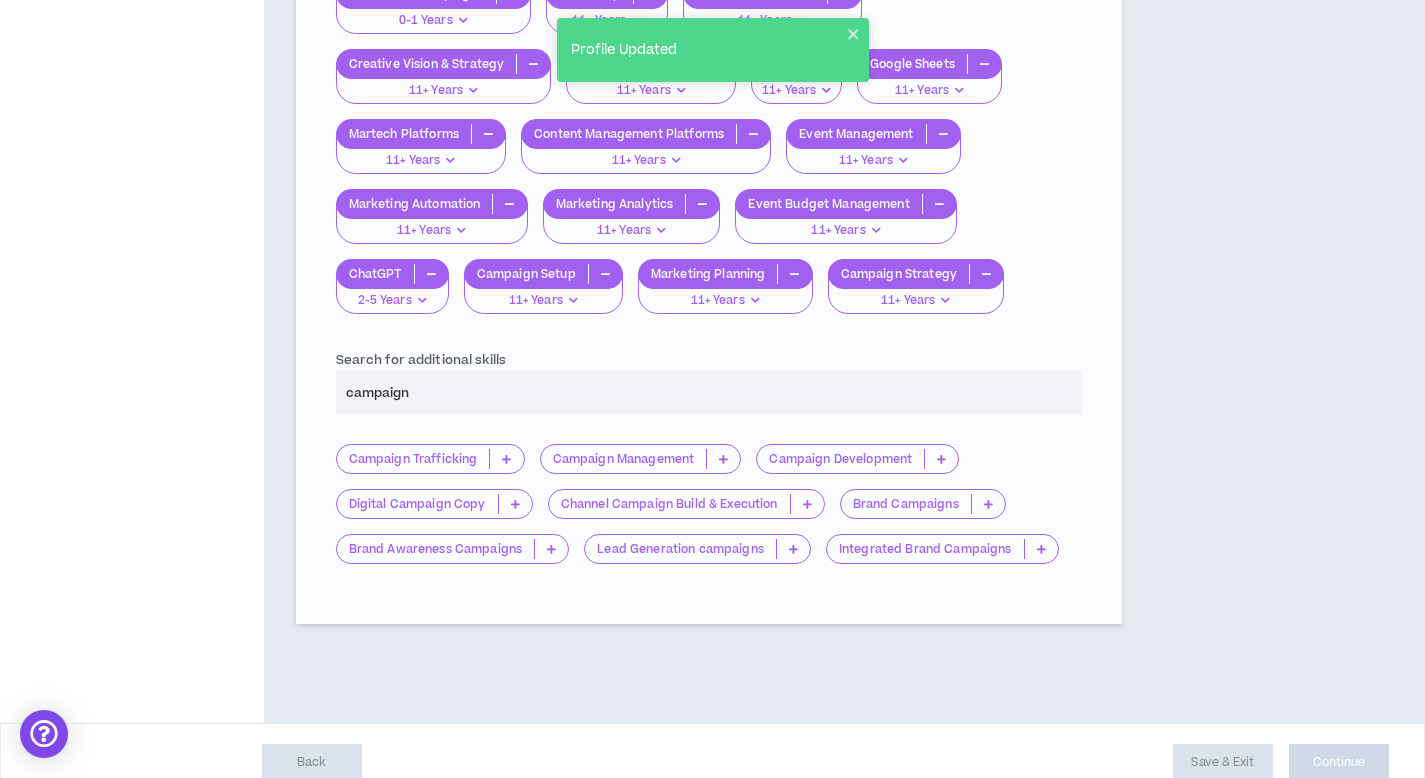 click on "Brand Awareness Campaigns" at bounding box center (460, 556) 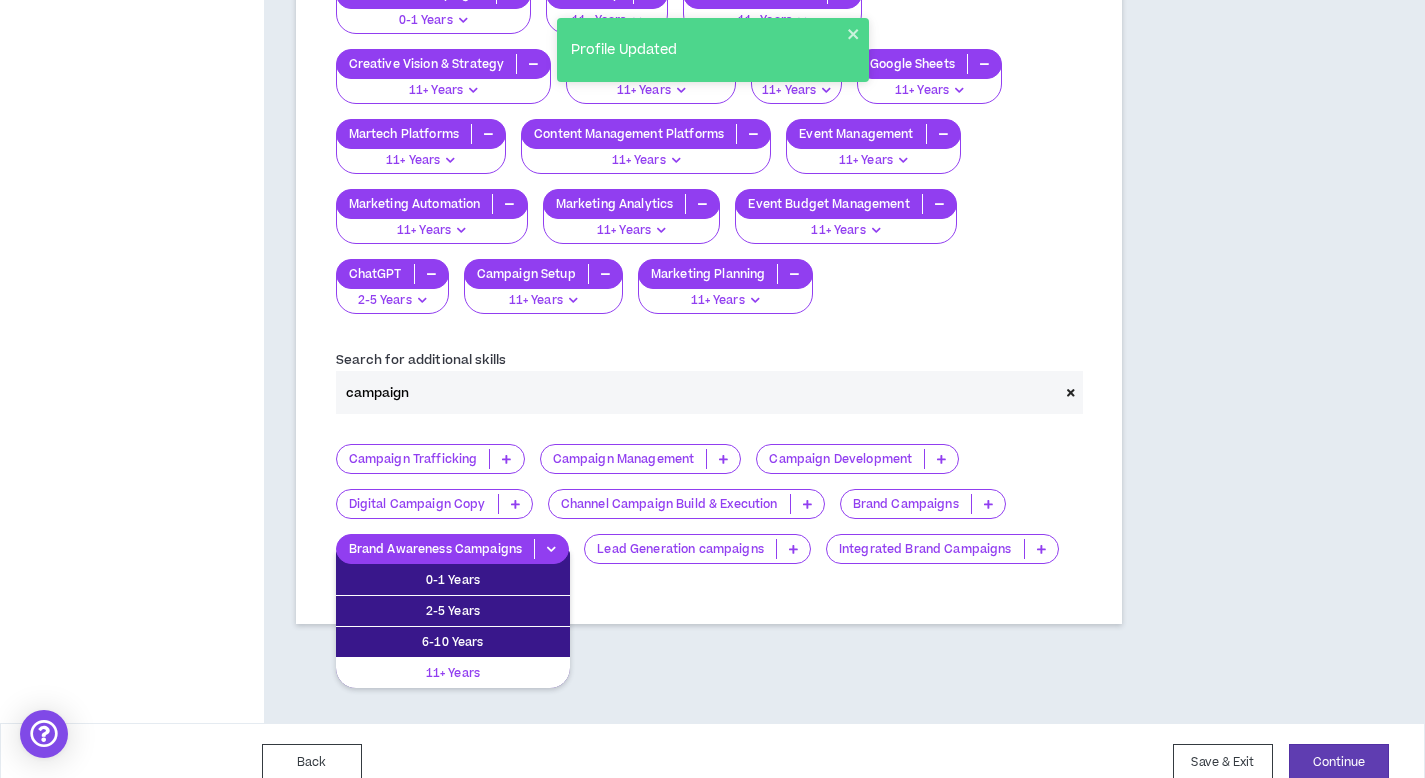 click on "11+ Years" at bounding box center (453, 673) 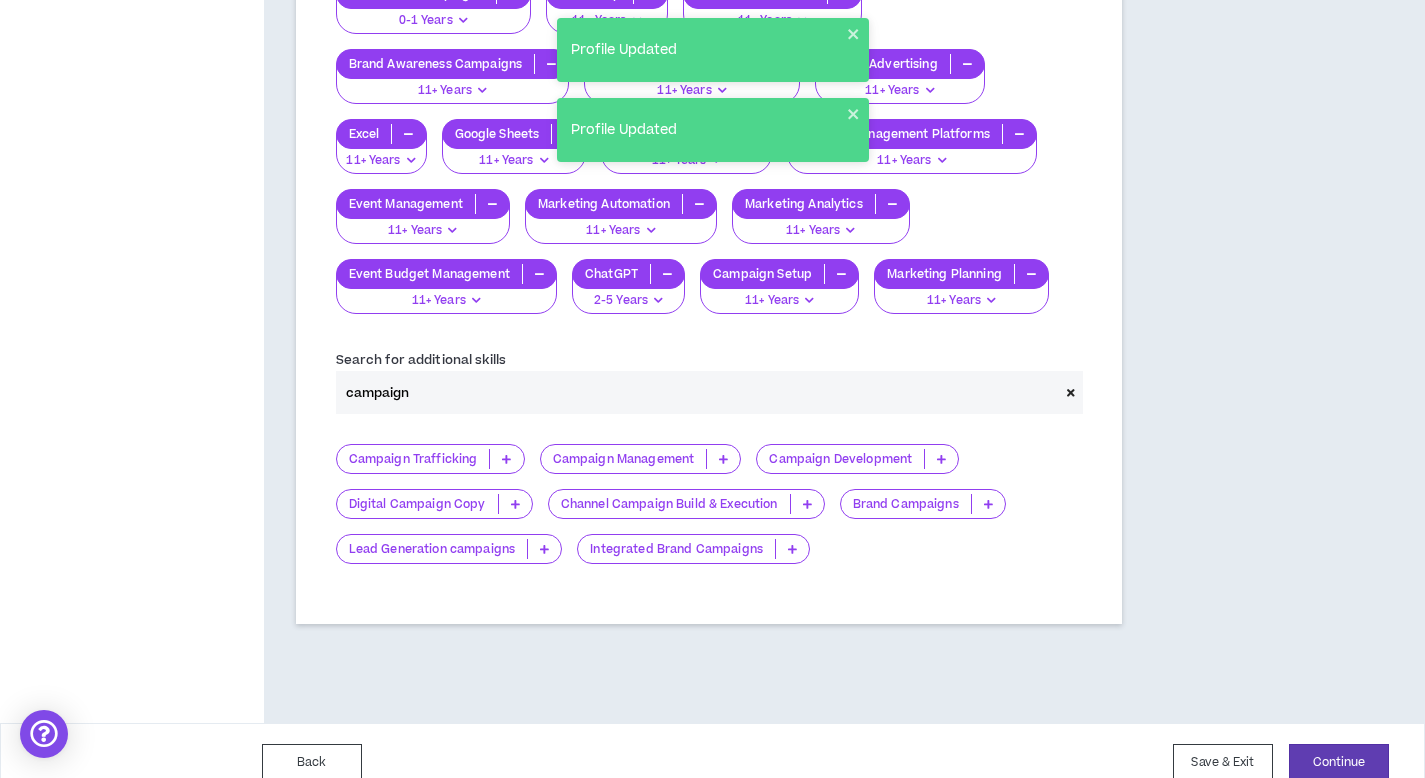 click on "Brand Campaigns" at bounding box center (906, 504) 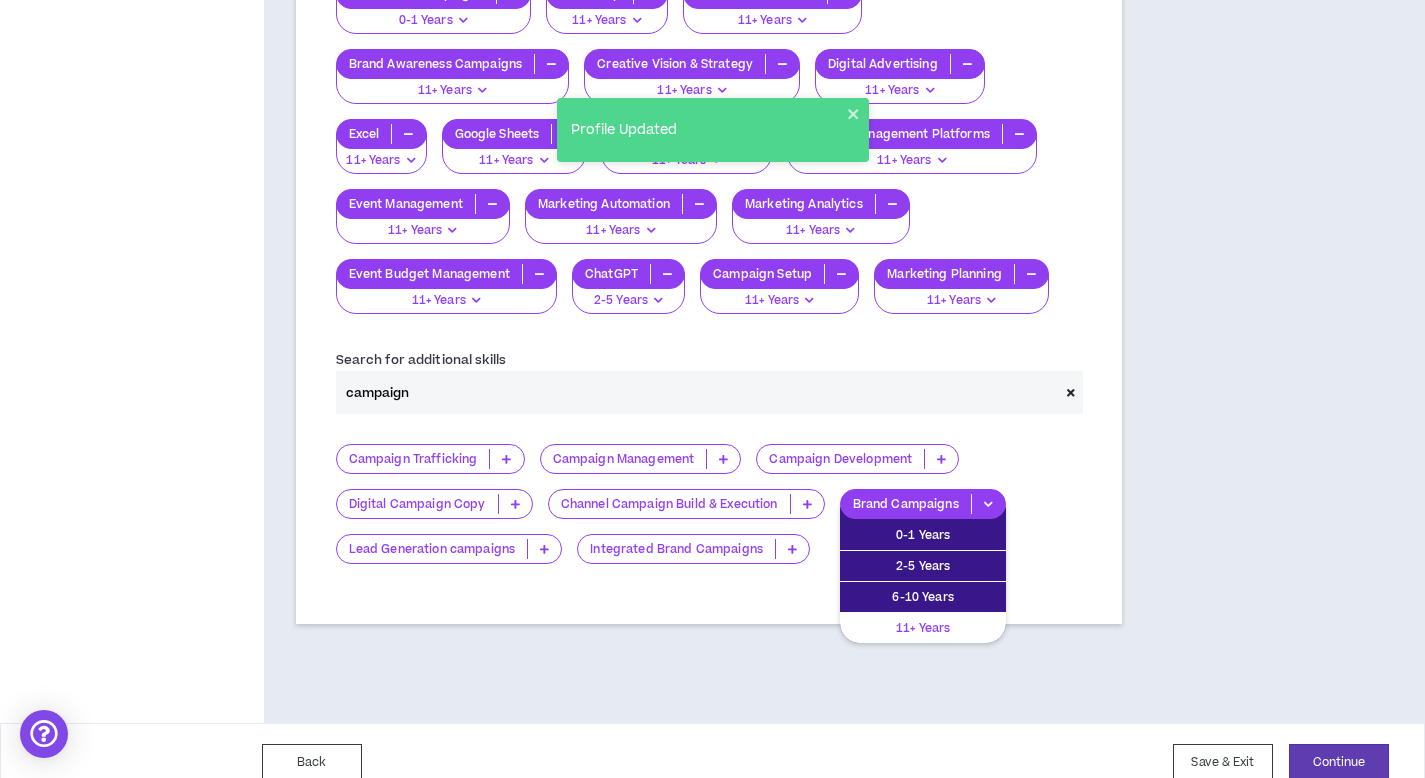 click on "11+ Years" at bounding box center [923, 628] 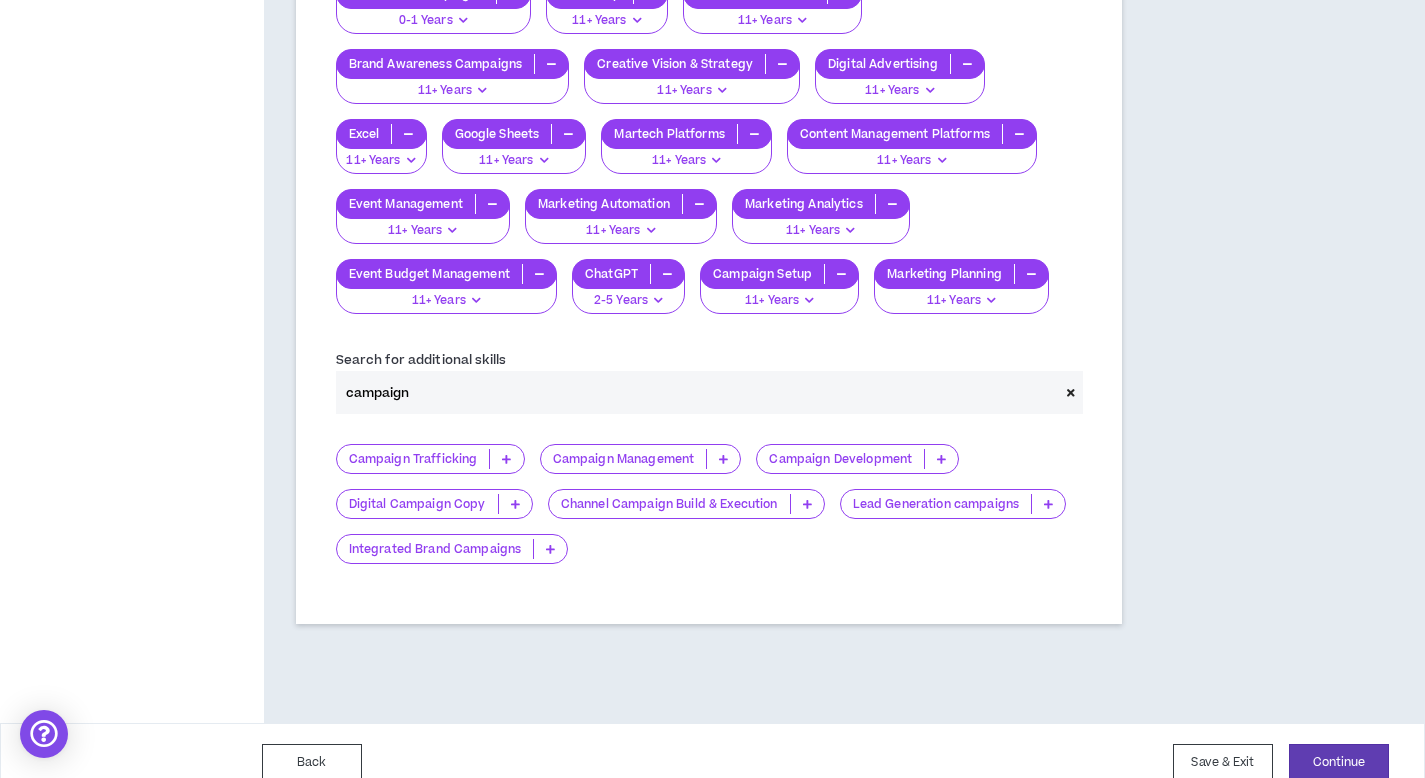 click on "Lead Generation campaigns" at bounding box center (961, 511) 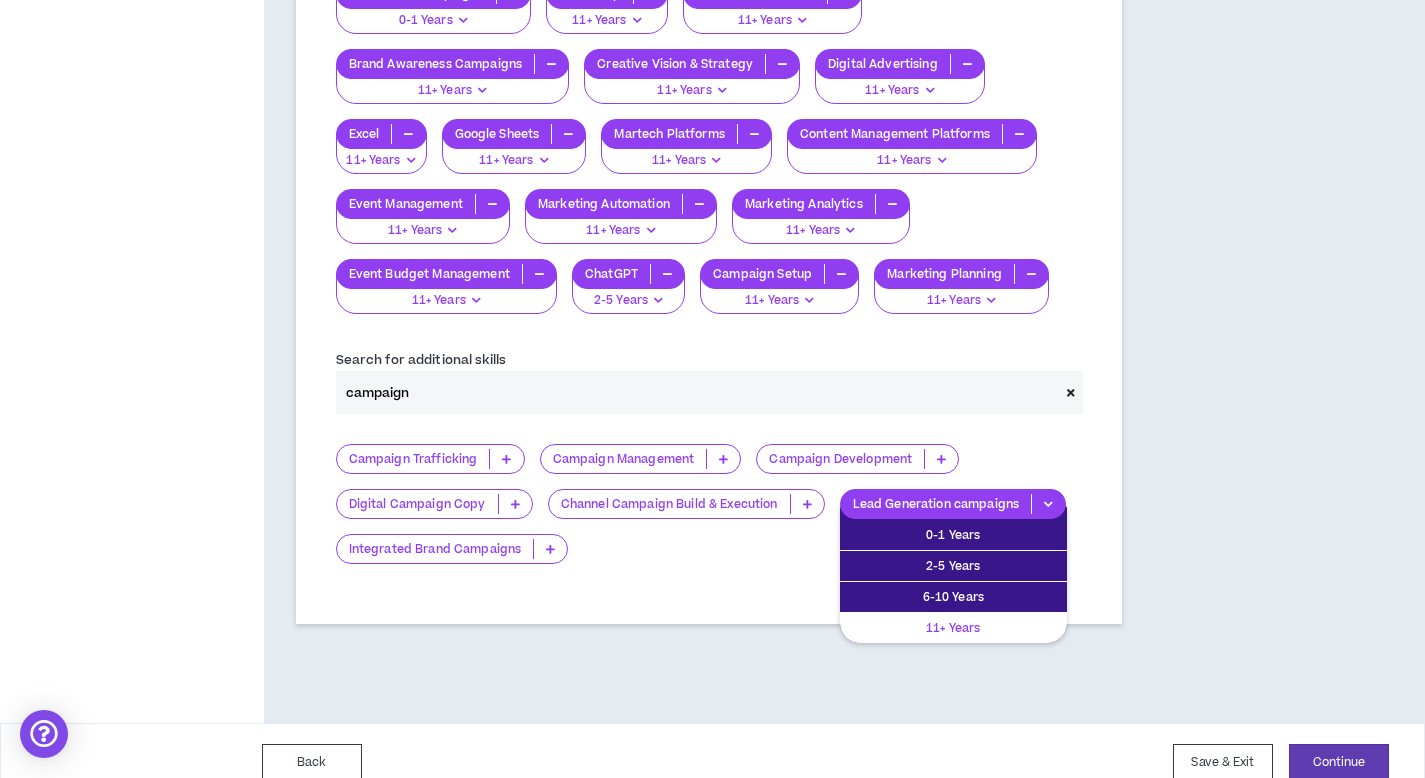 click on "11+ Years" at bounding box center (953, 628) 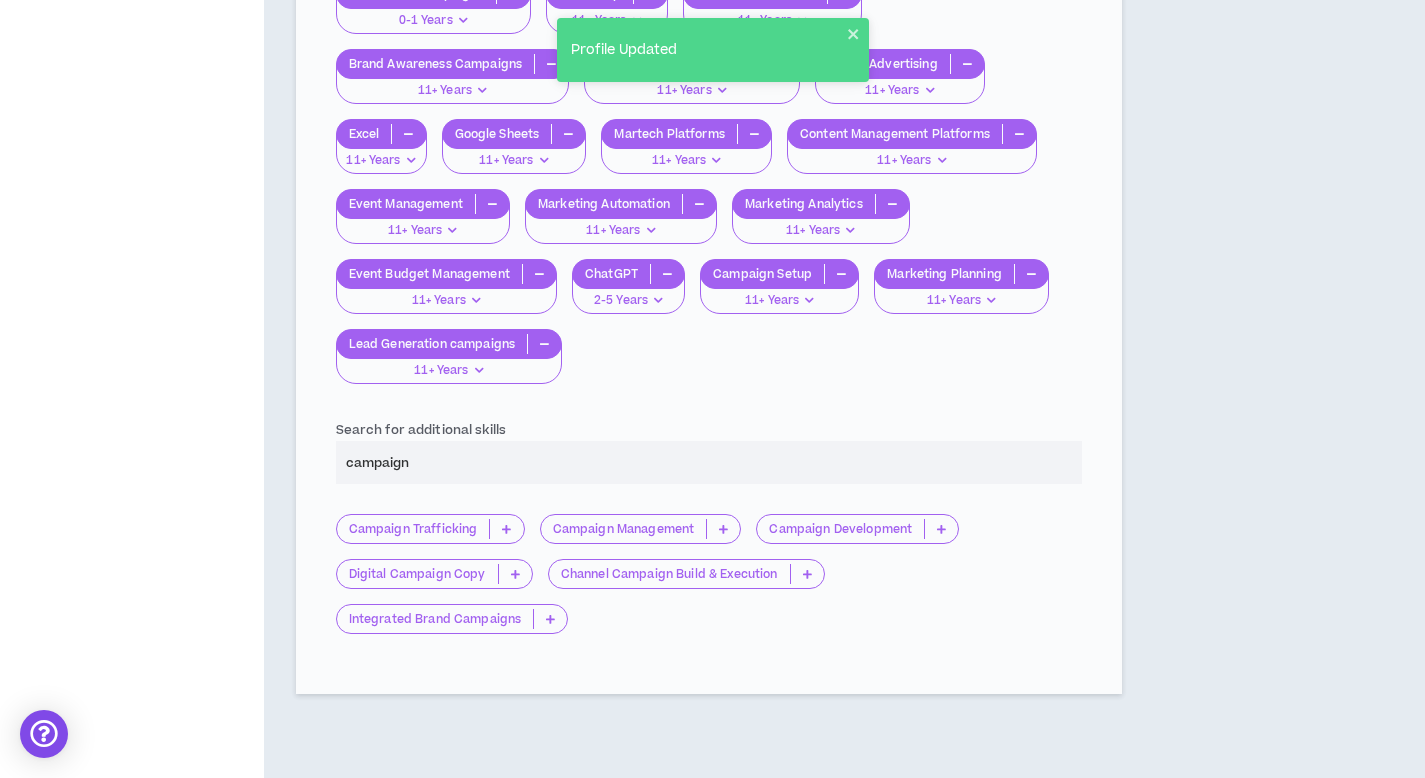 click on "Channel Campaign Build & Execution" at bounding box center [694, 581] 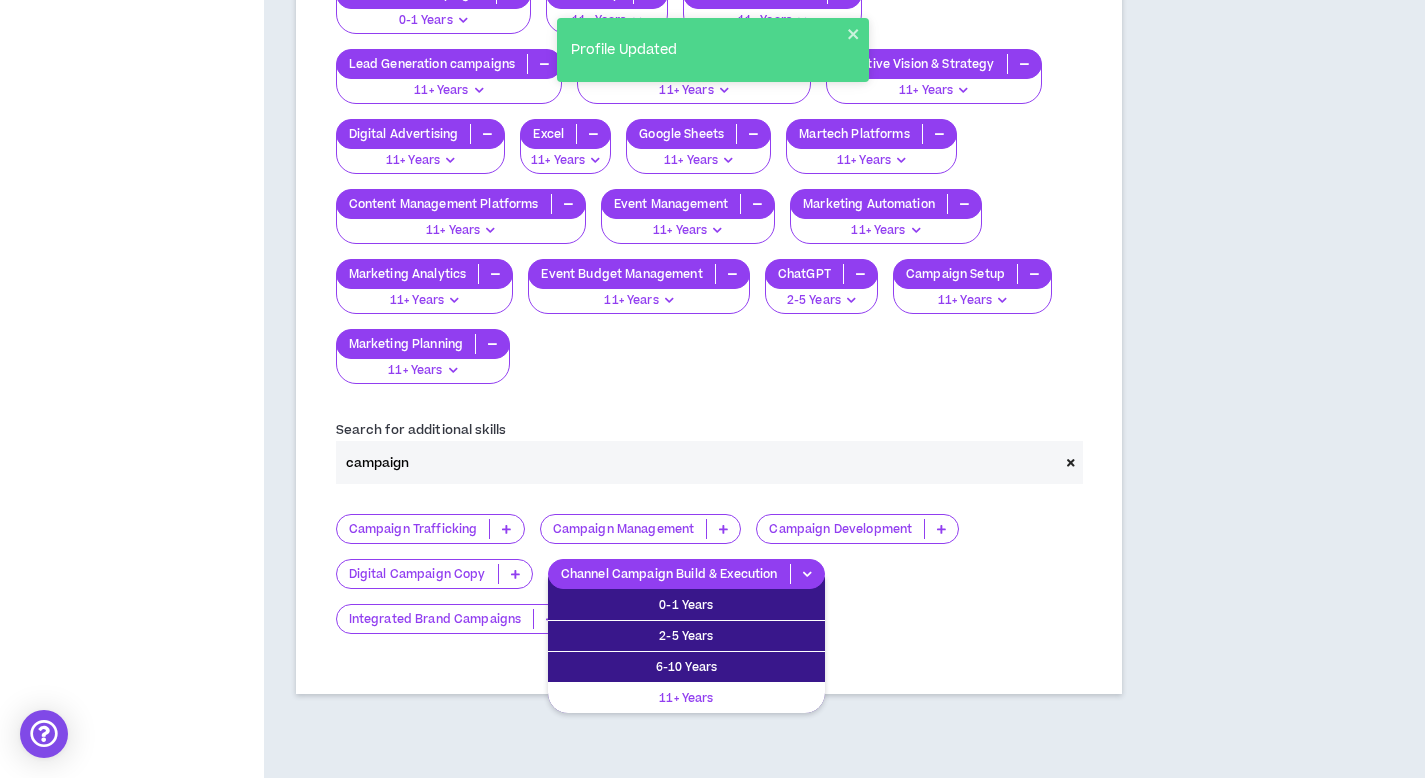 click on "11+ Years" at bounding box center (686, 698) 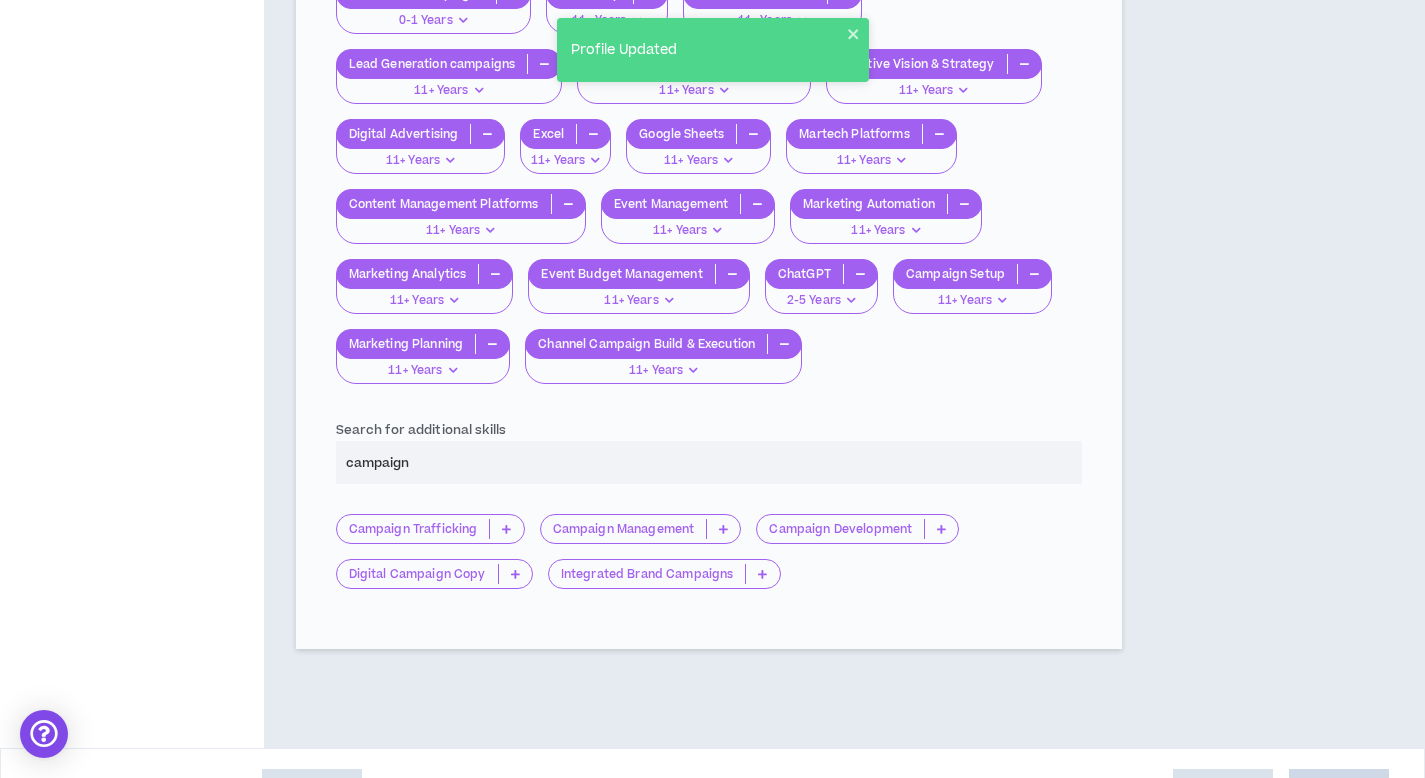 click on "Campaign Management" at bounding box center [648, 536] 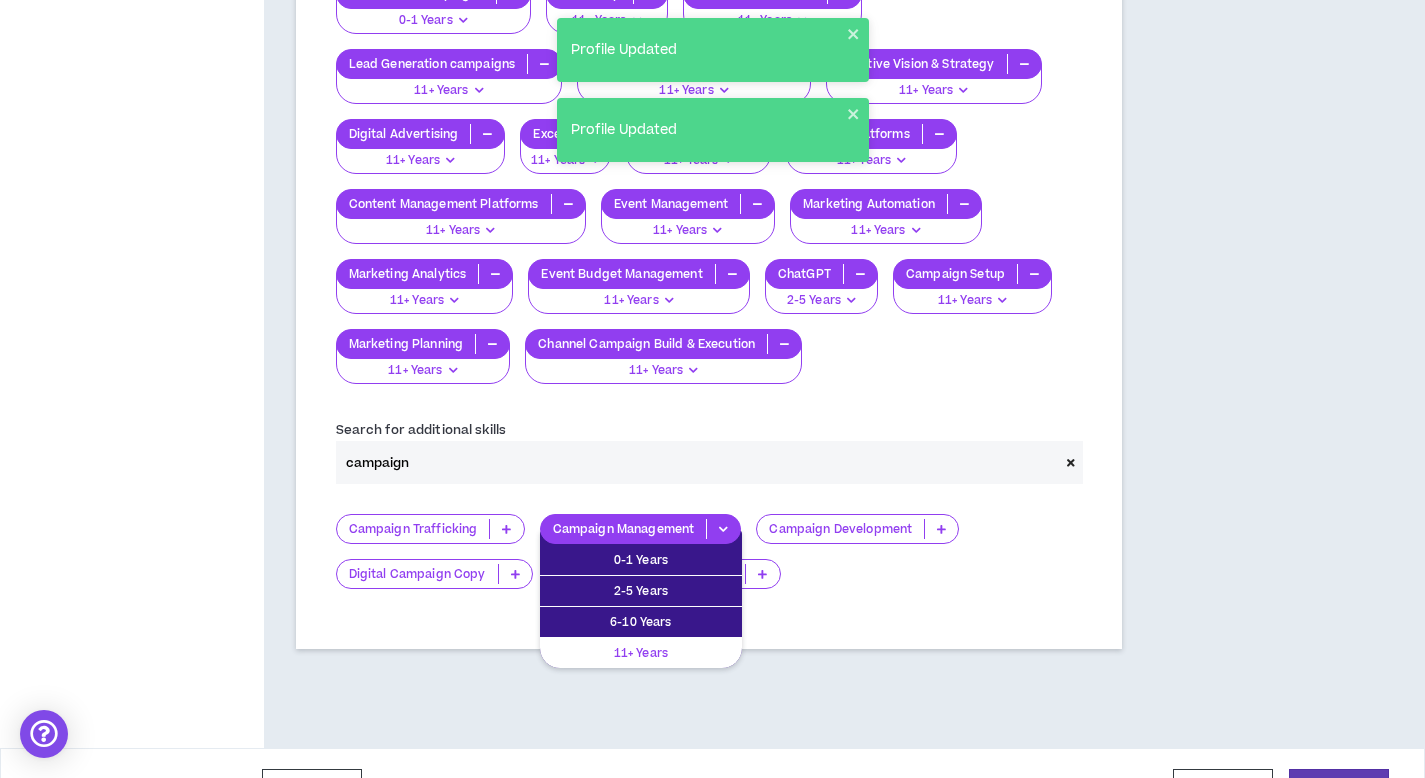 click on "11+ Years" at bounding box center (641, 653) 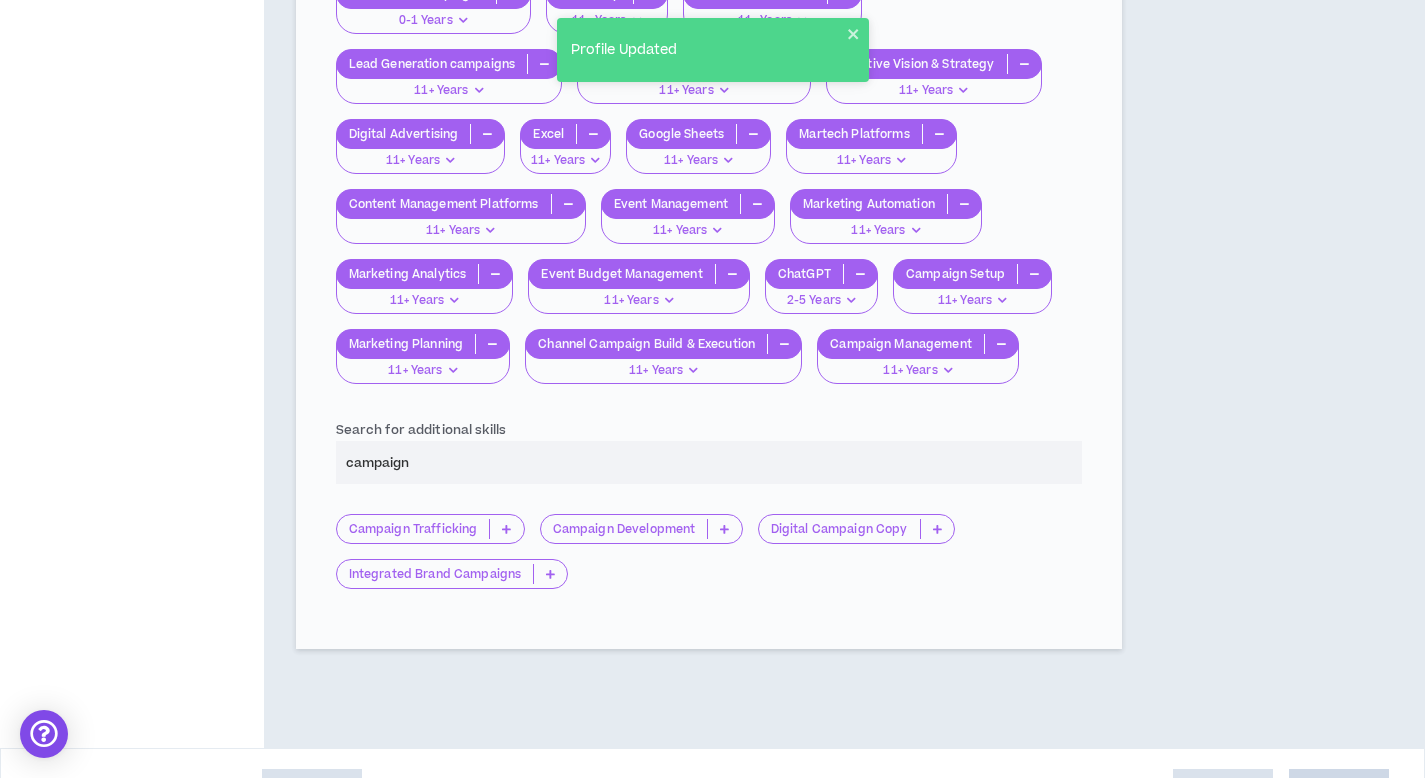 click on "Campaign Development" at bounding box center (649, 536) 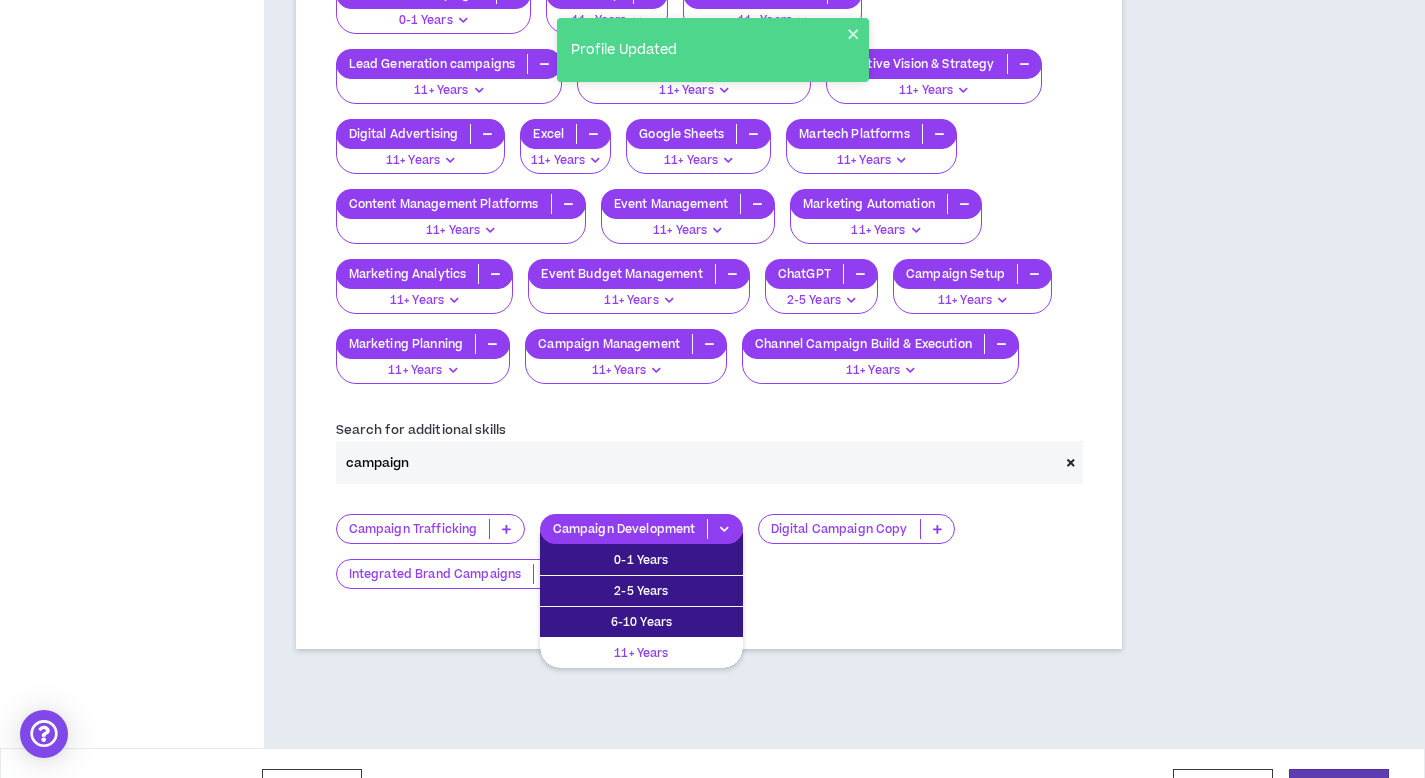 click on "11+ Years" at bounding box center [641, 653] 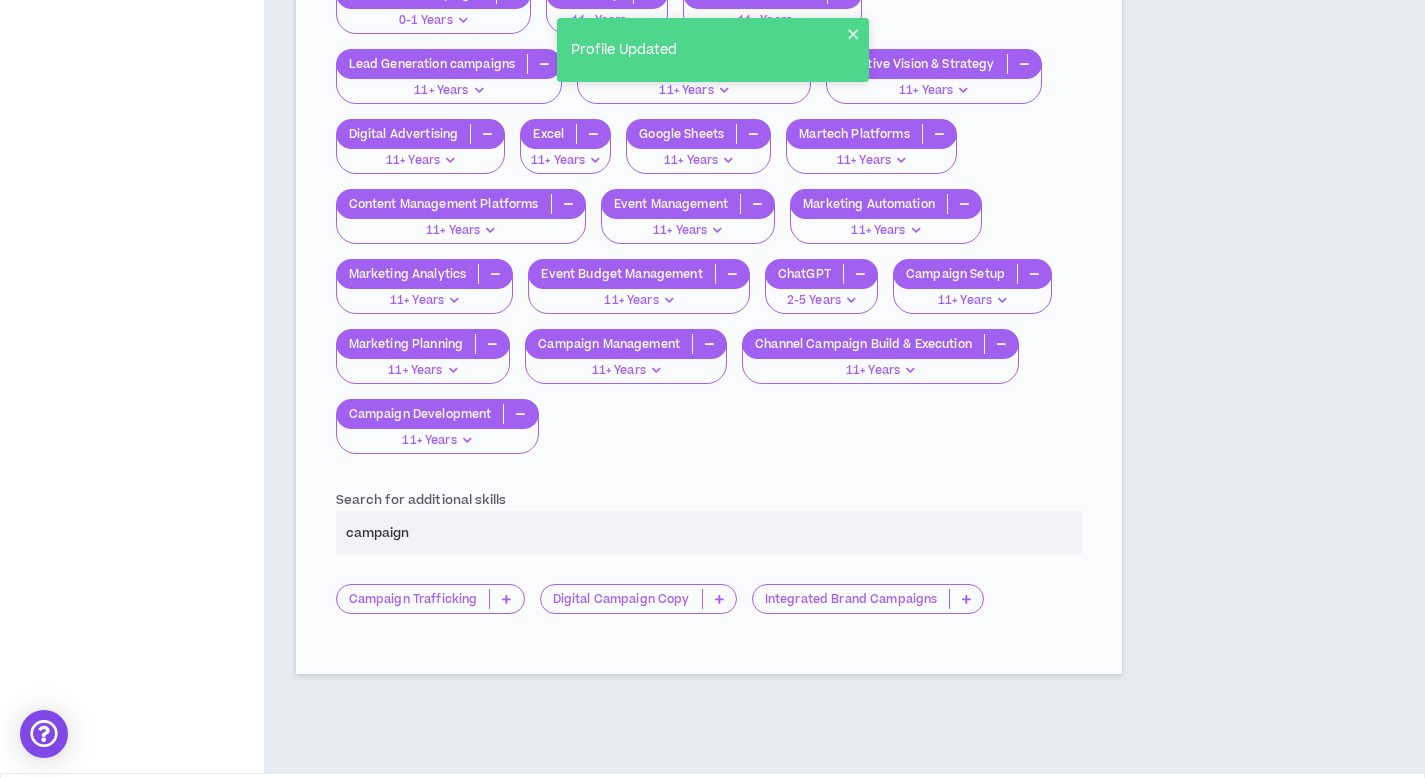 click on "Digital Campaign Copy" at bounding box center [646, 606] 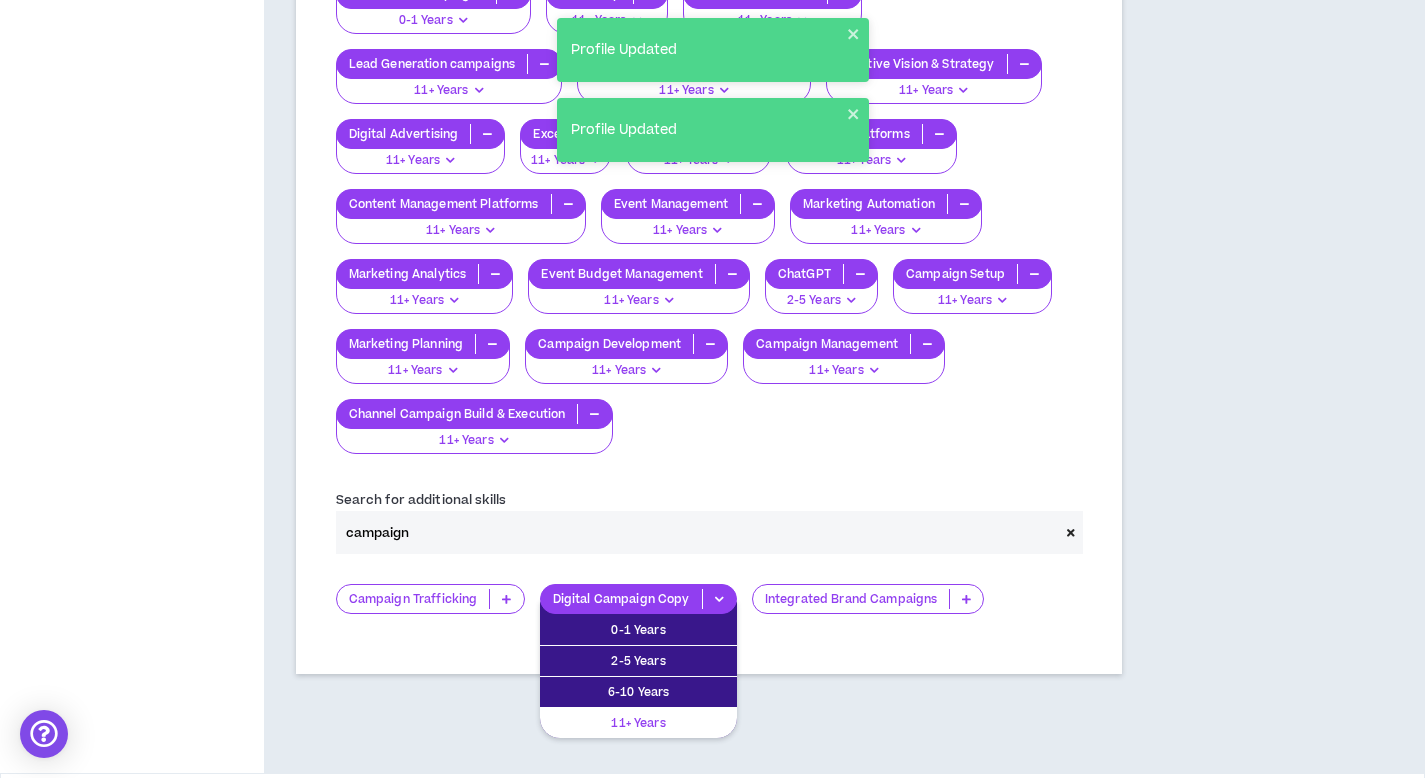 click on "11+ Years" at bounding box center [638, 723] 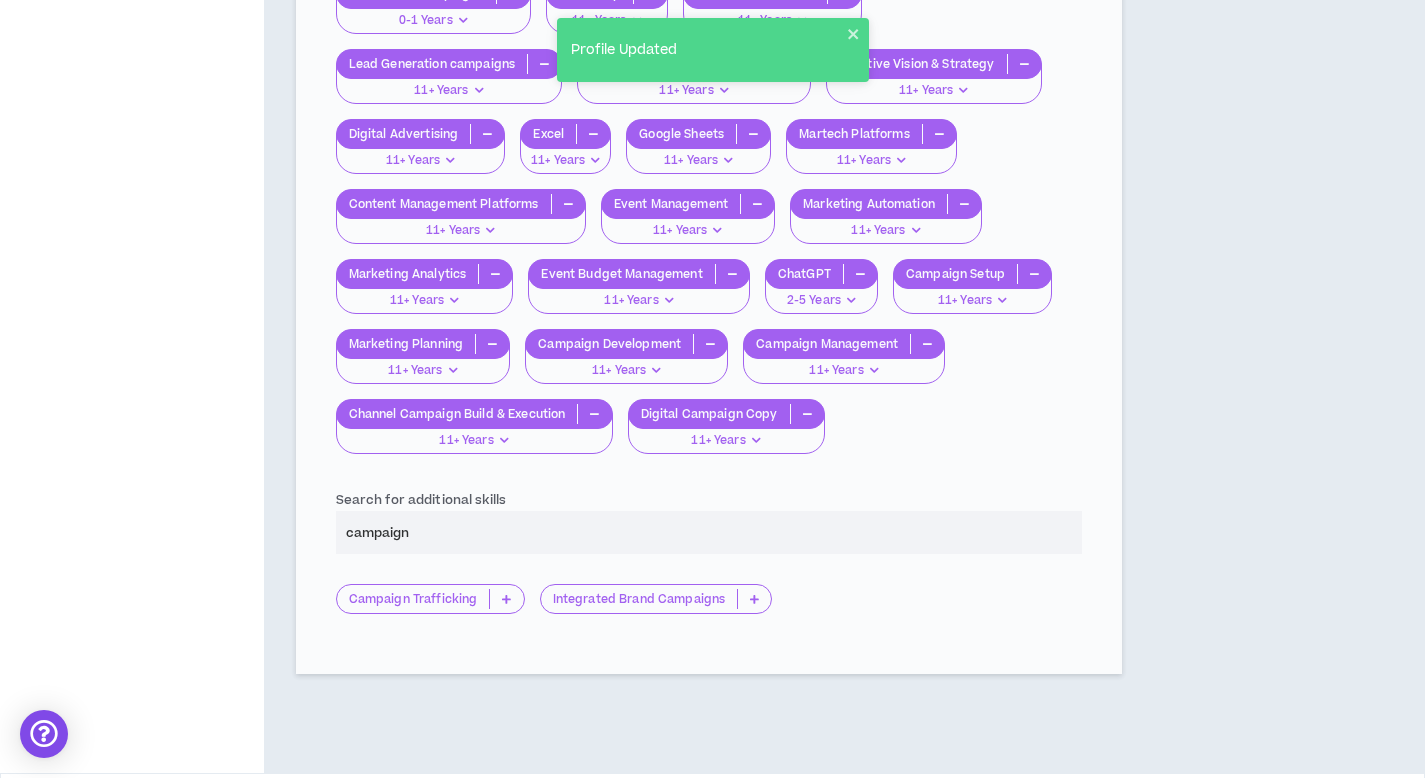 click on "Integrated Brand Campaigns" at bounding box center [664, 606] 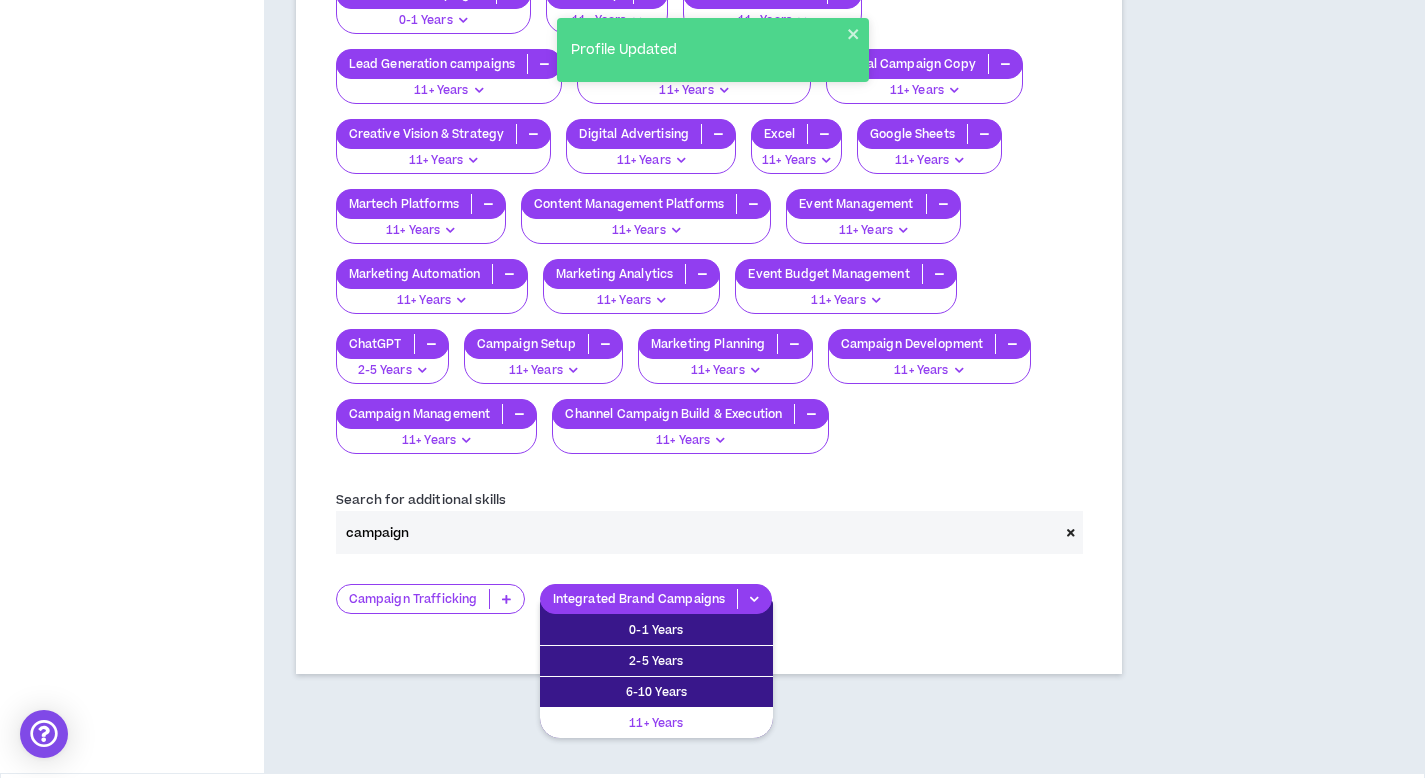 click on "11+ Years" at bounding box center [656, 723] 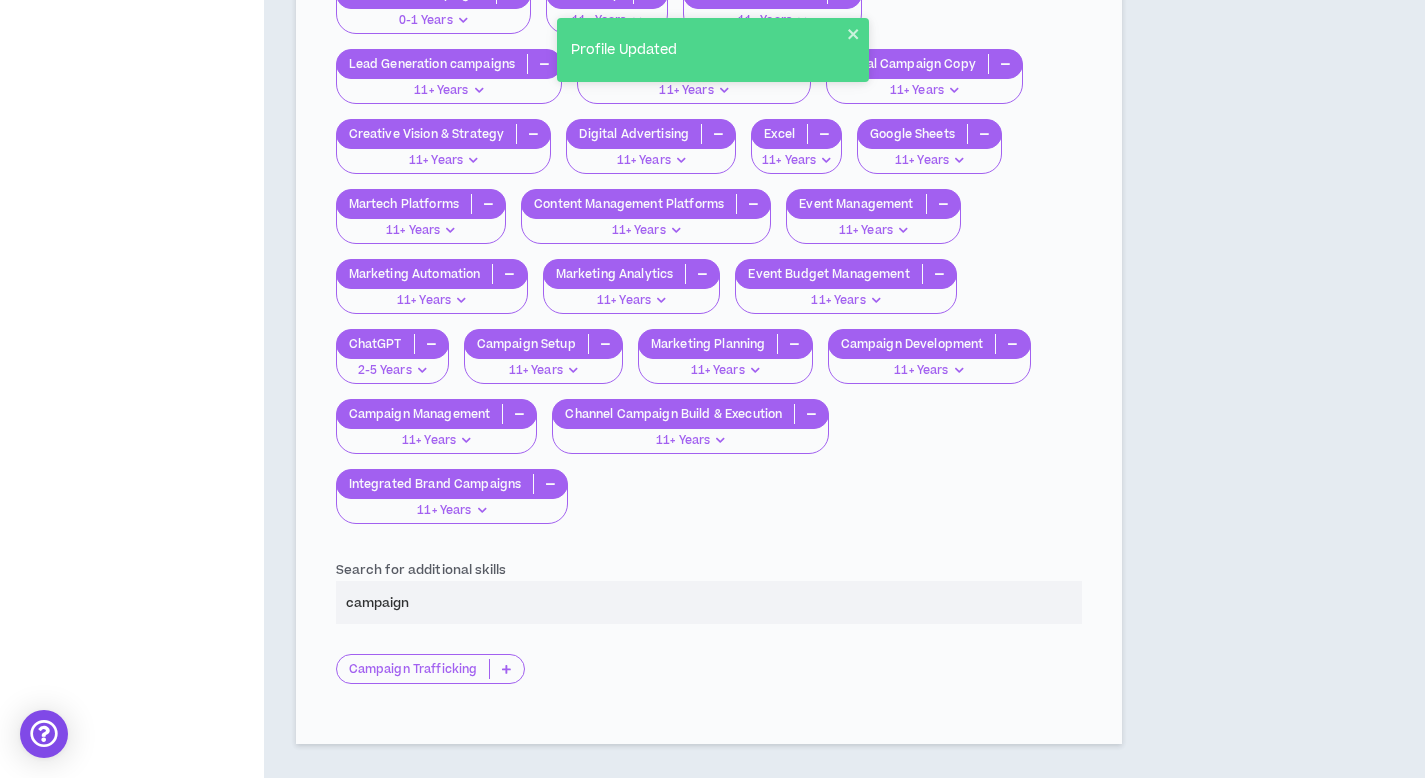 click on "Add additional skills you want associated with your profile Your Skills Brand Campaigns 11+ Years 0-1 Years 2-5 Years 6-10 Years 11+ Years Campaign Strategy 11+ Years 0-1 Years 2-5 Years 6-10 Years 11+ Years Marketing Strategy 11+ Years 0-1 Years 2-5 Years 6-10 Years 11+ Years Experience Strategy 11+ Years 0-1 Years 2-5 Years 6-10 Years 11+ Years Digital Strategy 11+ Years 0-1 Years 2-5 Years 6-10 Years 11+ Years Project Management 11+ Years 0-1 Years 2-5 Years 6-10 Years 11+ Years Presentation Skills 11+ Years 0-1 Years 2-5 Years 6-10 Years 11+ Years Salesforce 2-5 Years 0-1 Years 2-5 Years 6-10 Years 11+ Years Client Relationship Management 11+ Years 0-1 Years 2-5 Years 6-10 Years 11+ Years Cross Discipline Team Leadership 11+ Years 0-1 Years 2-5 Years 6-10 Years 11+ Years CRM 11+ Years 0-1 Years 2-5 Years 6-10 Years 11+ Years Meeting Facilitation / Management 11+ Years 0-1 Years 2-5 Years 6-10 Years 11+ Years Industry Landcape Assessment 11+ Years 0-1 Years 2-5 Years 6-10 Years 11+ Years 11+ Years Trends" at bounding box center [709, -208] 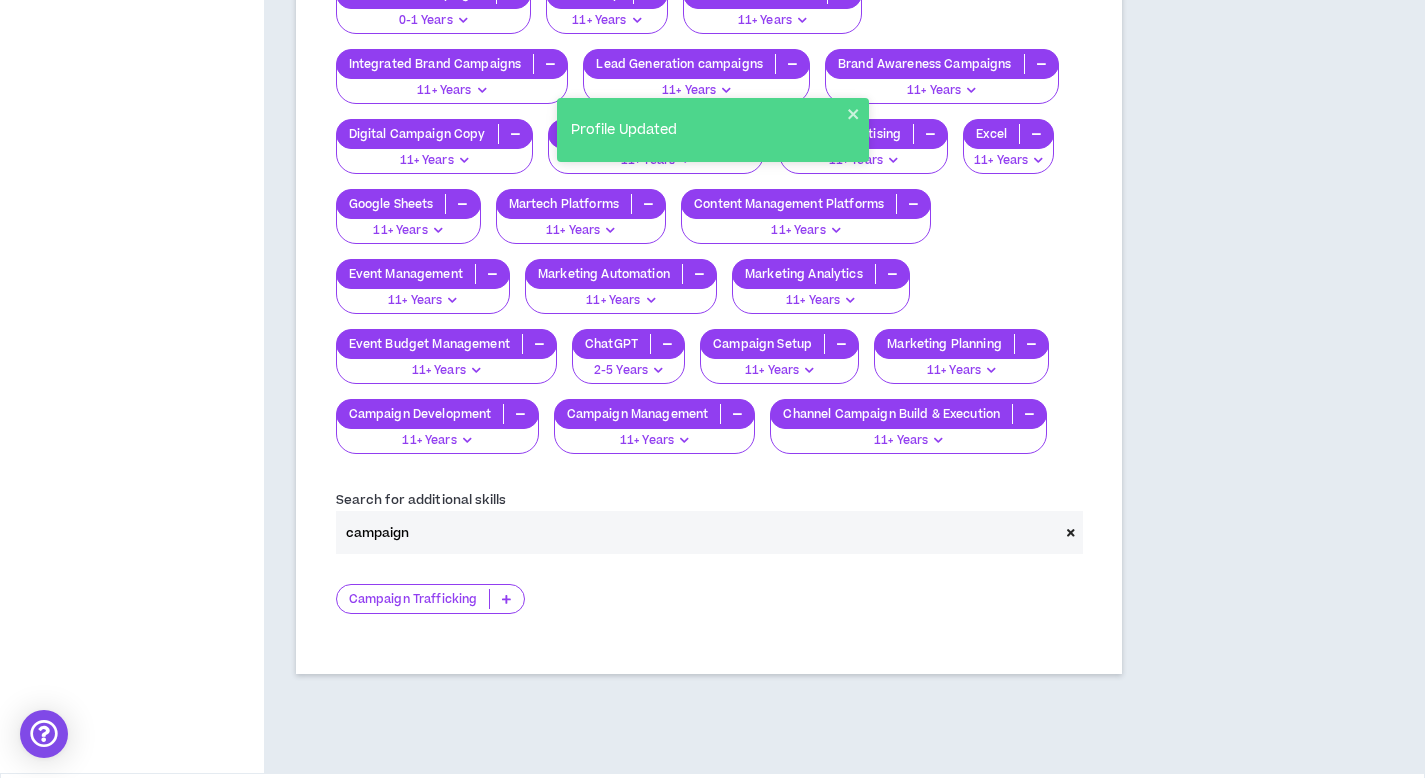 click on "Campaign Trafficking" at bounding box center [413, 599] 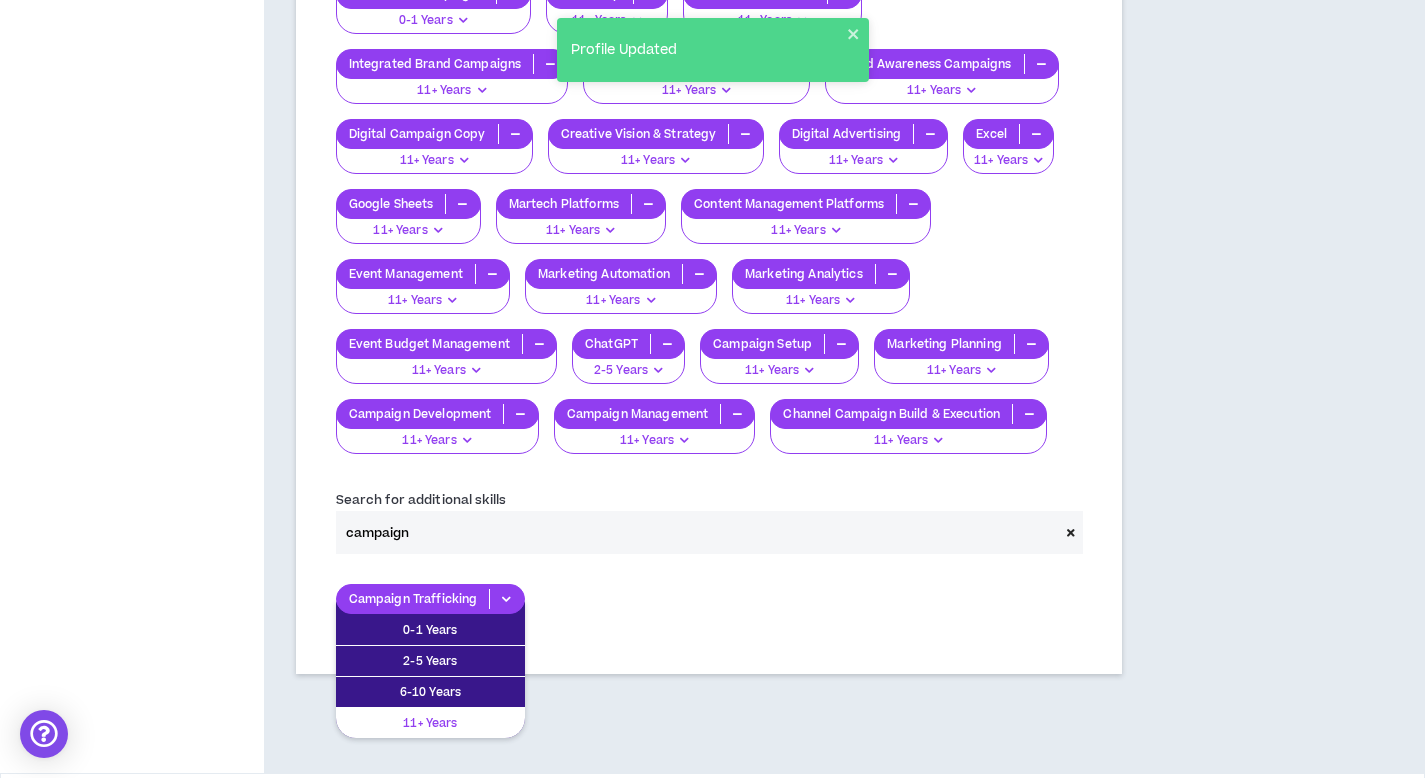 click on "11+ Years" at bounding box center (430, 723) 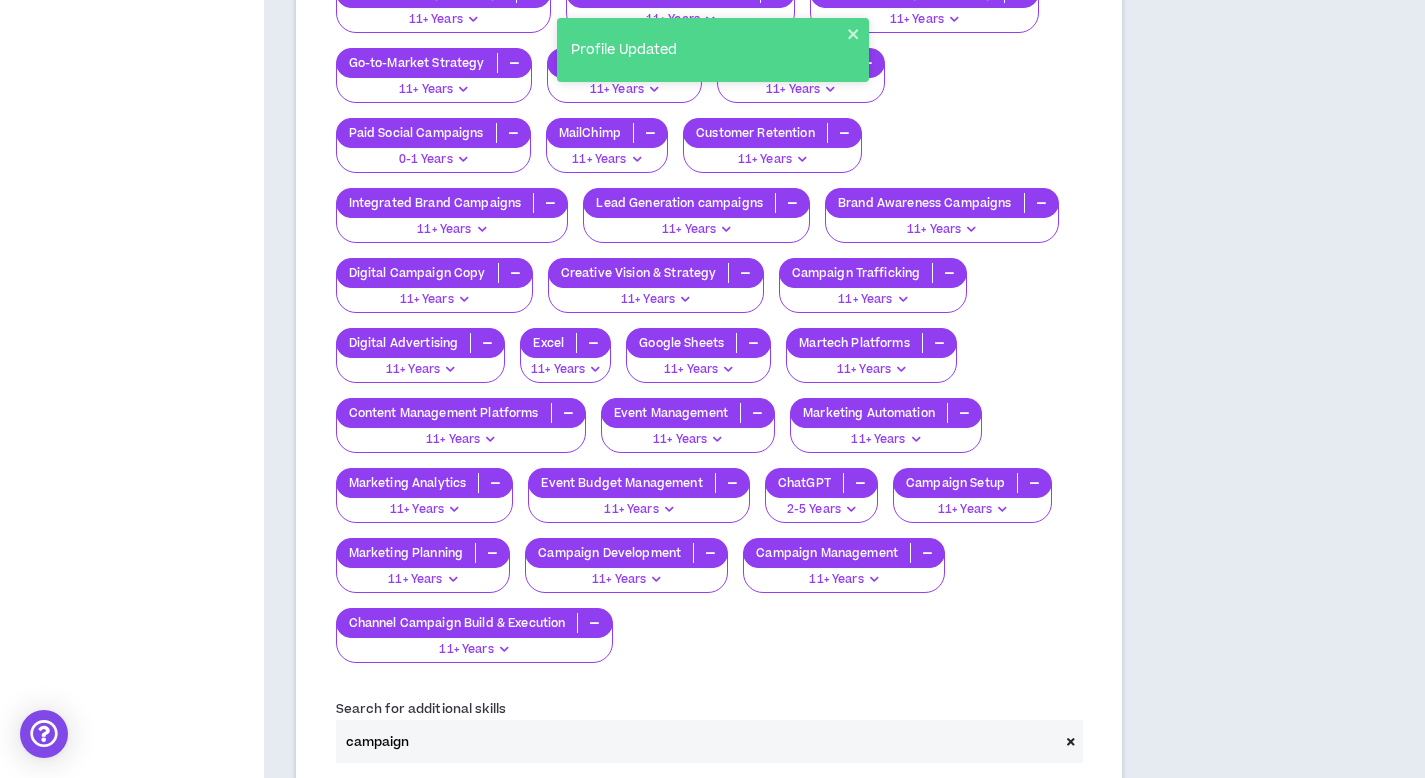 scroll, scrollTop: 3591, scrollLeft: 0, axis: vertical 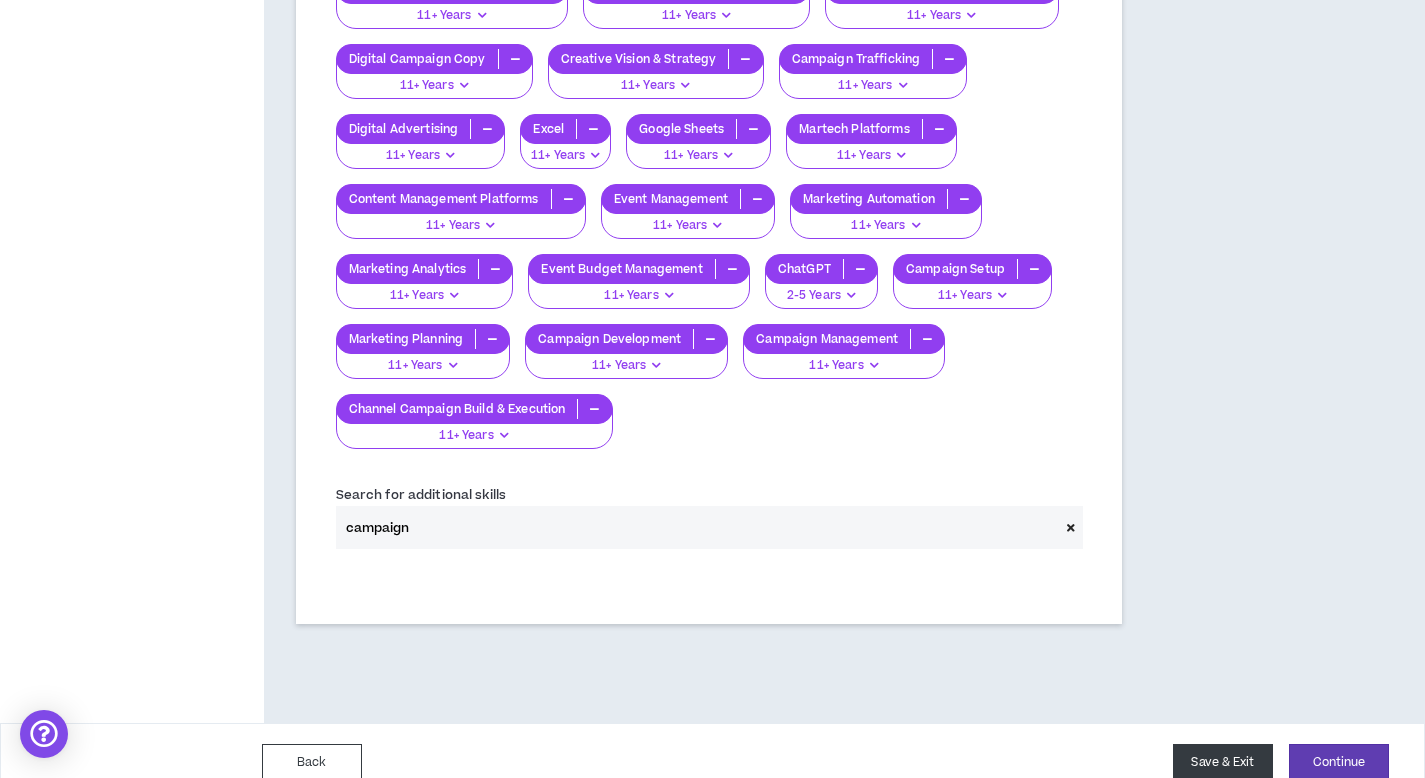 click on "Save & Exit" at bounding box center (1223, 762) 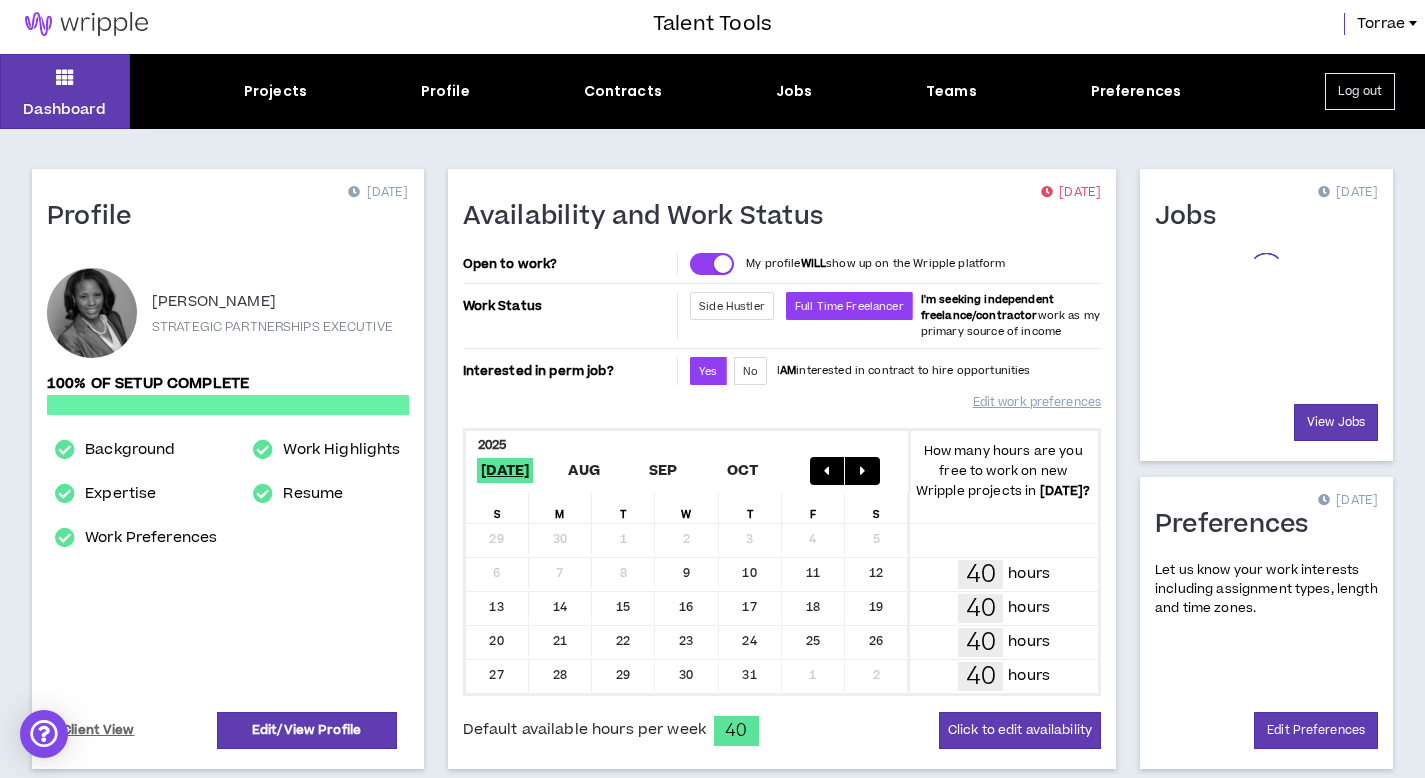 scroll, scrollTop: 0, scrollLeft: 0, axis: both 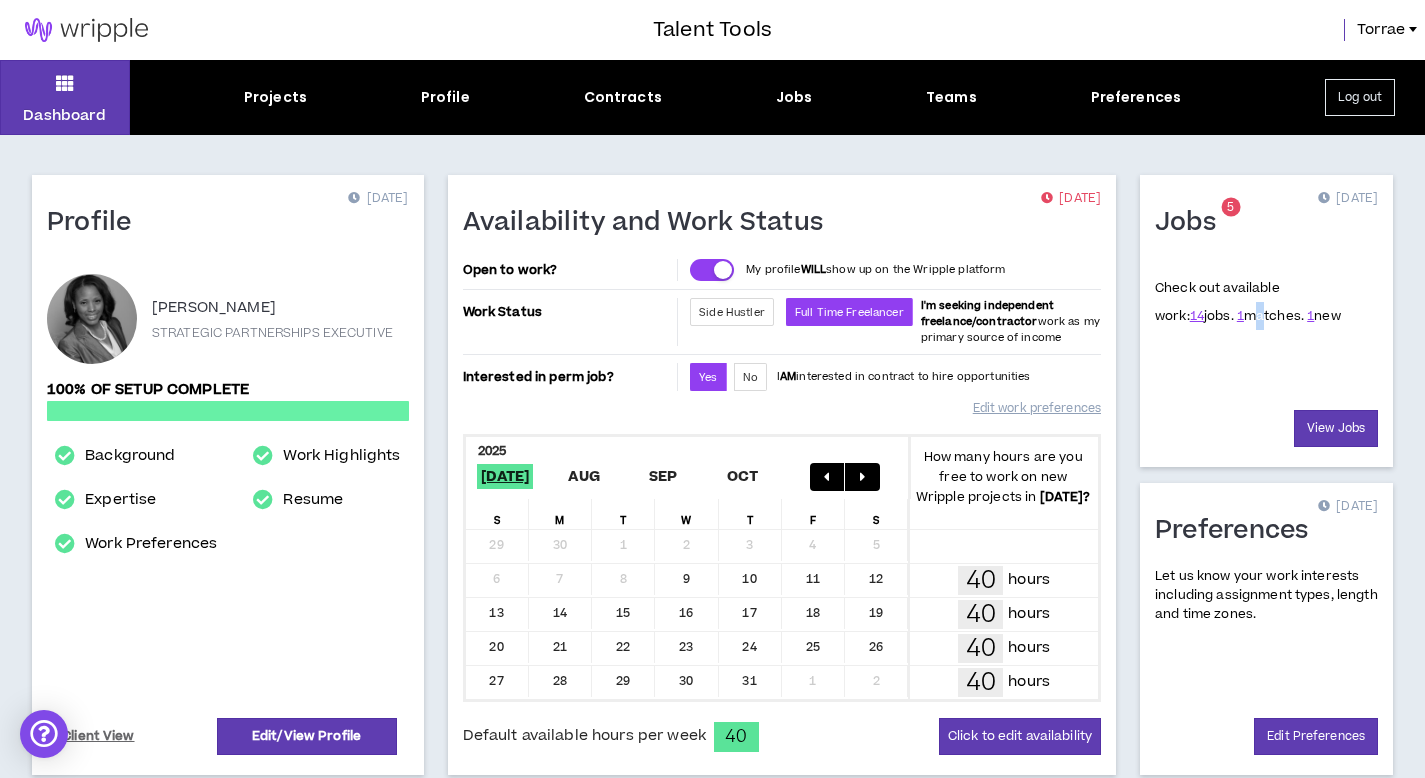 click on "1  matches." at bounding box center [1270, 316] 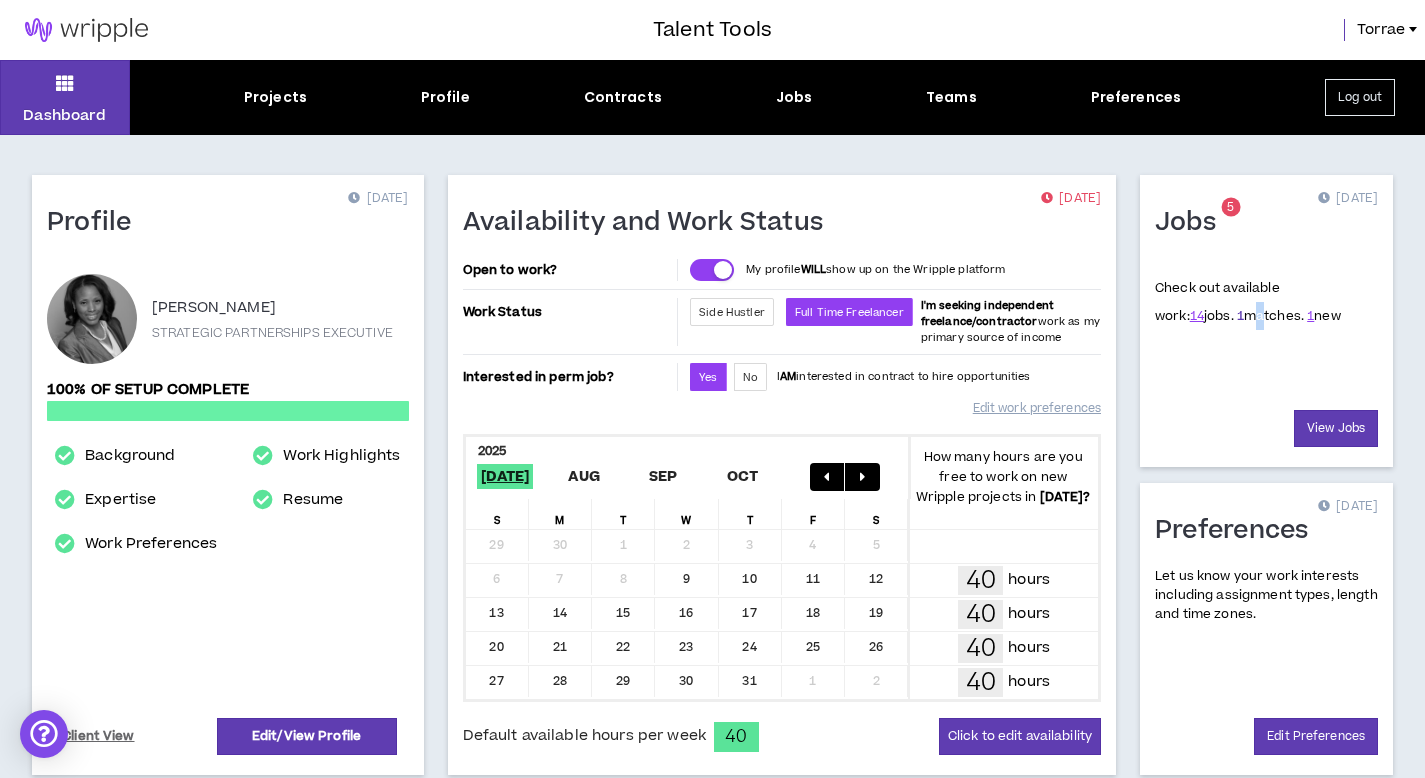 click on "1" at bounding box center (1240, 316) 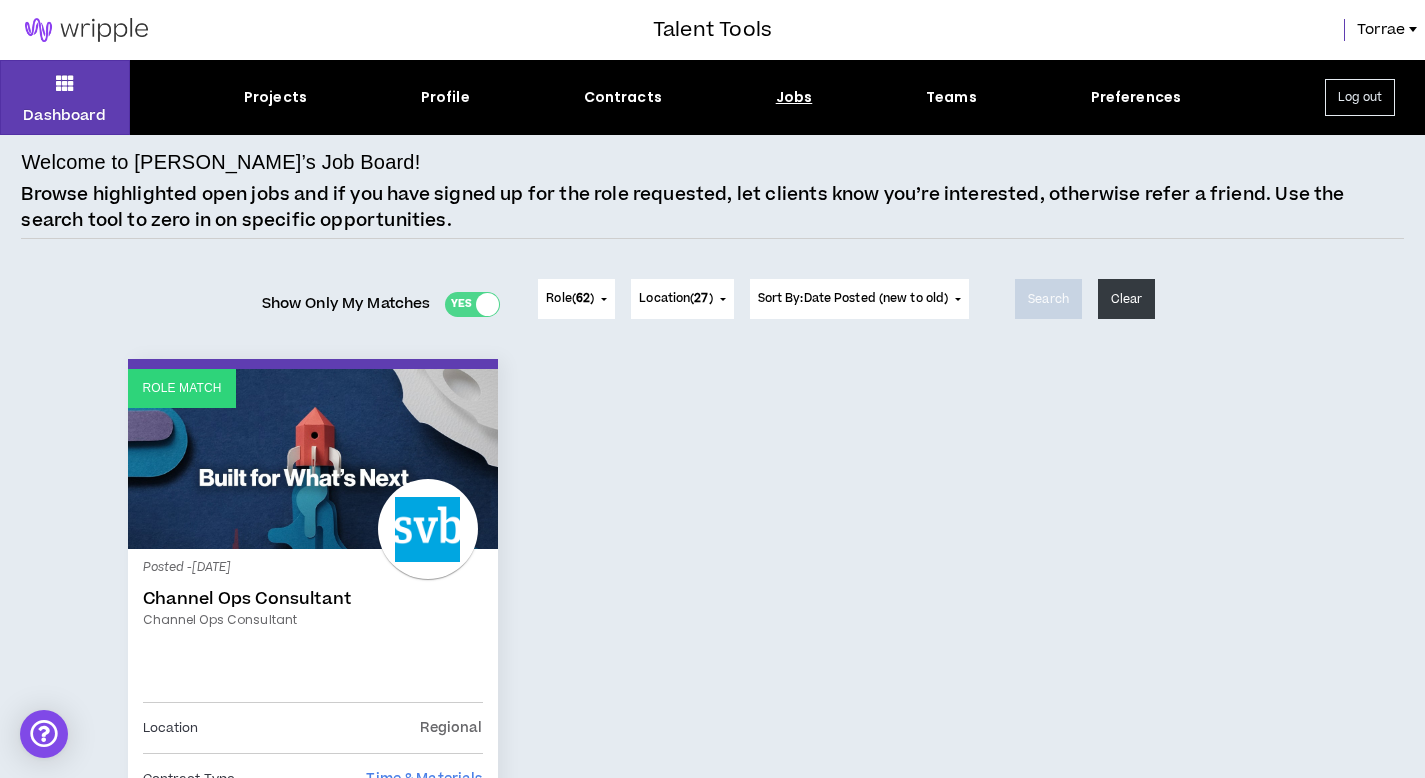 click on "Yes No" at bounding box center [472, 304] 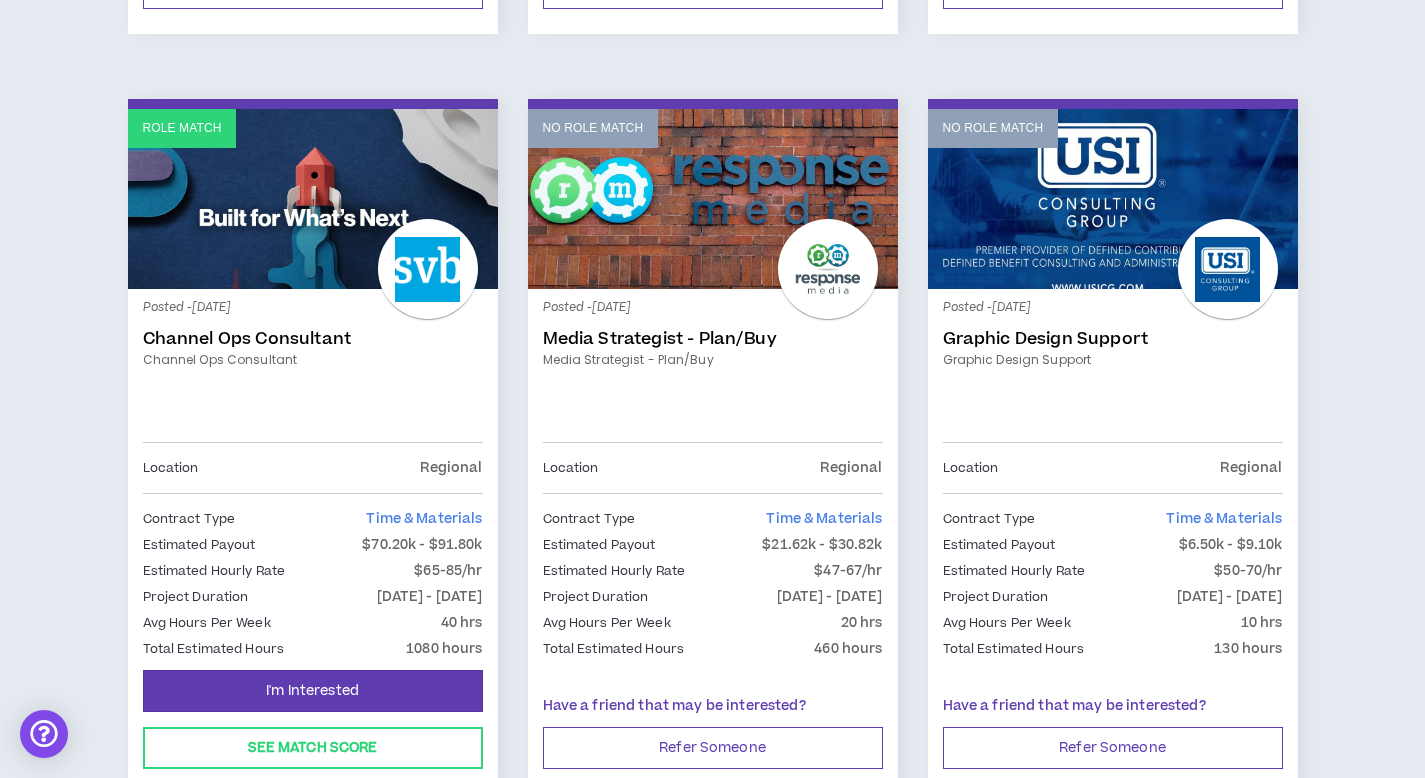 scroll, scrollTop: 1050, scrollLeft: 0, axis: vertical 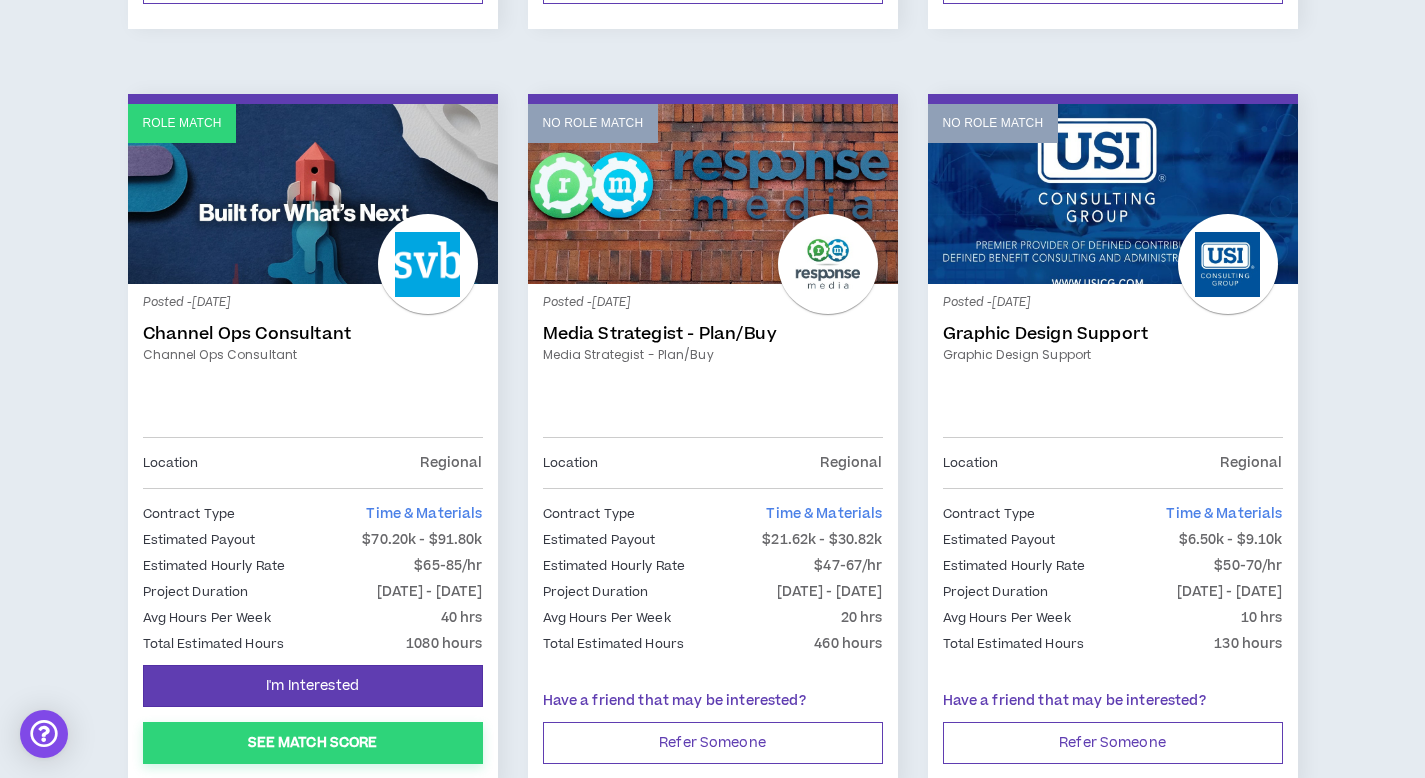 click on "See Match Score" at bounding box center (313, 743) 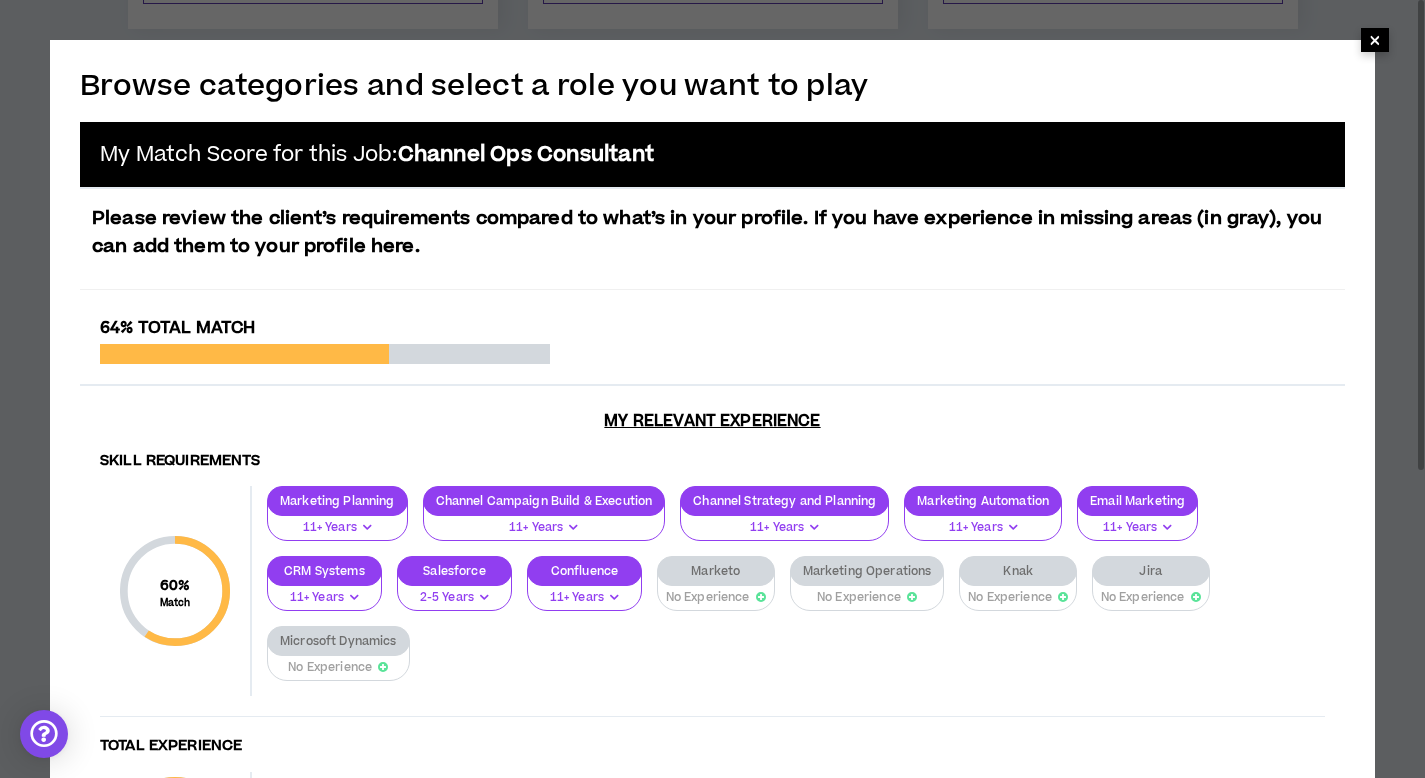 click on "×" at bounding box center [1375, 40] 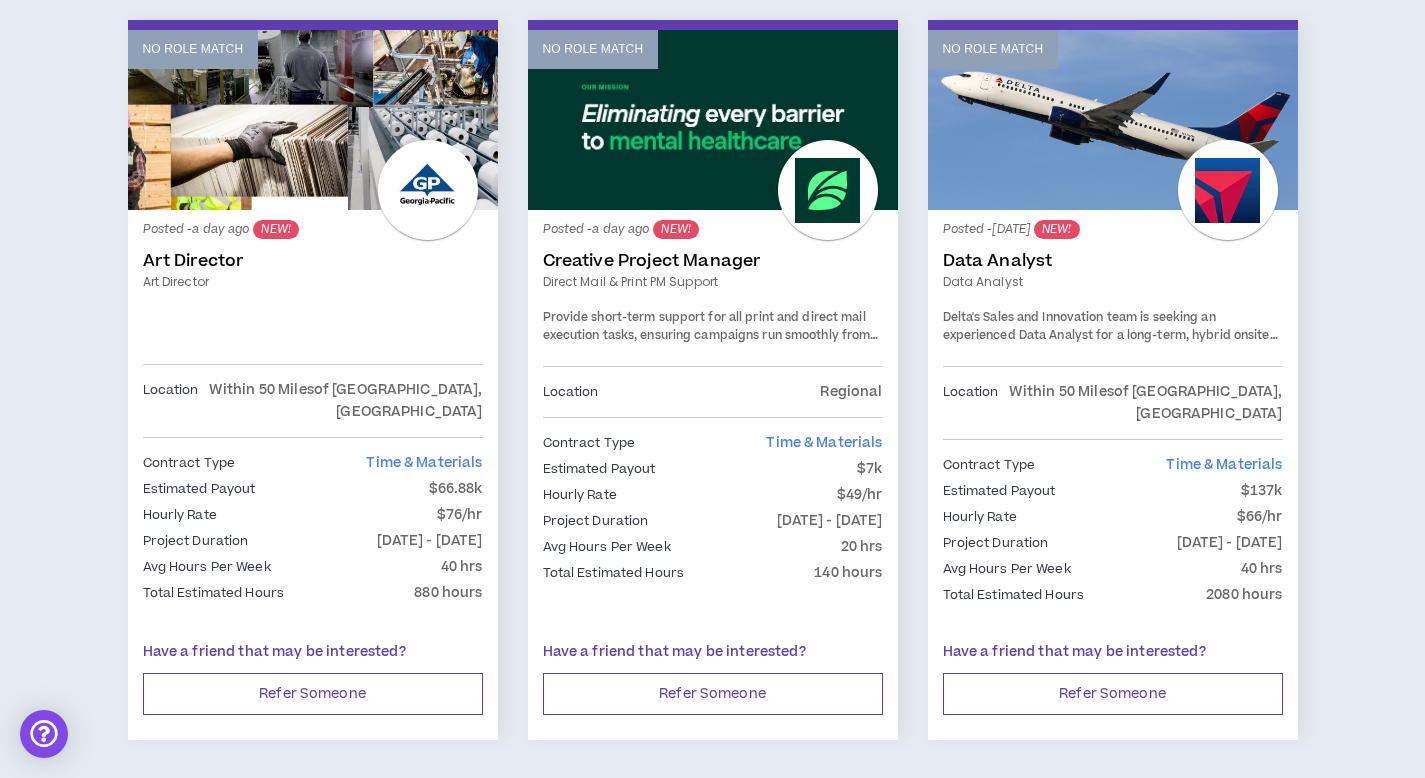 scroll, scrollTop: 0, scrollLeft: 0, axis: both 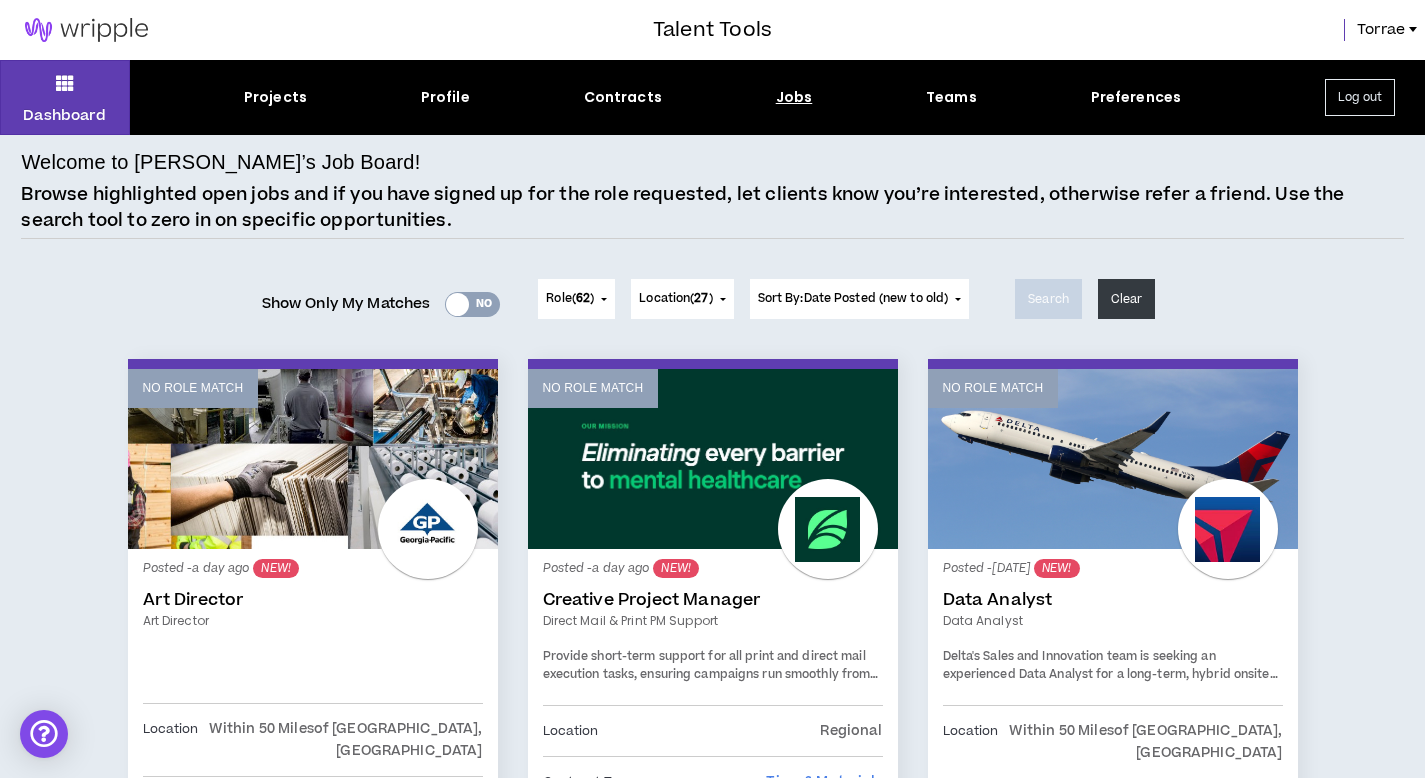 click on "Profile" at bounding box center (445, 97) 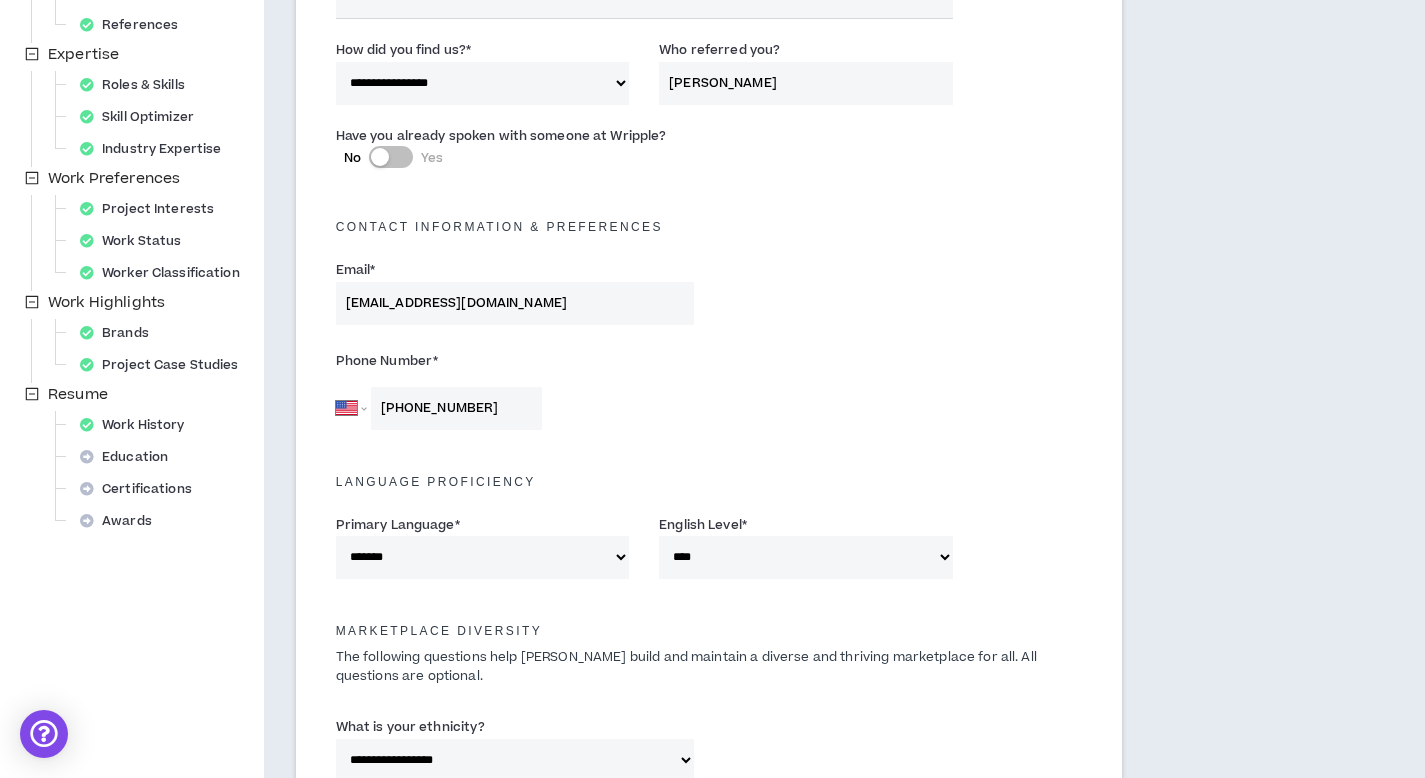scroll, scrollTop: 0, scrollLeft: 0, axis: both 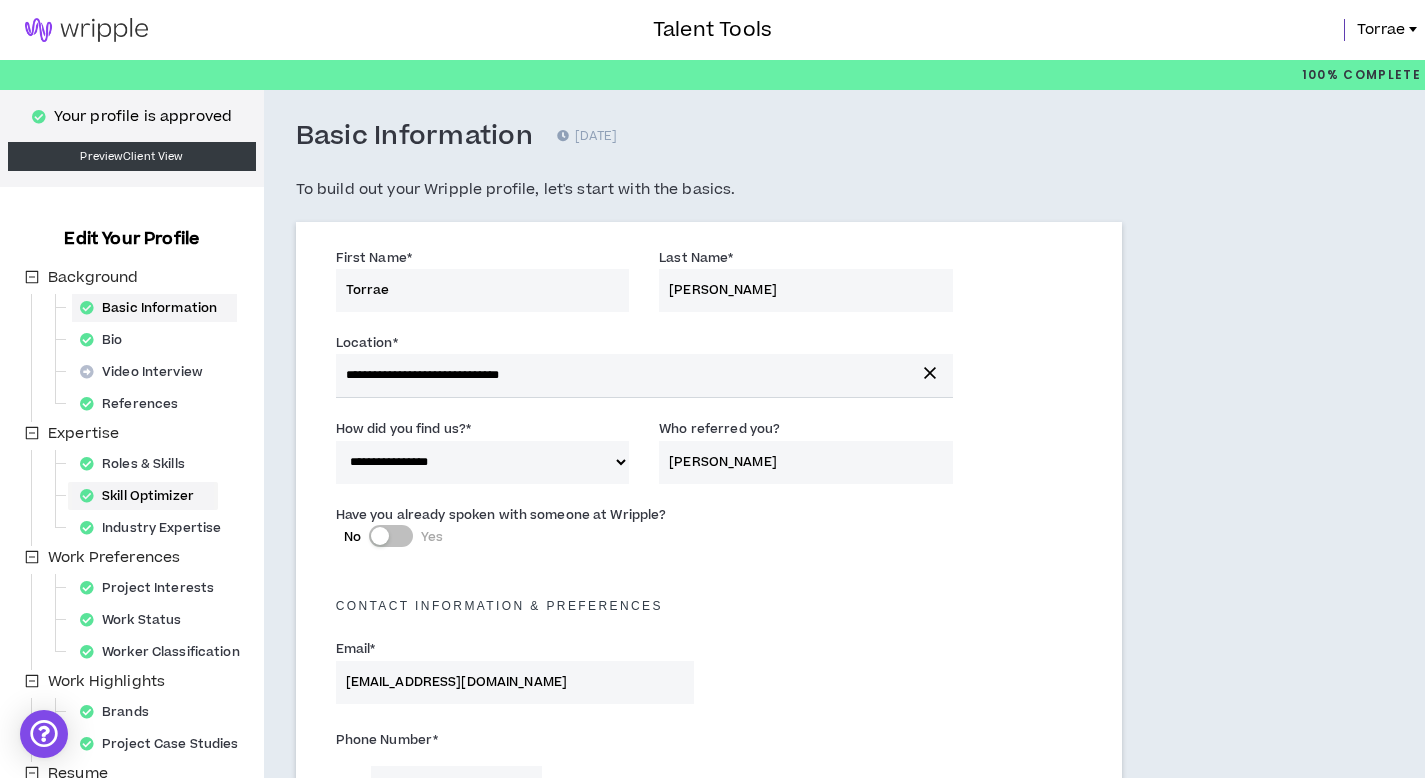click on "Skill Optimizer" at bounding box center (143, 496) 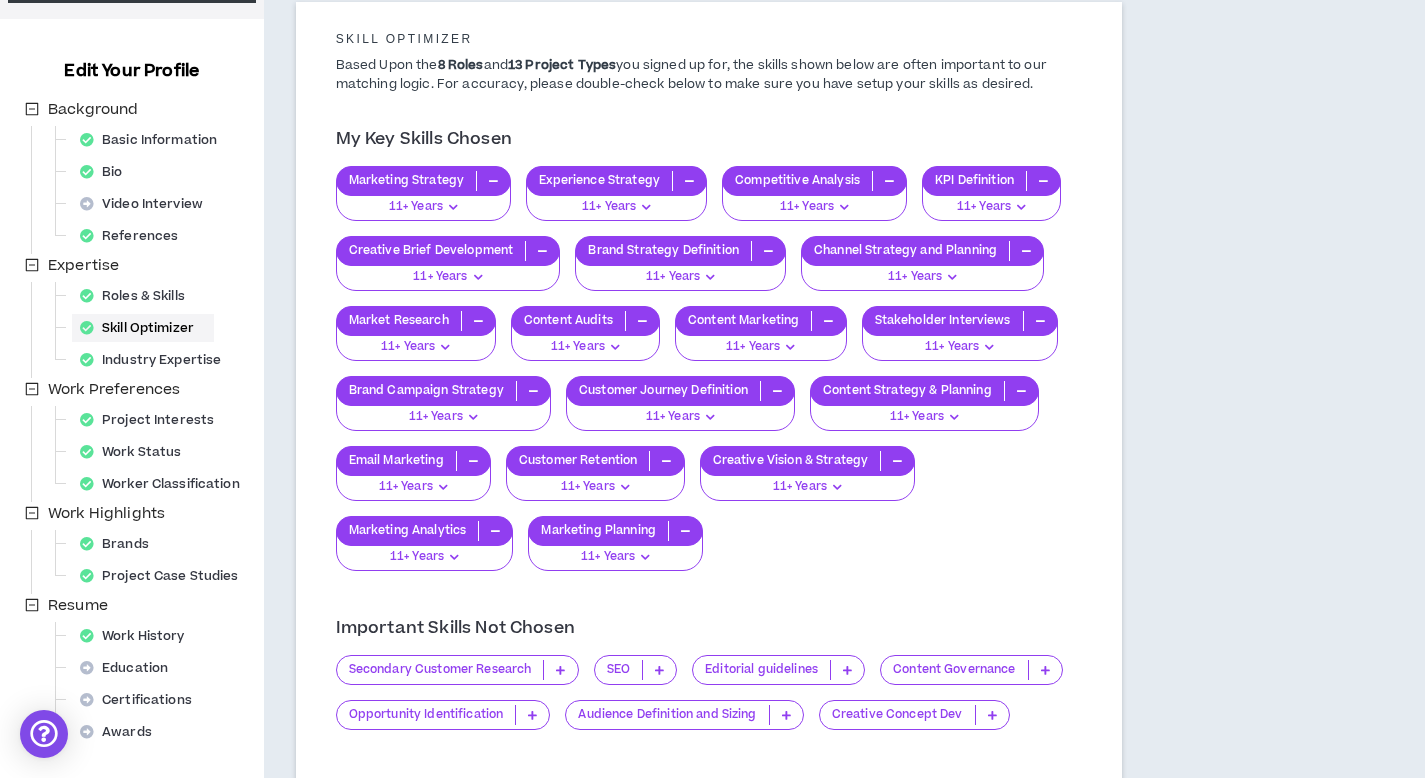 scroll, scrollTop: 177, scrollLeft: 0, axis: vertical 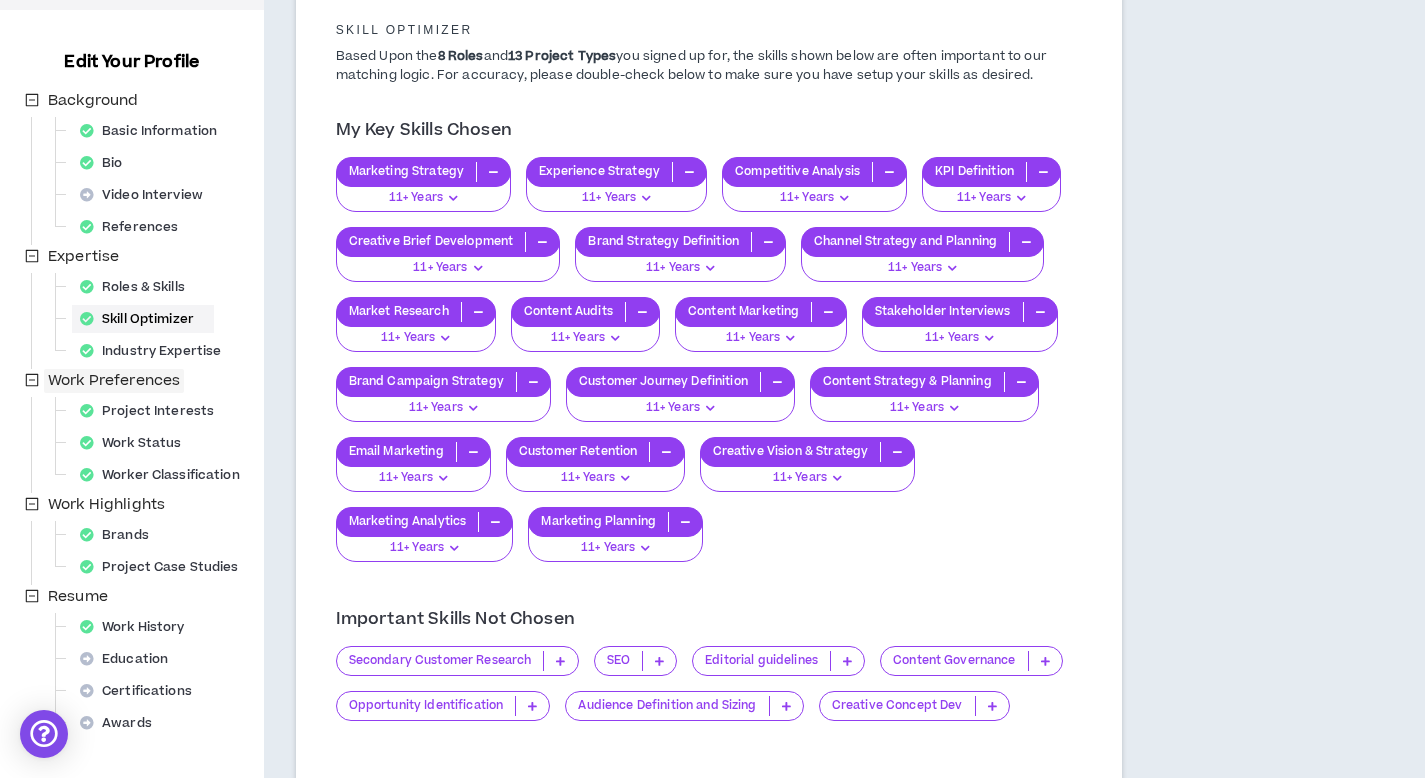 click on "Work Preferences" at bounding box center (114, 380) 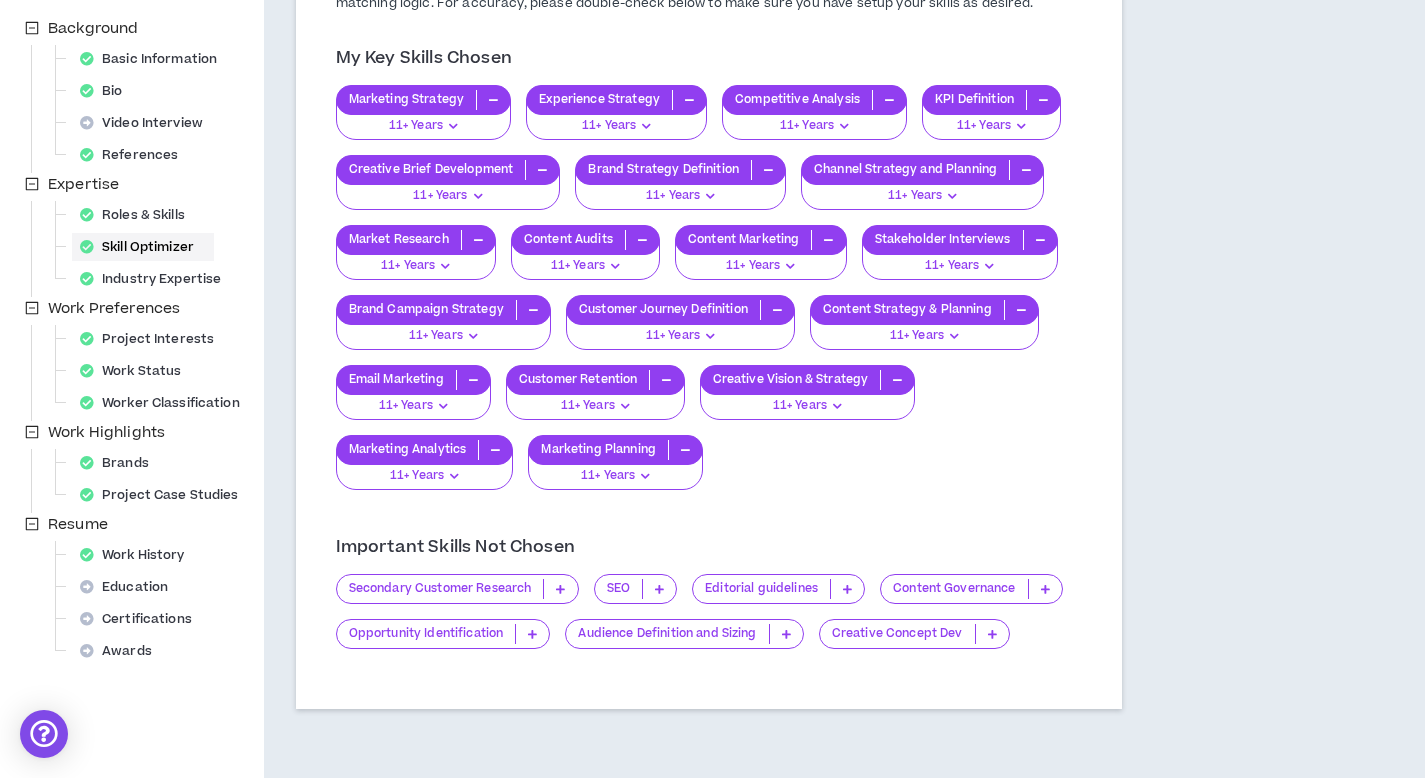 scroll, scrollTop: 333, scrollLeft: 0, axis: vertical 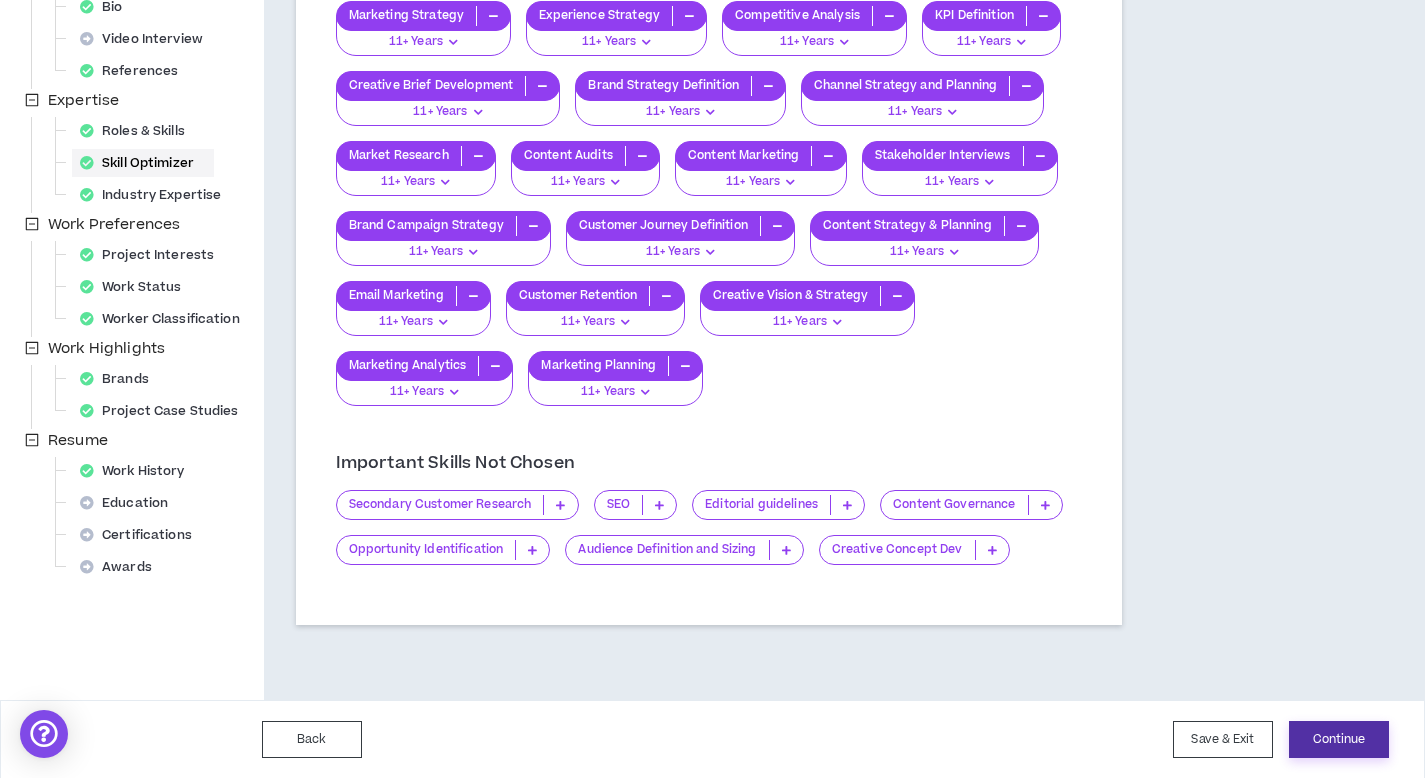 click on "Continue" at bounding box center [1339, 739] 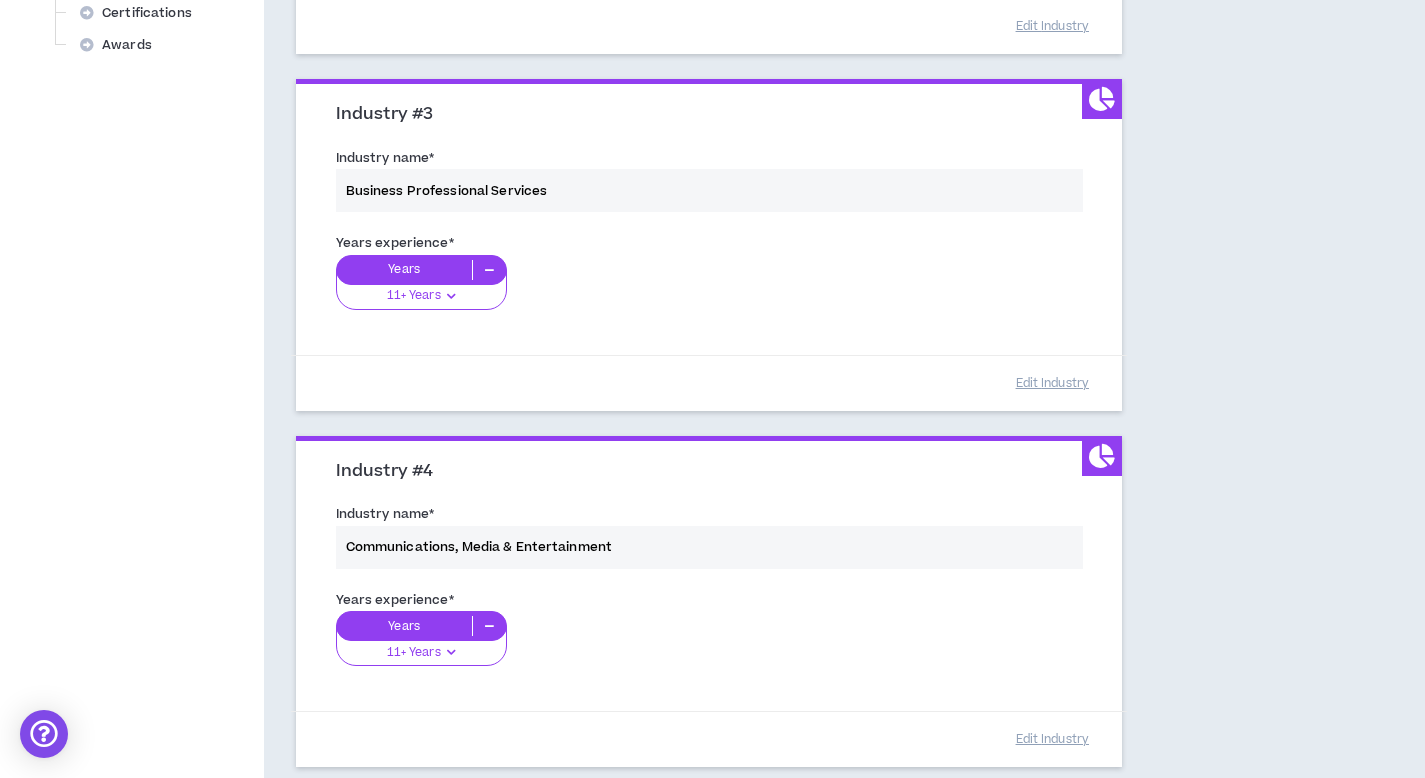 scroll, scrollTop: 1149, scrollLeft: 0, axis: vertical 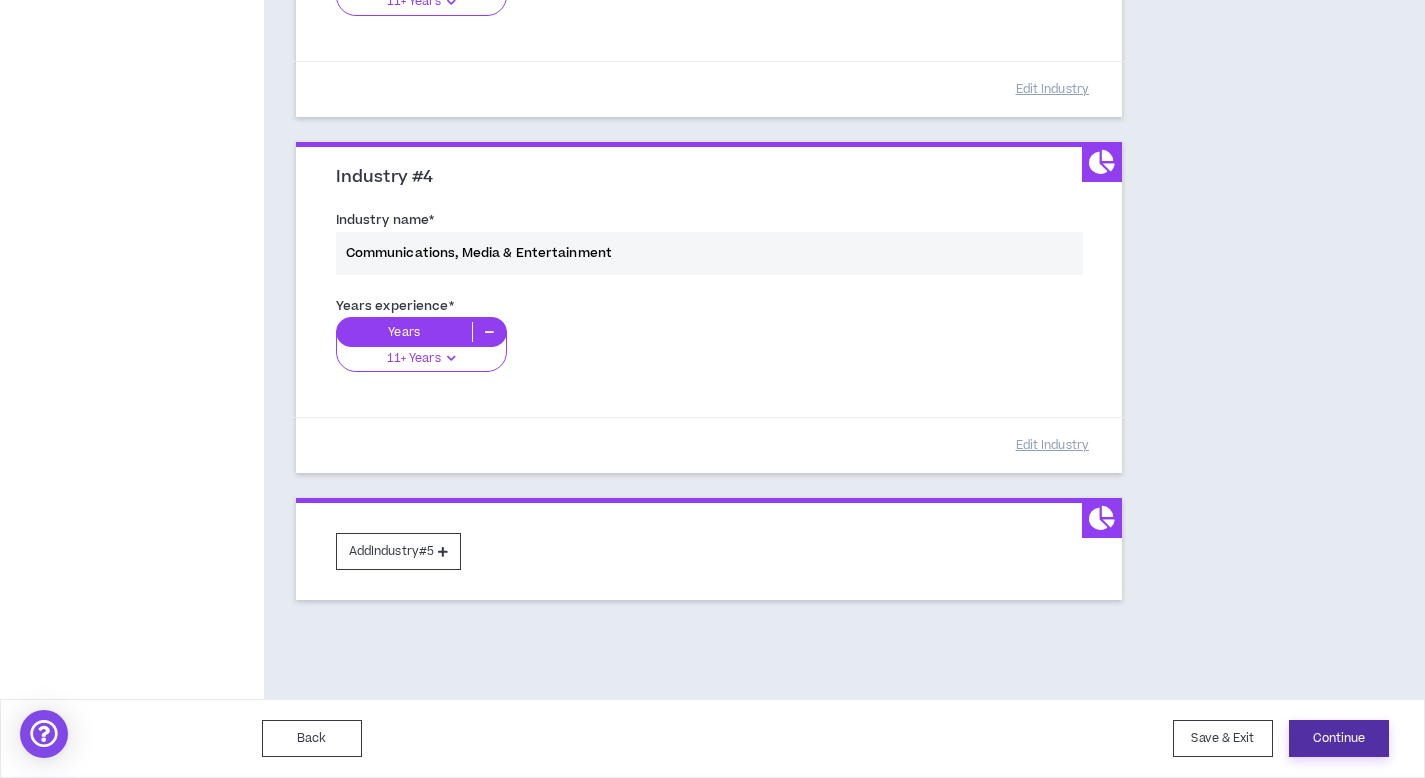 click on "Continue" at bounding box center (1339, 738) 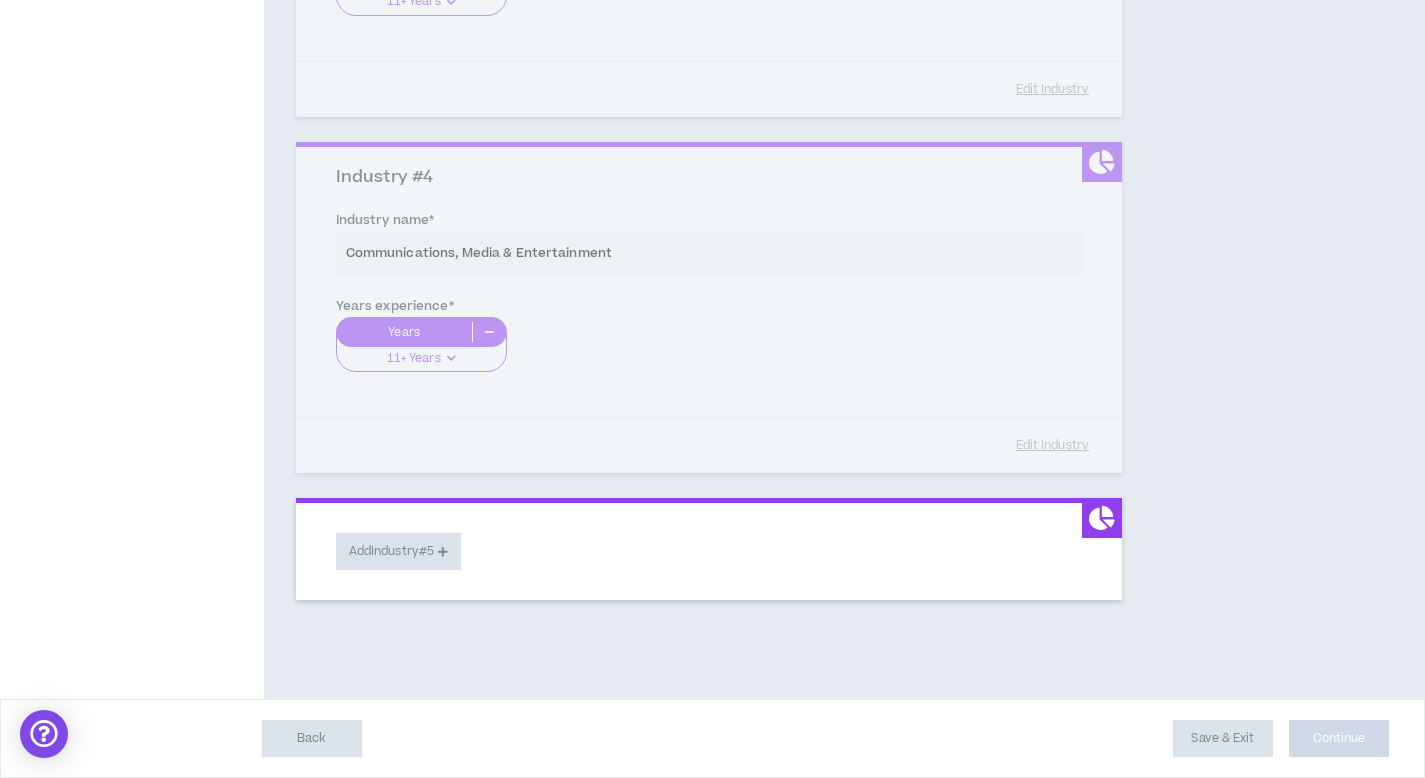select on "*" 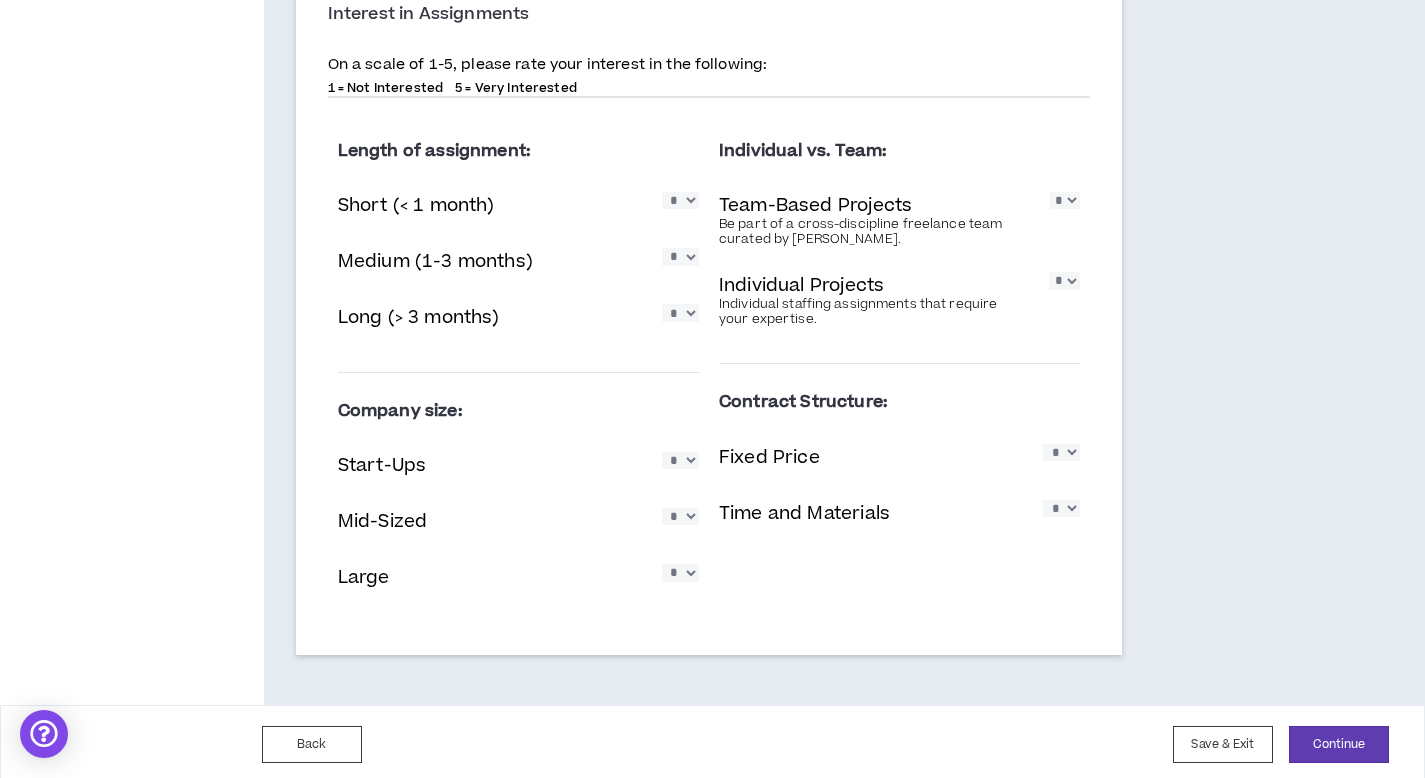 scroll, scrollTop: 1807, scrollLeft: 0, axis: vertical 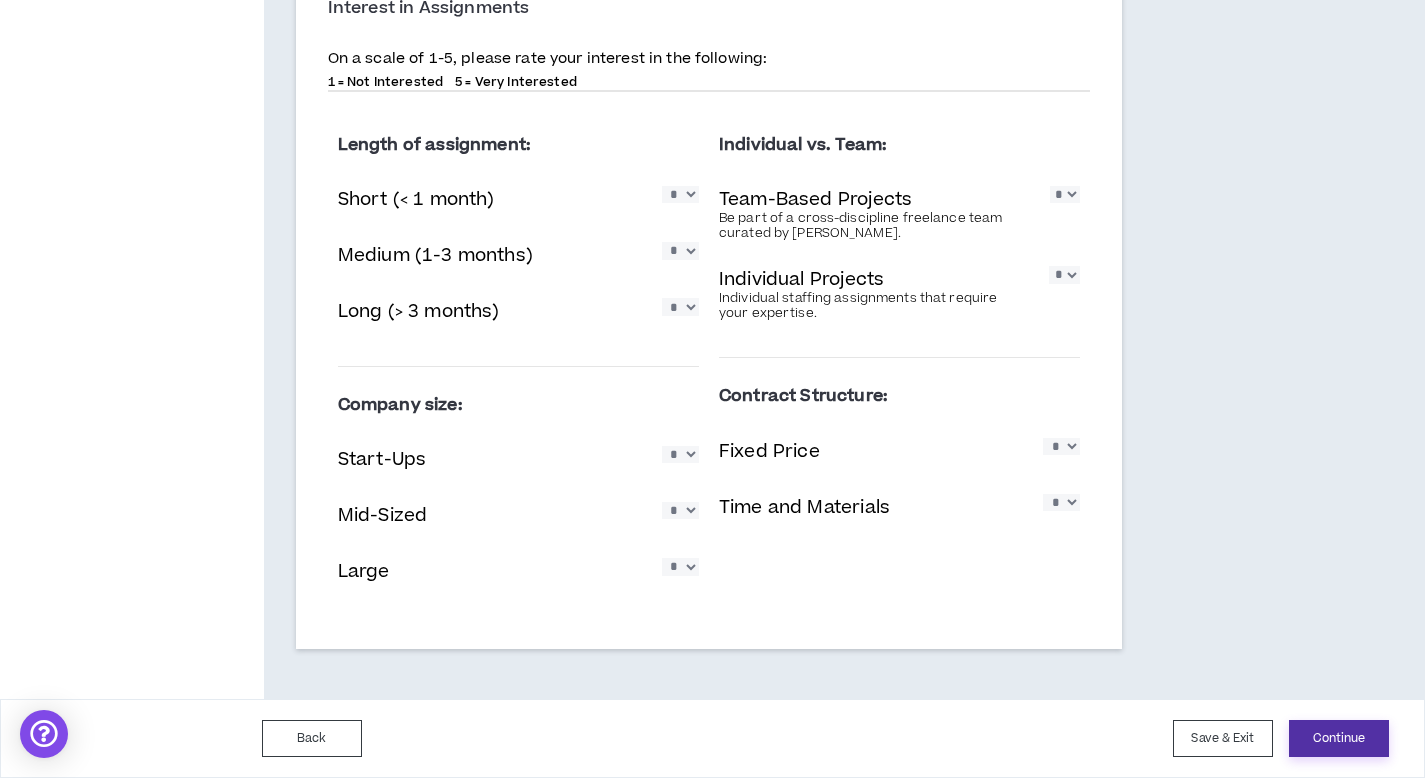 click on "Continue" at bounding box center [1339, 738] 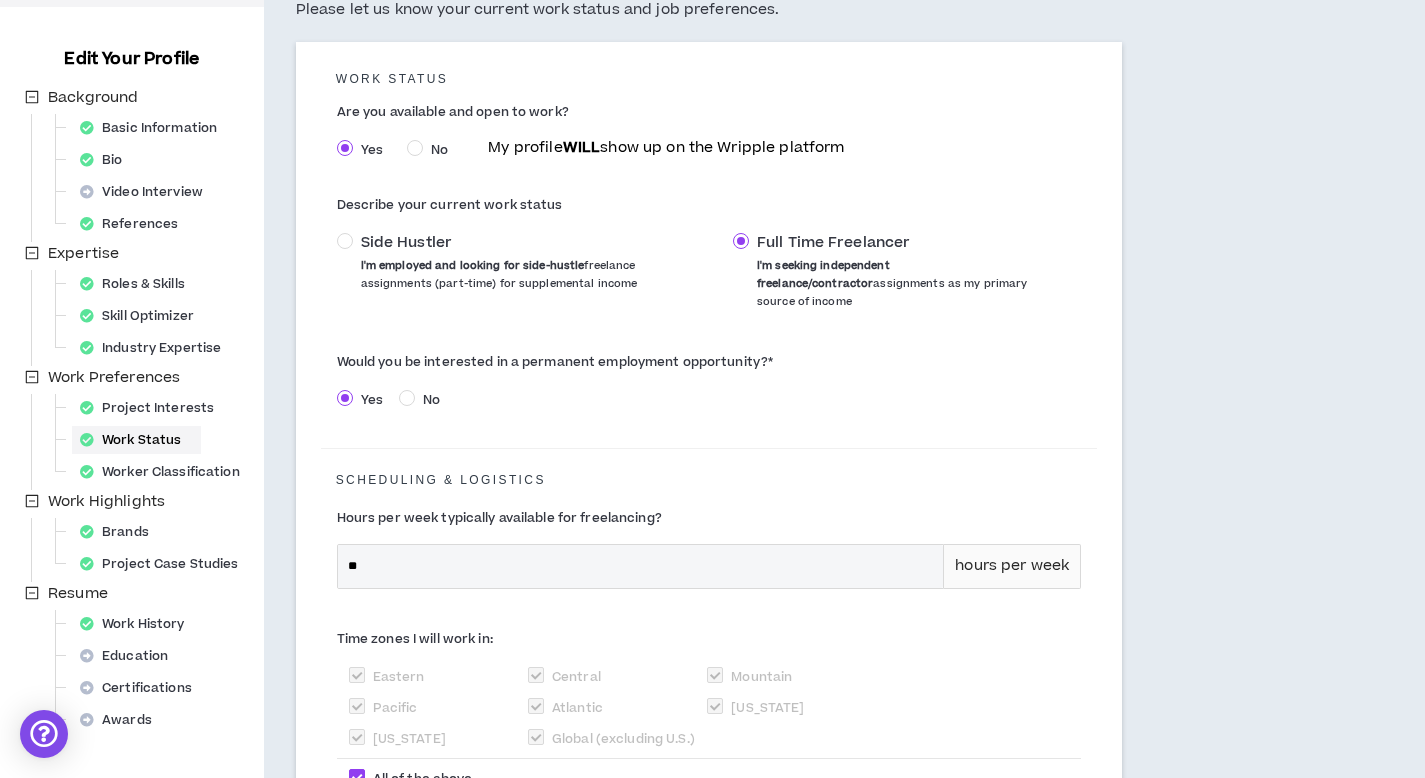 scroll, scrollTop: 491, scrollLeft: 0, axis: vertical 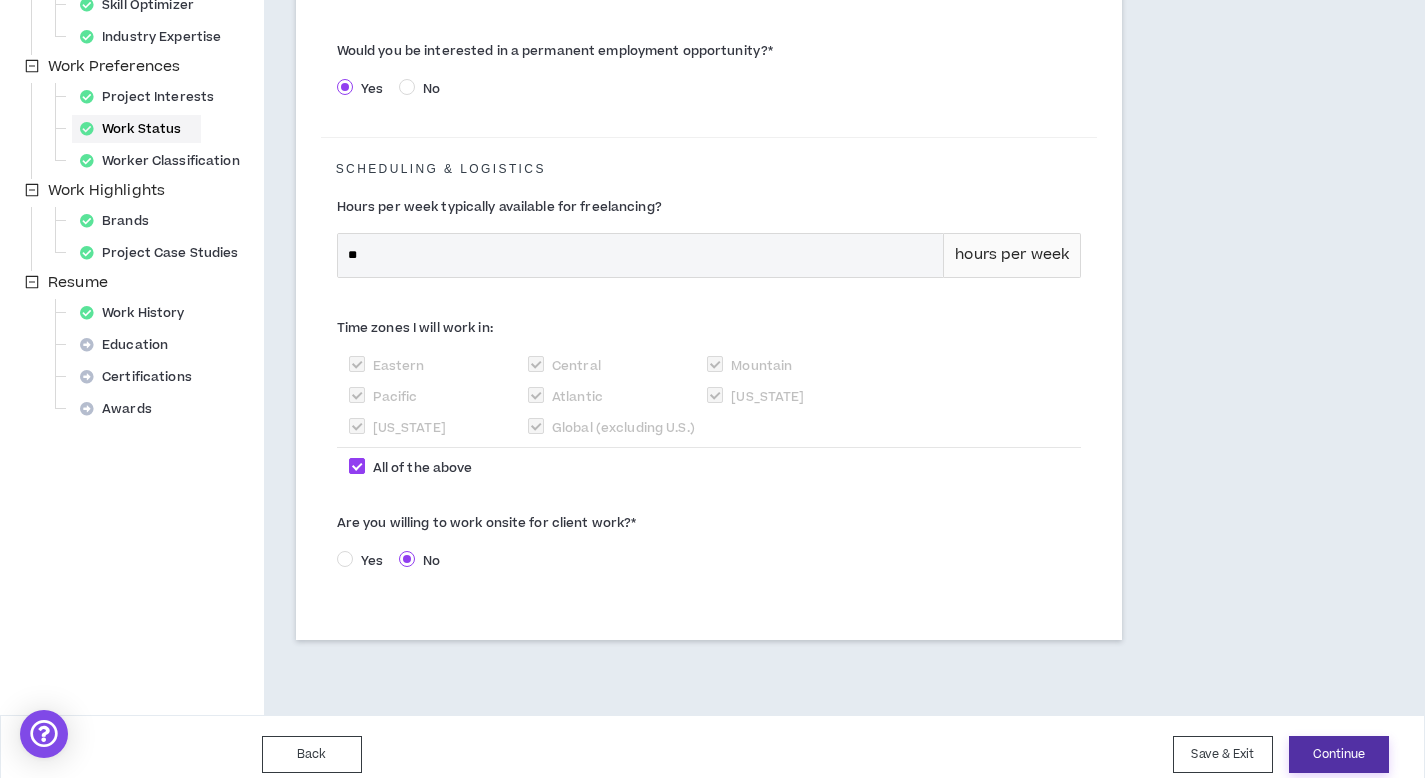 click on "Continue" at bounding box center (1339, 754) 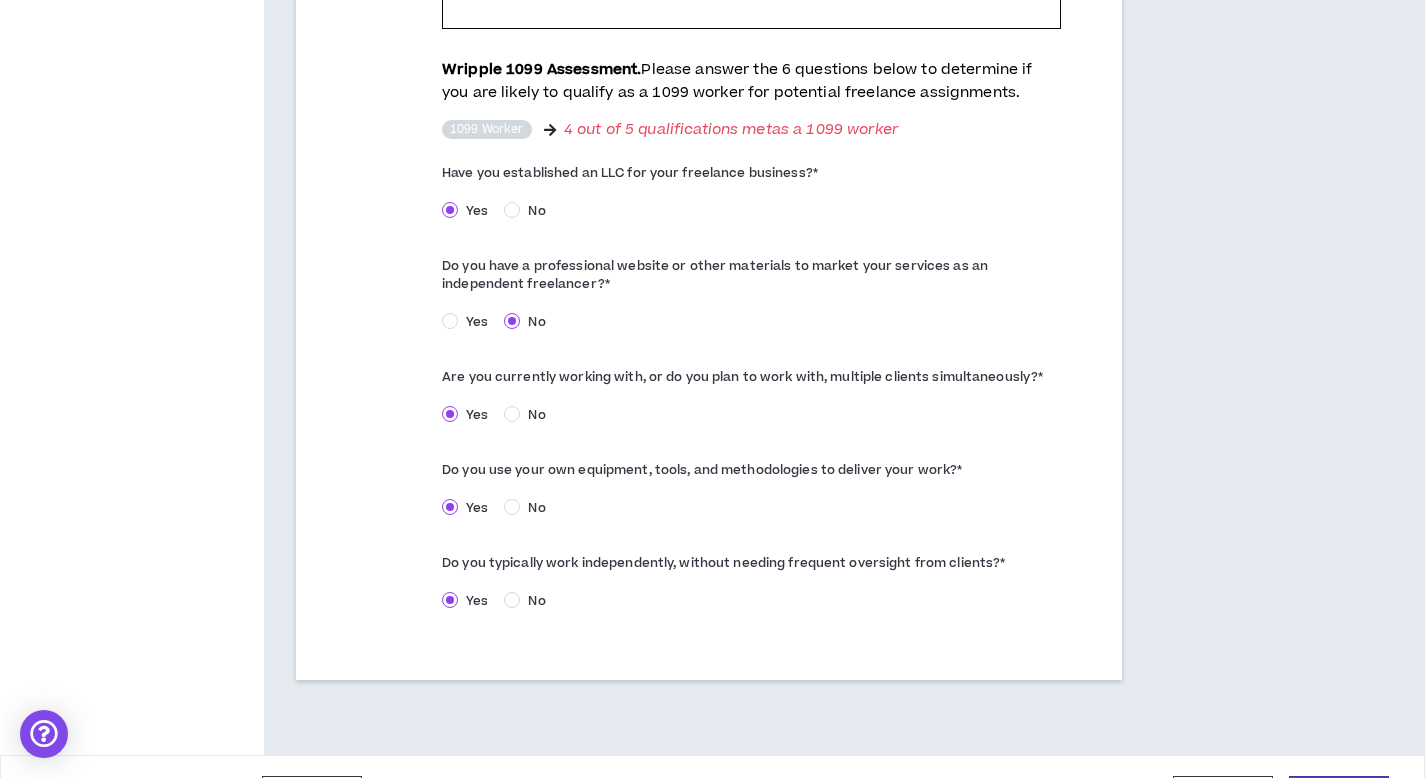 scroll, scrollTop: 1022, scrollLeft: 0, axis: vertical 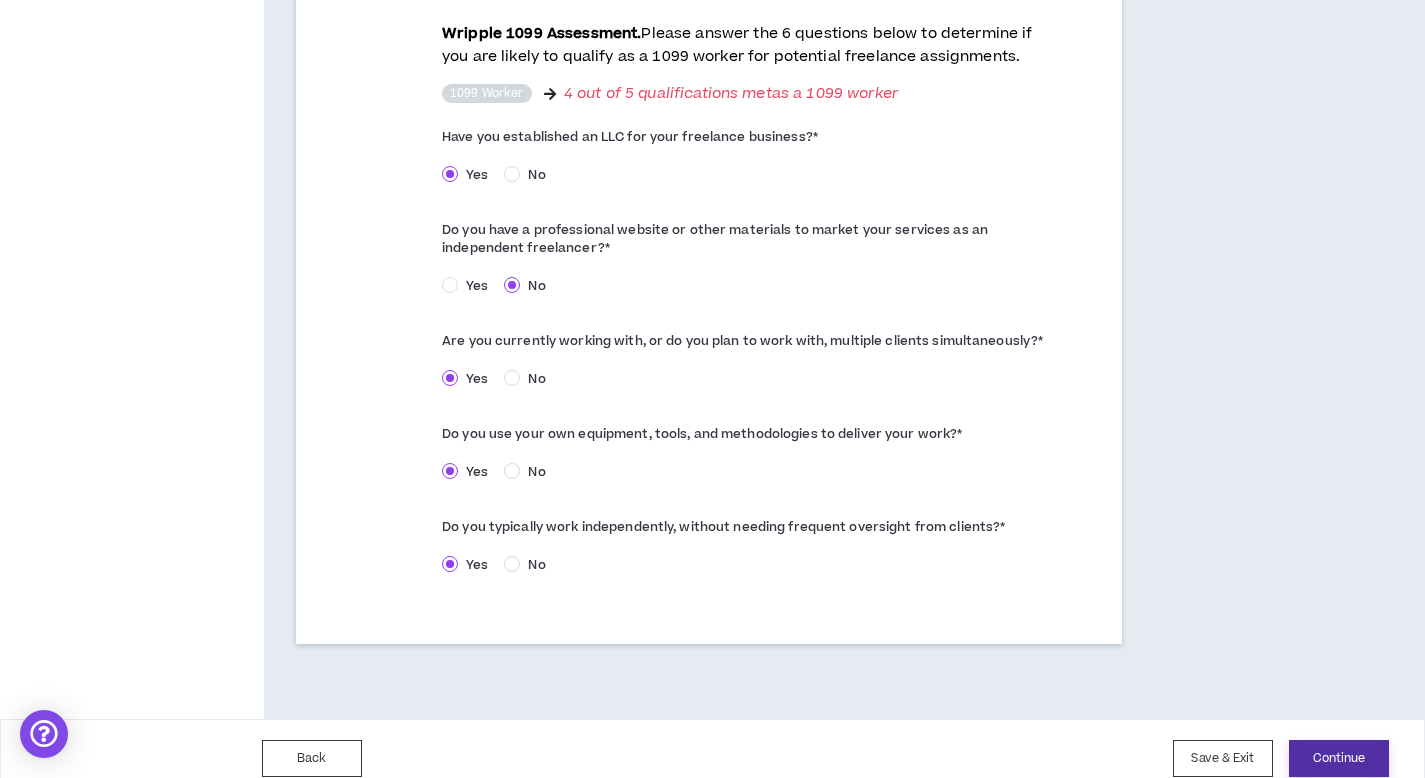 click on "Continue" at bounding box center (1339, 758) 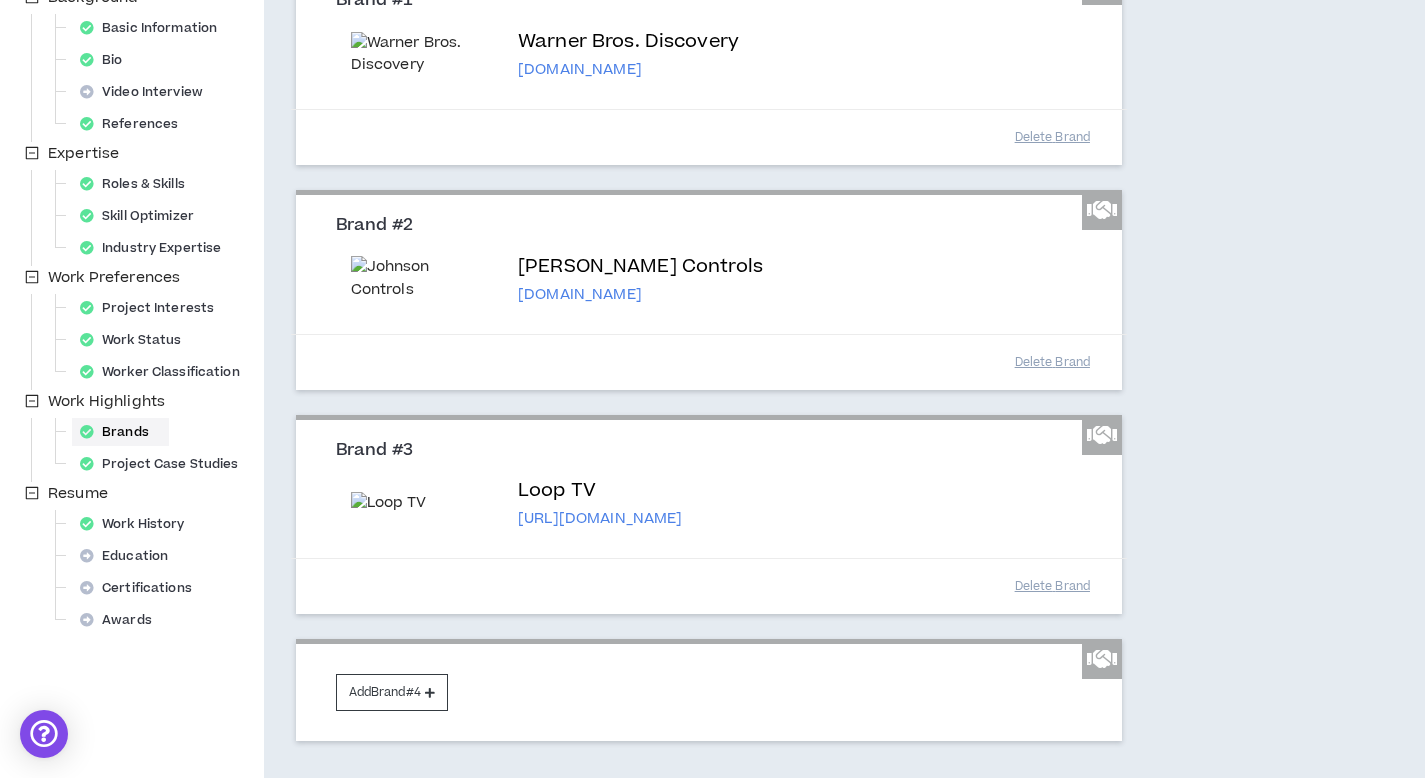 scroll, scrollTop: 435, scrollLeft: 0, axis: vertical 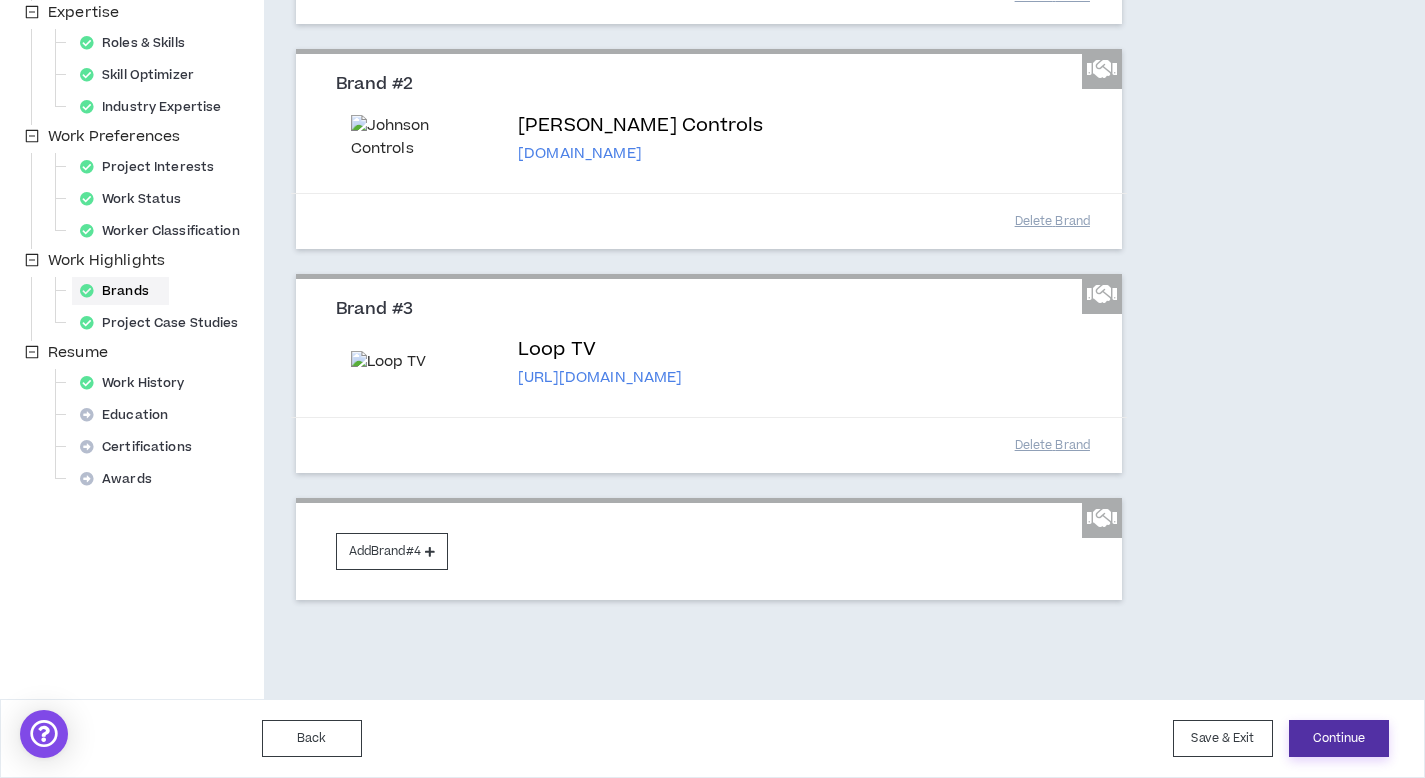 click on "Continue" at bounding box center (1339, 738) 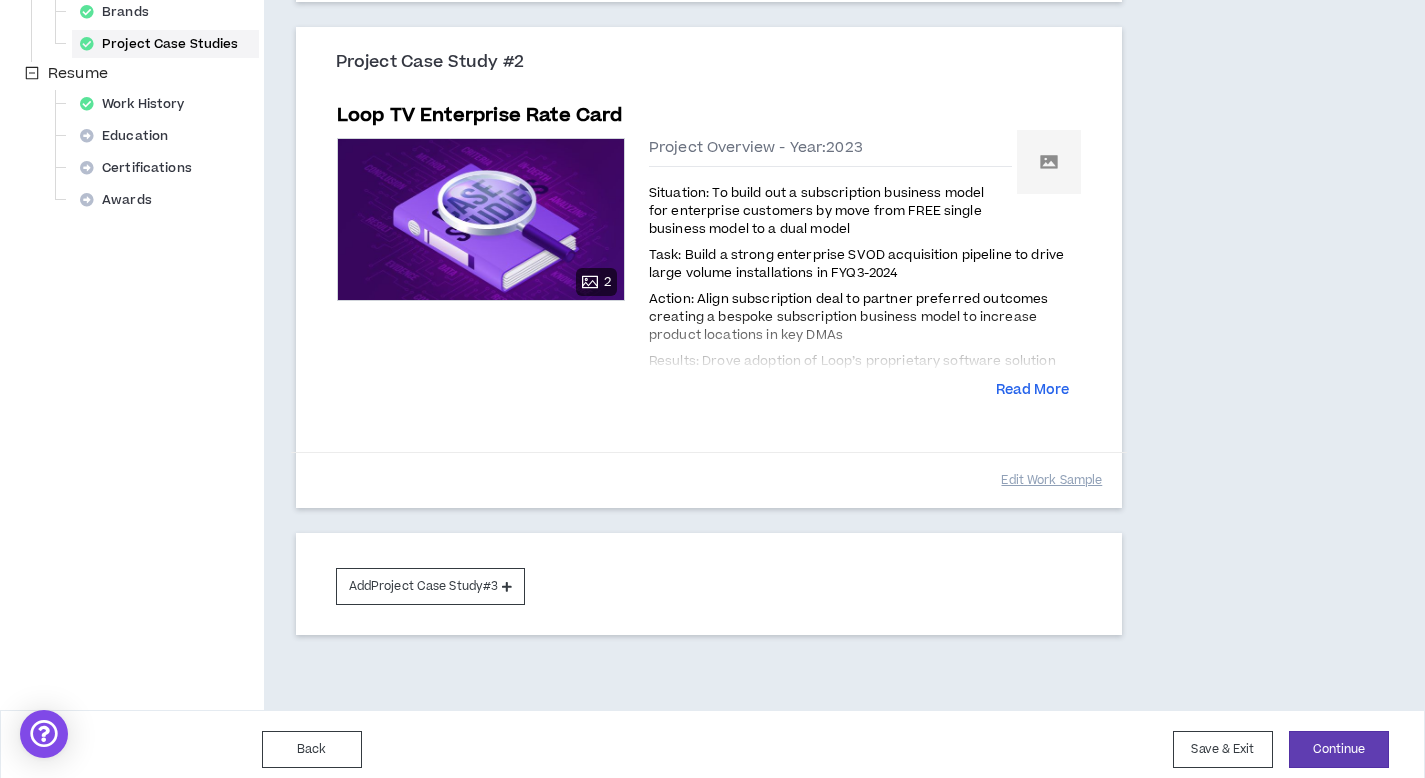 scroll, scrollTop: 711, scrollLeft: 0, axis: vertical 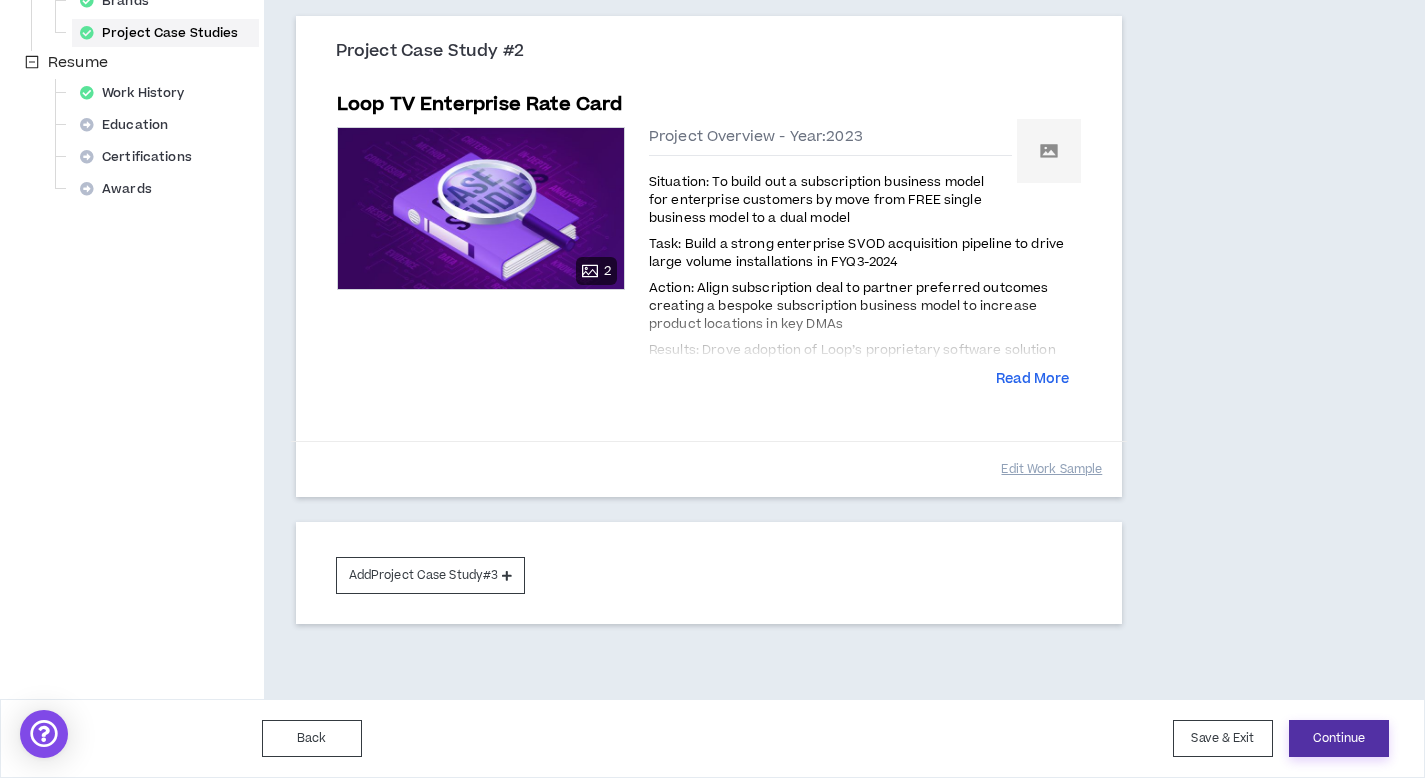 click on "Continue" at bounding box center [1339, 738] 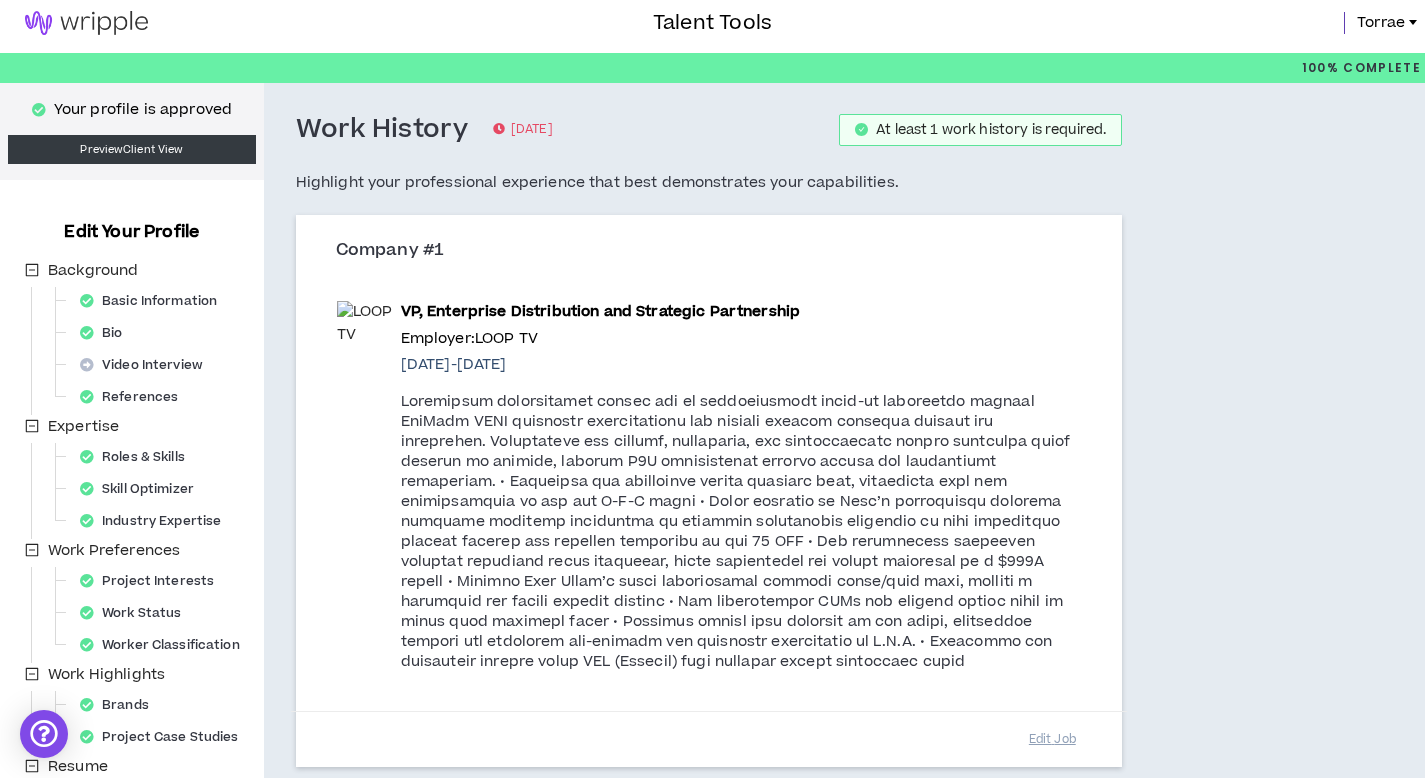 scroll, scrollTop: 0, scrollLeft: 0, axis: both 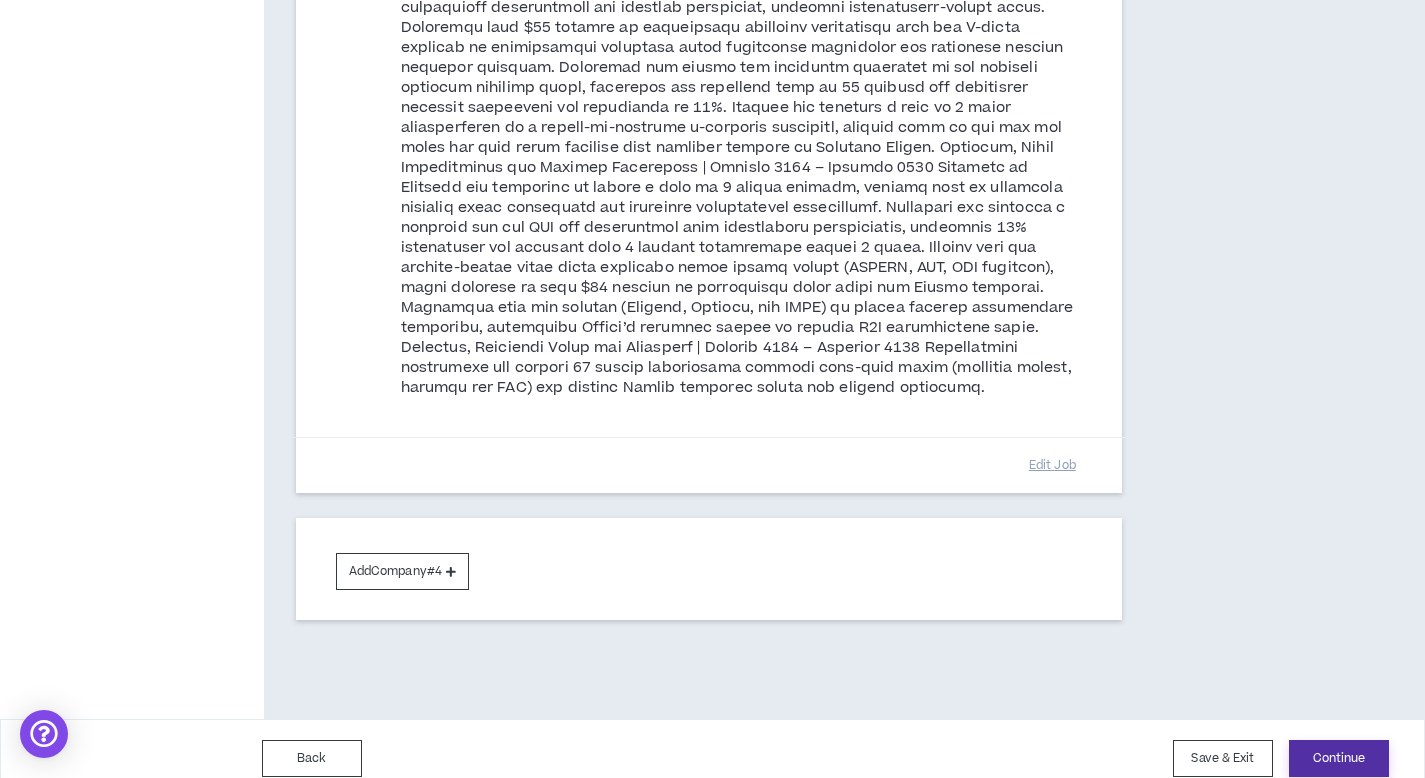 click on "Continue" at bounding box center (1339, 758) 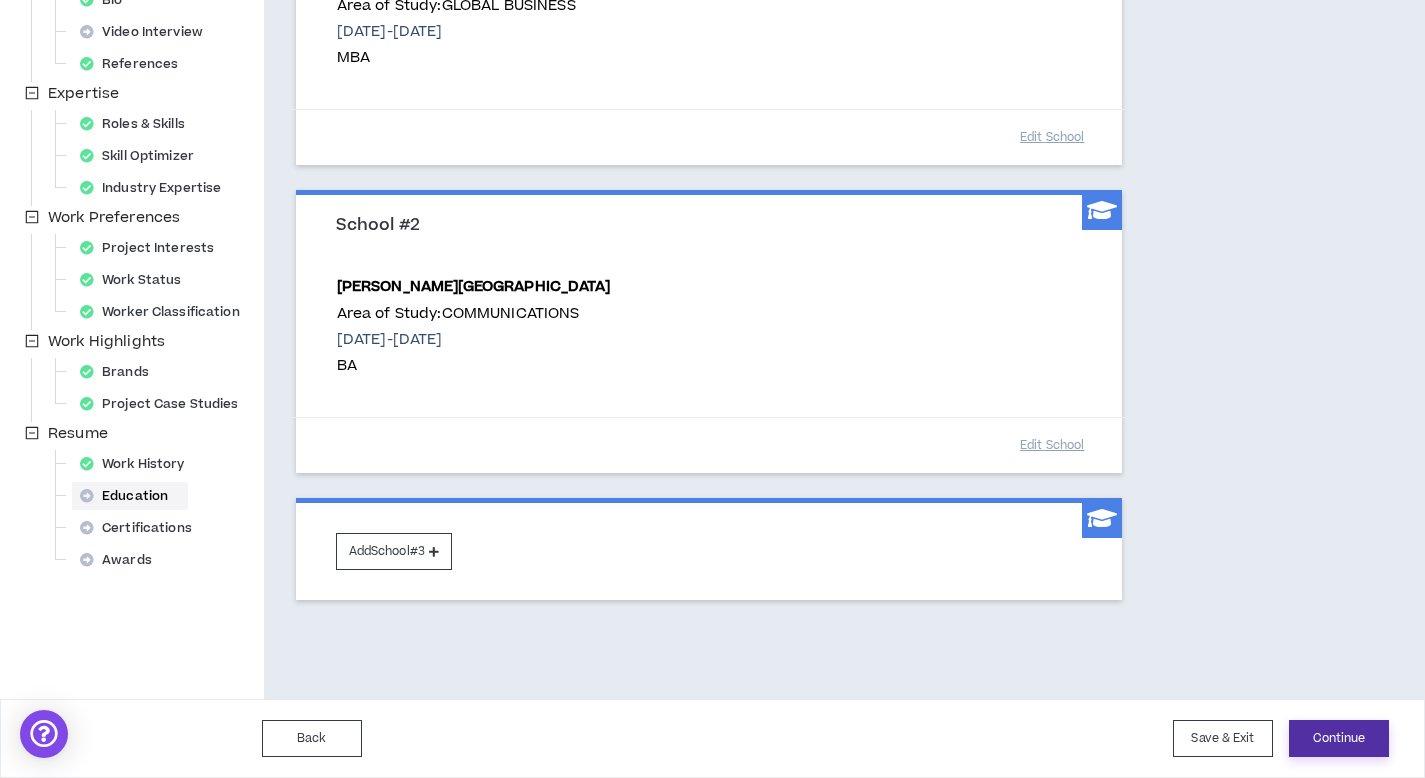 click on "Continue" at bounding box center [1339, 738] 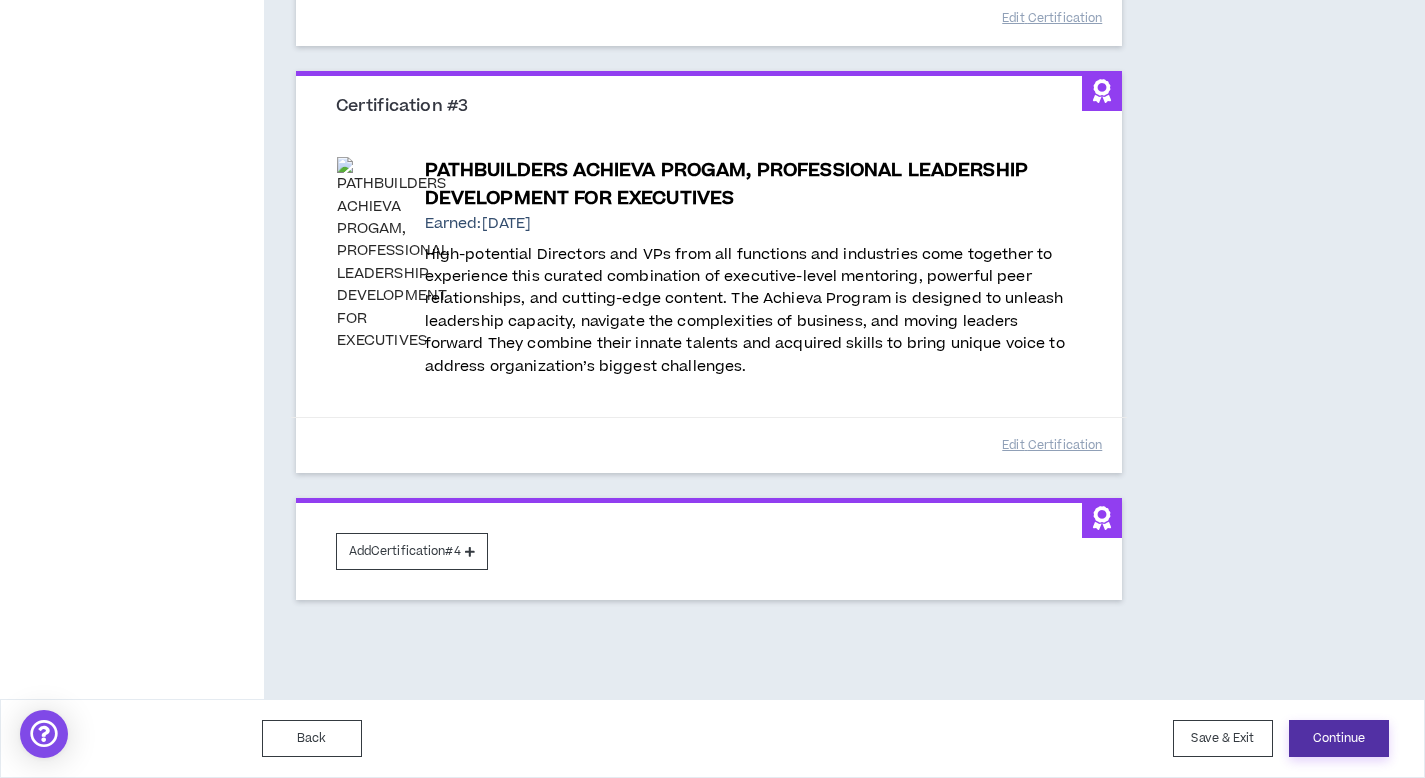 click on "Continue" at bounding box center [1339, 738] 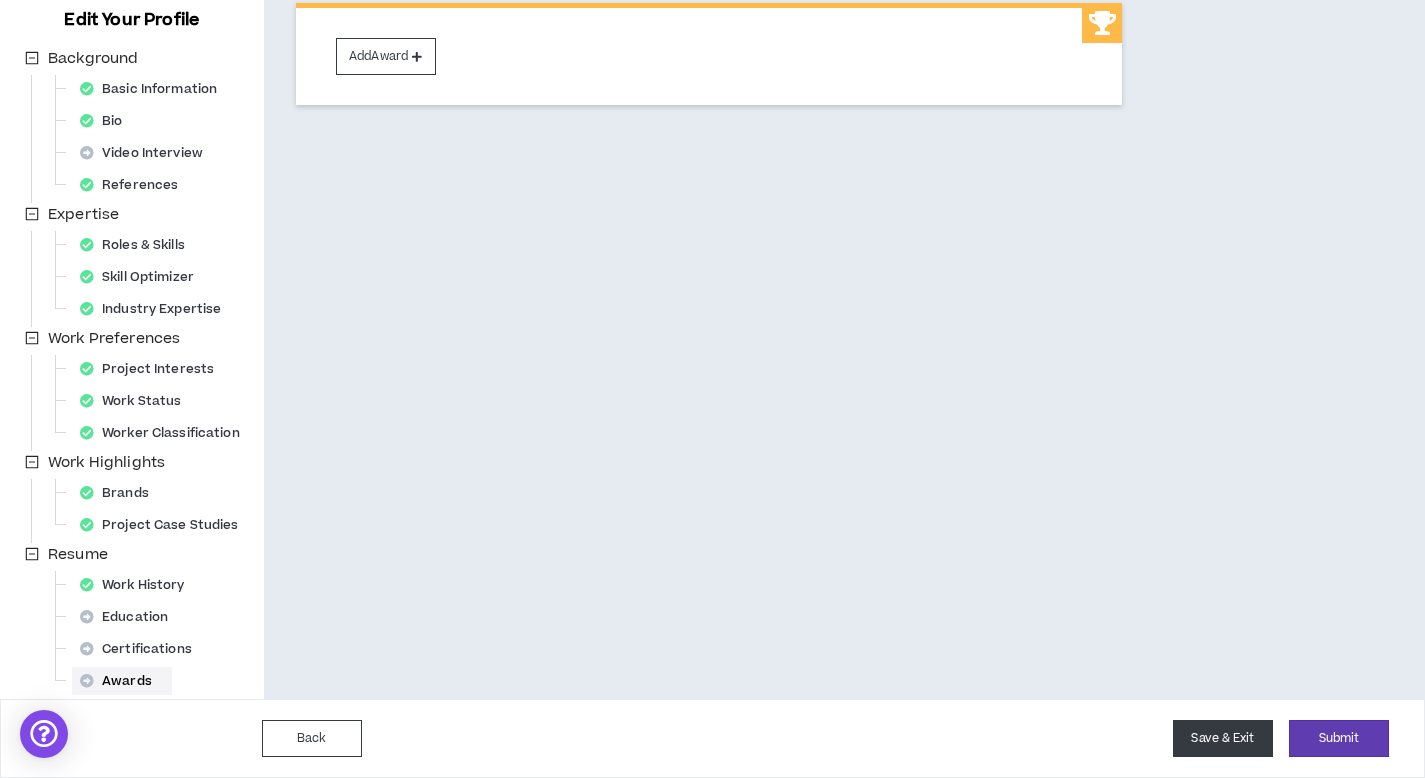 click on "Save & Exit" at bounding box center [1223, 738] 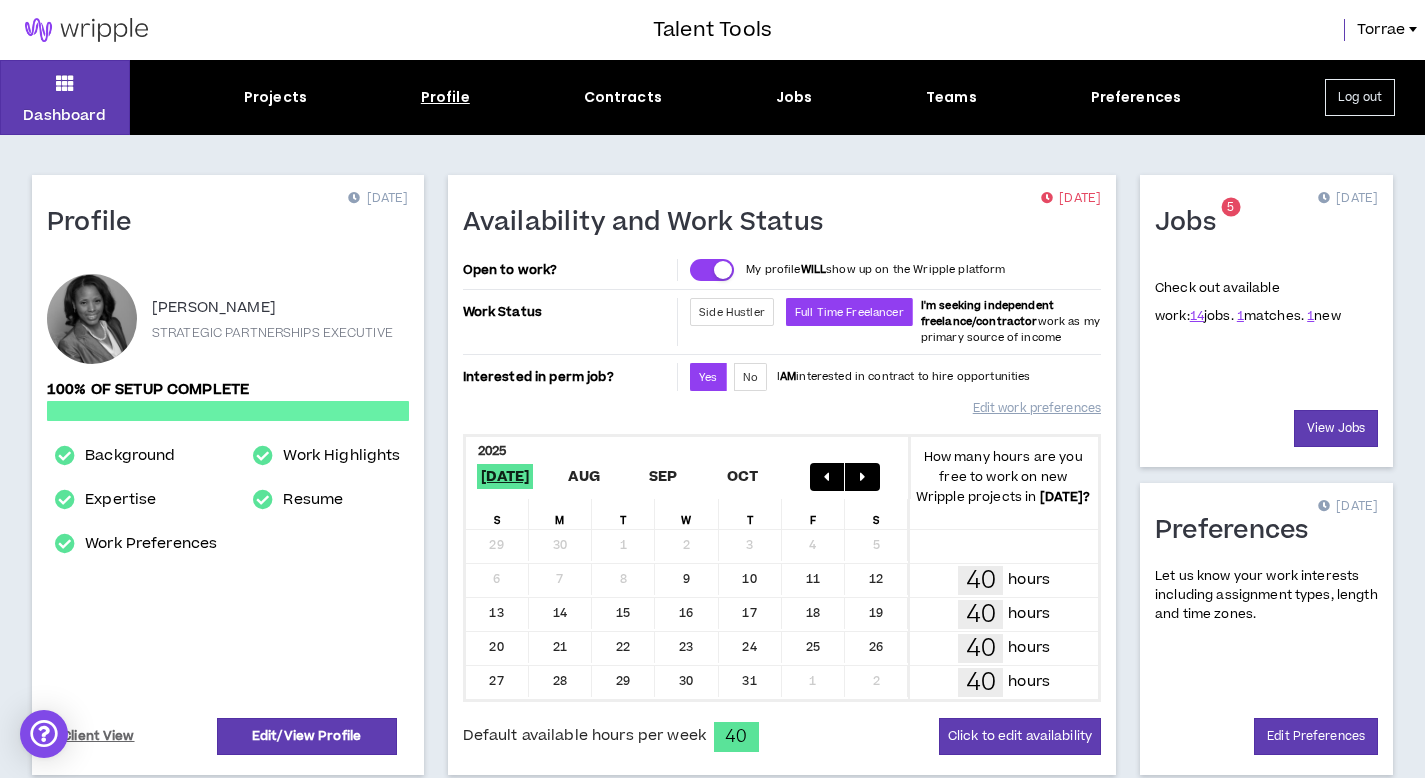 click on "Profile" at bounding box center [445, 97] 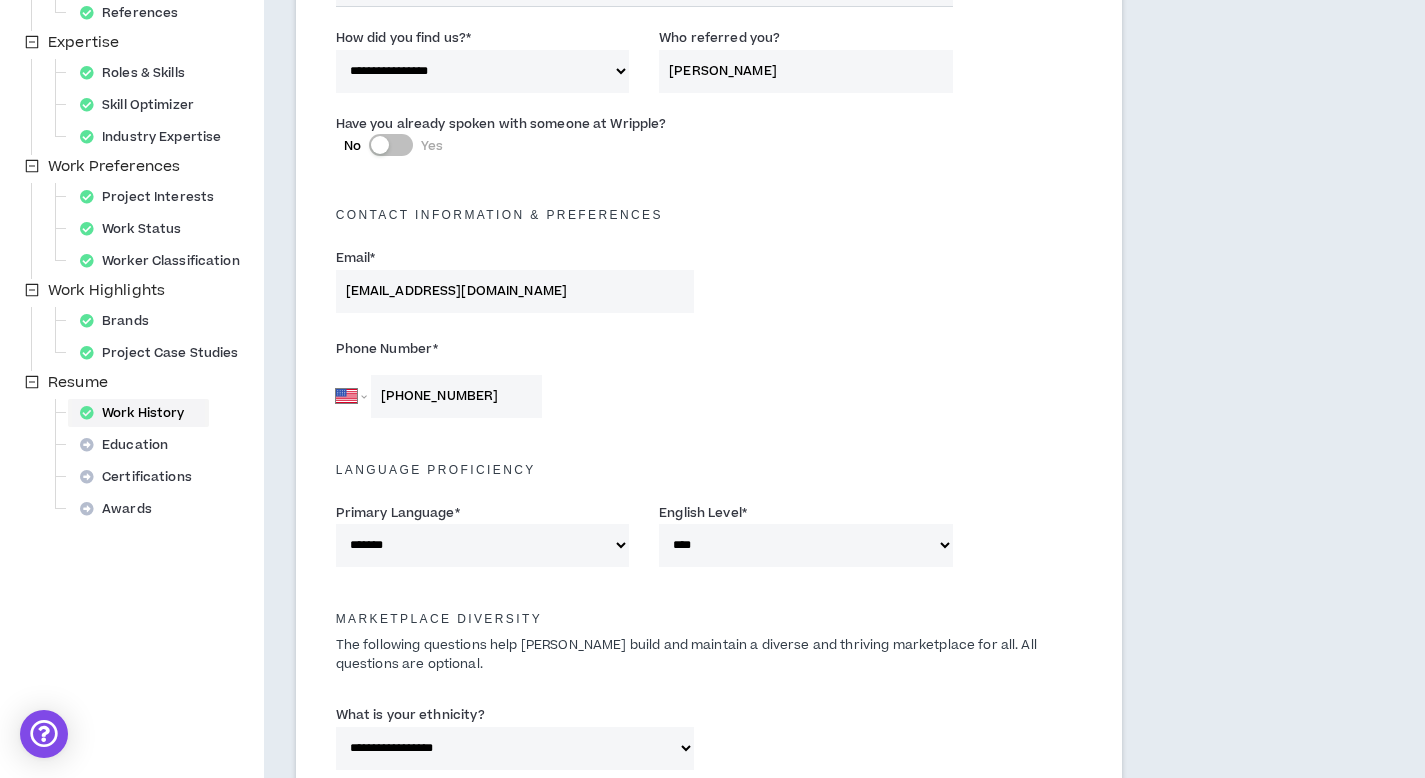 click on "Work History" at bounding box center [138, 413] 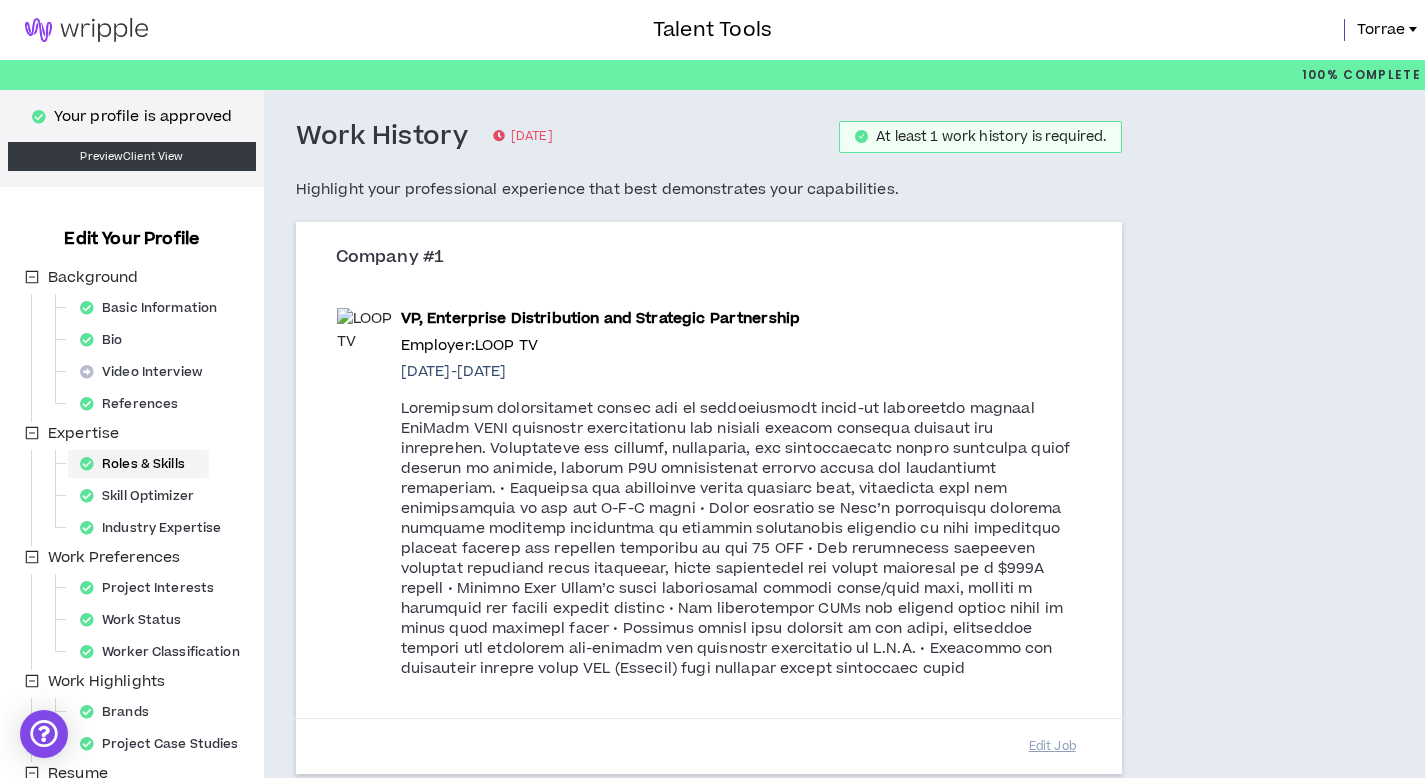 click on "Roles & Skills" at bounding box center [138, 464] 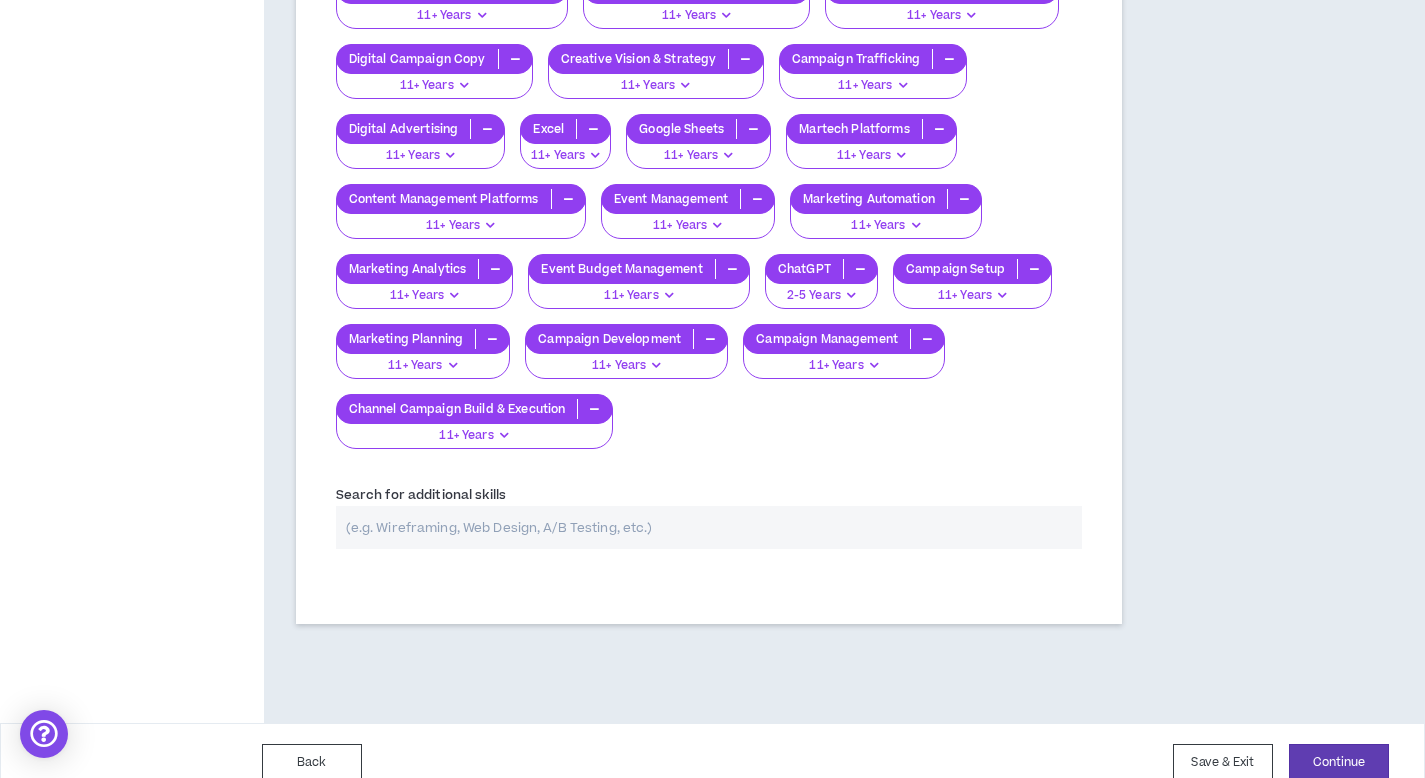 click at bounding box center [709, 527] 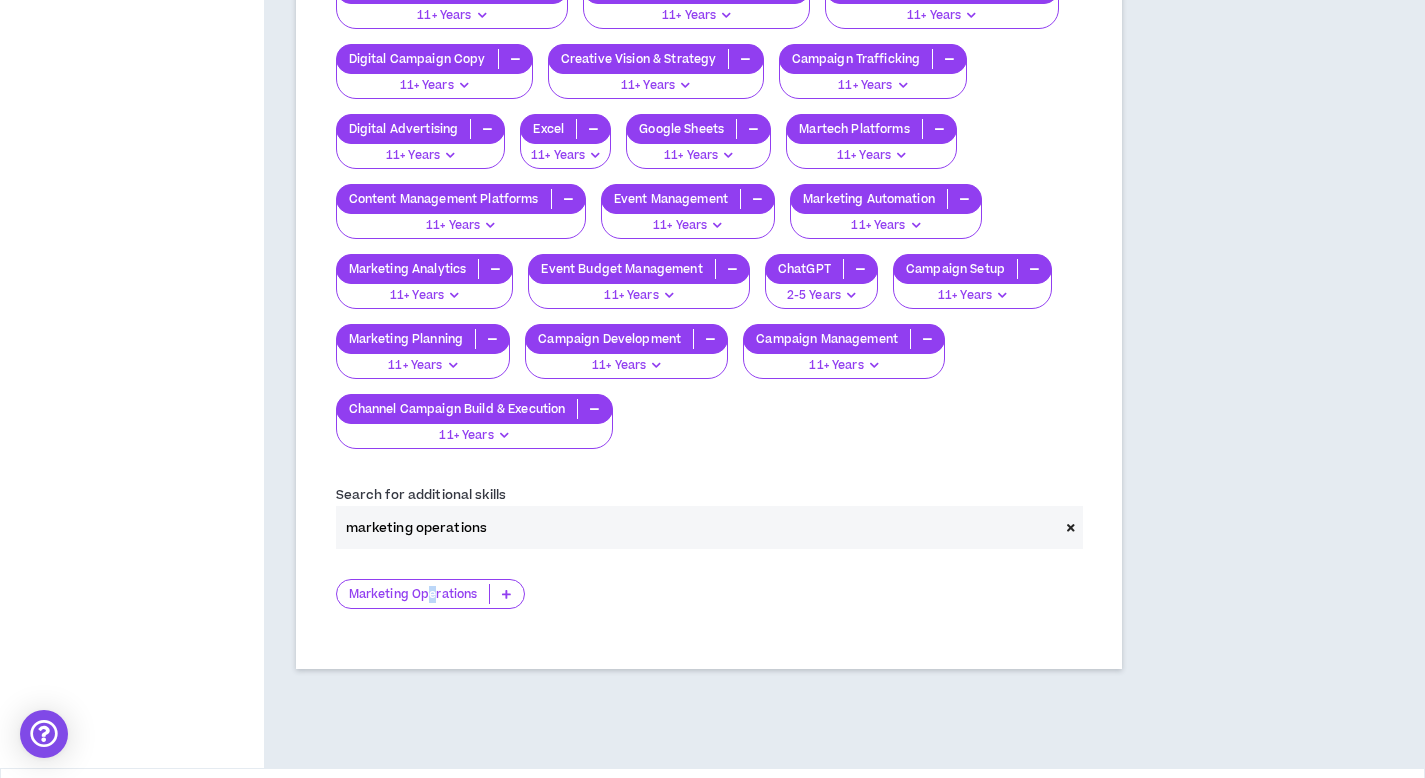 click on "Marketing Operations" at bounding box center [413, 594] 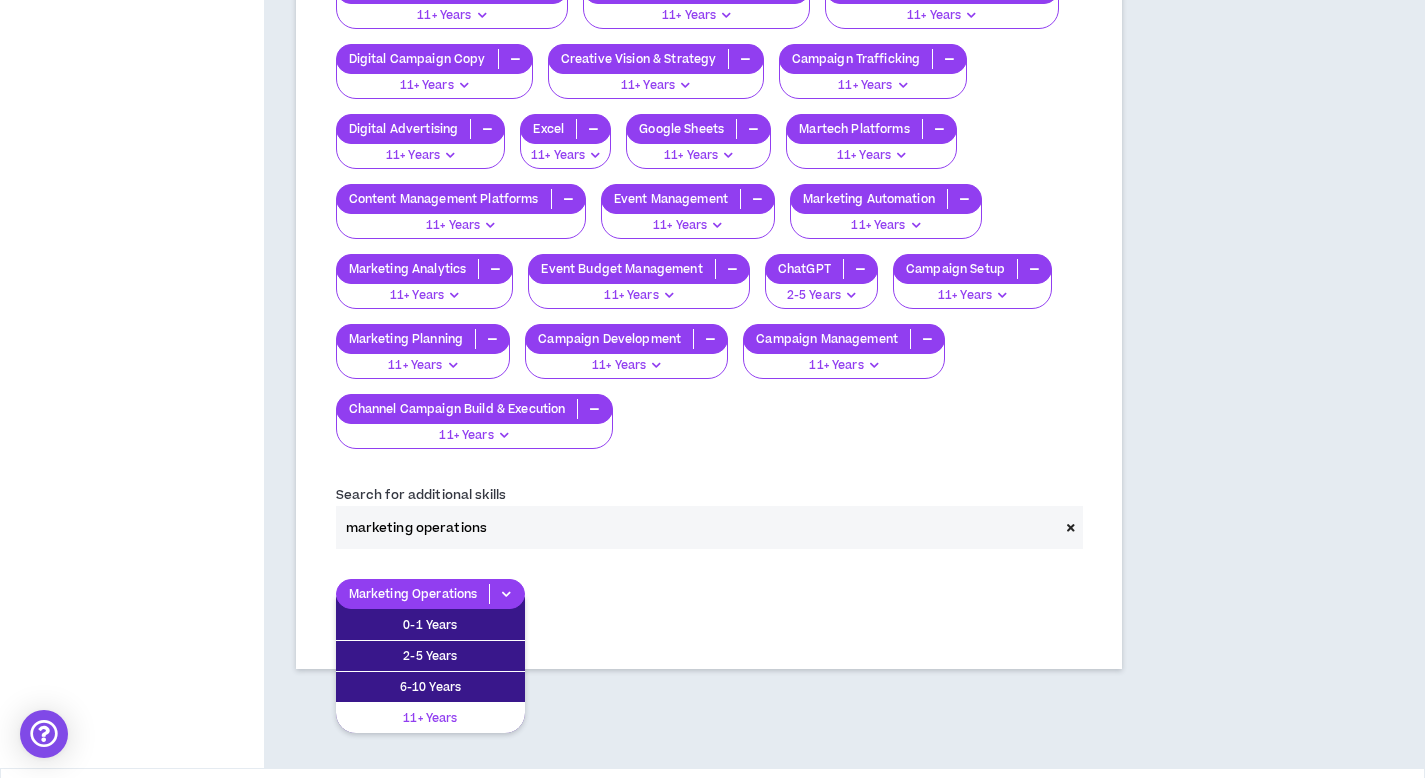 click on "11+ Years" at bounding box center [430, 718] 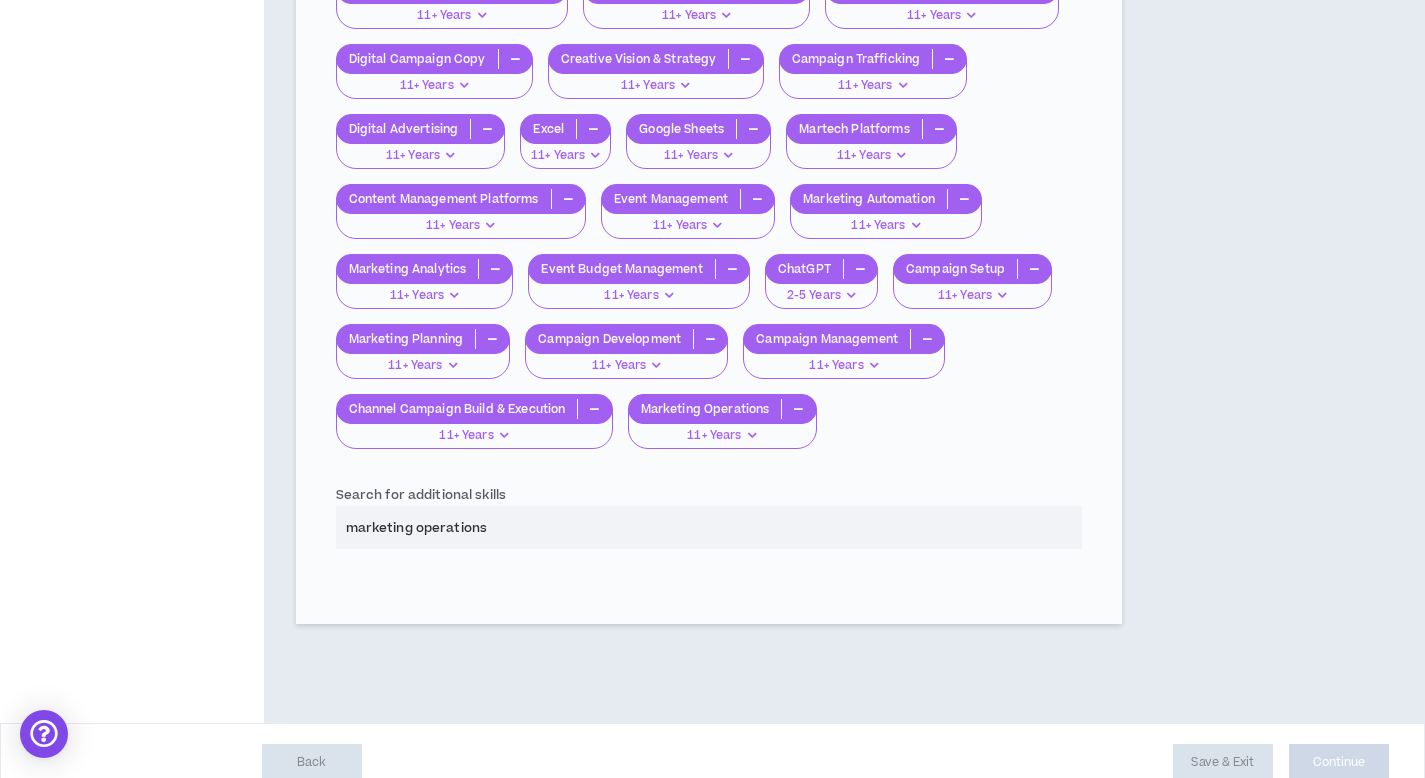 click on "**********" at bounding box center [709, -1325] 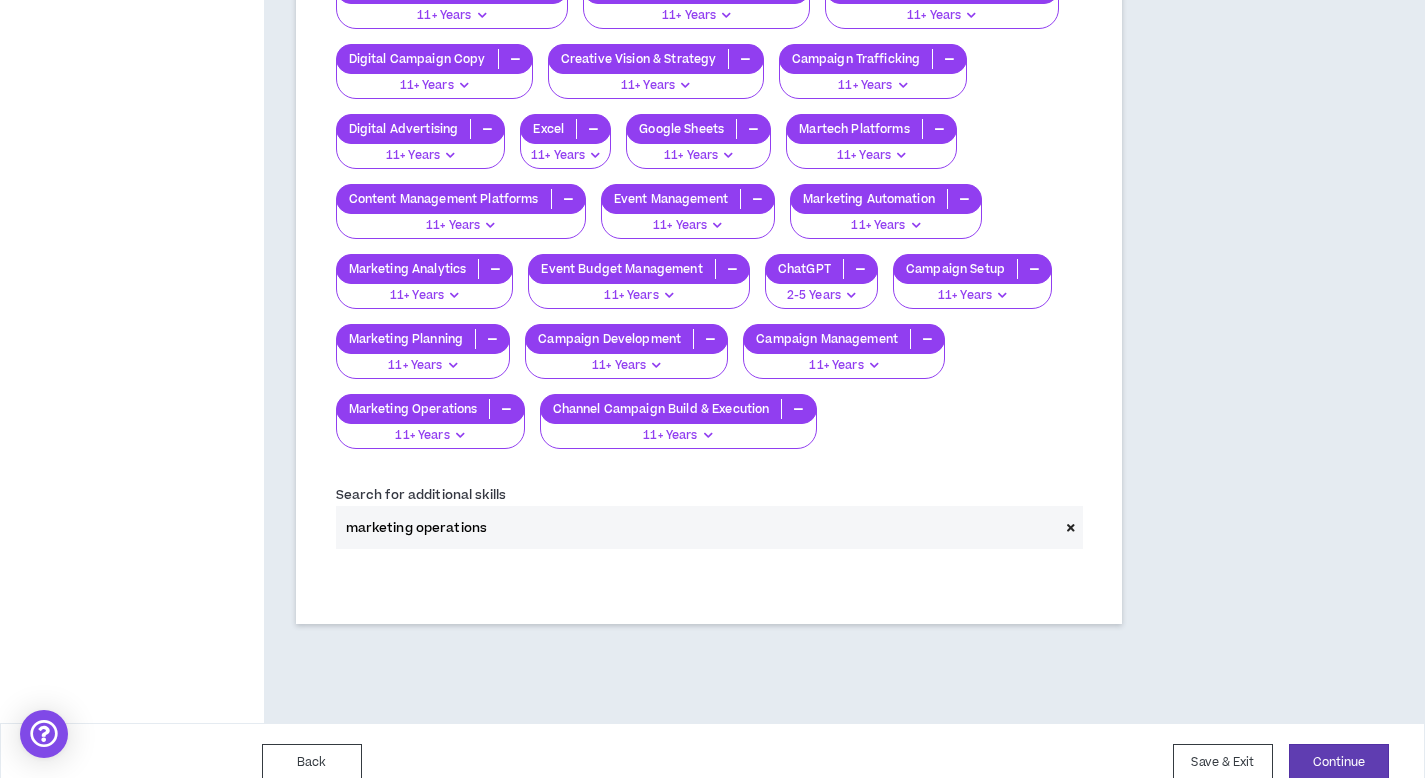 click on "marketing operations" at bounding box center (697, 527) 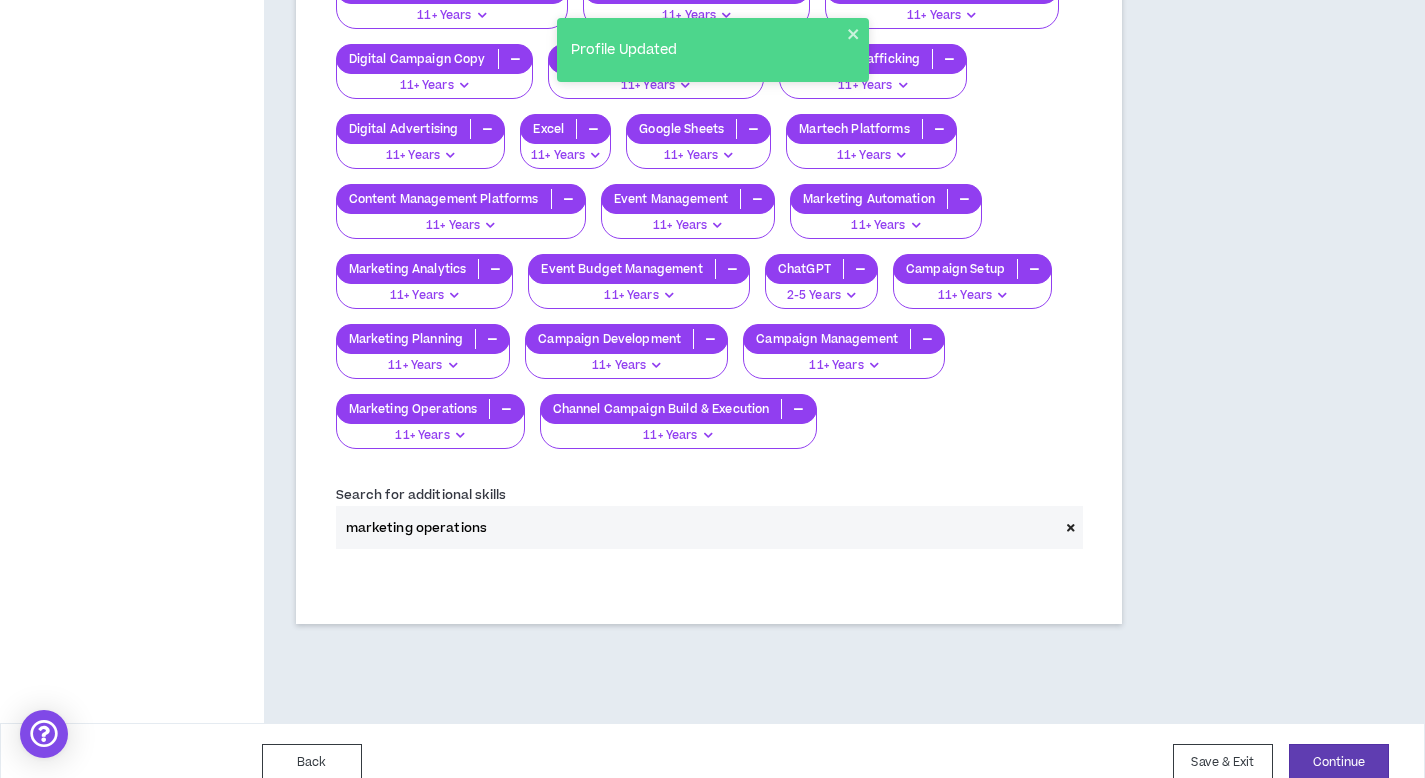 drag, startPoint x: 409, startPoint y: 505, endPoint x: 506, endPoint y: 508, distance: 97.04638 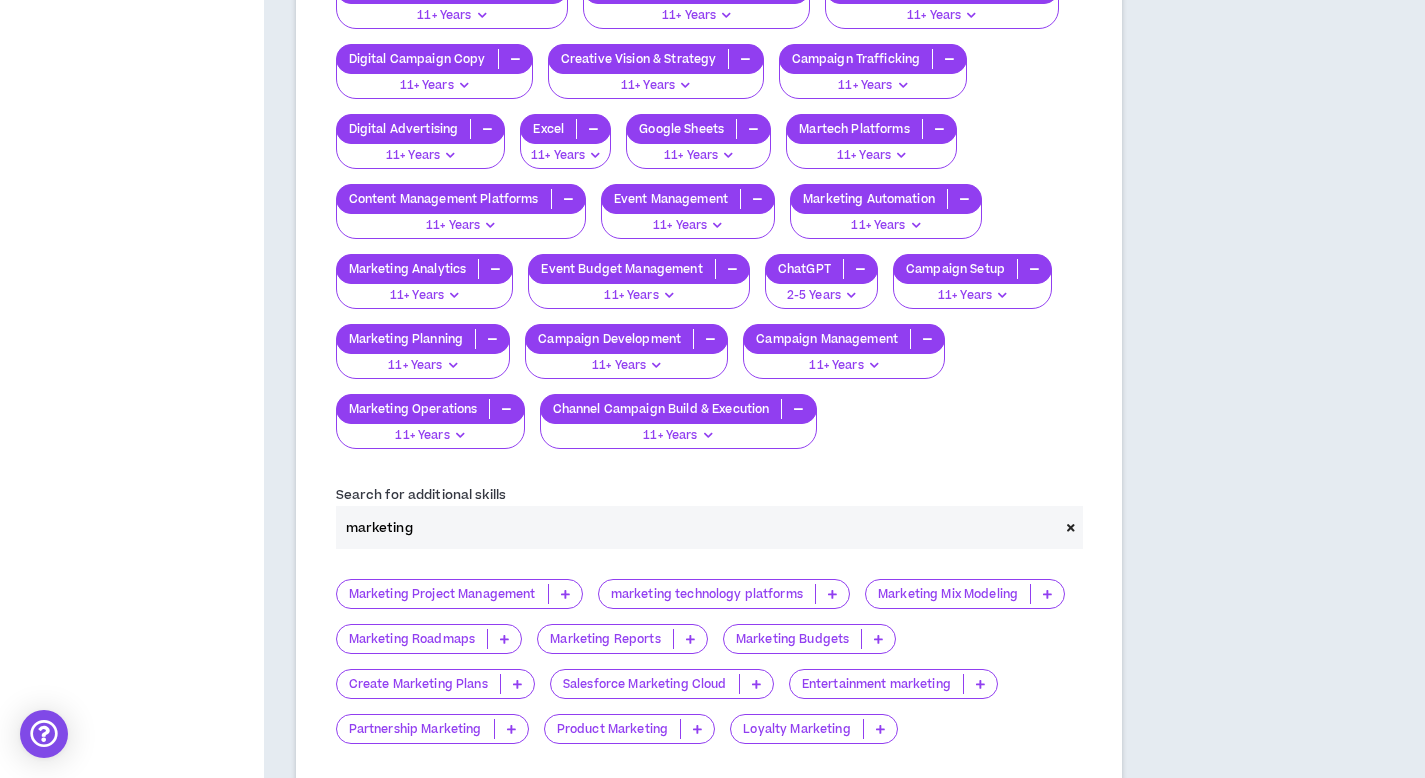 type on "marketing" 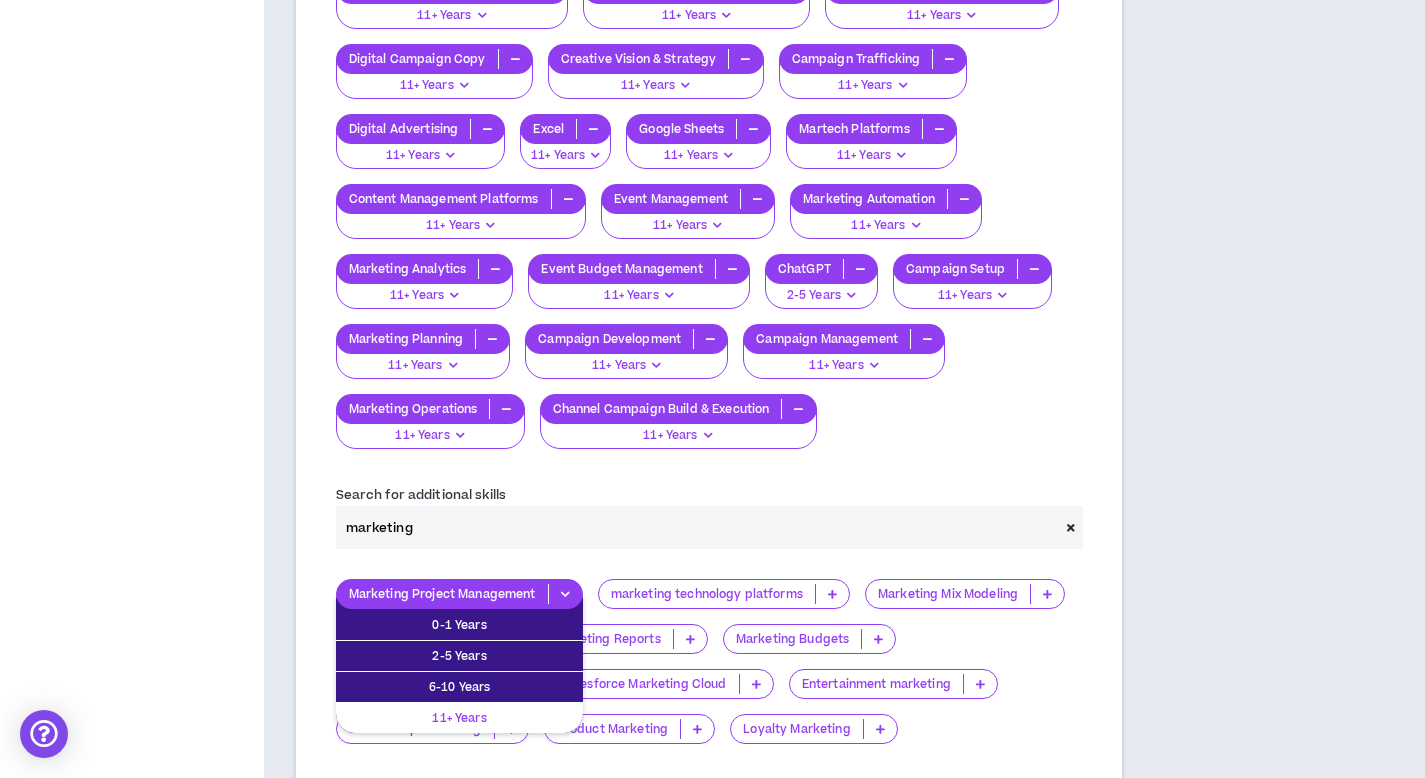 click on "11+ Years" at bounding box center [459, 718] 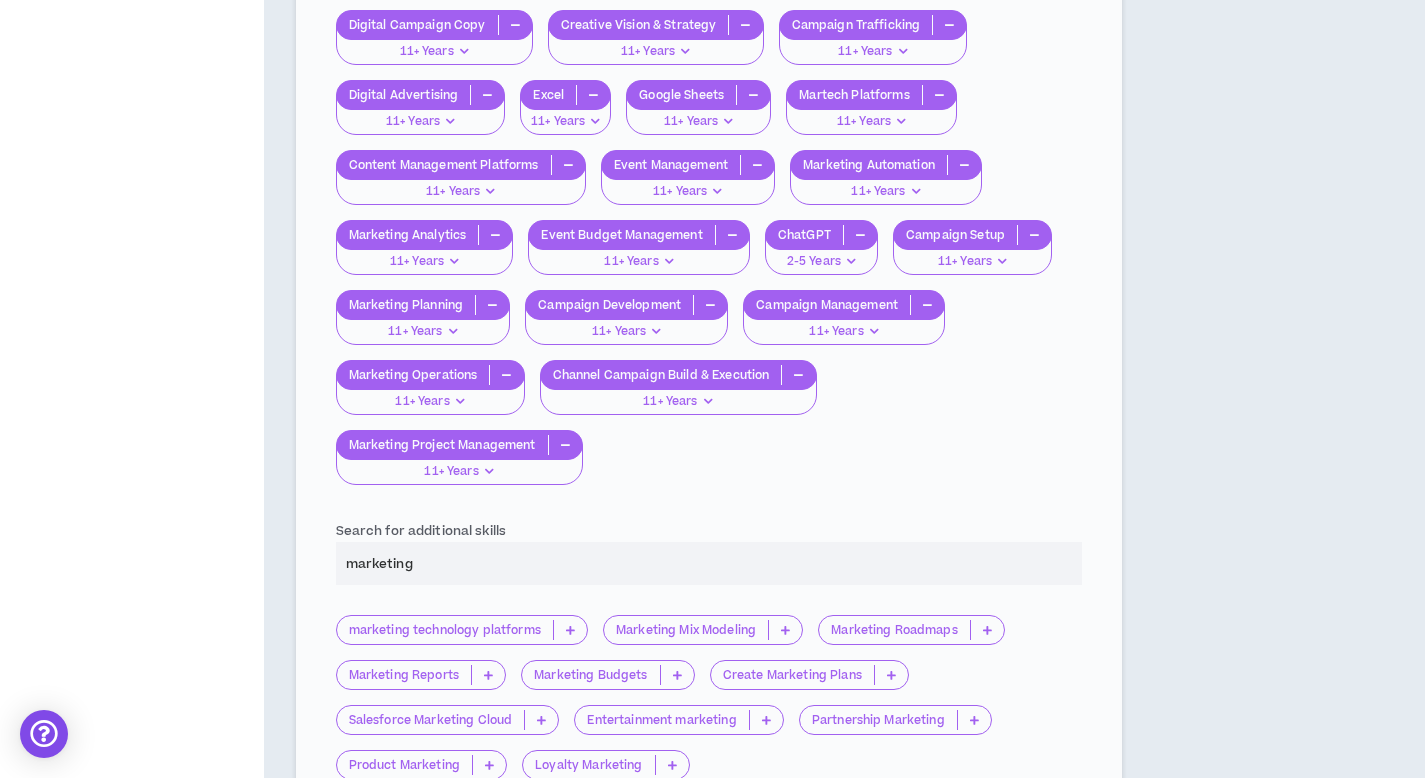 scroll, scrollTop: 3657, scrollLeft: 0, axis: vertical 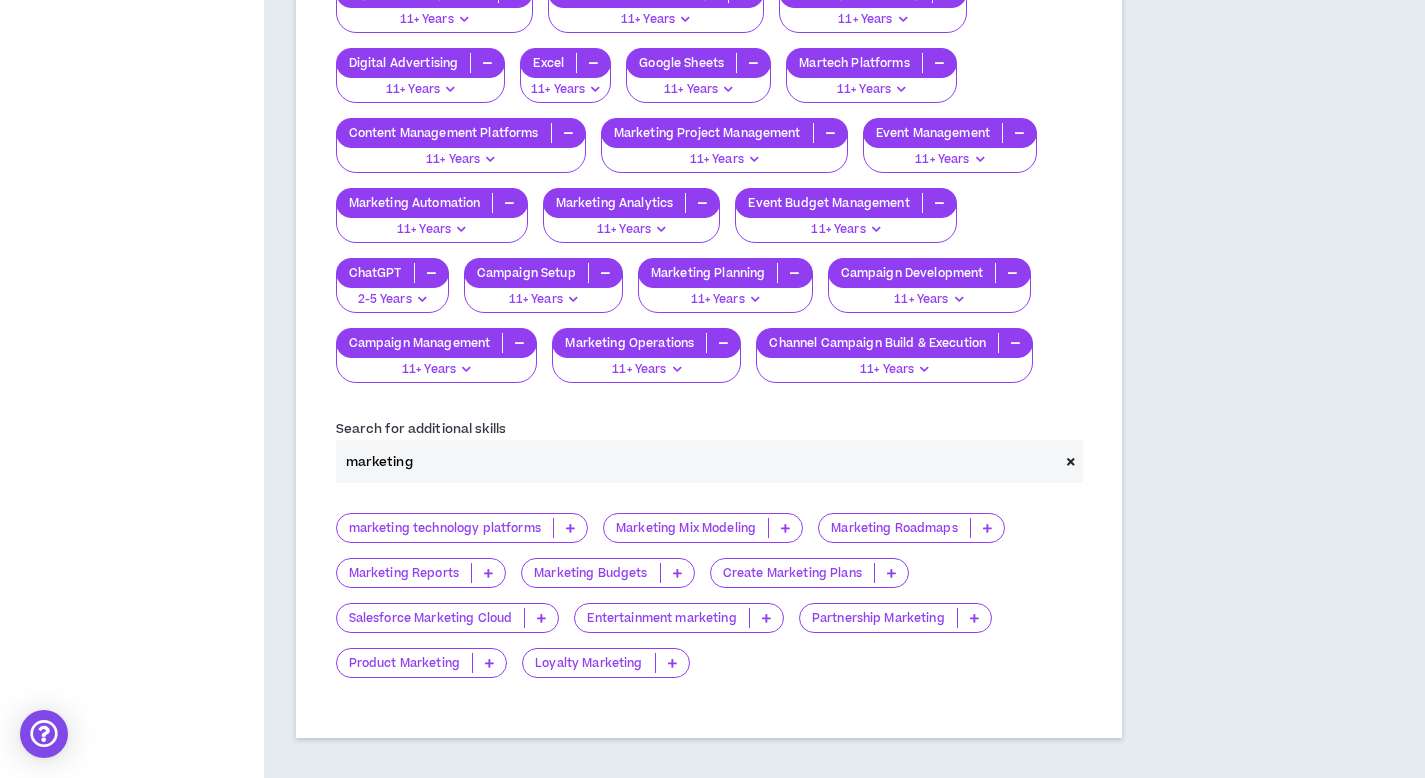 click on "Marketing Roadmaps" at bounding box center (911, 528) 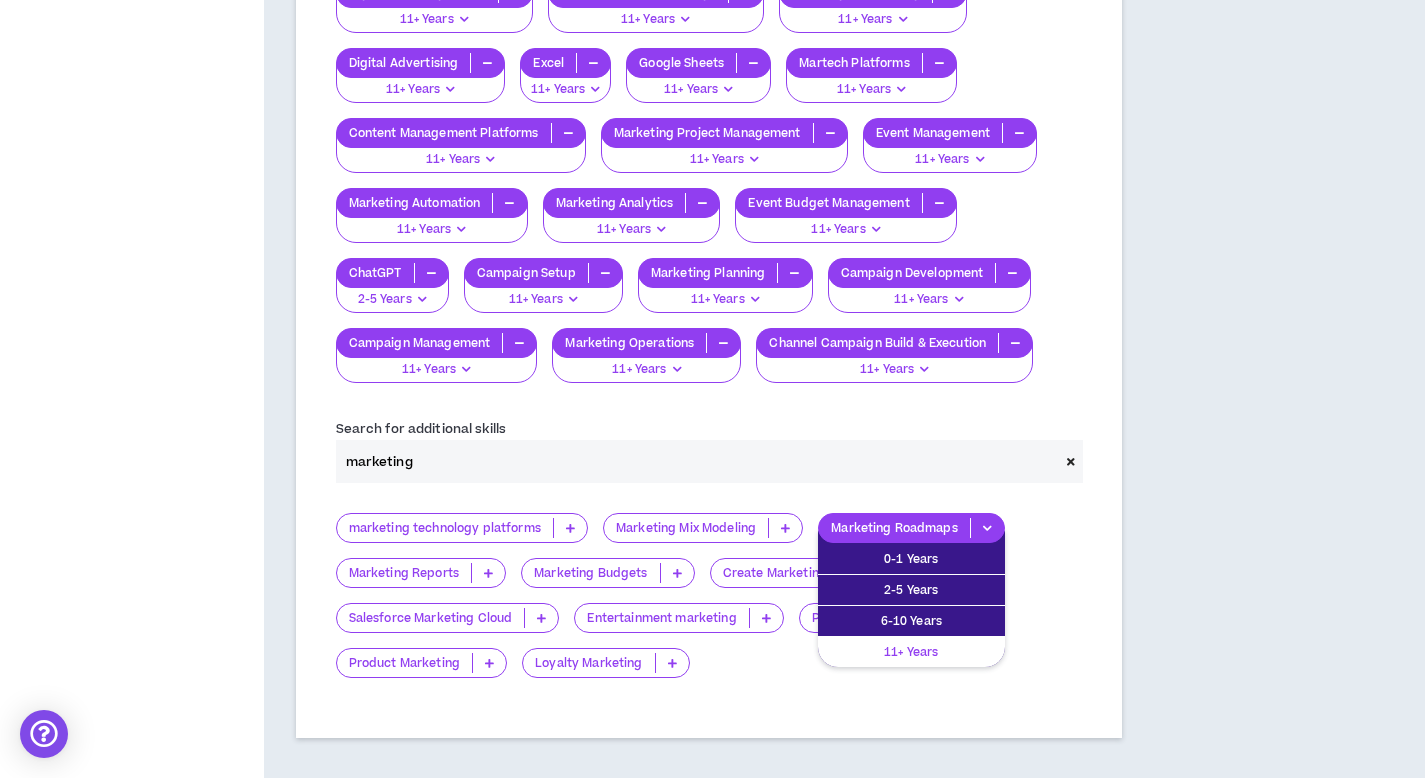 click on "11+ Years" at bounding box center (911, 652) 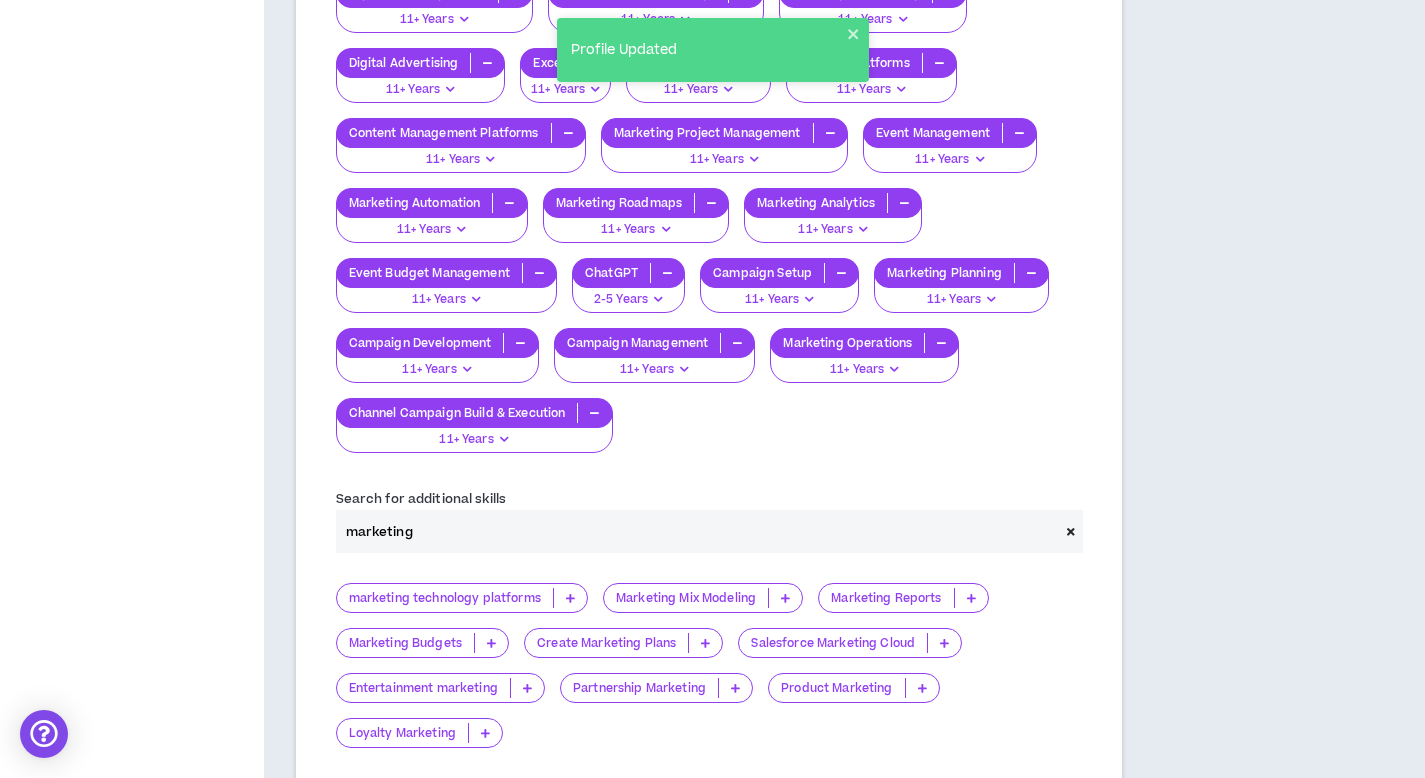 click on "Product Marketing" at bounding box center [836, 688] 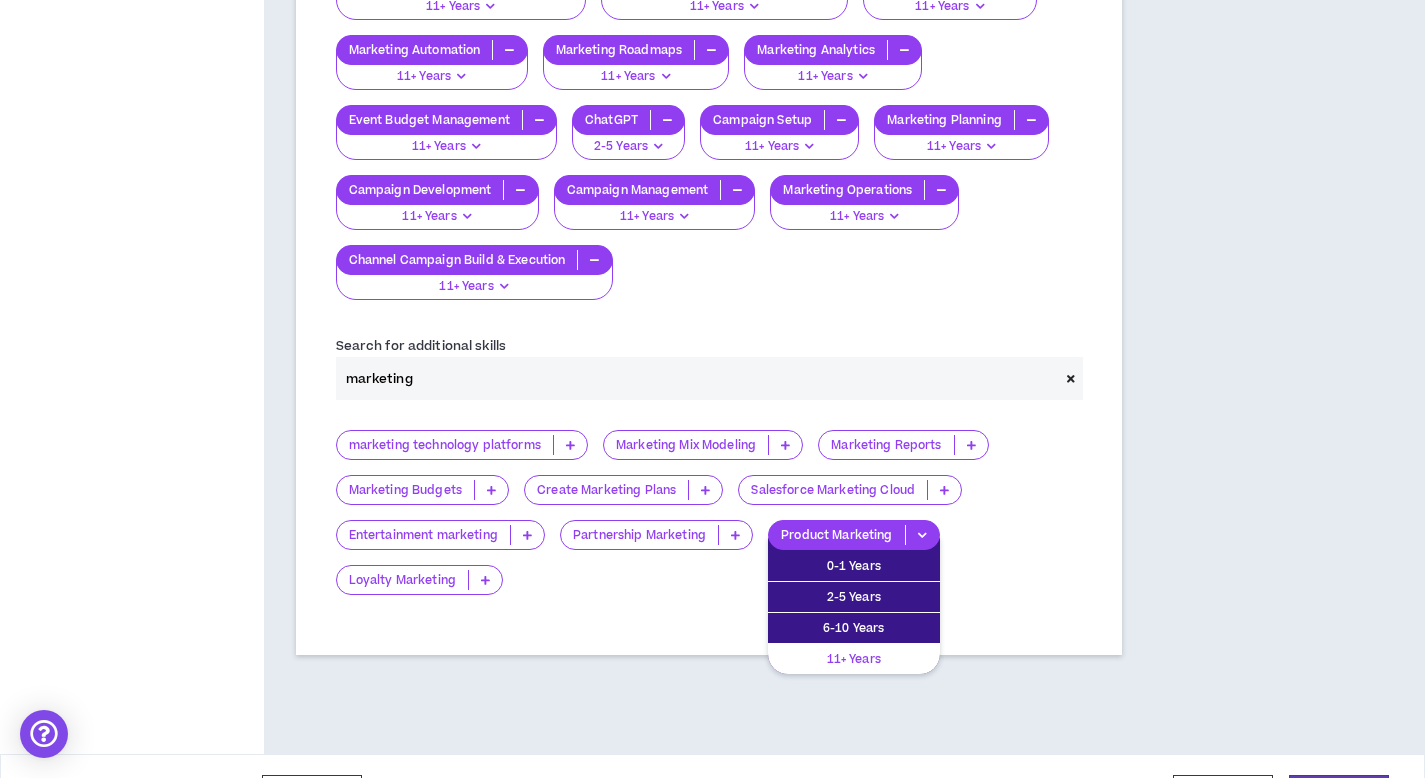 click on "11+ Years" at bounding box center [854, 659] 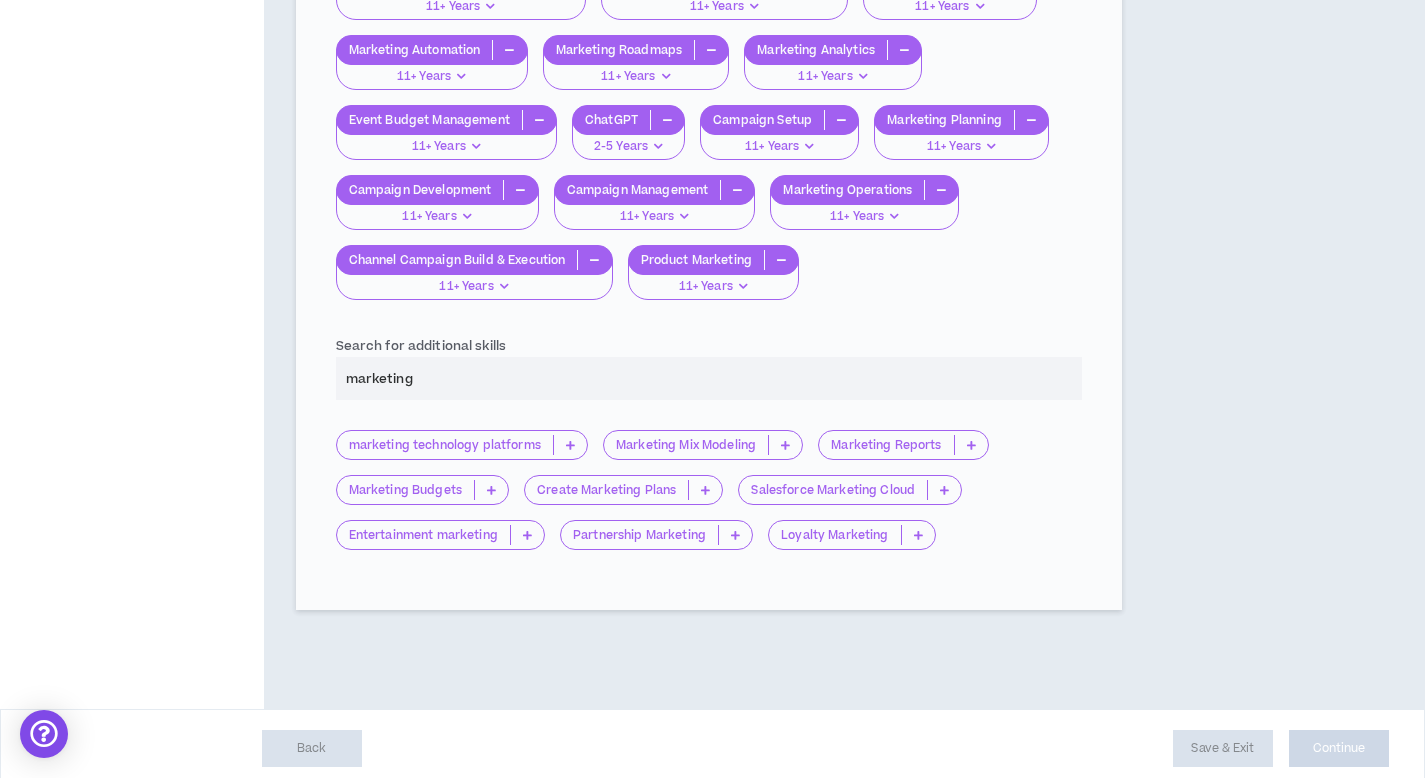 scroll, scrollTop: 3796, scrollLeft: 0, axis: vertical 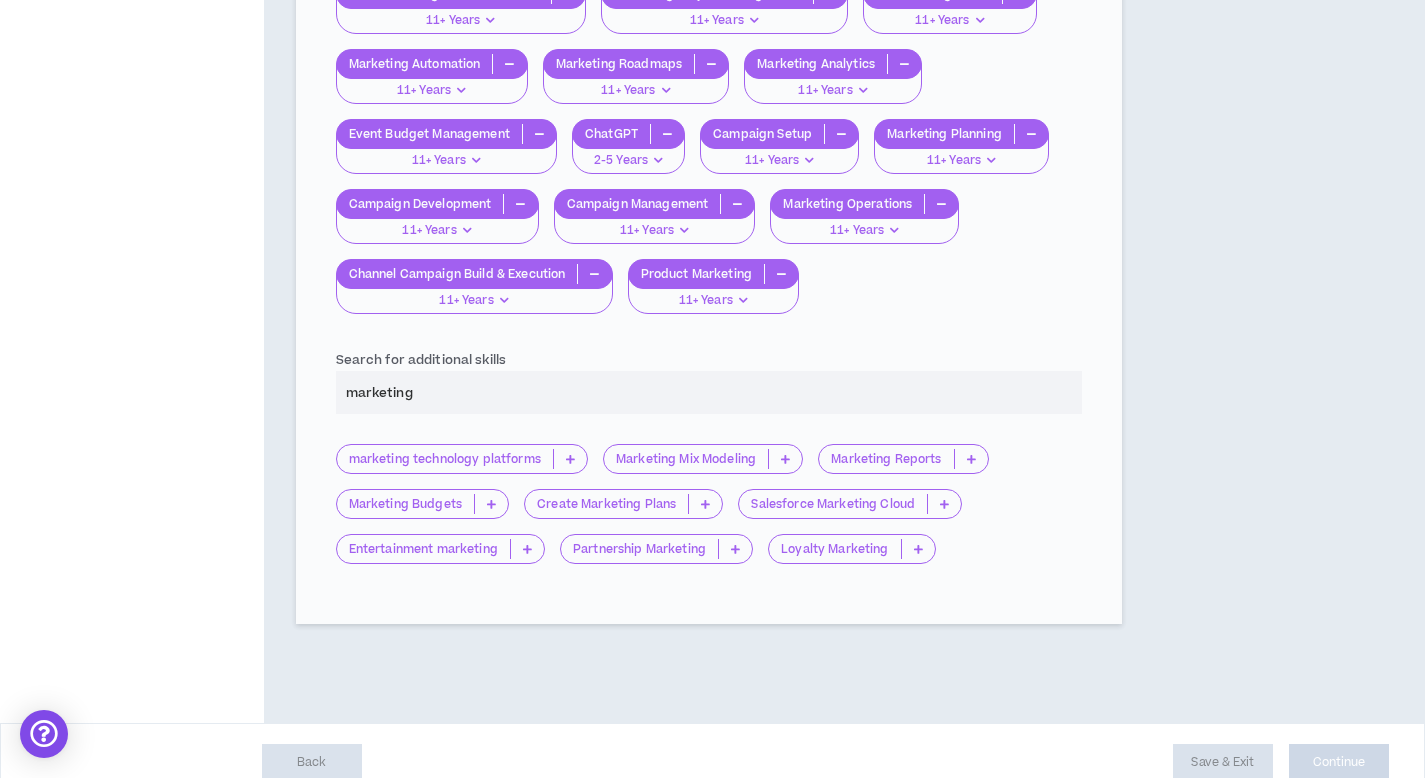 click on "Partnership Marketing" at bounding box center [664, 556] 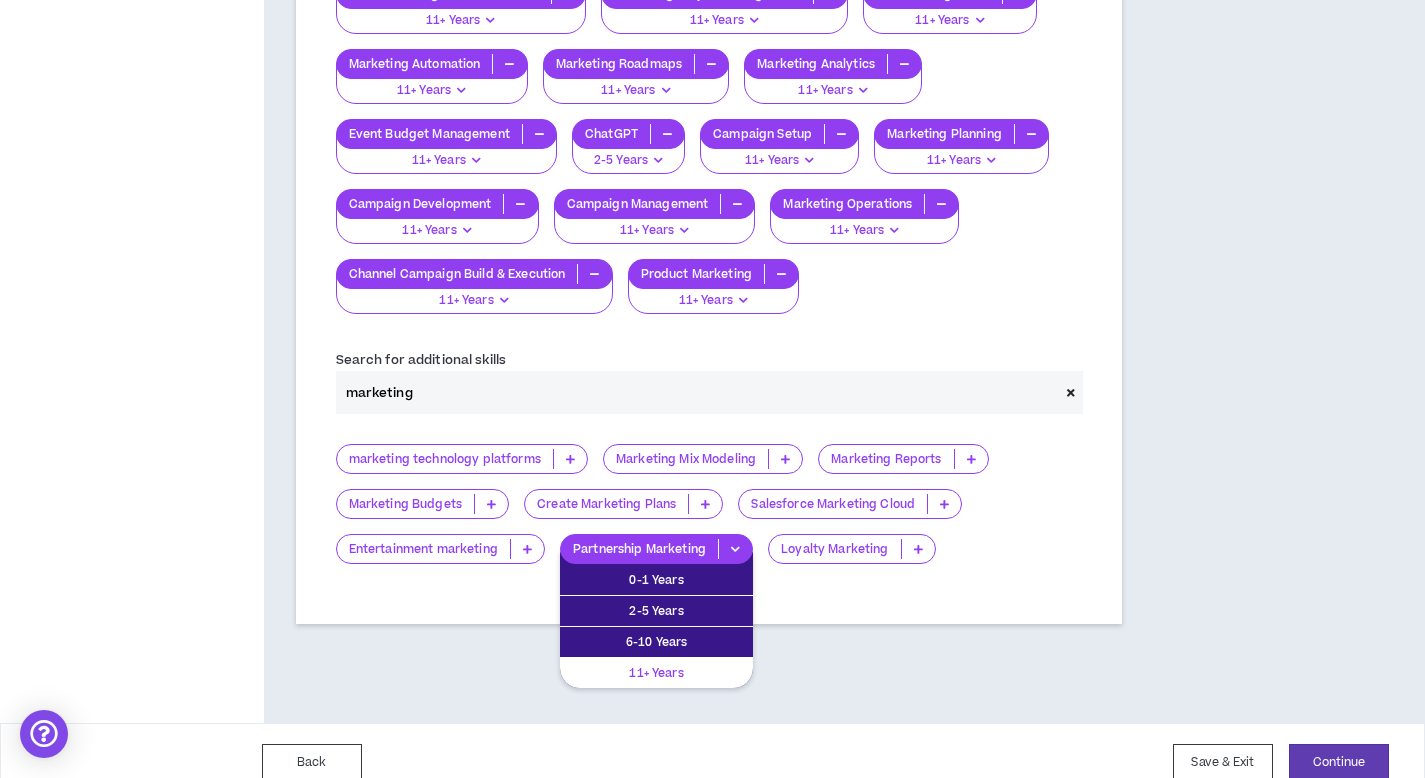 click on "11+ Years" at bounding box center [656, 673] 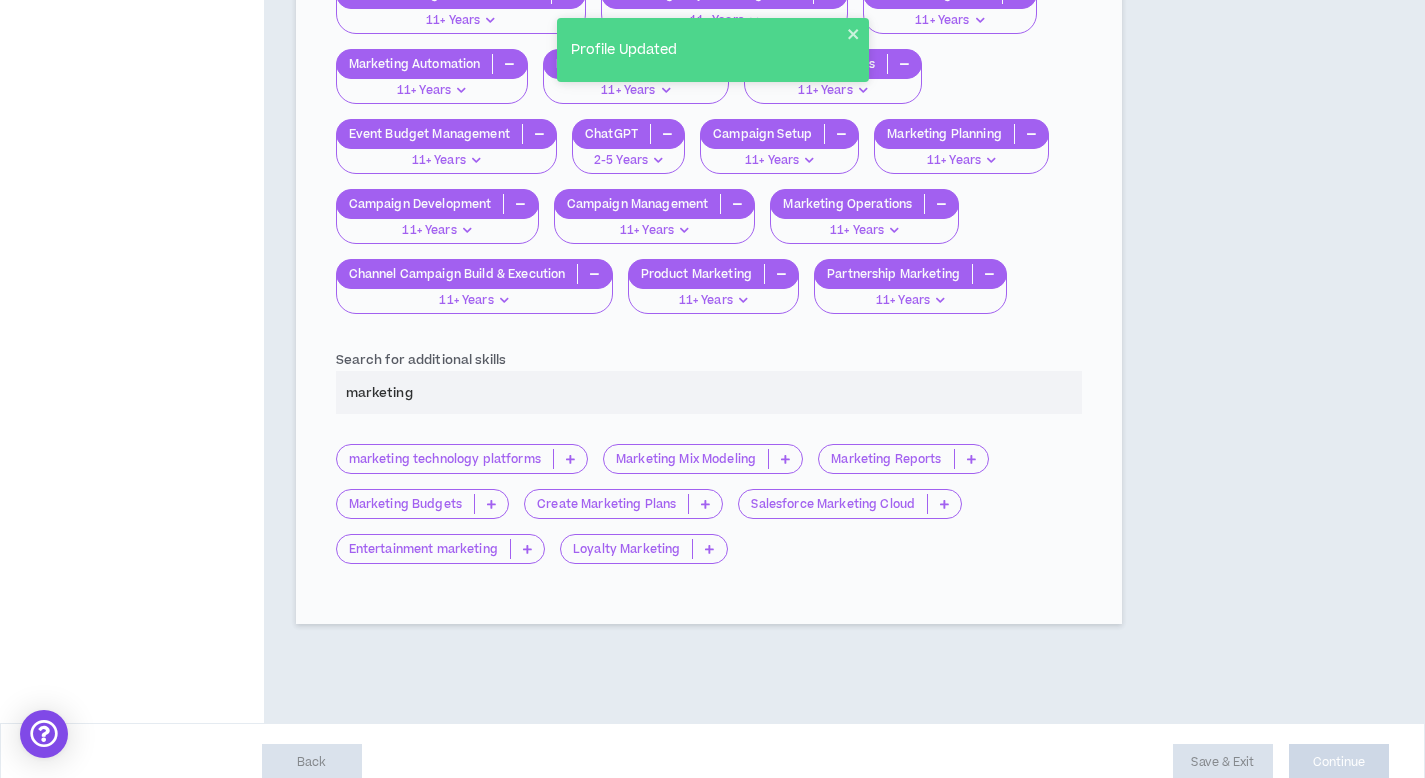 click on "Loyalty Marketing" at bounding box center (651, 556) 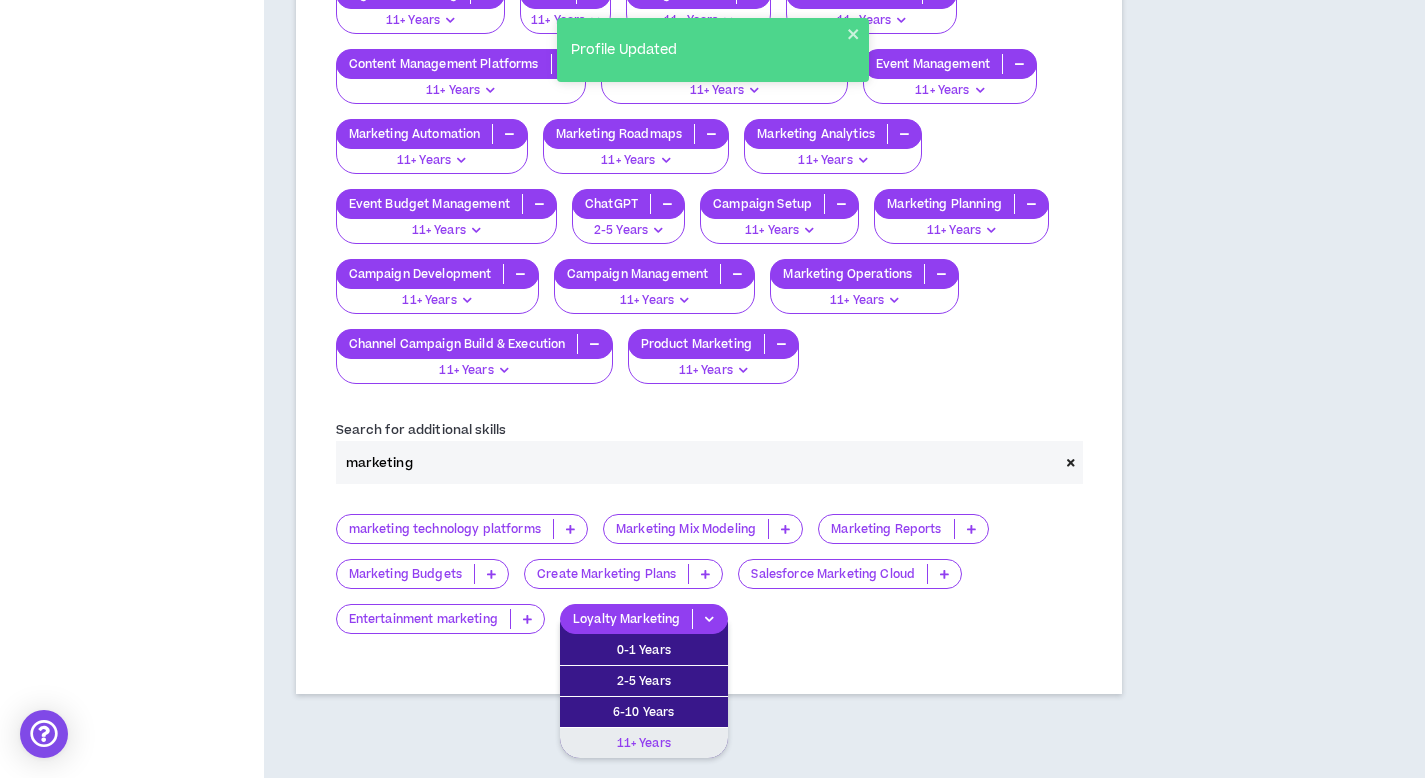 click on "11+ Years" at bounding box center [644, 743] 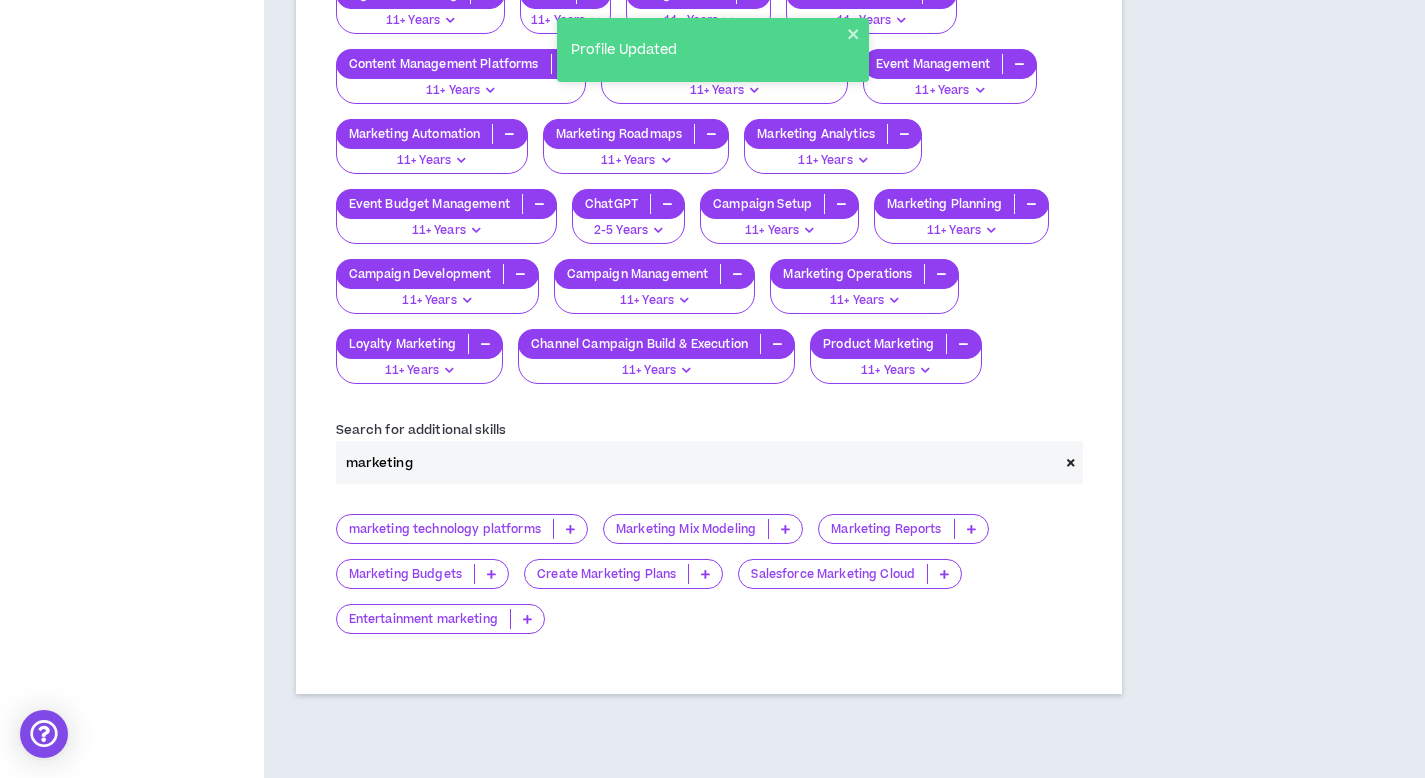 click on "Marketing Reports" at bounding box center [886, 529] 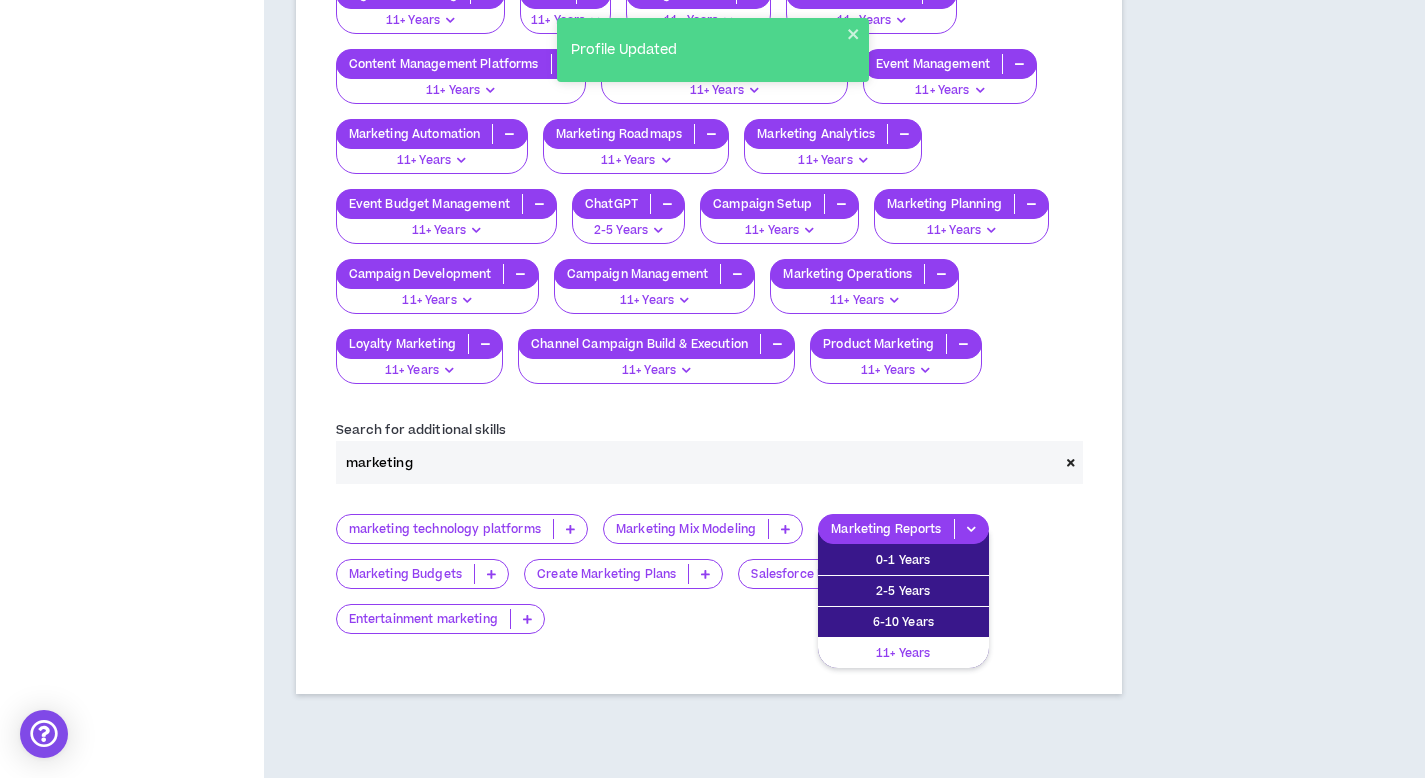 click on "11+ Years" at bounding box center [903, 653] 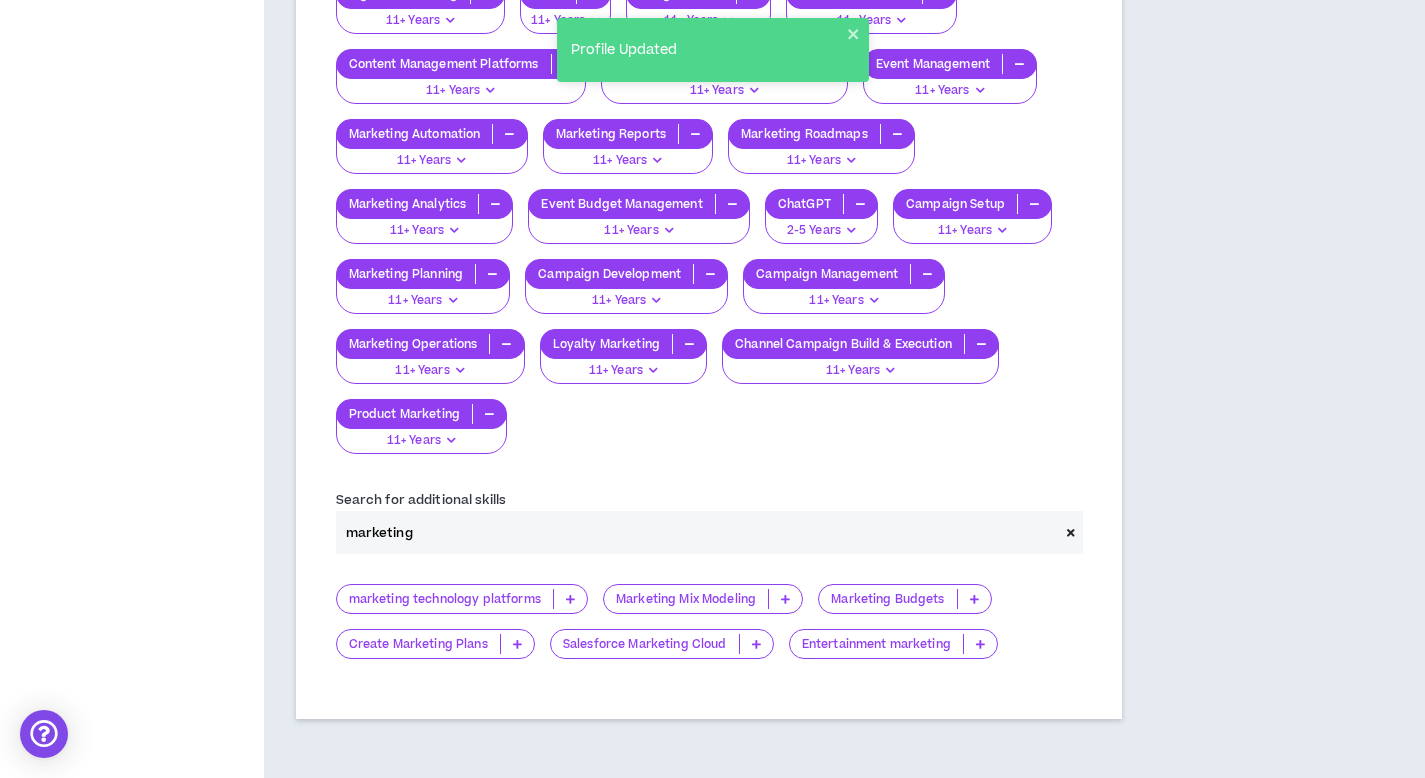 click on "Marketing Budgets" at bounding box center [887, 599] 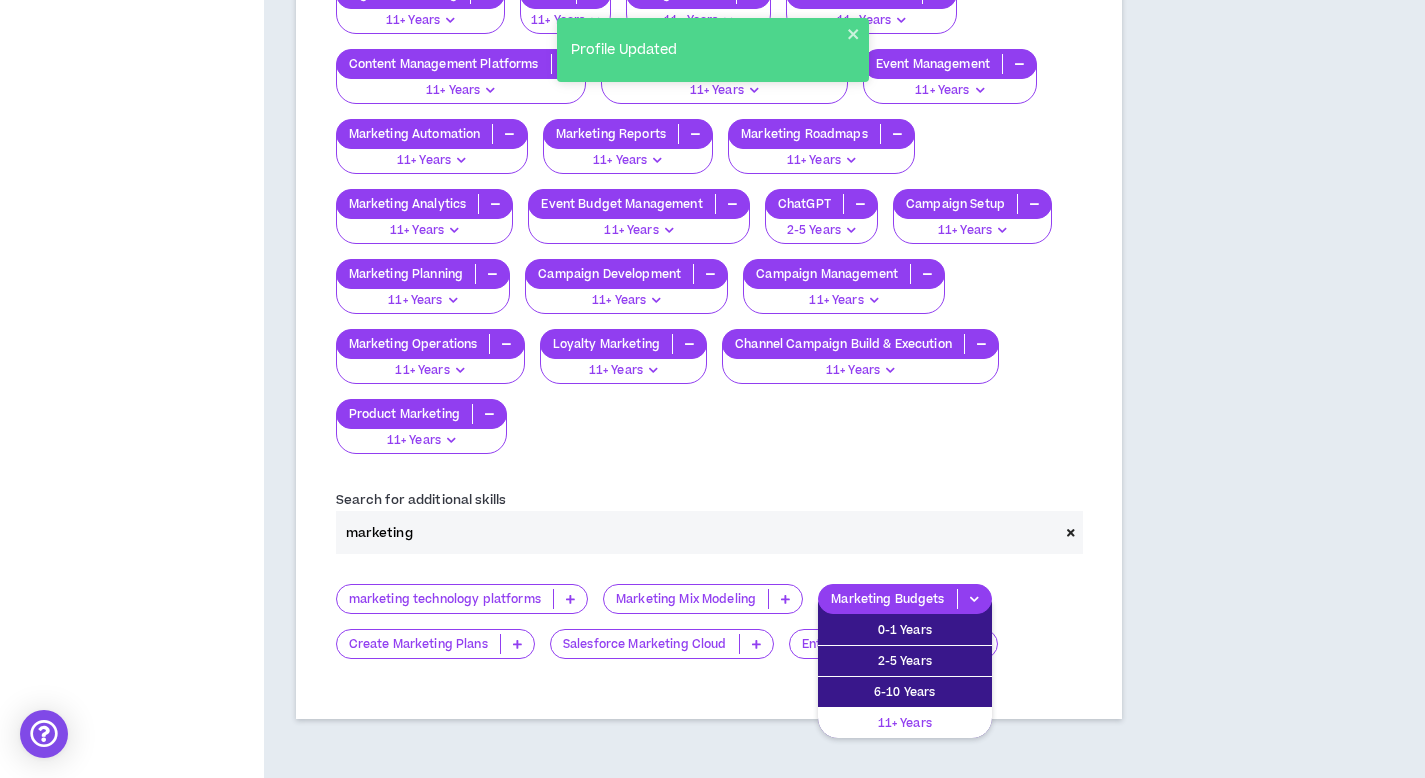 click on "11+ Years" at bounding box center [905, 723] 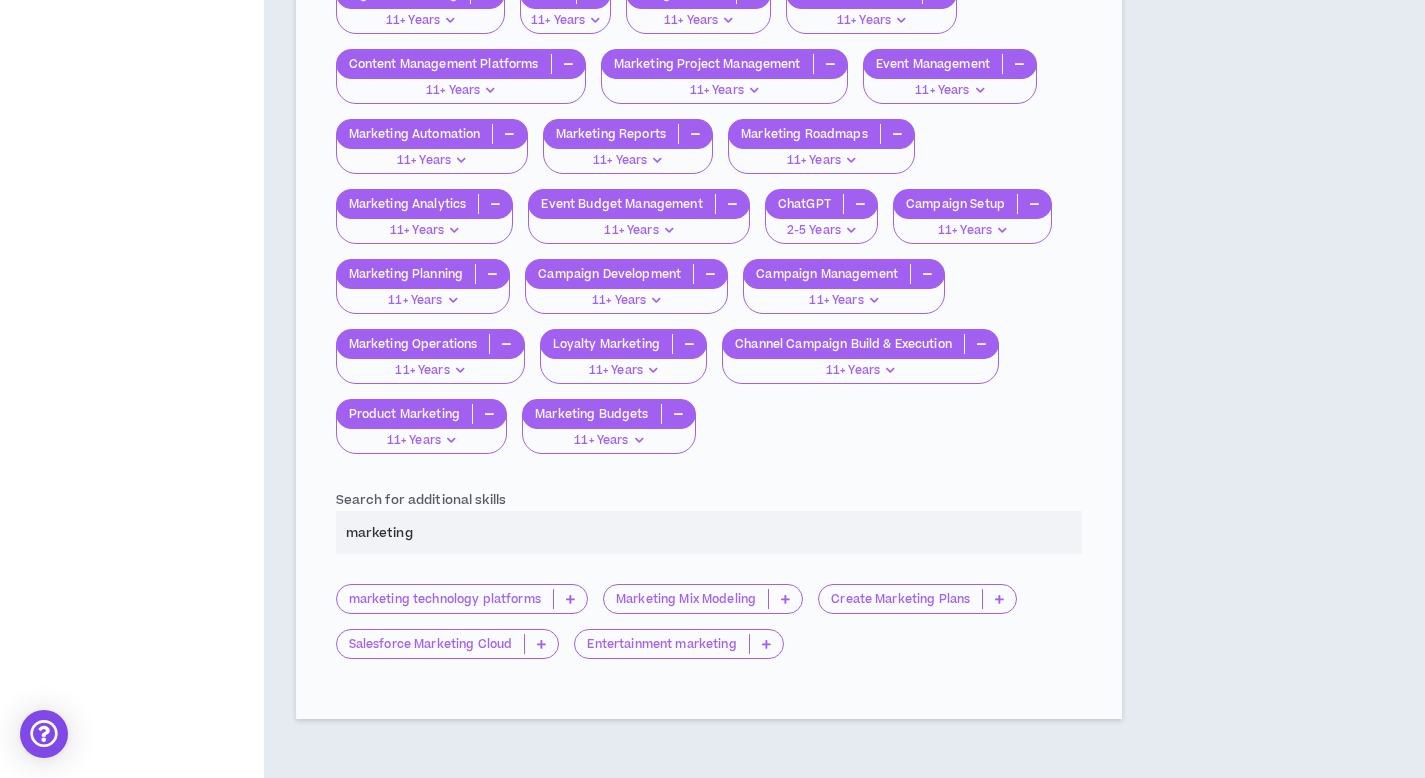 click on "Entertainment marketing" at bounding box center (686, 651) 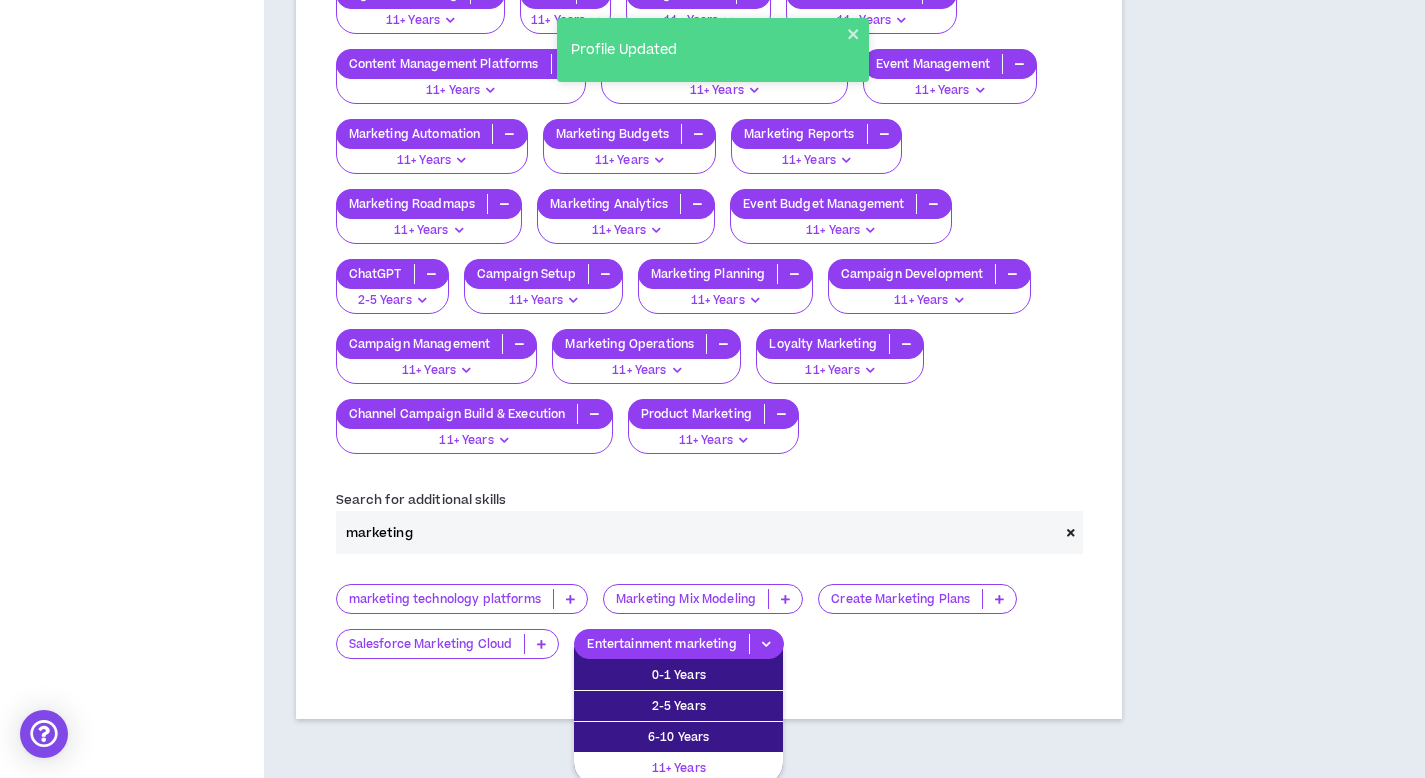 click on "11+ Years" at bounding box center (678, 768) 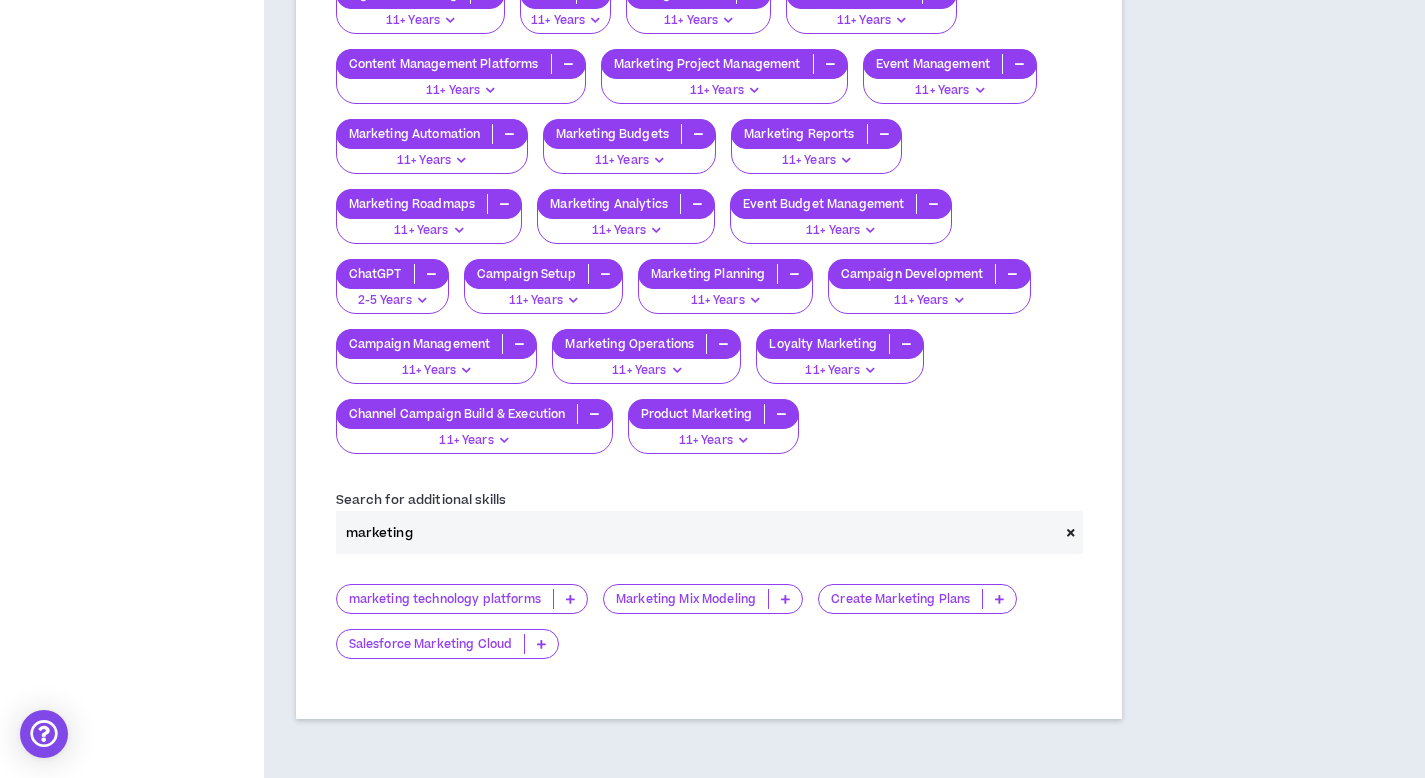 click on "marketing technology platforms" at bounding box center [445, 599] 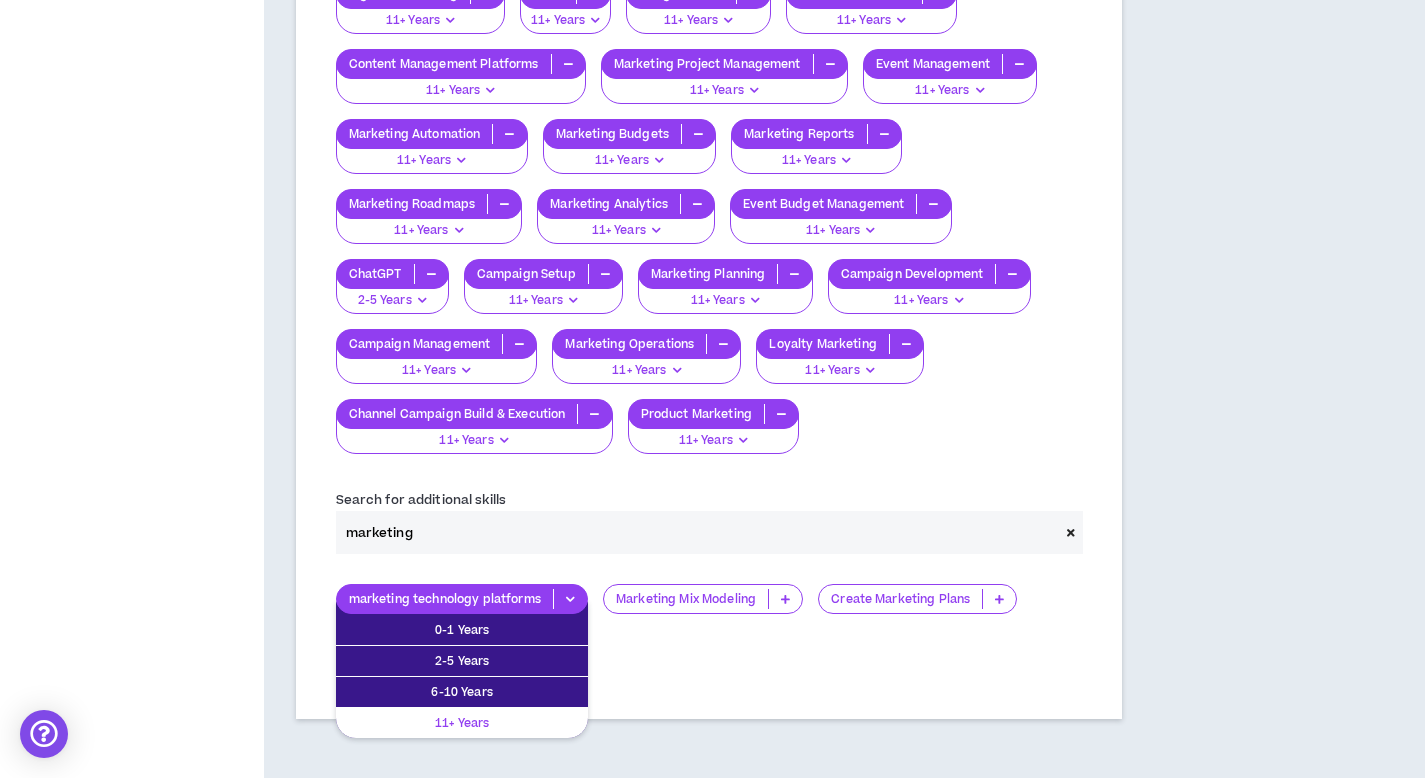 click on "11+ Years" at bounding box center [462, 723] 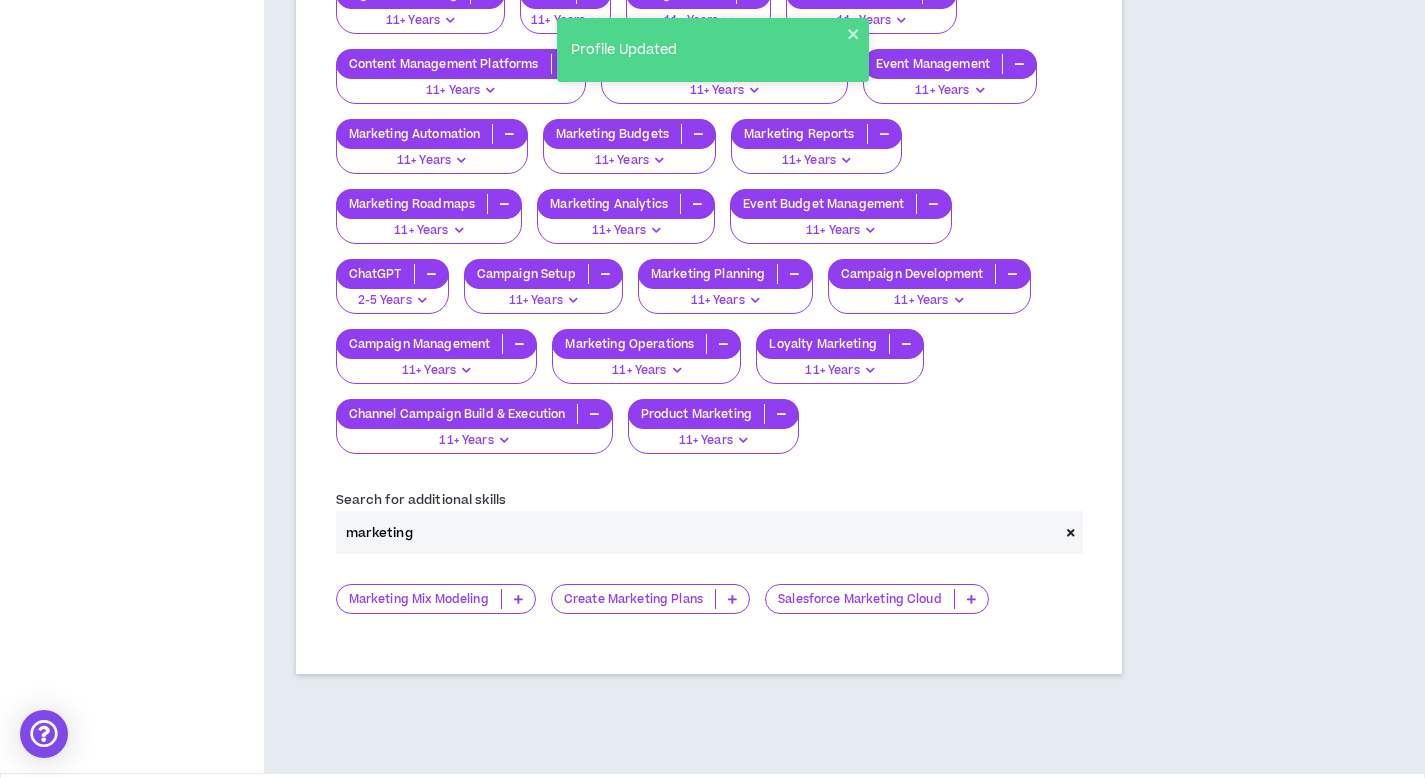 click on "Marketing Mix Modeling" at bounding box center [419, 599] 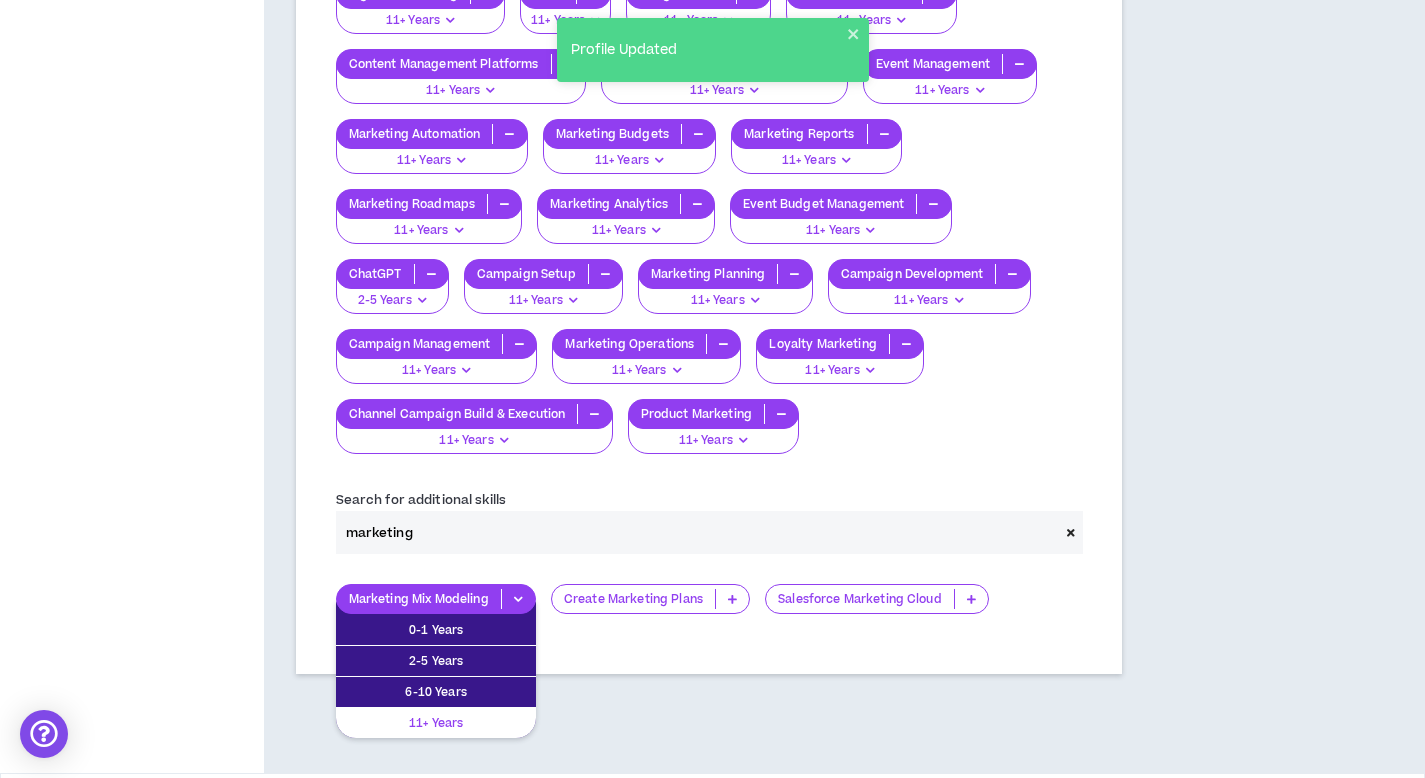 click on "11+ Years" at bounding box center (436, 723) 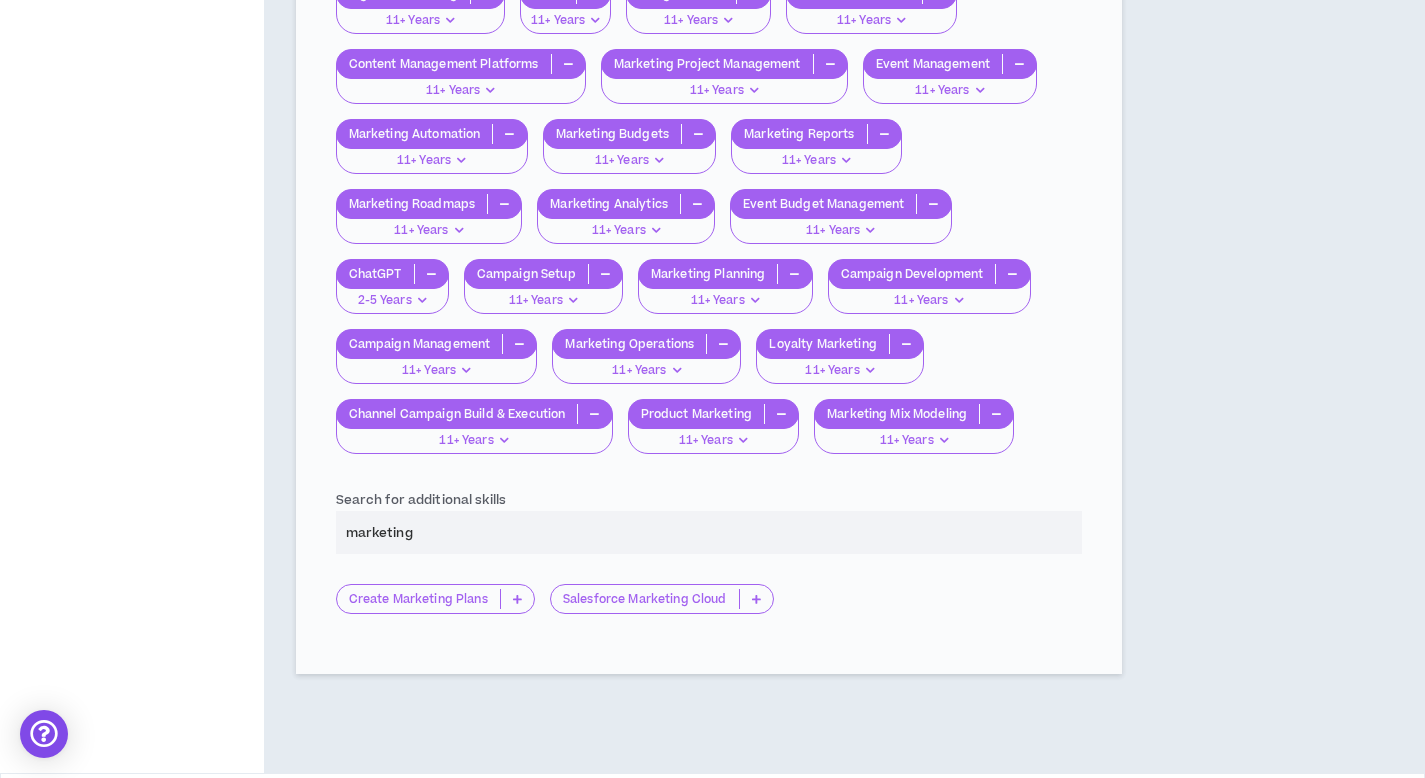 click on "Create Marketing Plans" at bounding box center [443, 606] 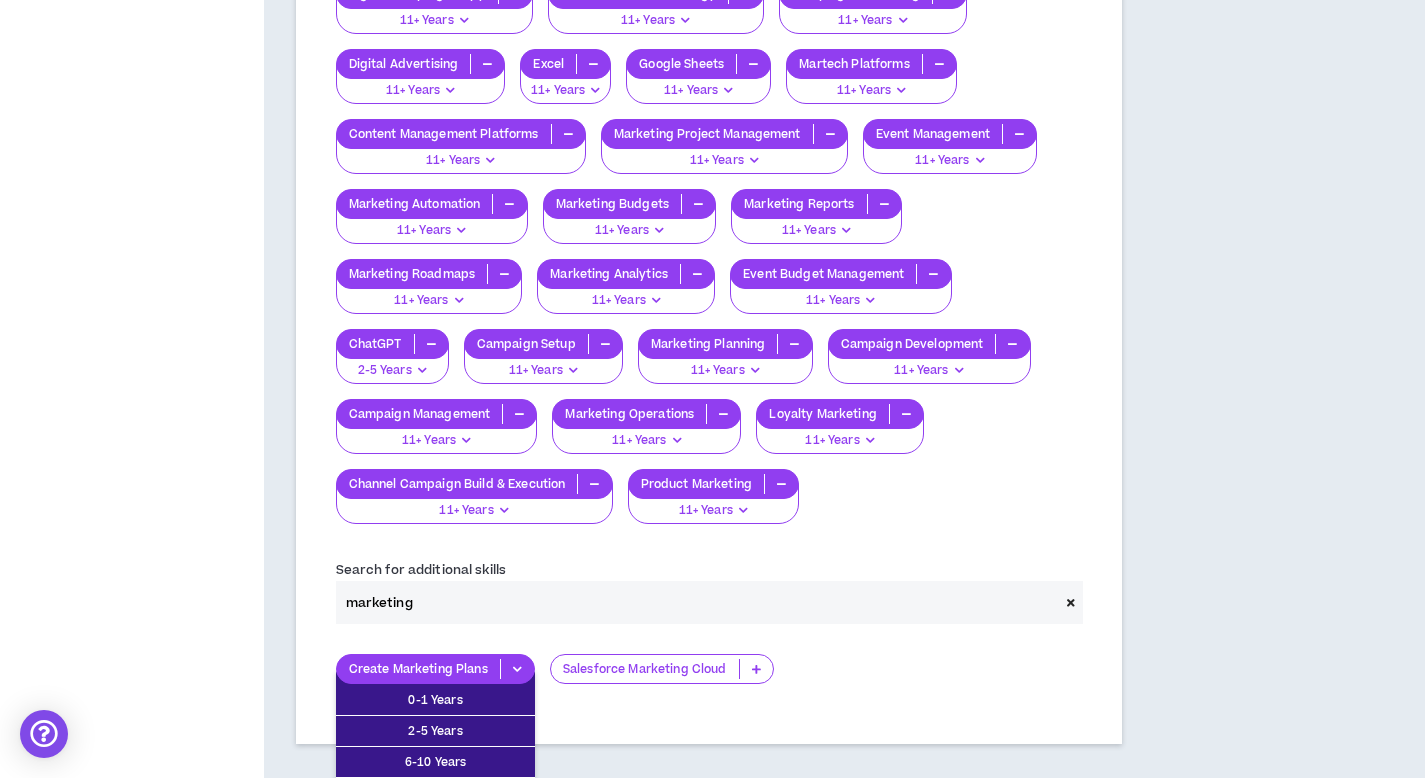 click on "11+ Years" at bounding box center [435, 793] 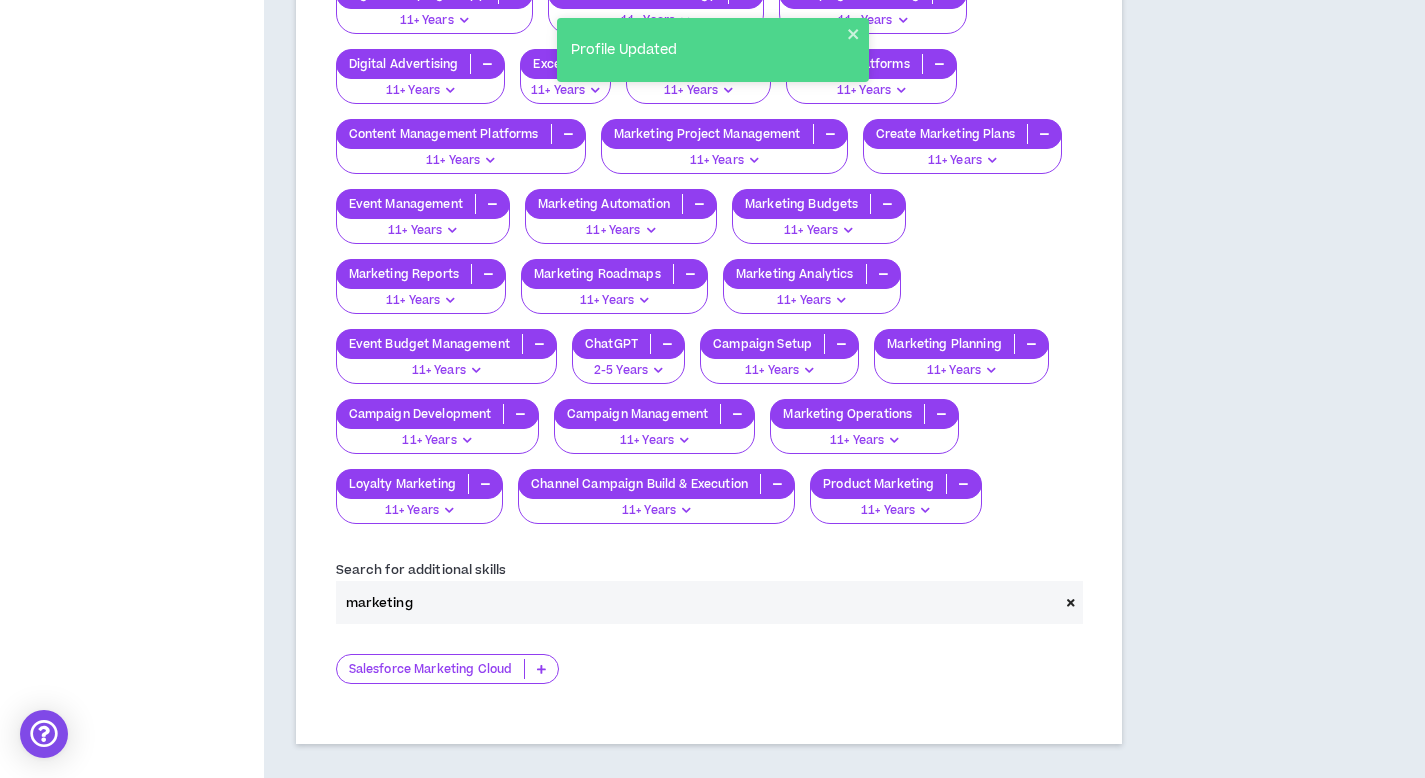 click on "Salesforce Marketing Cloud 0-1 Years 2-5 Years 6-10 Years 11+ Years" at bounding box center (709, 676) 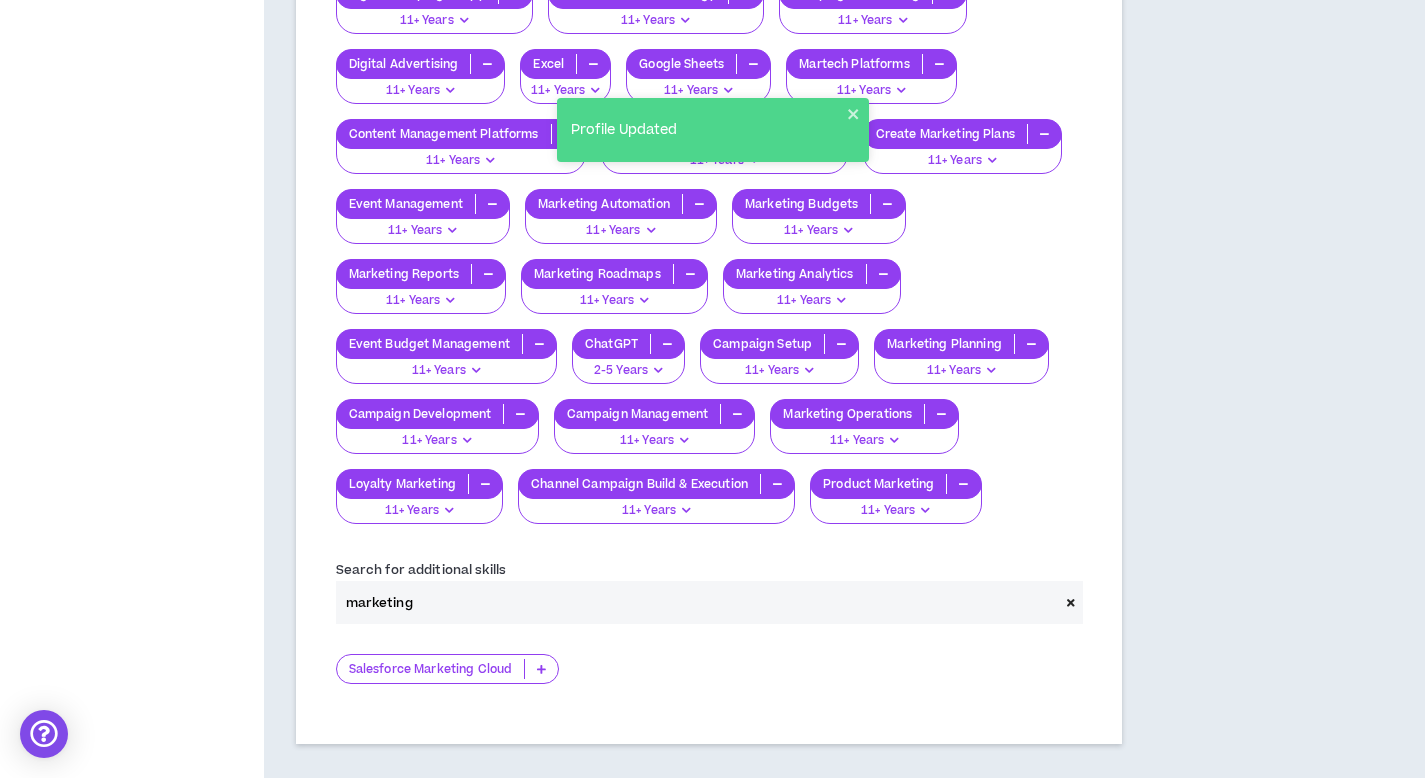 click at bounding box center (1071, 602) 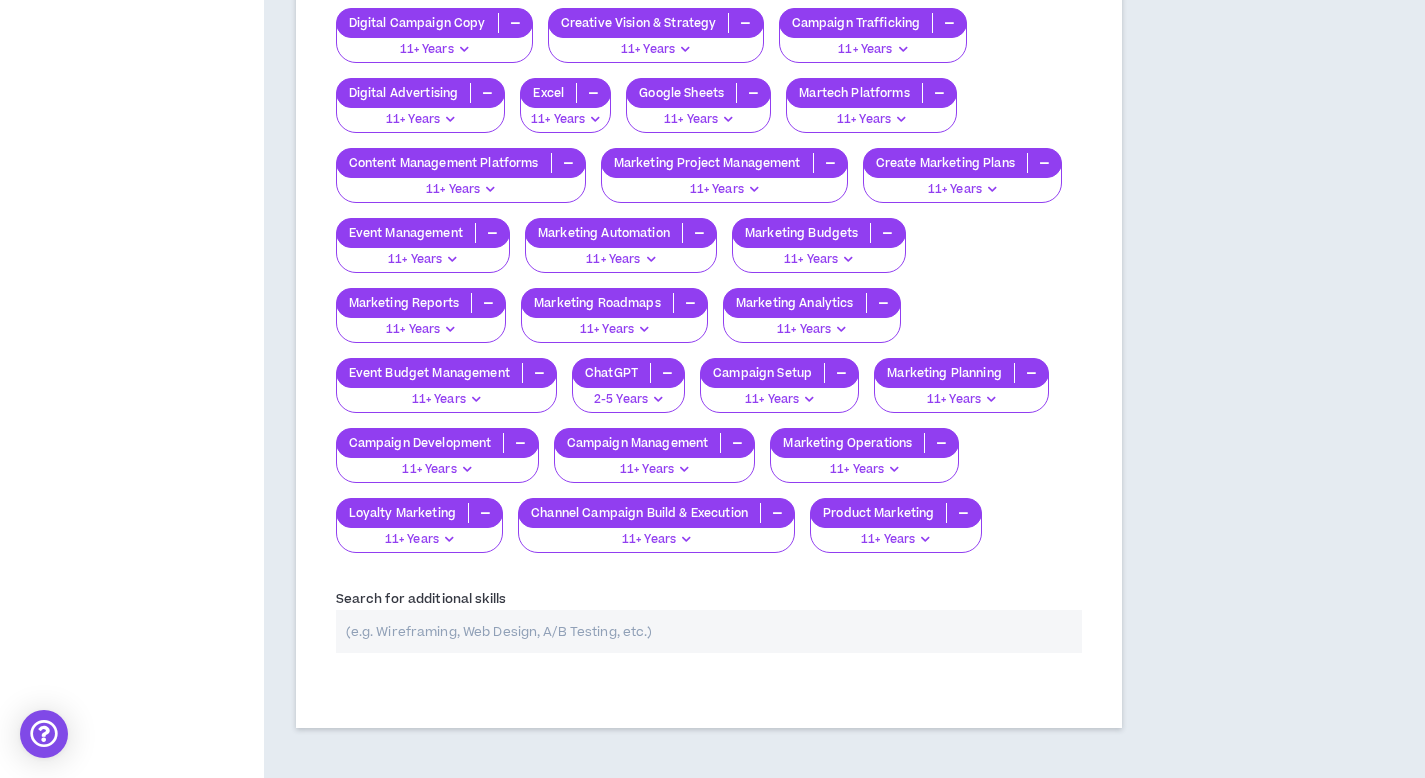scroll, scrollTop: 3871, scrollLeft: 0, axis: vertical 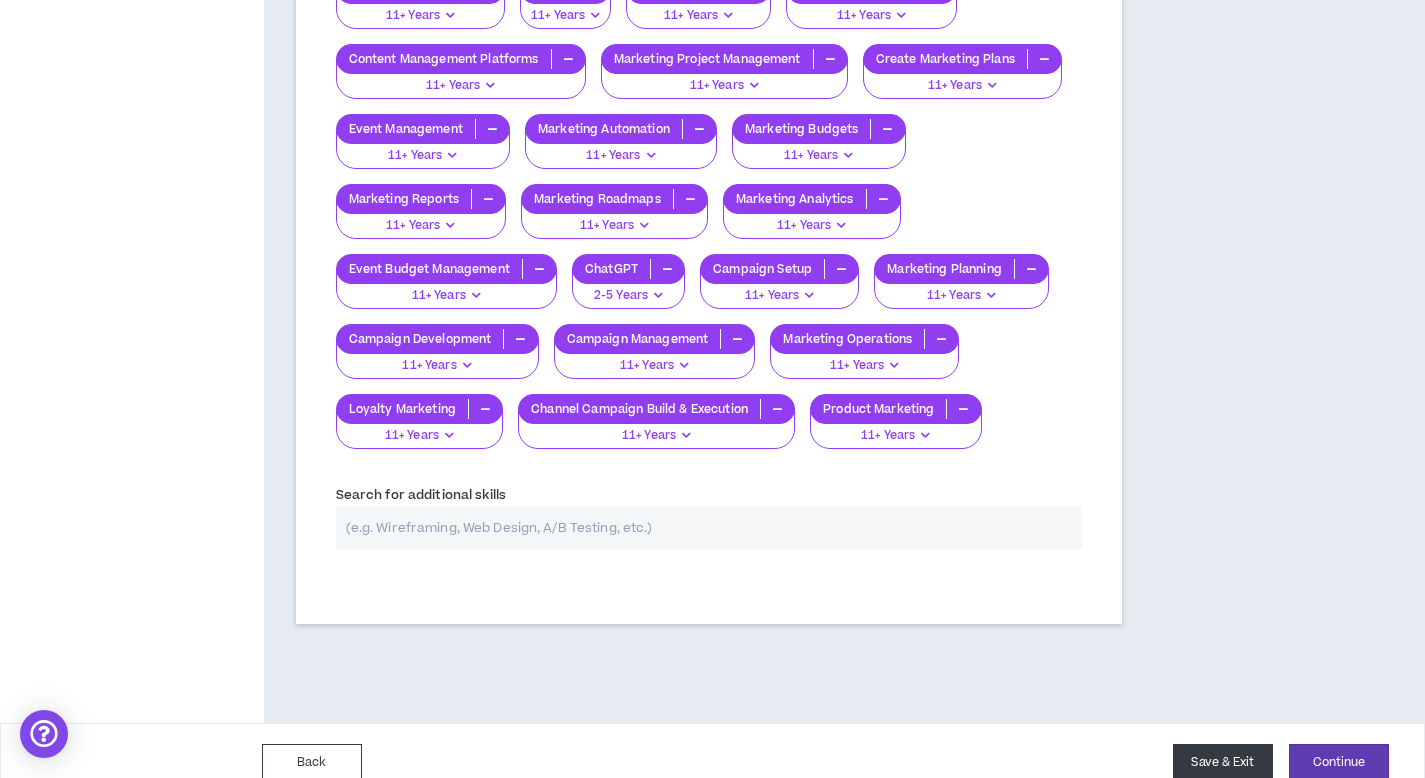 click on "Save & Exit" at bounding box center (1223, 762) 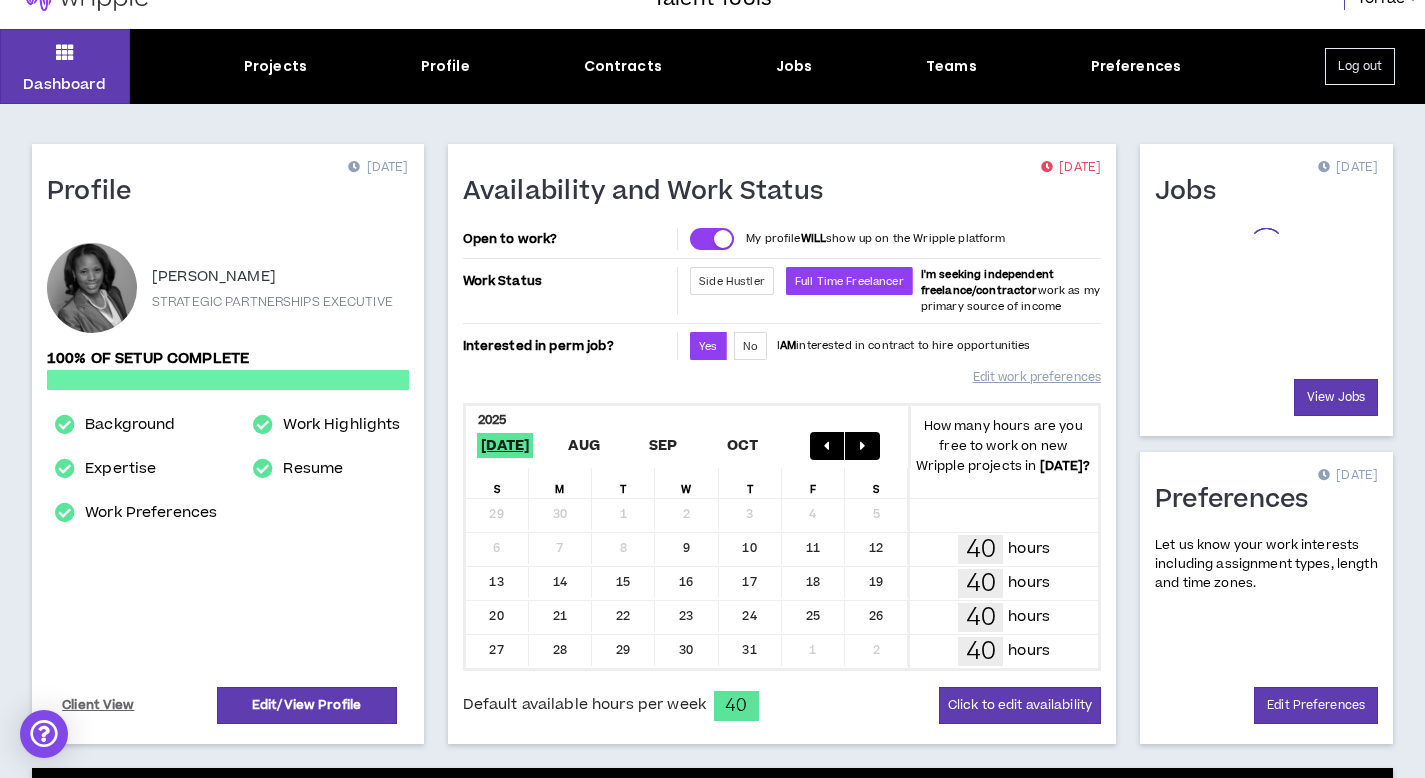 scroll, scrollTop: 0, scrollLeft: 0, axis: both 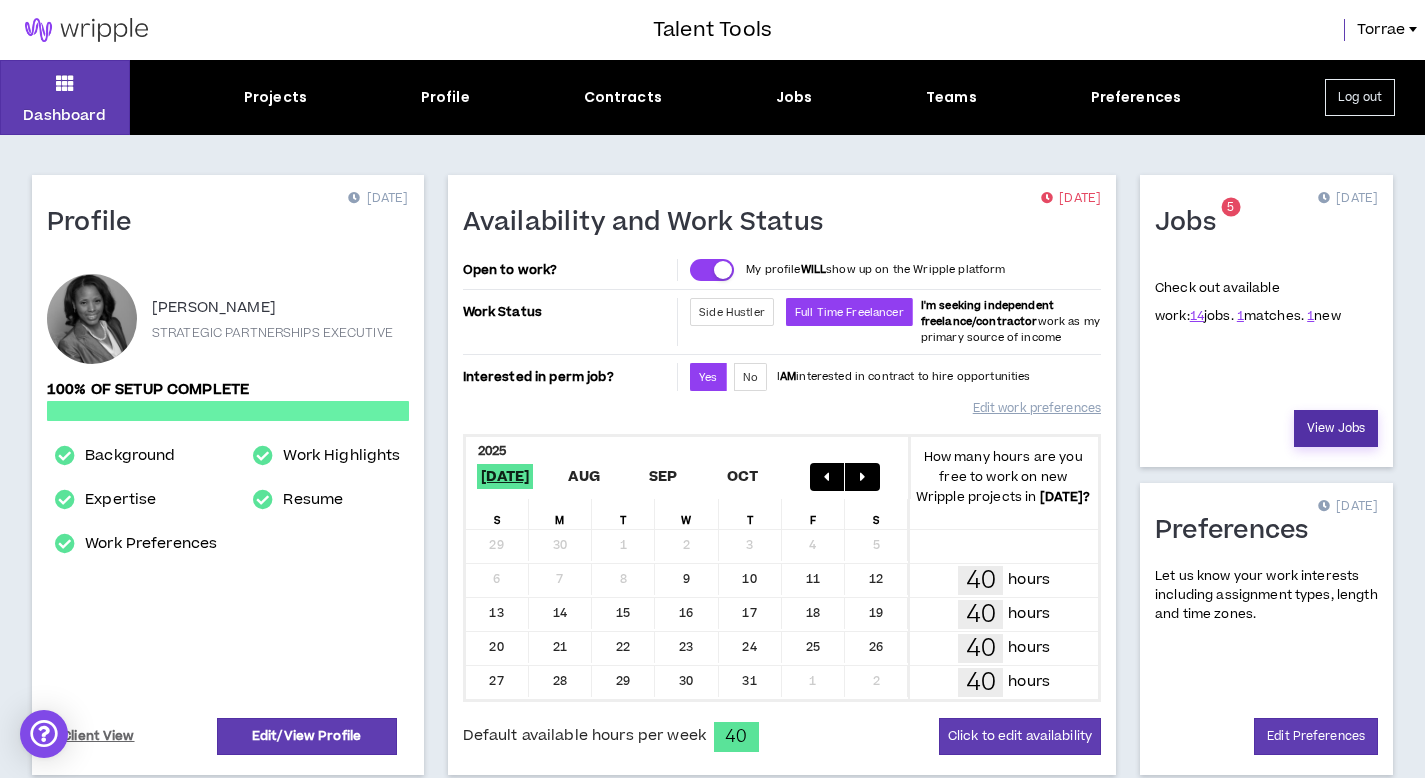 click on "View Jobs" at bounding box center [1336, 428] 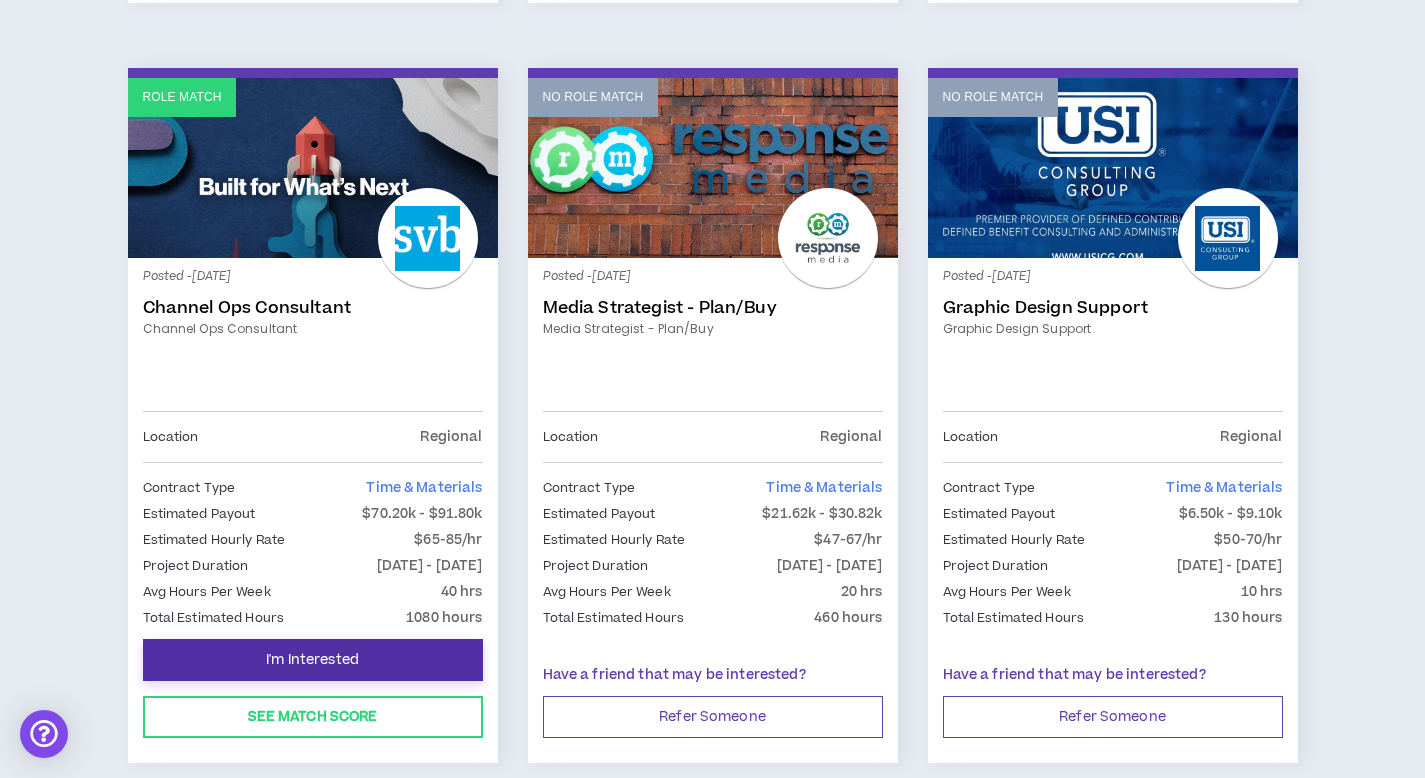 scroll, scrollTop: 1122, scrollLeft: 0, axis: vertical 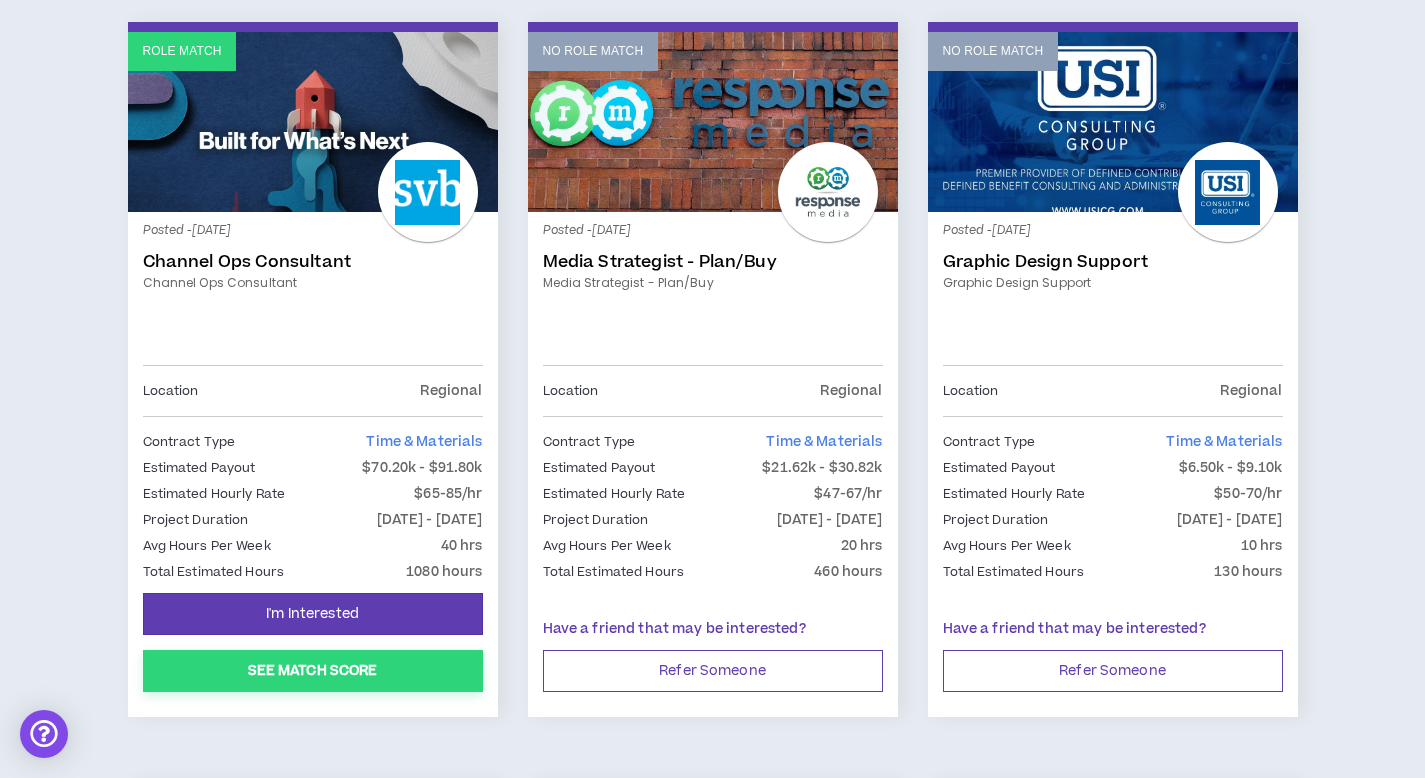 click on "See Match Score" at bounding box center (313, 671) 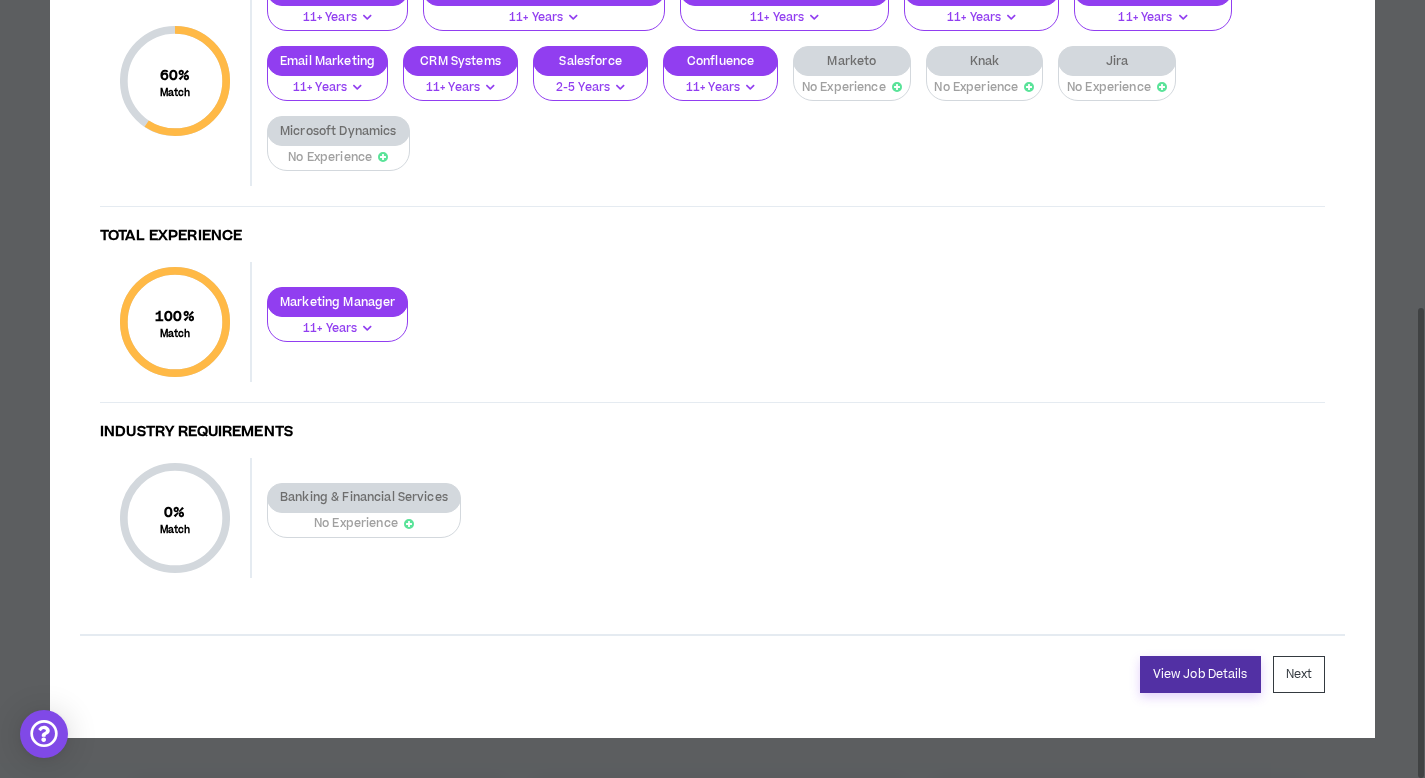 click on "View Job Details" at bounding box center (1200, 674) 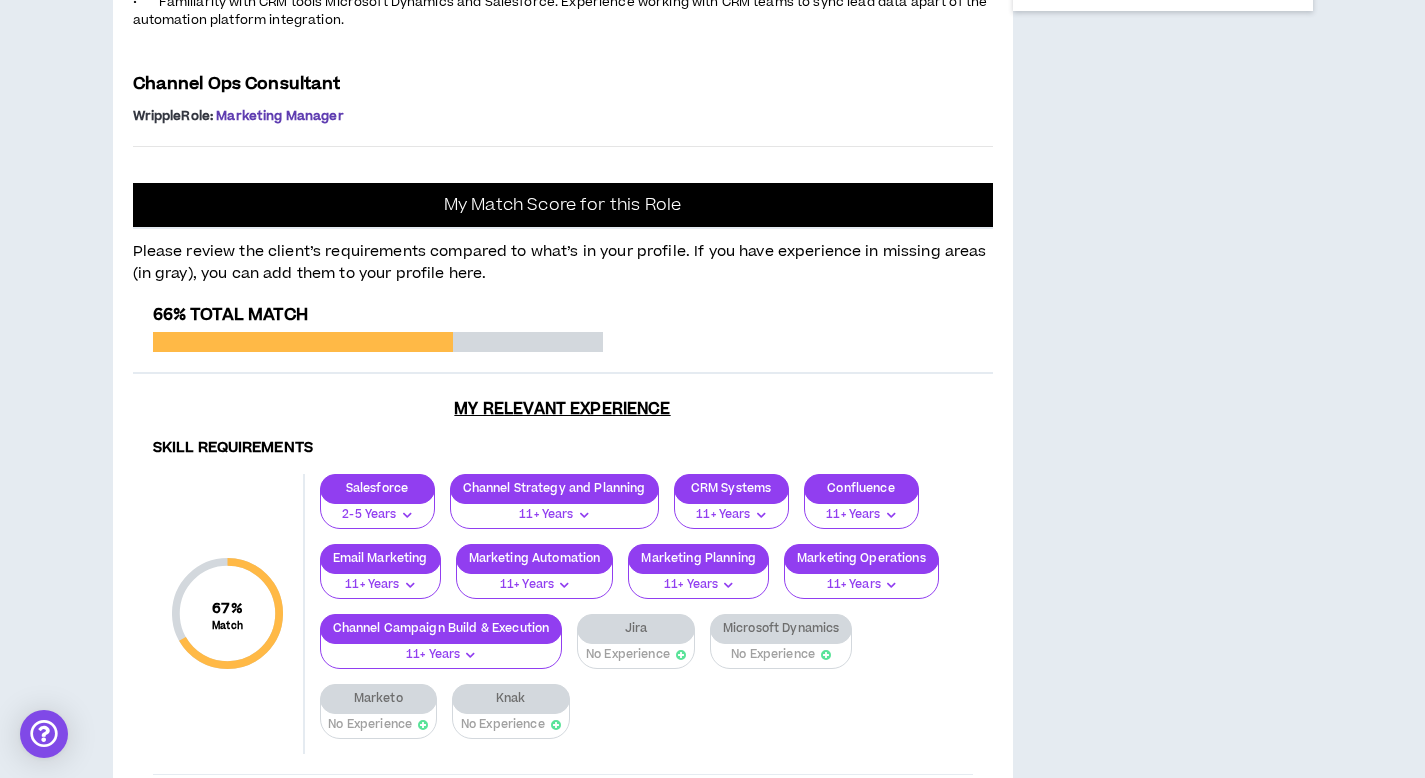 scroll, scrollTop: 1087, scrollLeft: 0, axis: vertical 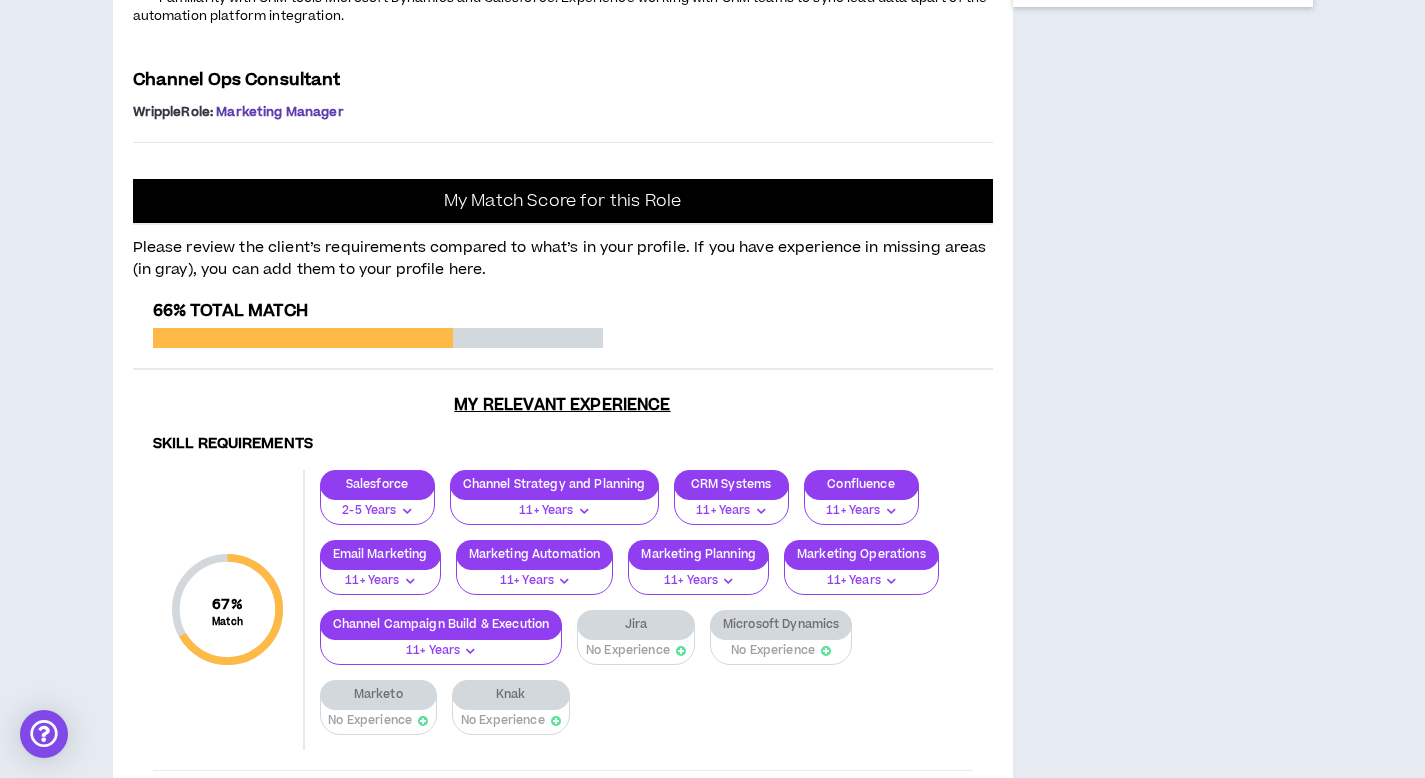 click on "Marketing Manager" at bounding box center [279, 112] 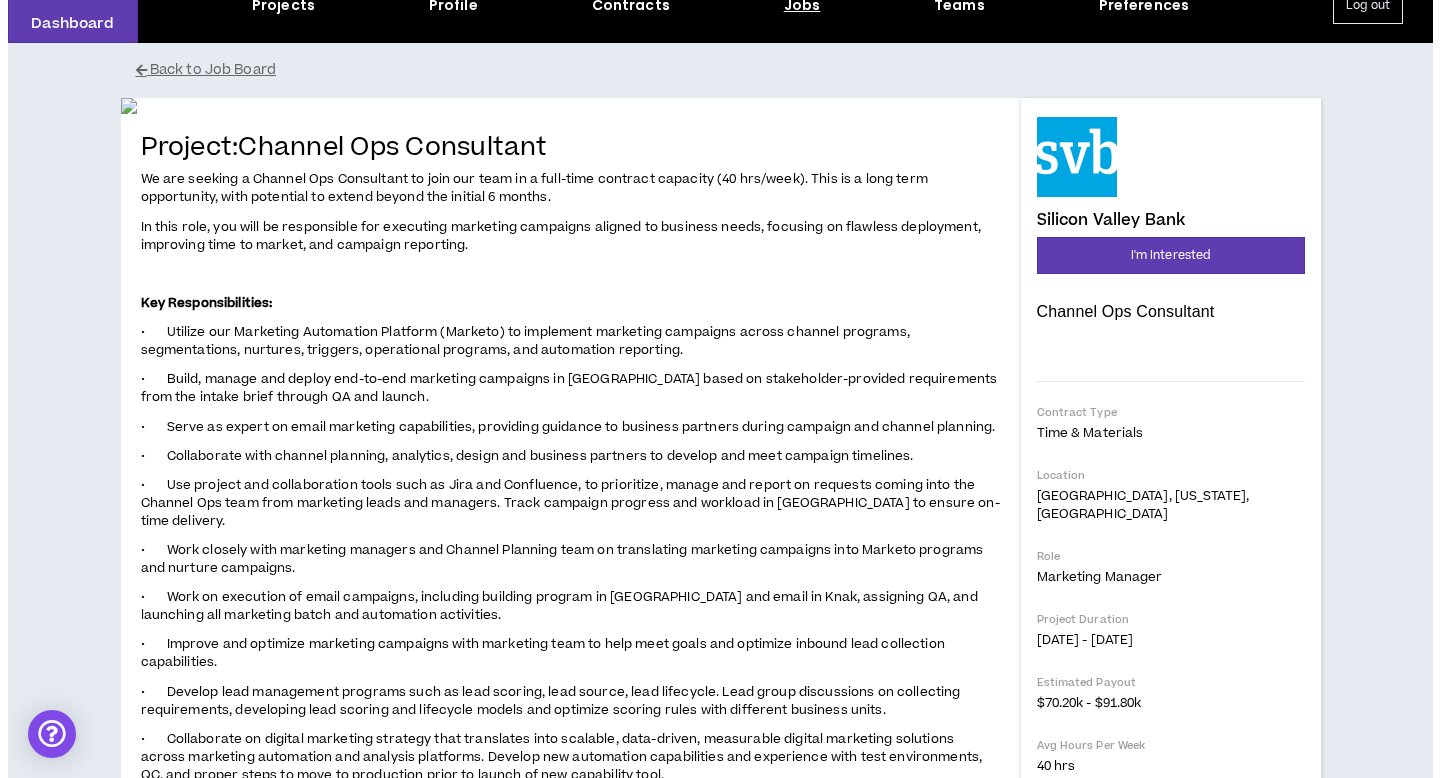 scroll, scrollTop: 0, scrollLeft: 0, axis: both 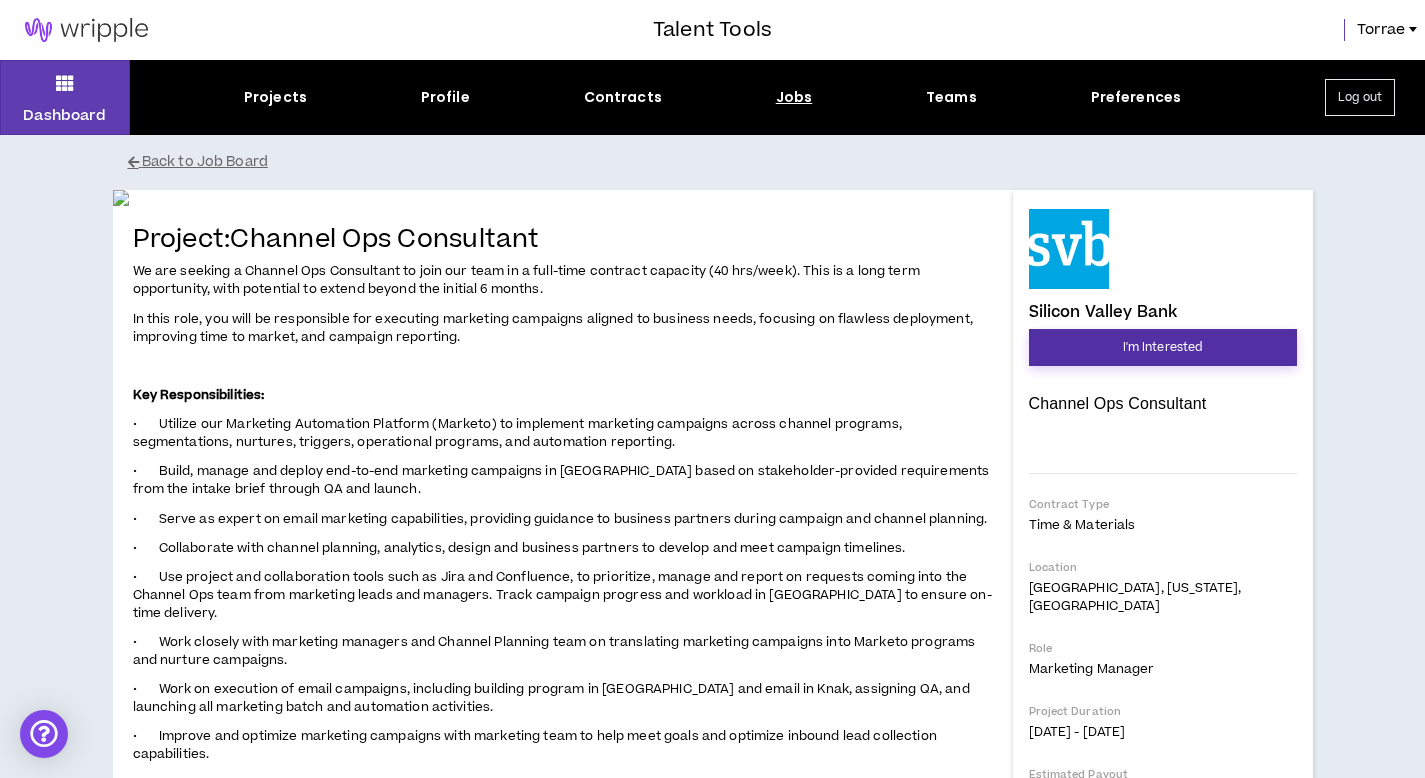 click on "I'm Interested" at bounding box center (1163, 347) 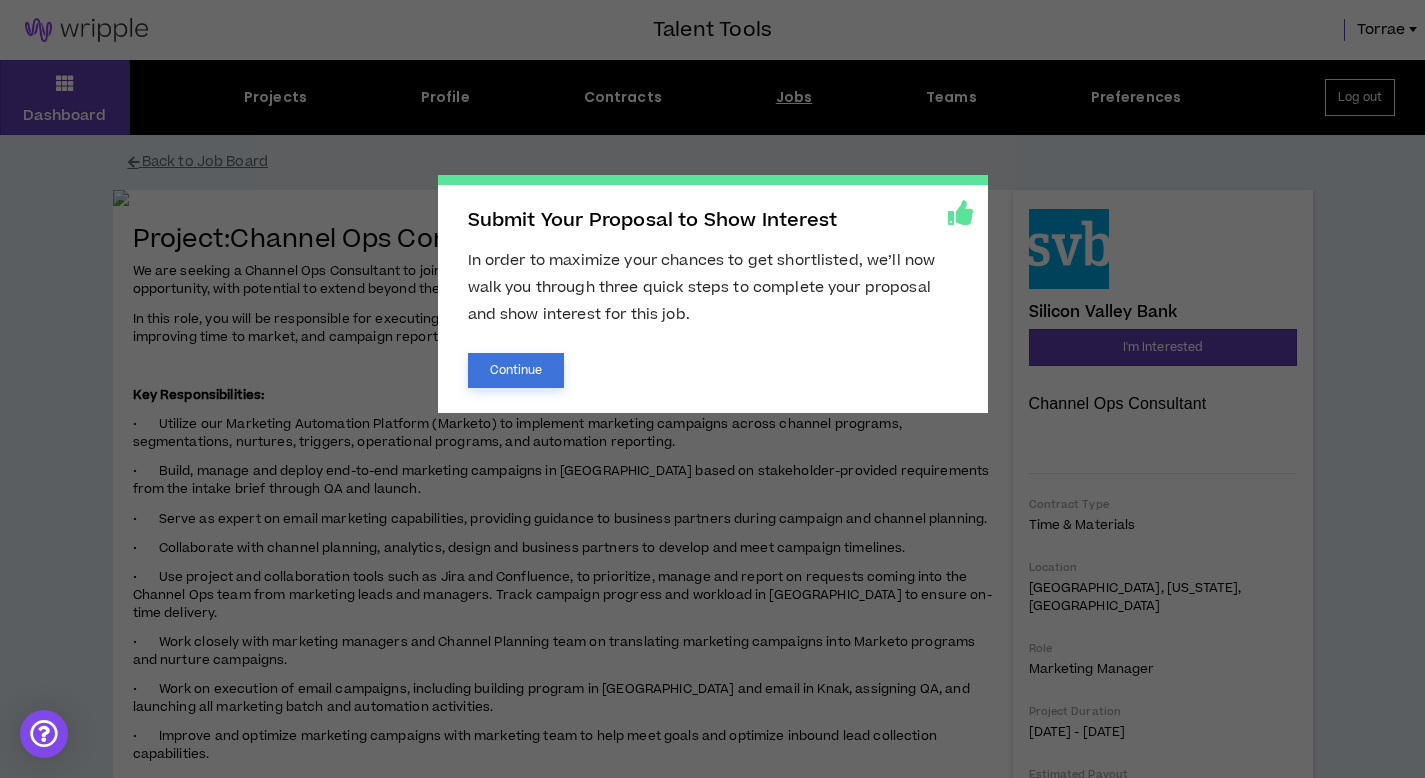 click on "Continue" at bounding box center [516, 370] 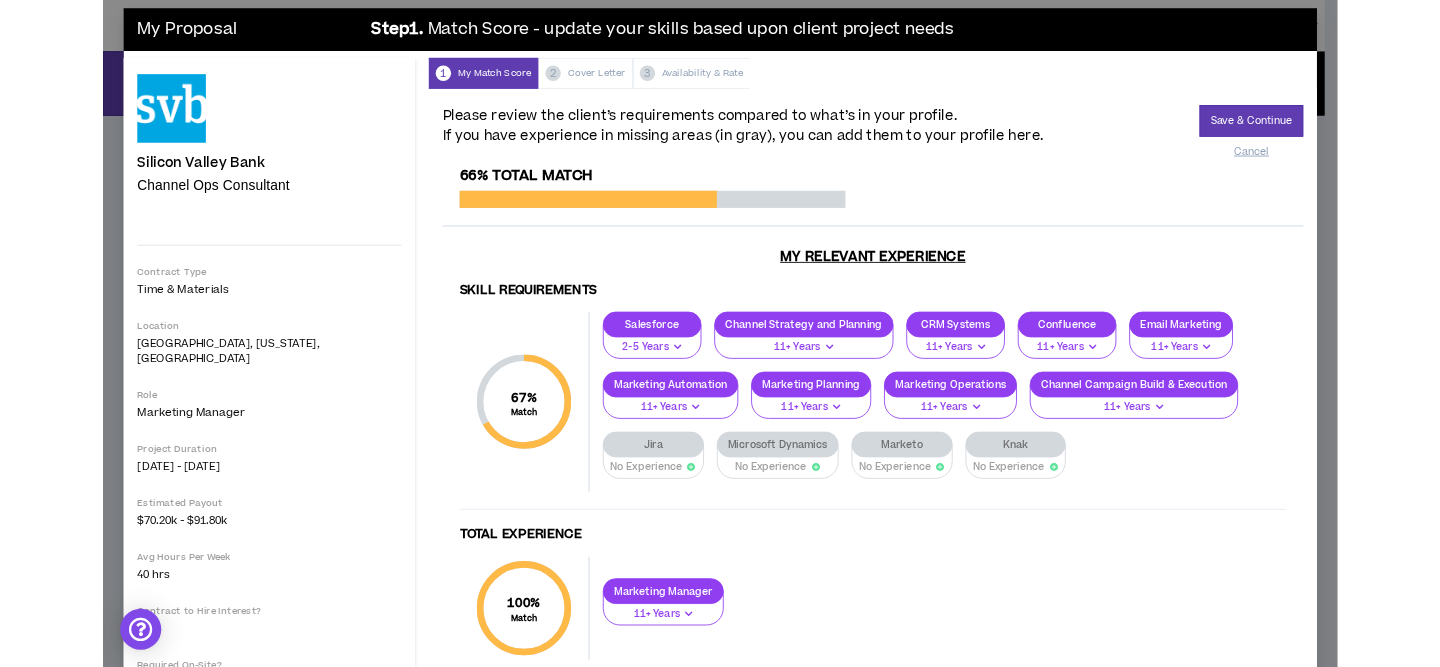 scroll, scrollTop: 0, scrollLeft: 0, axis: both 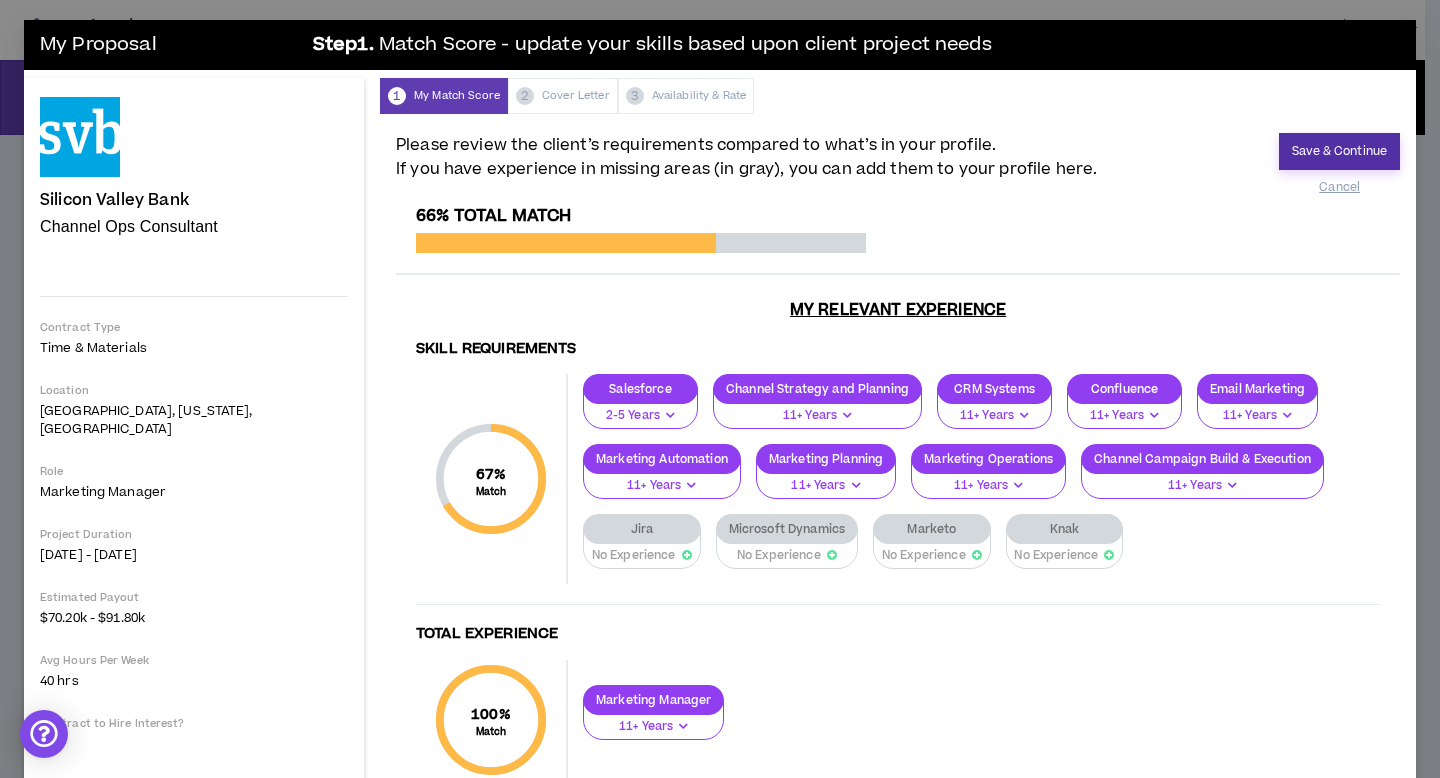 click on "Save & Continue" at bounding box center [1339, 151] 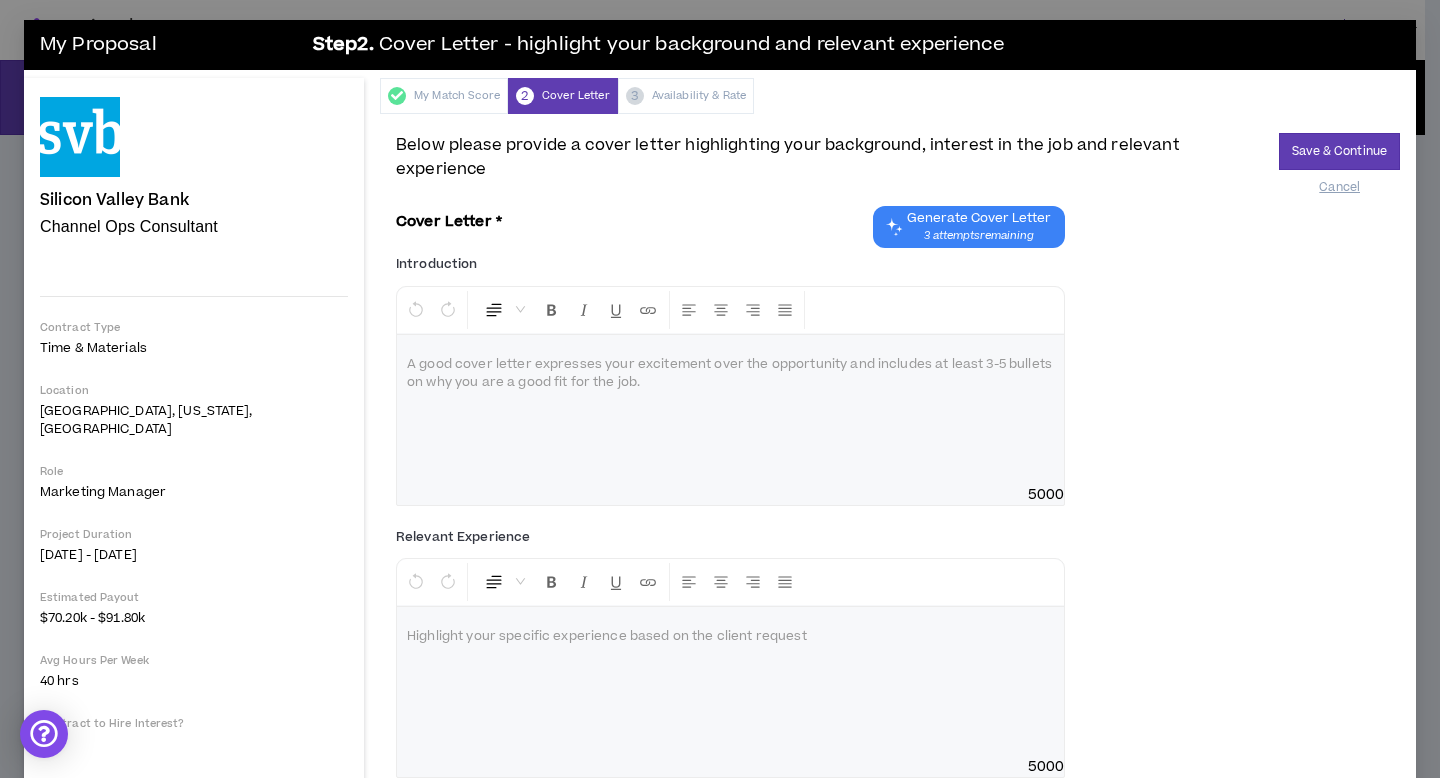 click on "Generate Cover Letter" at bounding box center (979, 218) 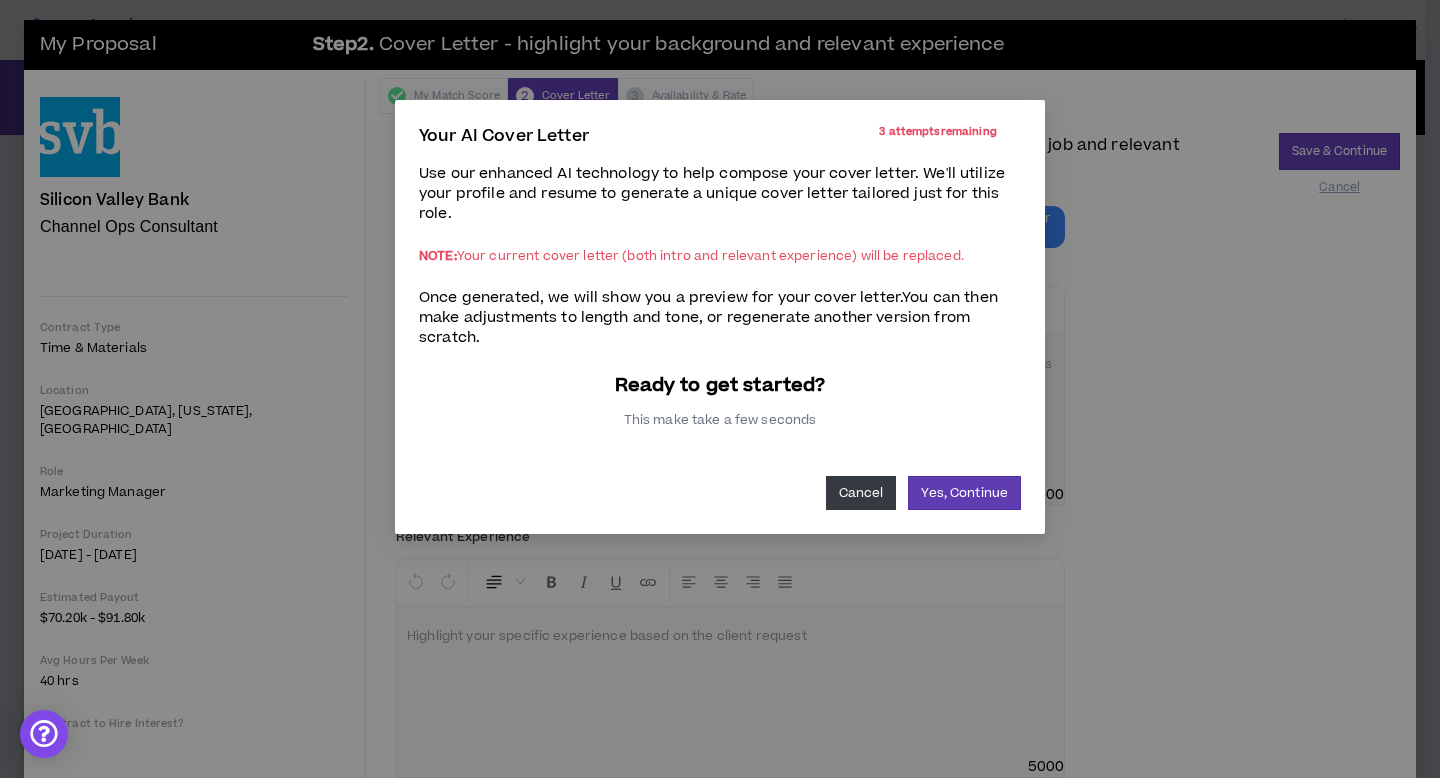 click on "Cancel" at bounding box center (861, 493) 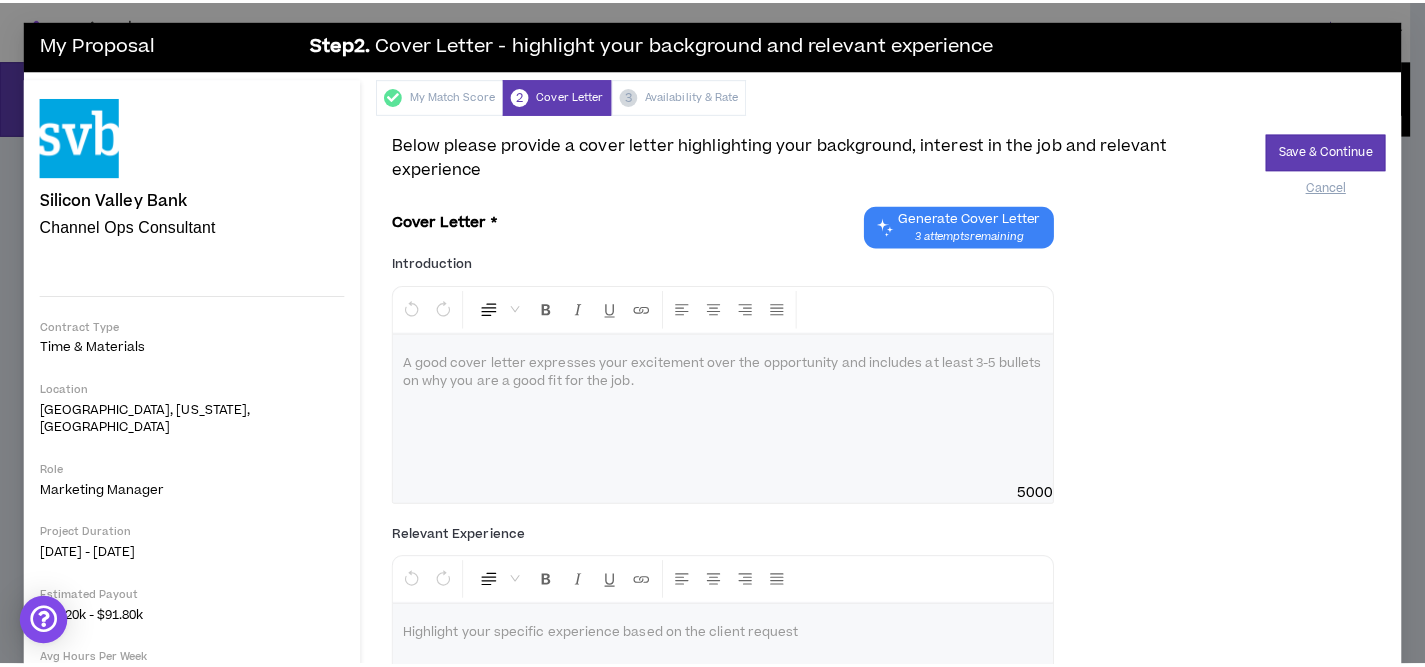 scroll, scrollTop: 0, scrollLeft: 0, axis: both 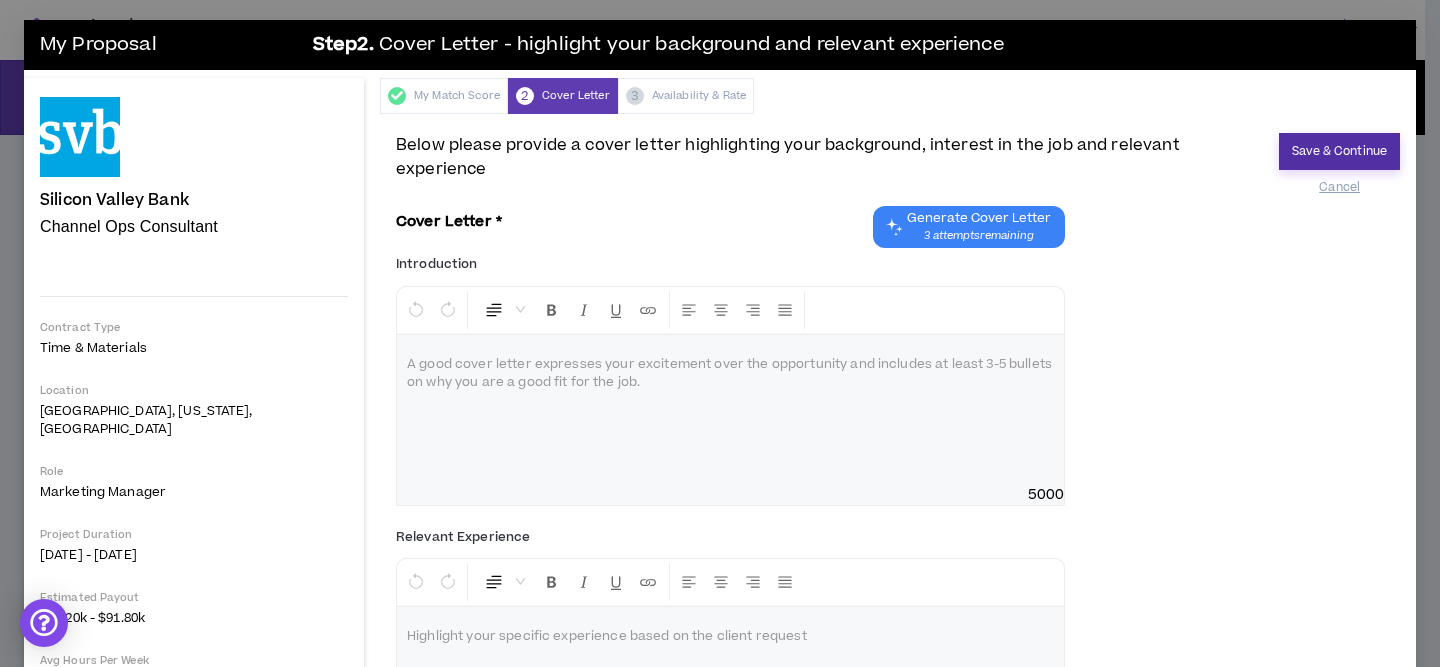 click on "Save & Continue" at bounding box center (1339, 151) 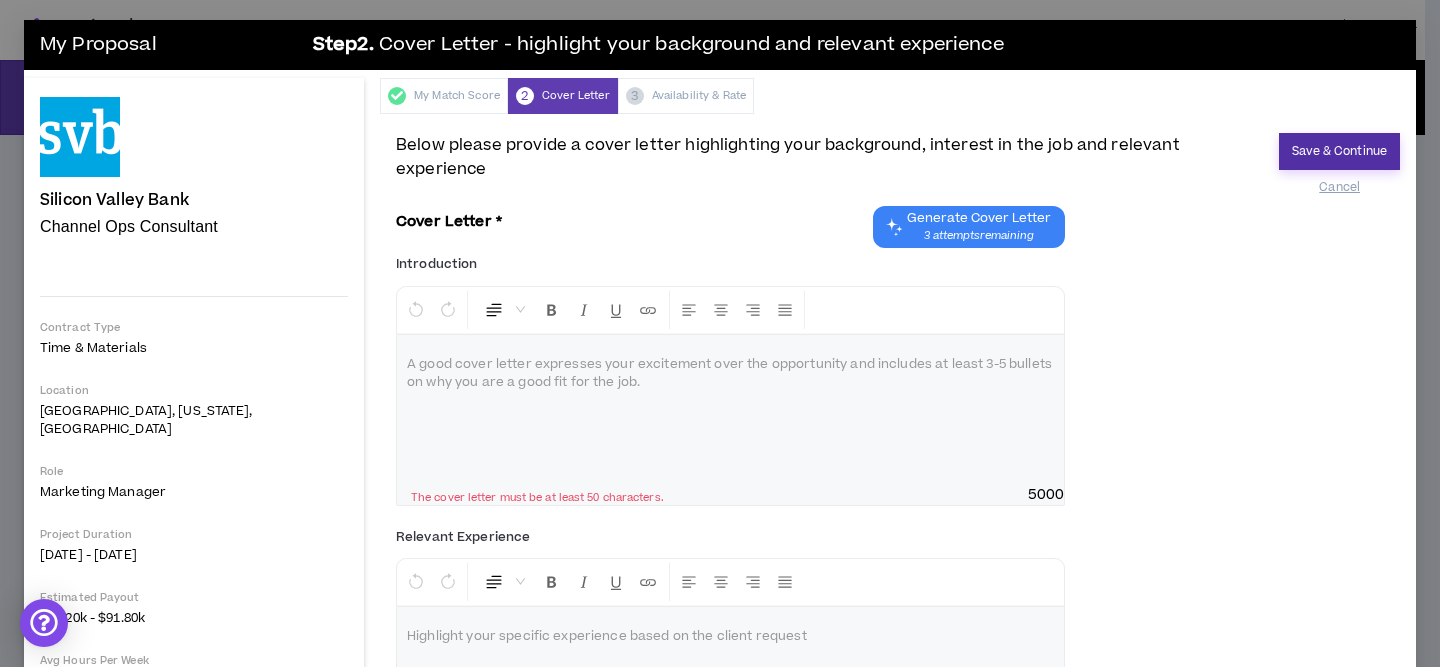 click on "Save & Continue" at bounding box center (1339, 151) 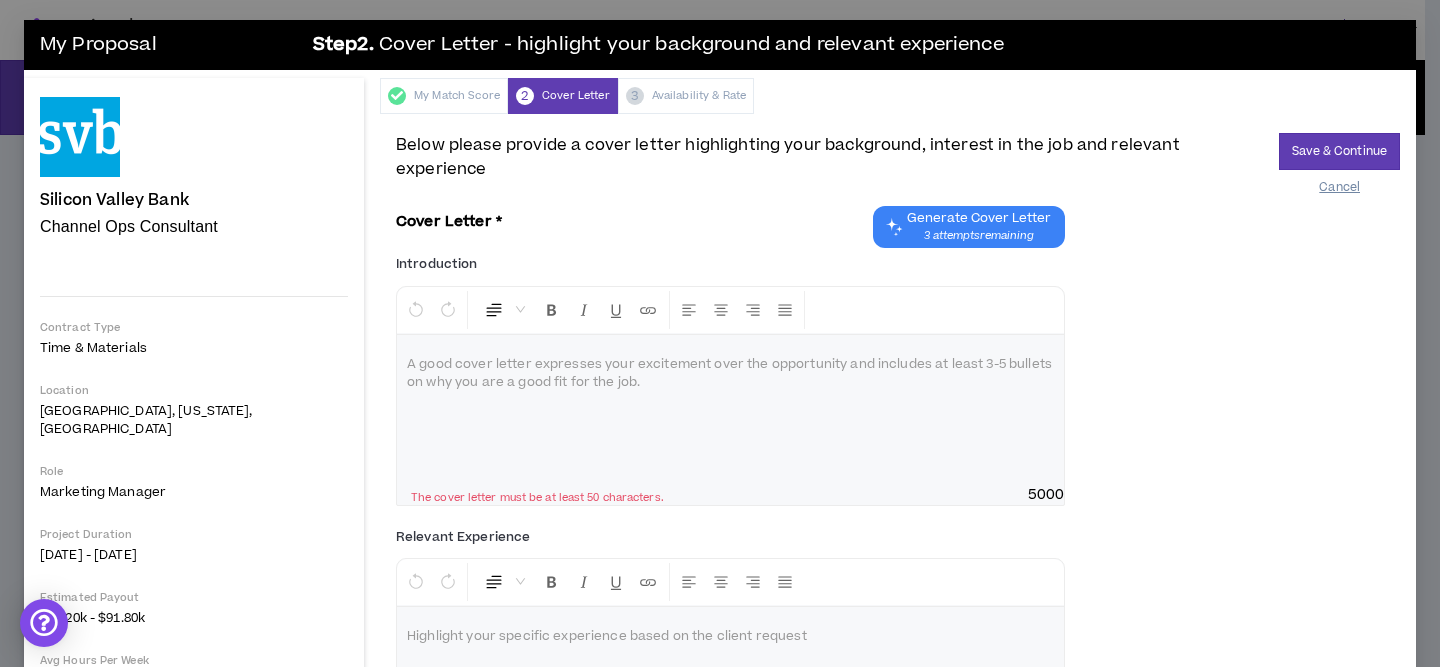 click on "Cancel" at bounding box center (1339, 187) 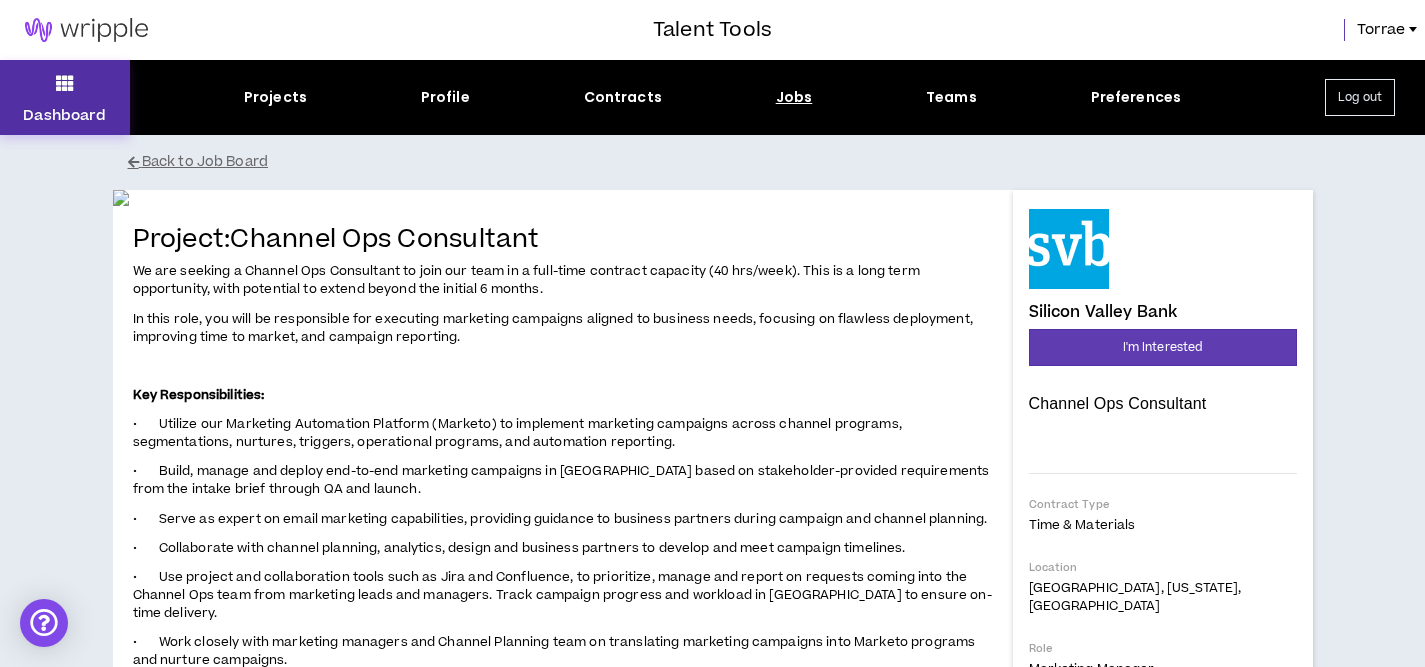 drag, startPoint x: 38, startPoint y: 81, endPoint x: 50, endPoint y: 82, distance: 12.0415945 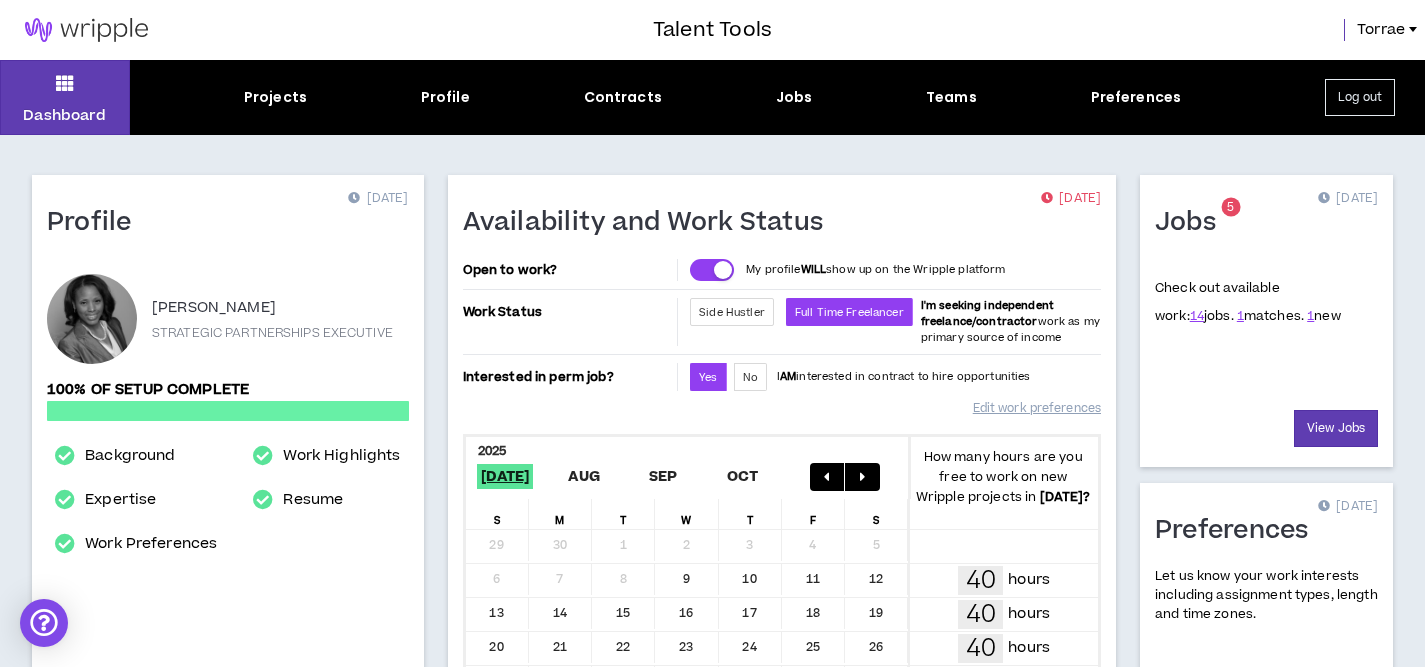 click on "Check out available work:
14  jobs.   1  matches.   1  new" at bounding box center [1266, 334] 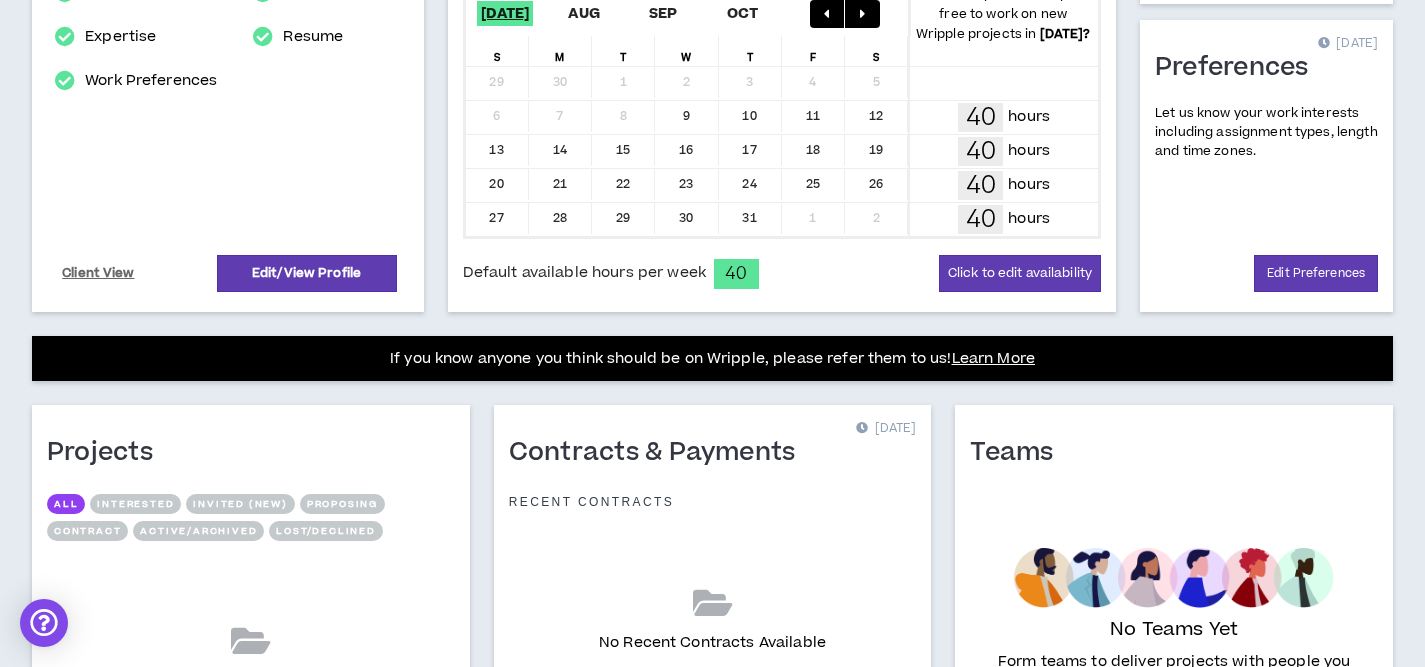 scroll, scrollTop: 683, scrollLeft: 0, axis: vertical 